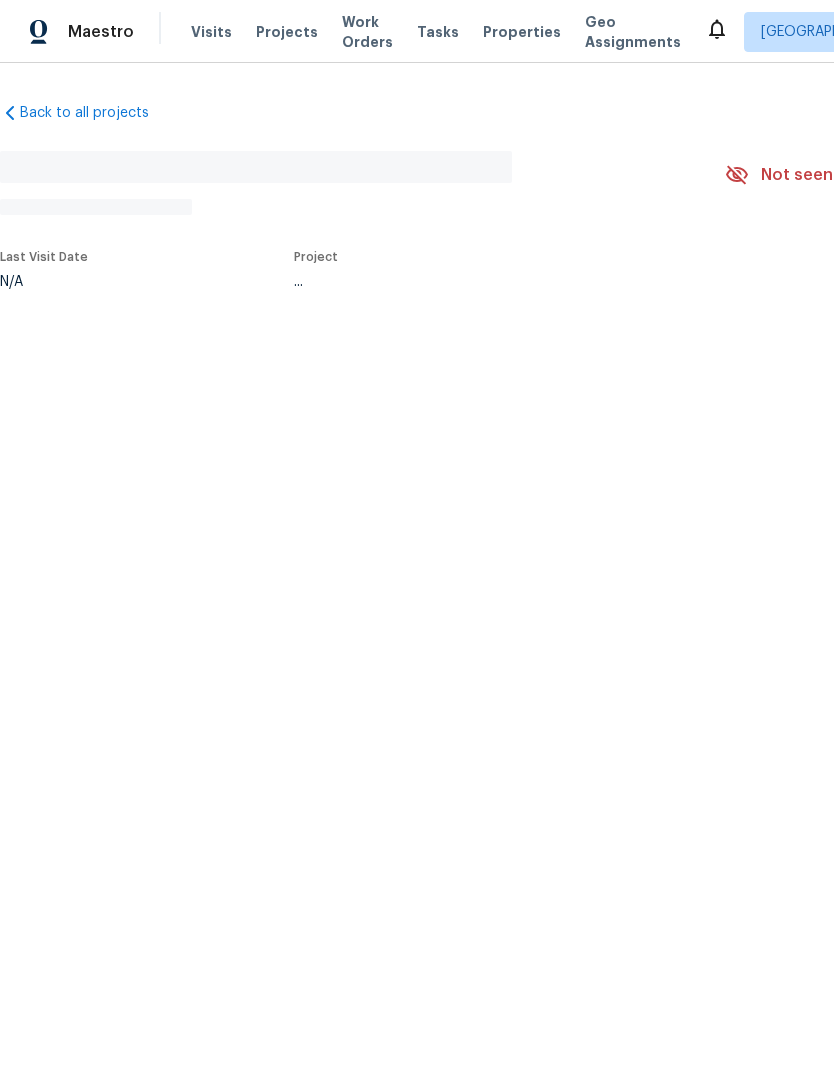 scroll, scrollTop: 0, scrollLeft: 0, axis: both 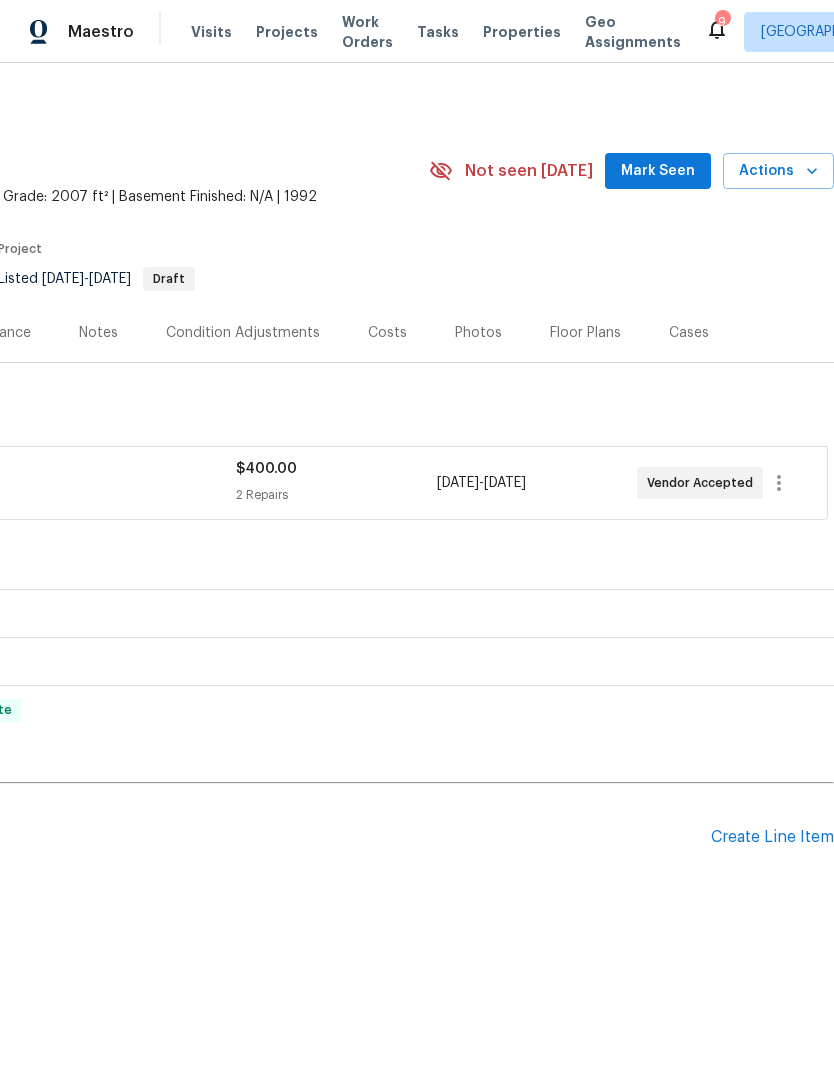 click on "Mark Seen" at bounding box center (658, 171) 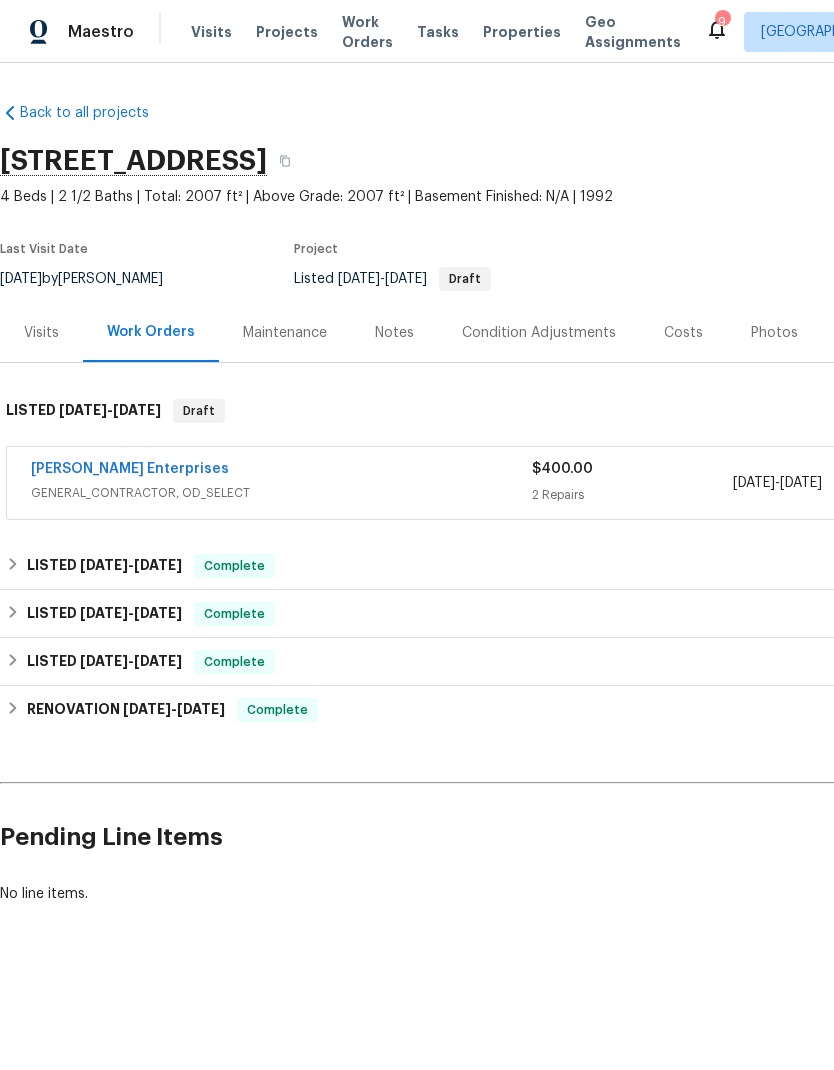 scroll, scrollTop: 0, scrollLeft: 0, axis: both 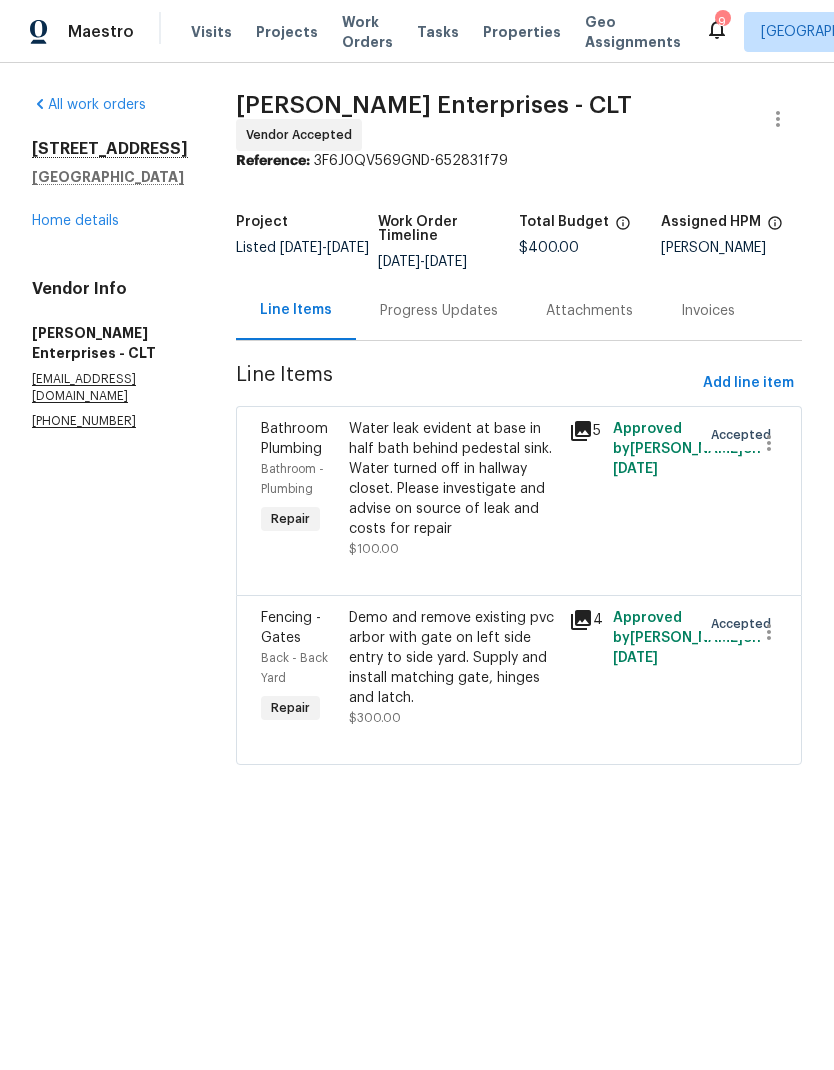 click on "Progress Updates" at bounding box center (439, 311) 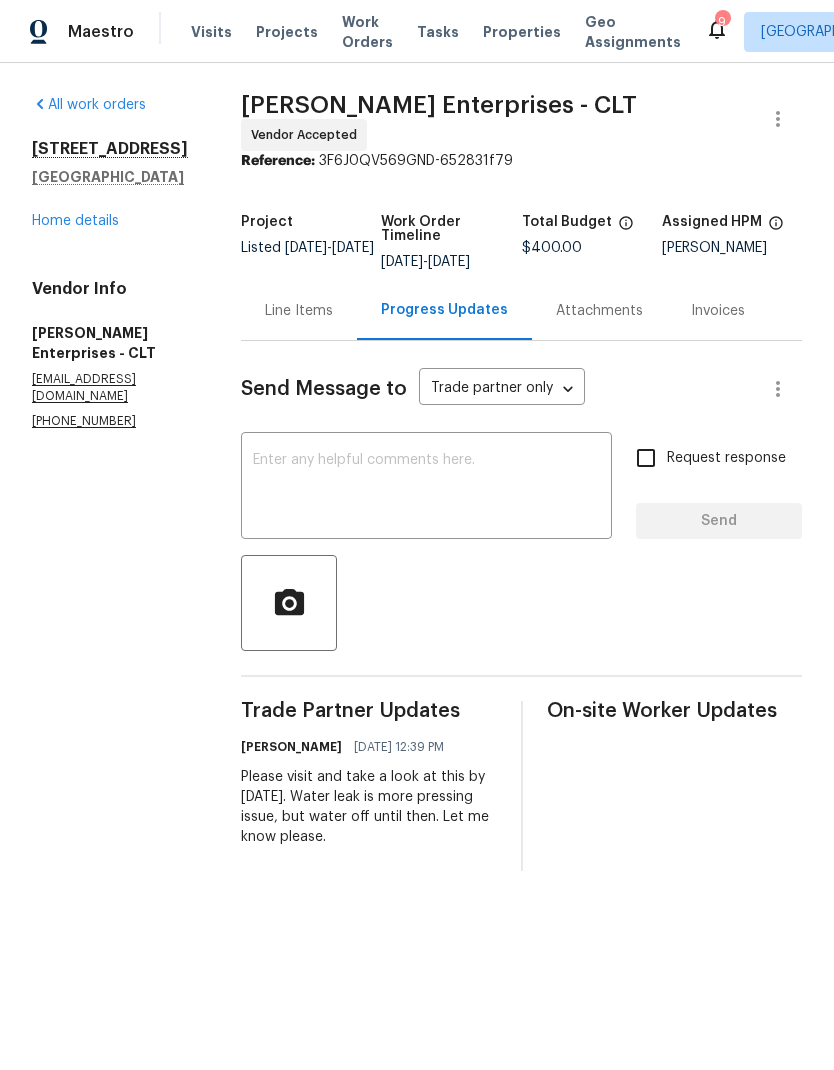 click on "Line Items" at bounding box center [299, 310] 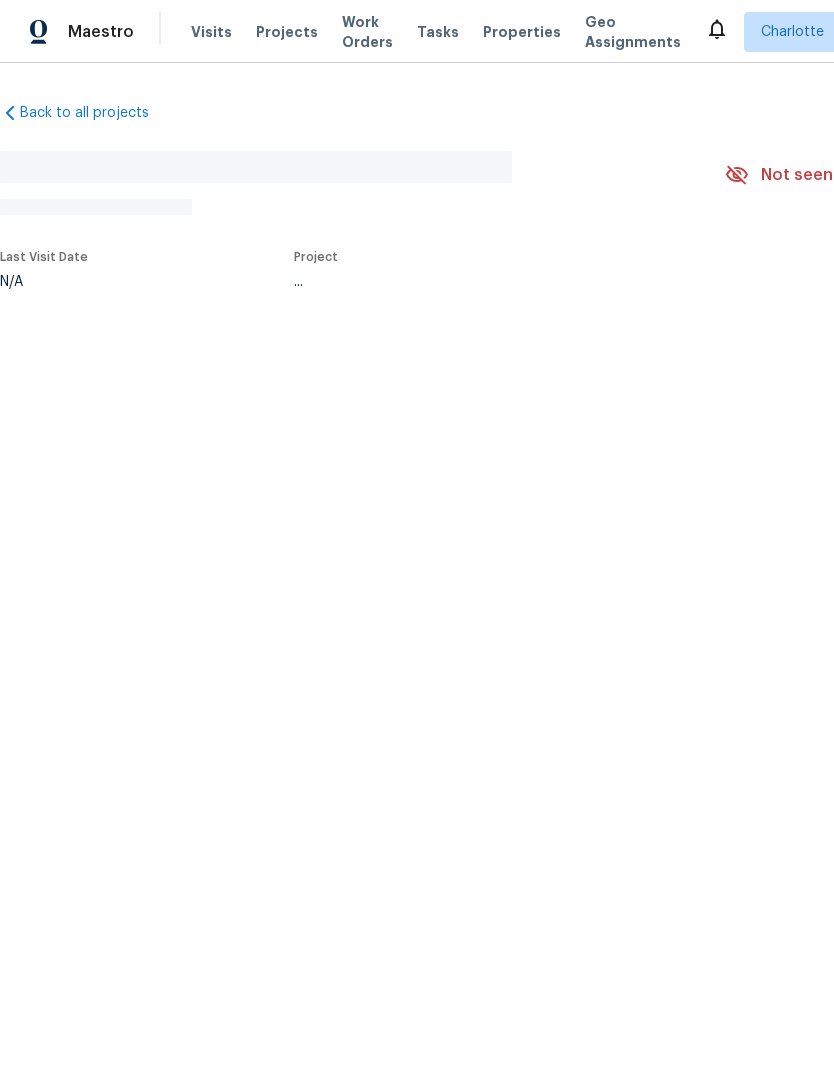 scroll, scrollTop: 0, scrollLeft: 0, axis: both 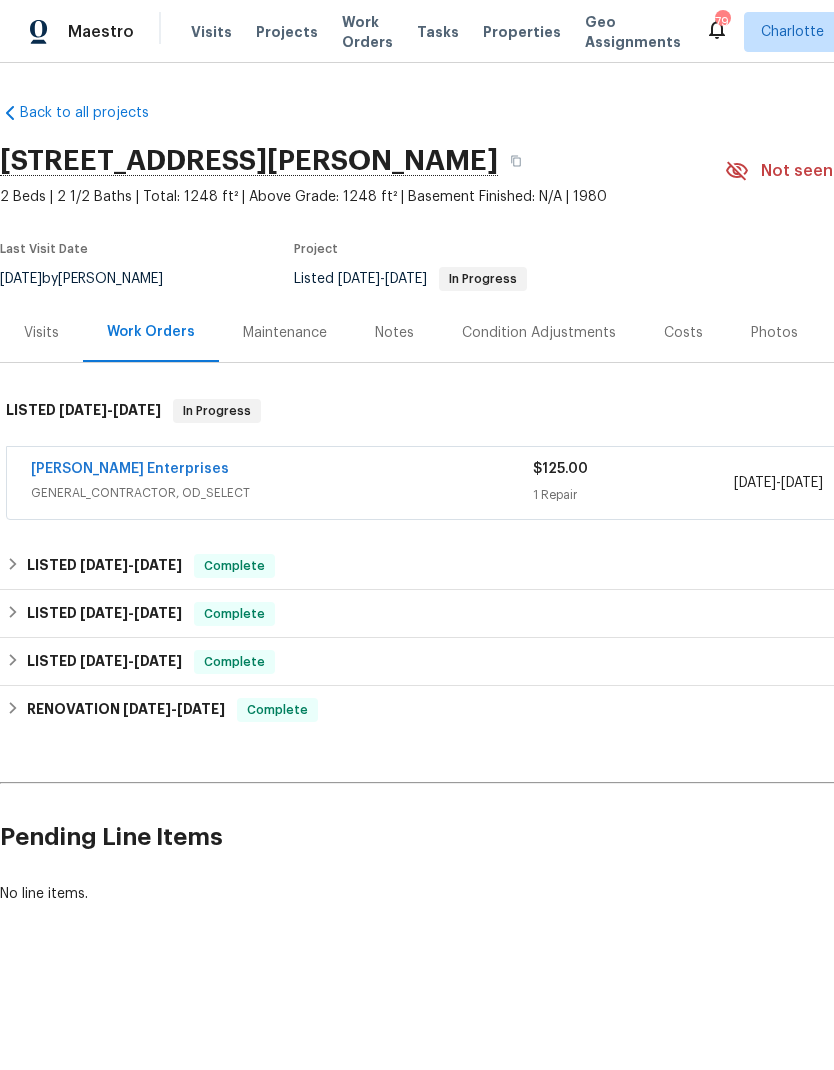 click on "[PERSON_NAME] Enterprises" at bounding box center (130, 469) 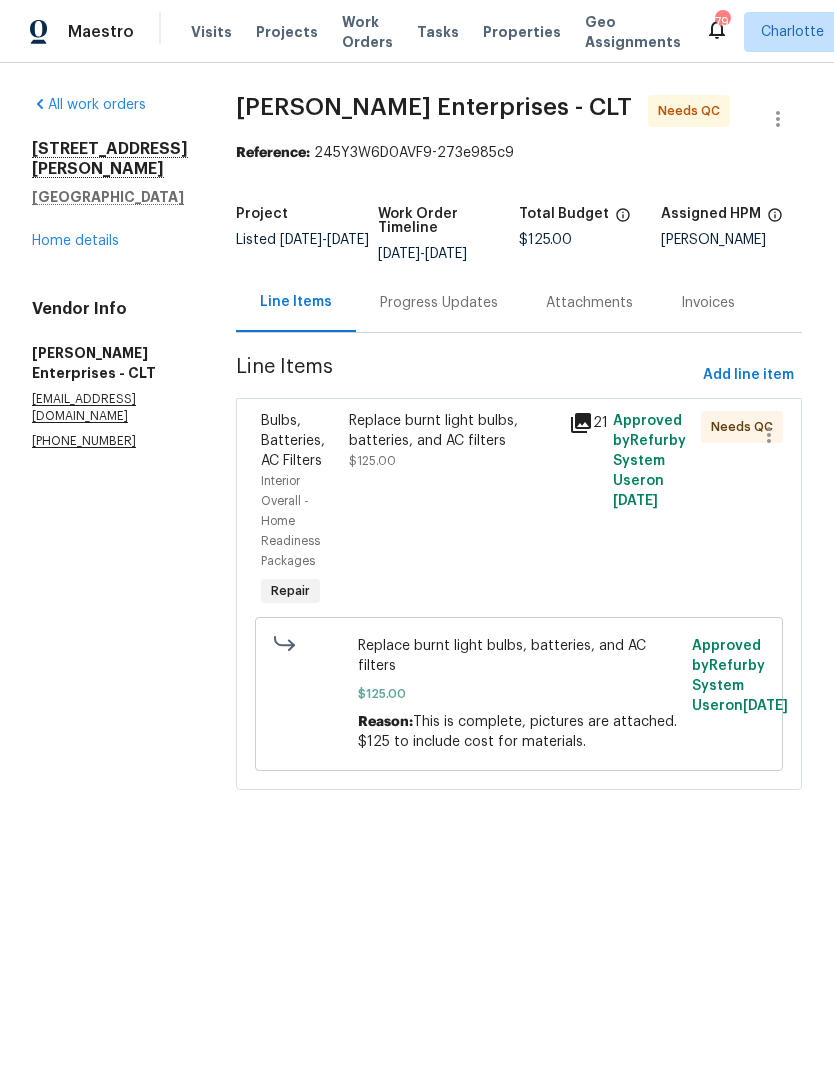 click on "Progress Updates" at bounding box center [439, 302] 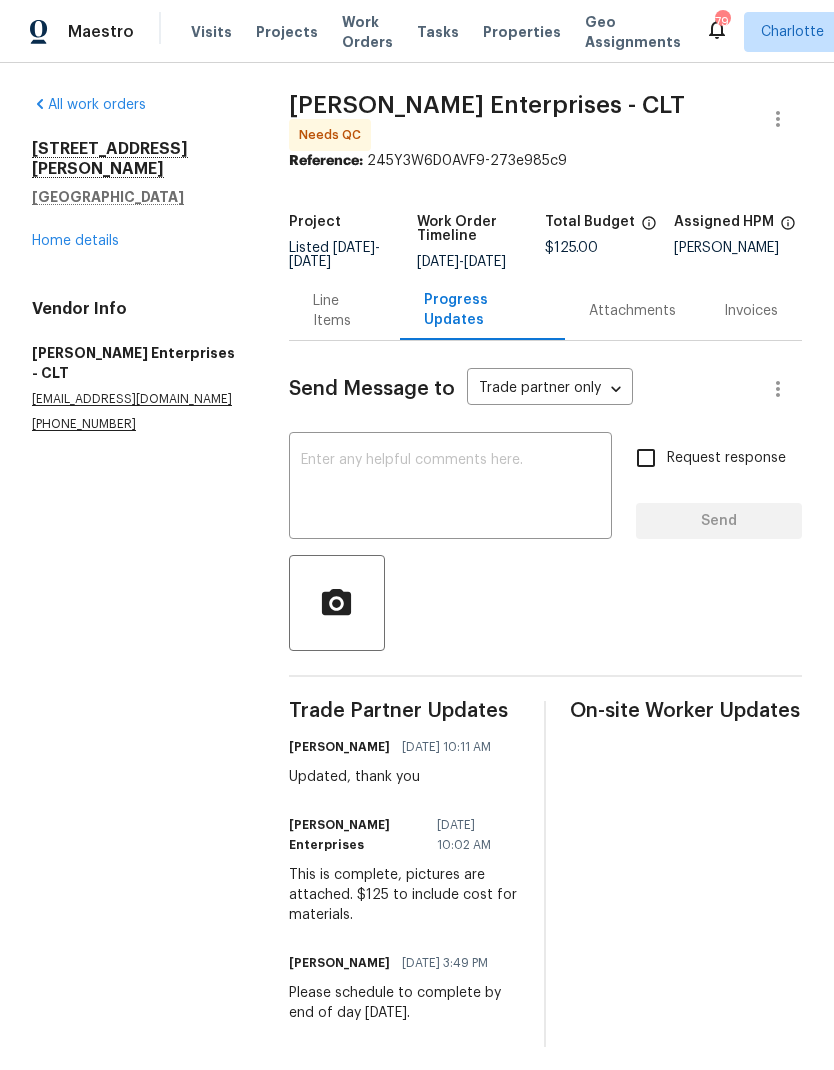 click on "Line Items" at bounding box center (344, 311) 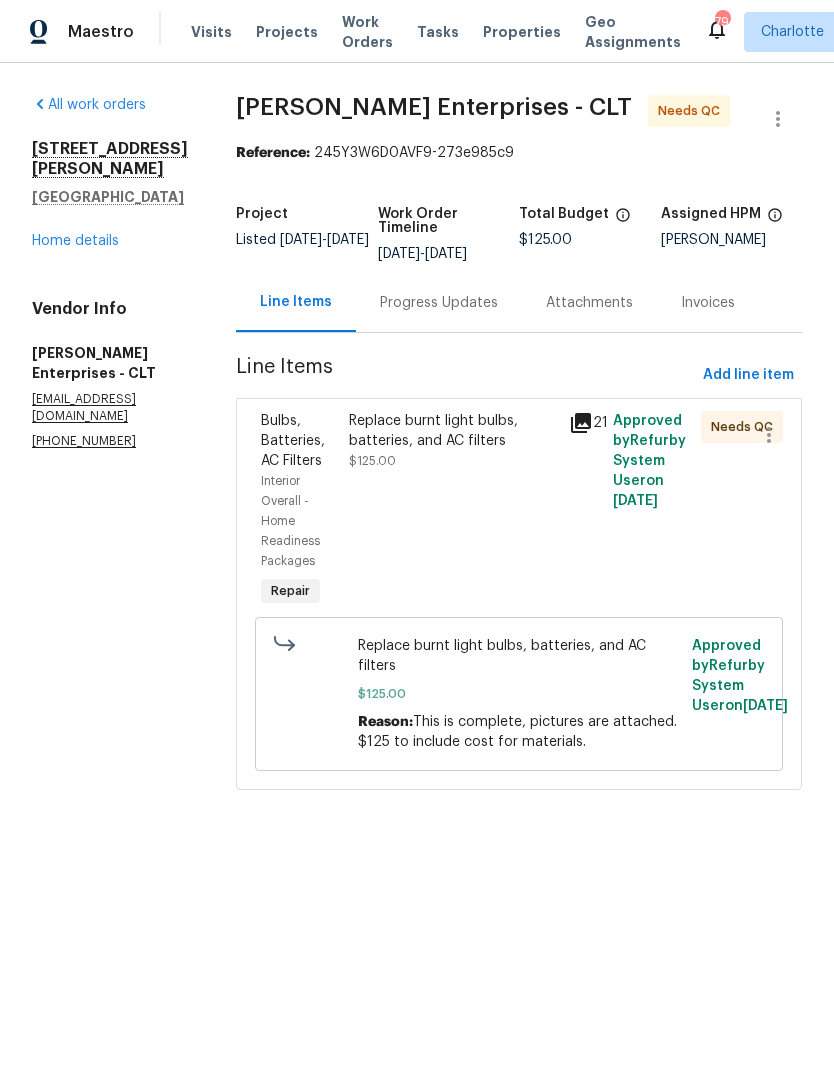click on "Bulbs, Batteries, AC Filters" at bounding box center (299, 441) 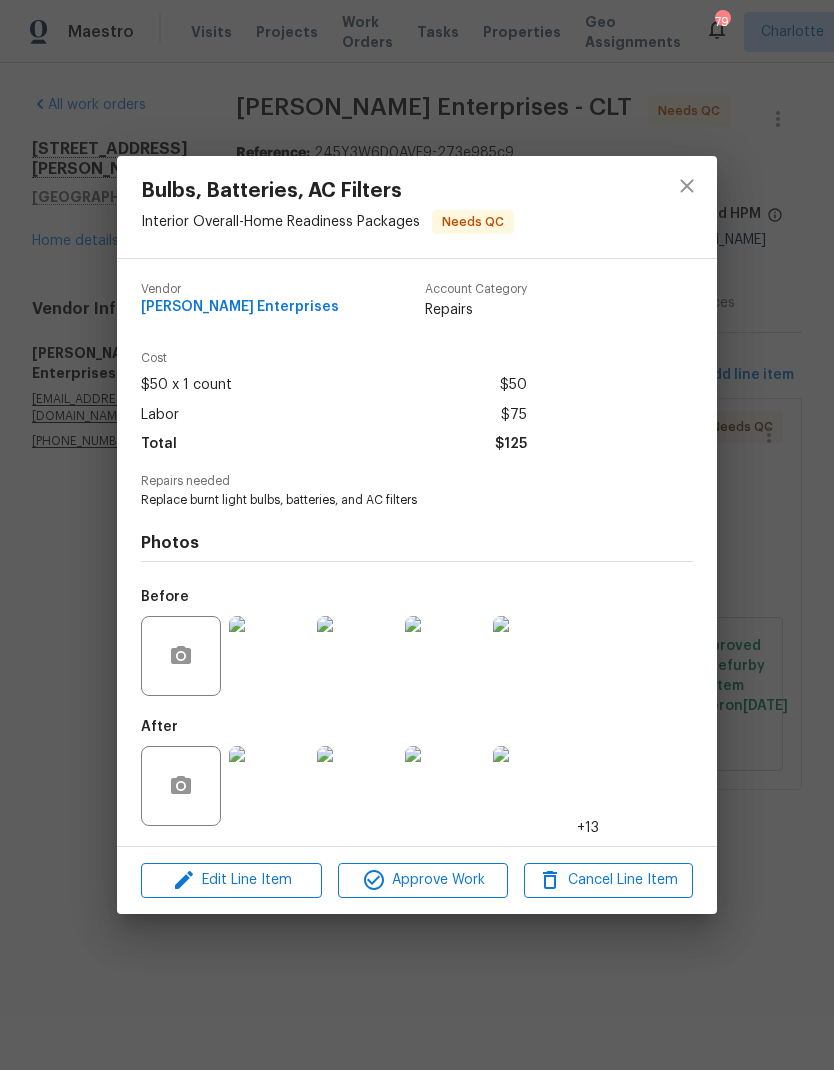 click at bounding box center (269, 786) 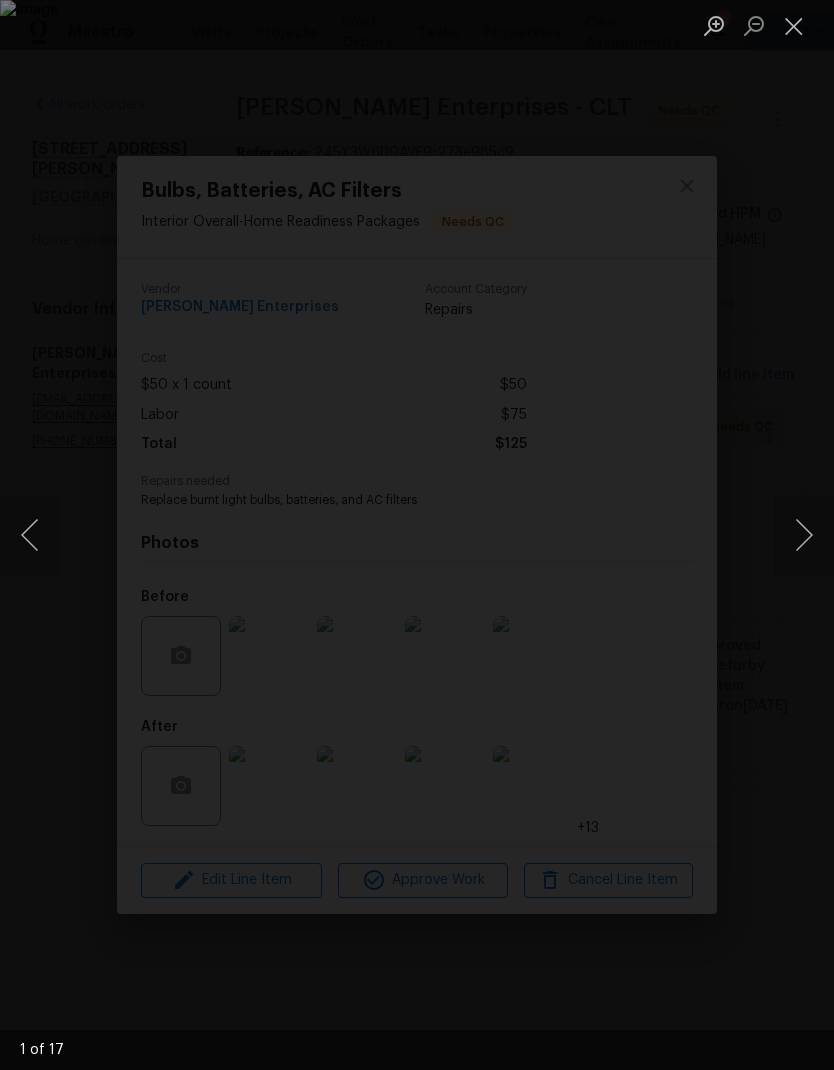 click at bounding box center [804, 535] 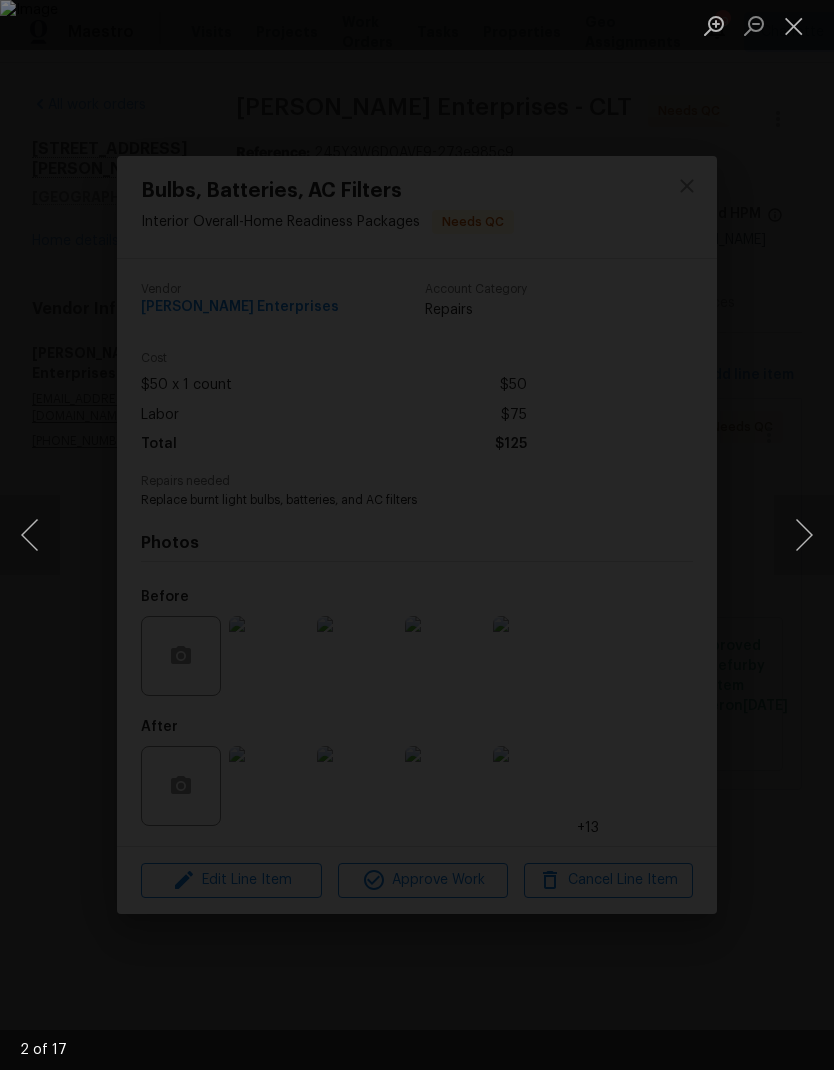 click at bounding box center [804, 535] 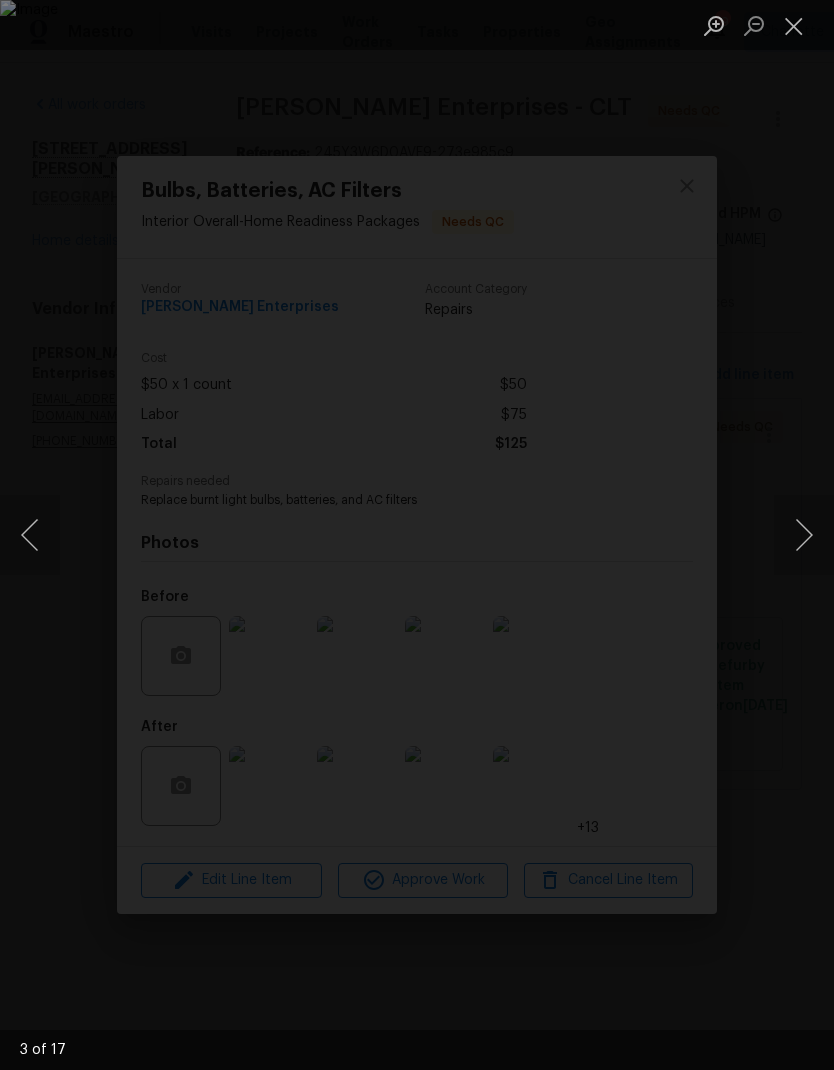 click at bounding box center [804, 535] 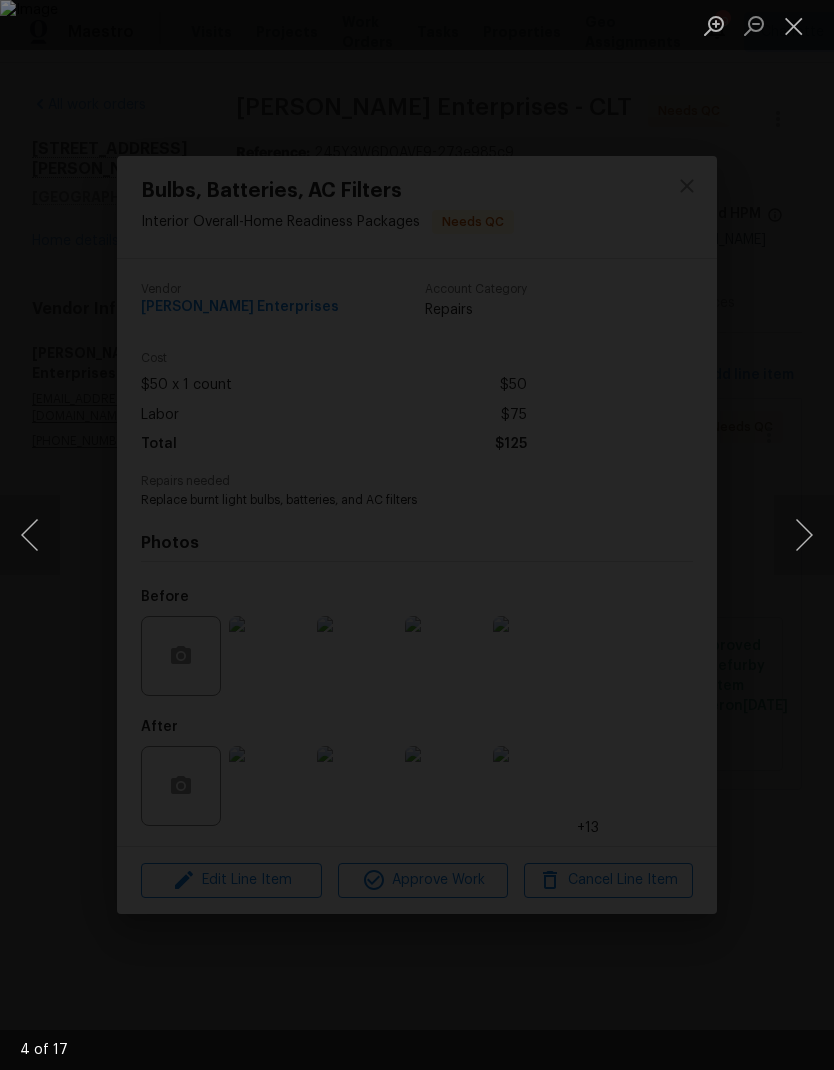 click at bounding box center [804, 535] 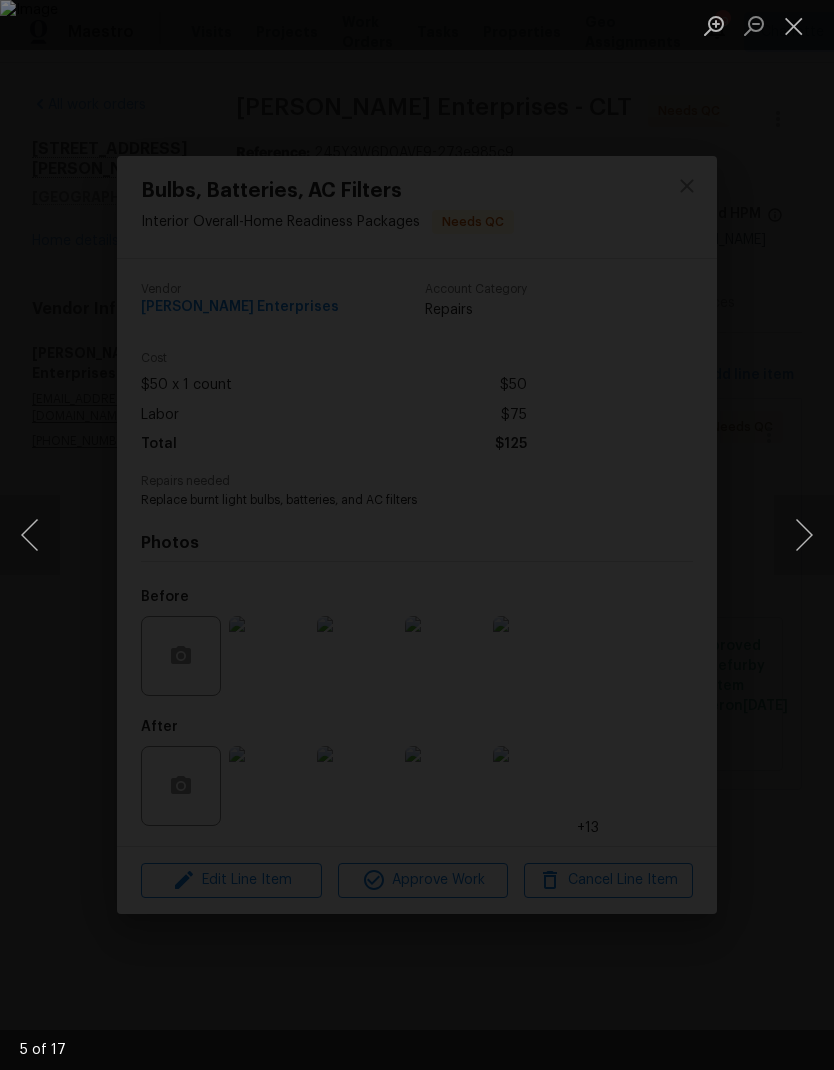 click at bounding box center (804, 535) 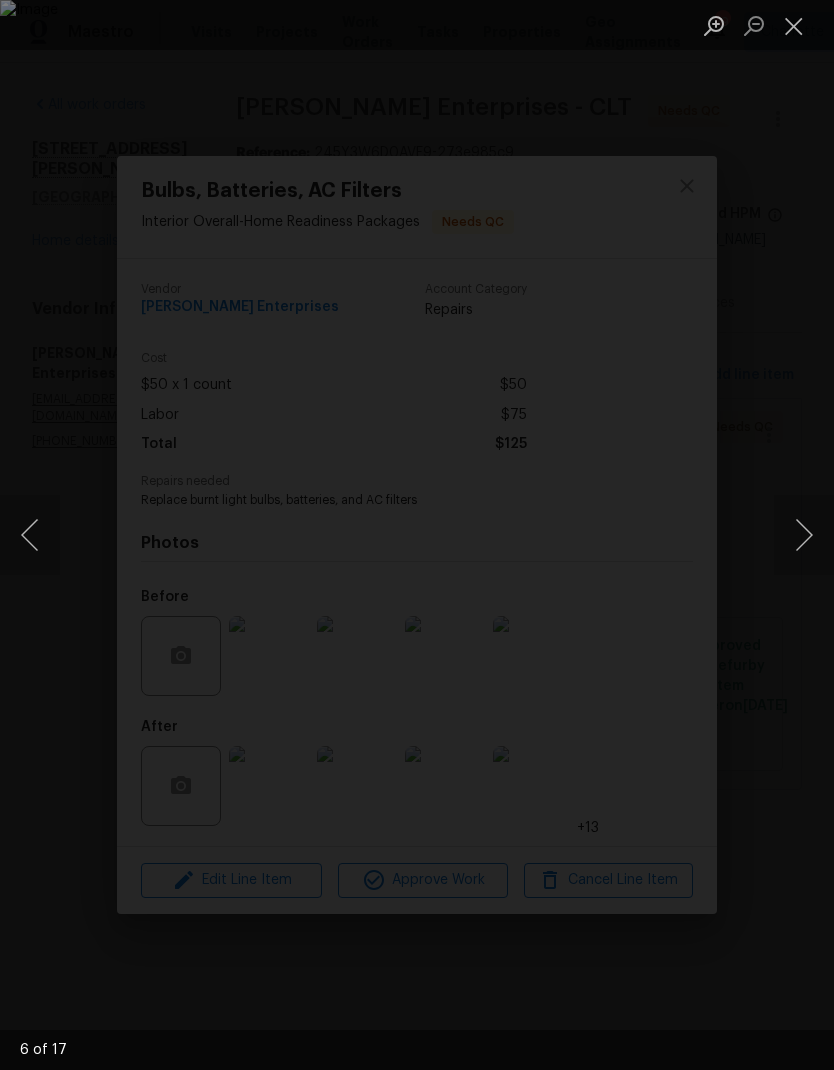 click at bounding box center [804, 535] 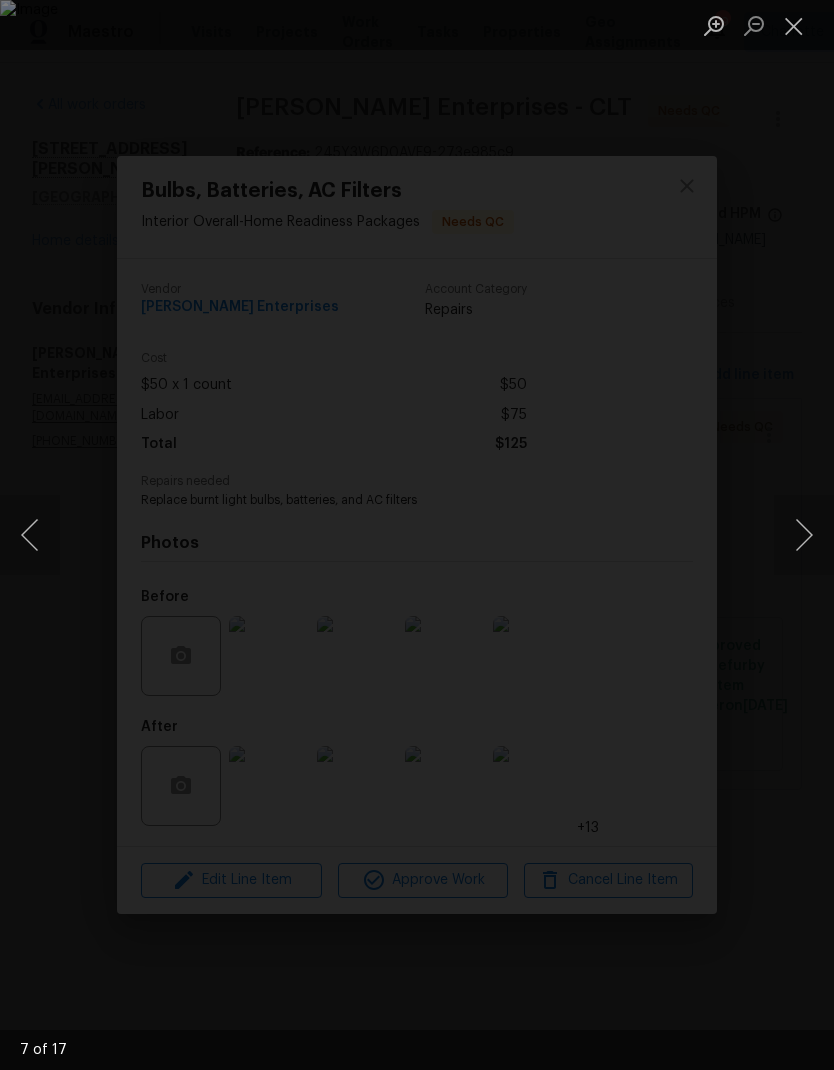 click at bounding box center [804, 535] 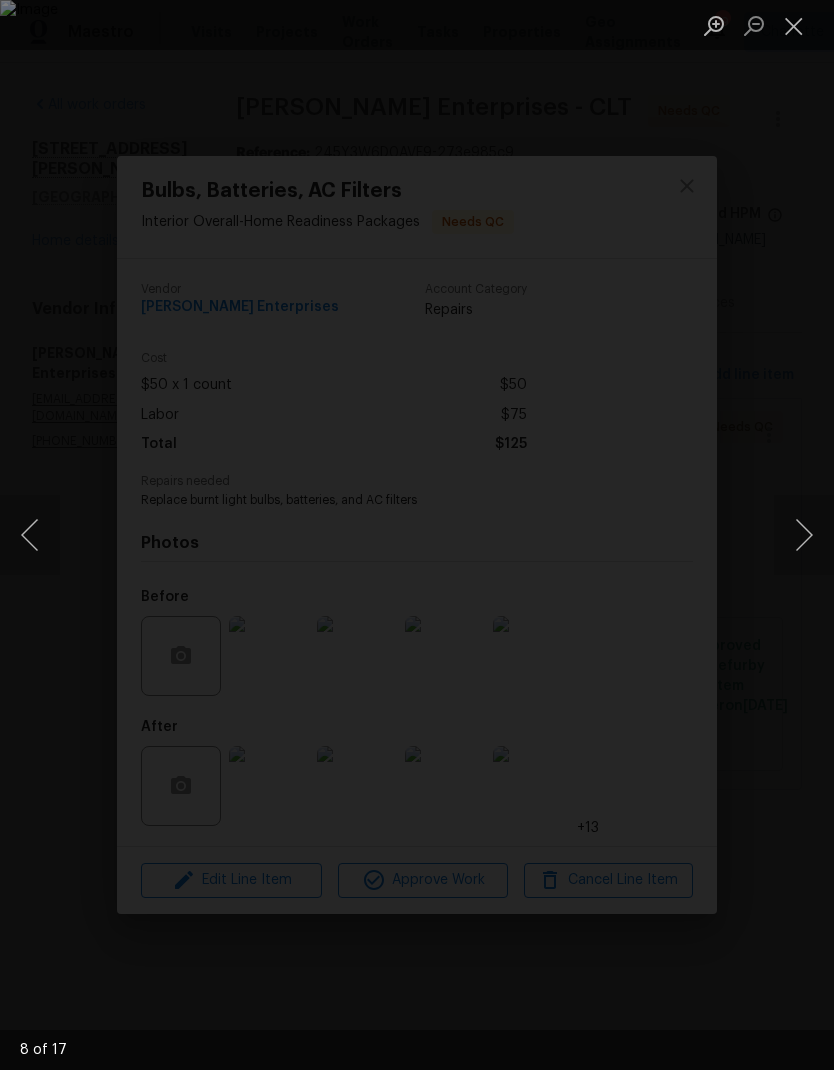 click at bounding box center (804, 535) 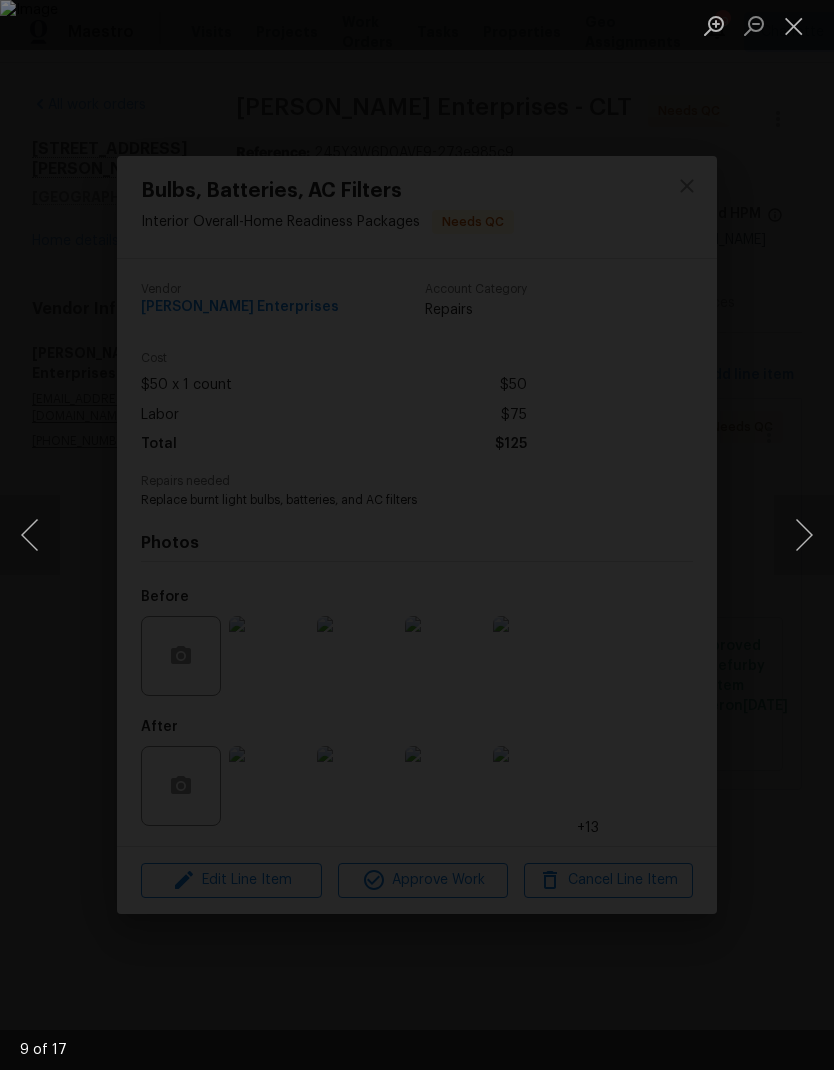 click at bounding box center [804, 535] 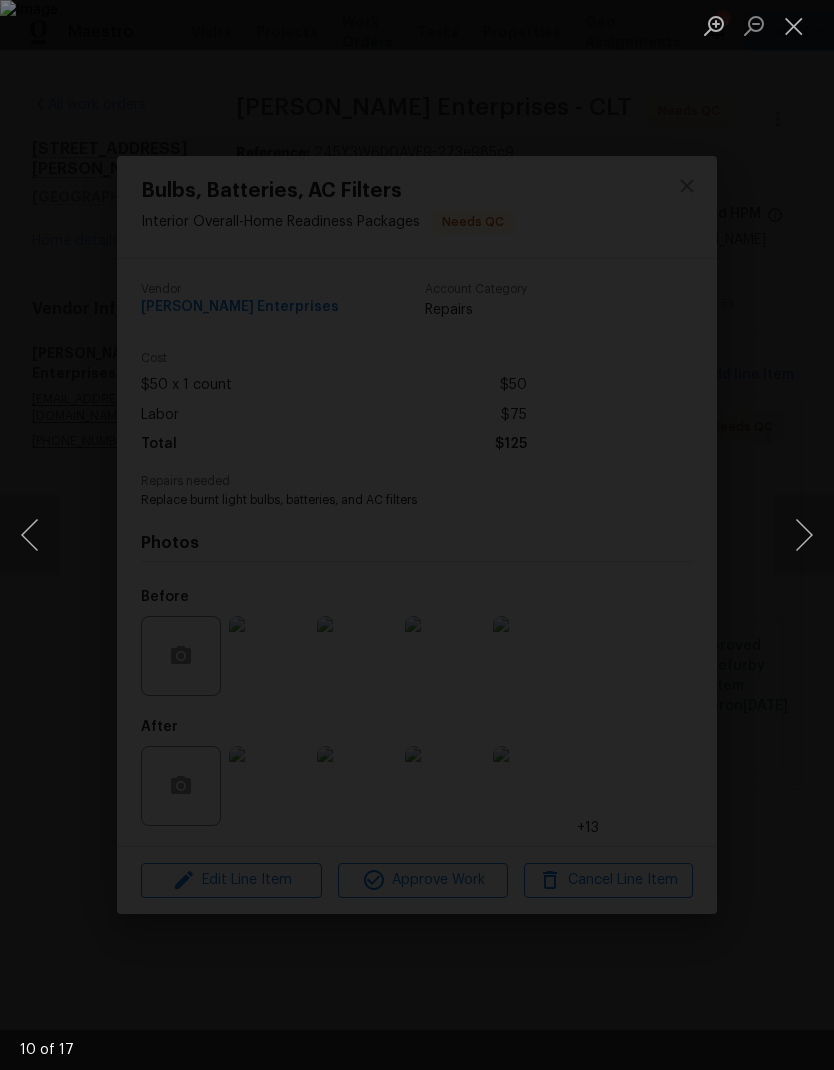 click at bounding box center (804, 535) 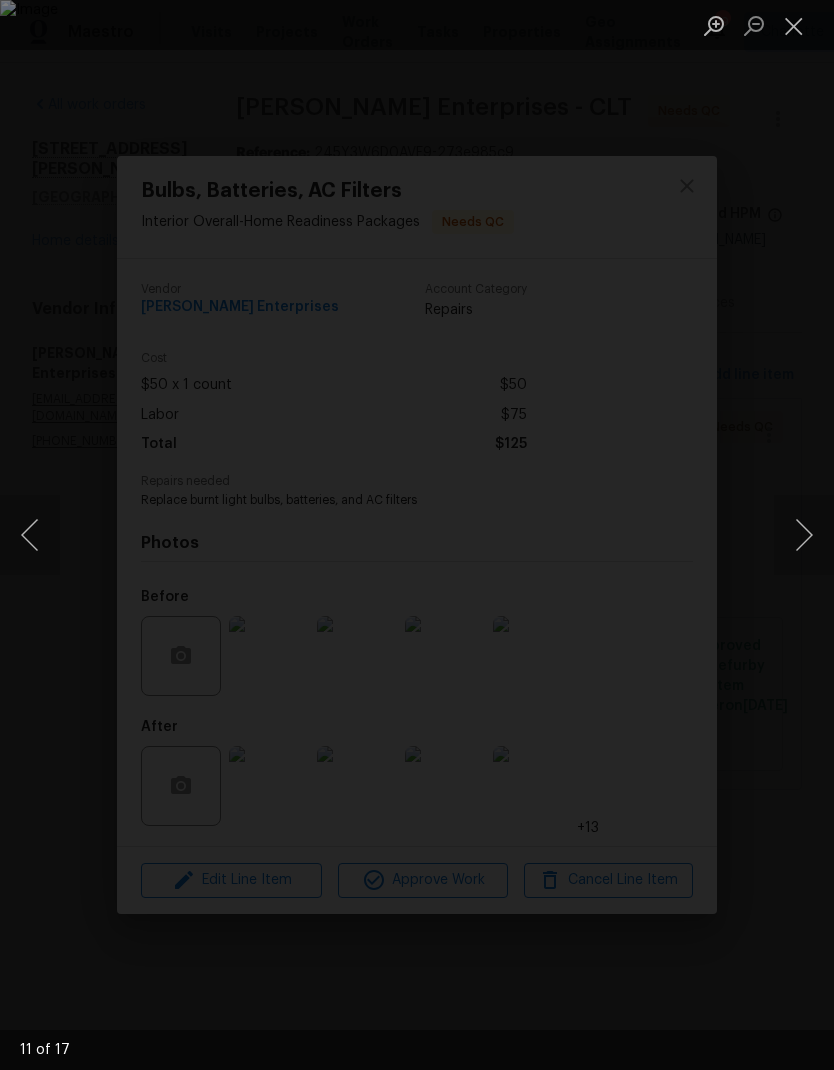 click at bounding box center [804, 535] 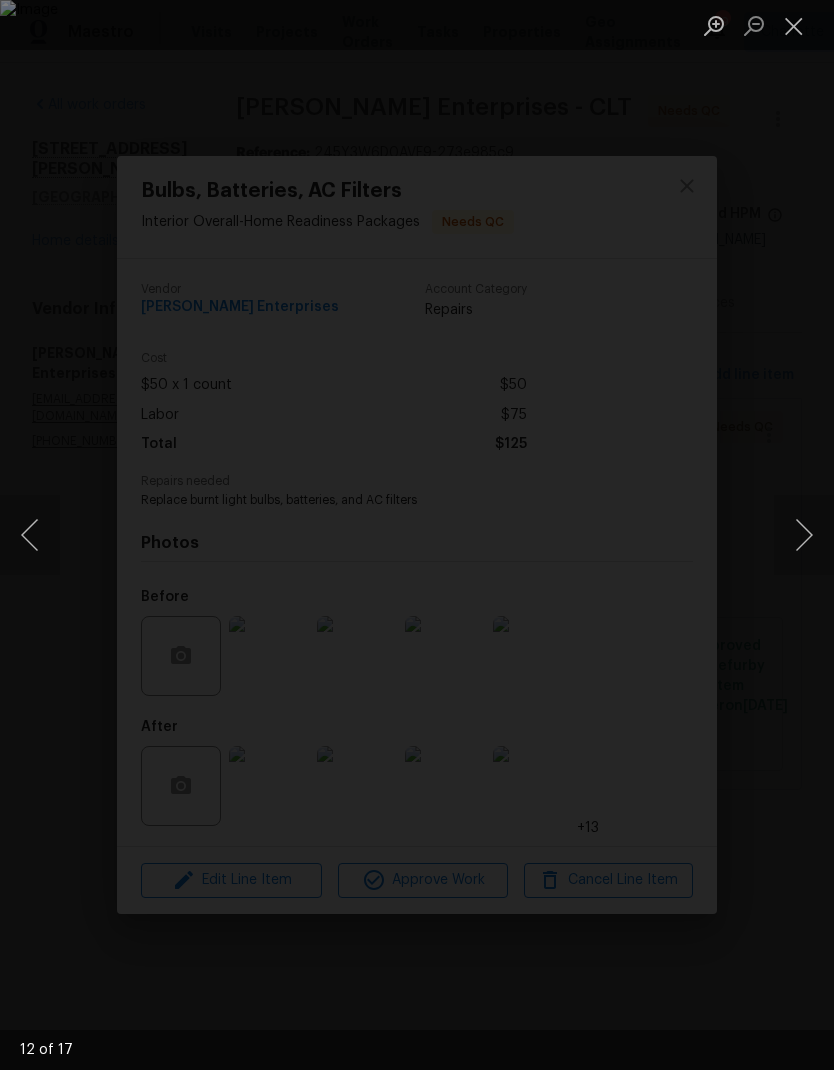 click at bounding box center [804, 535] 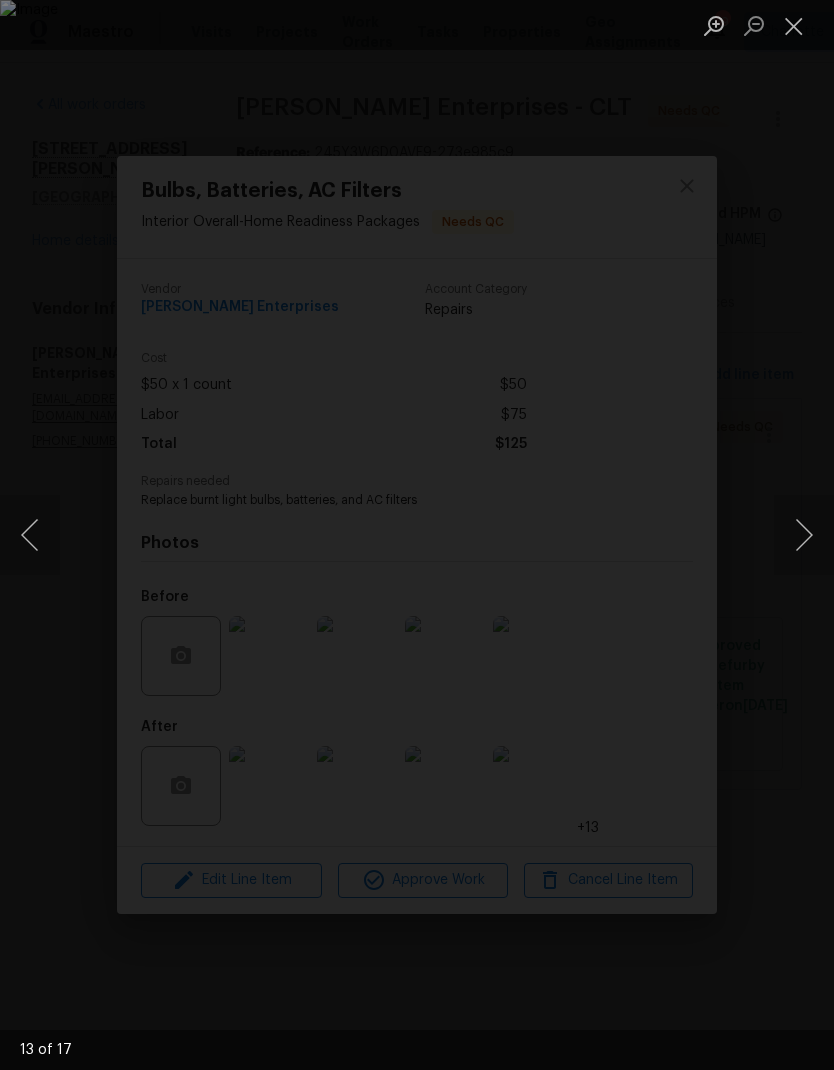 click at bounding box center (804, 535) 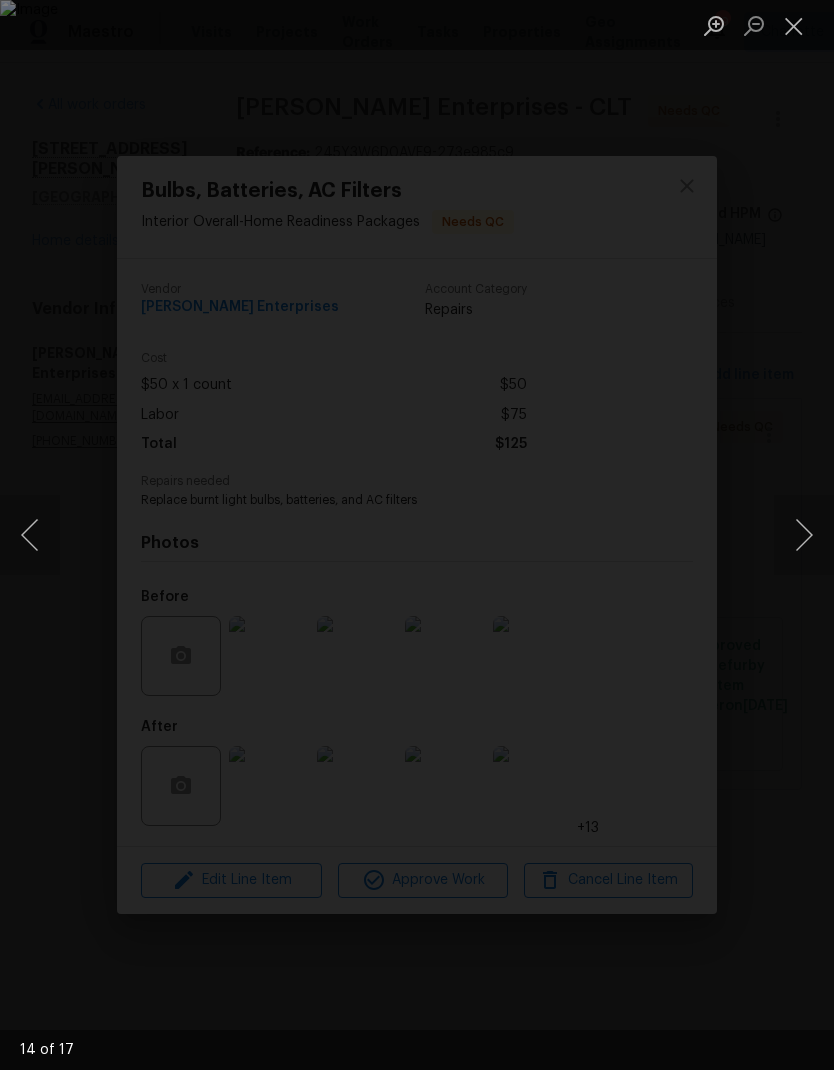 click at bounding box center [804, 535] 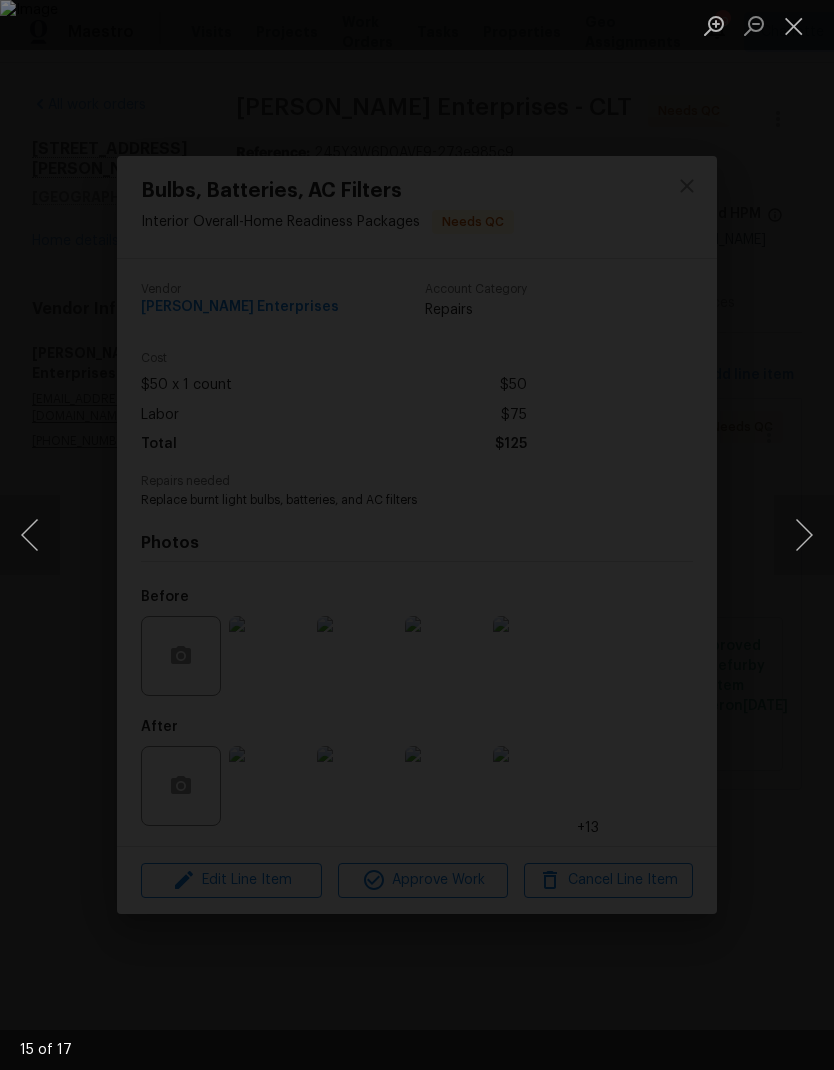 click at bounding box center (804, 535) 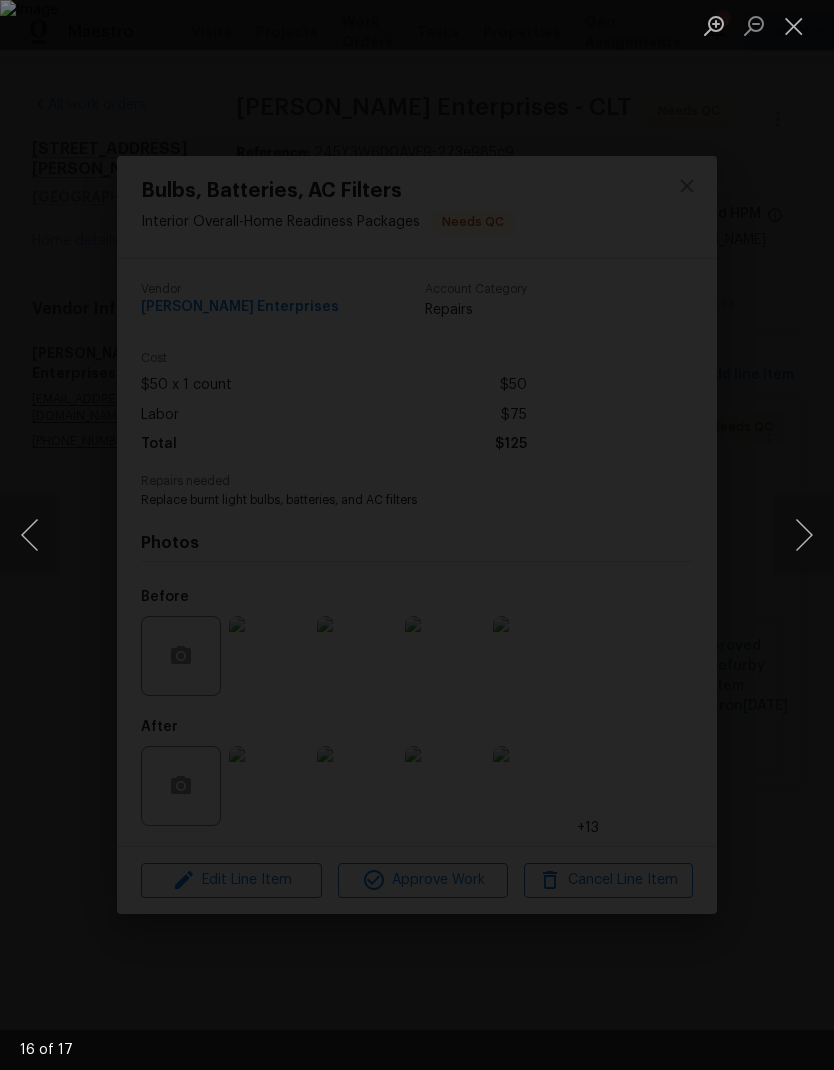 click at bounding box center [804, 535] 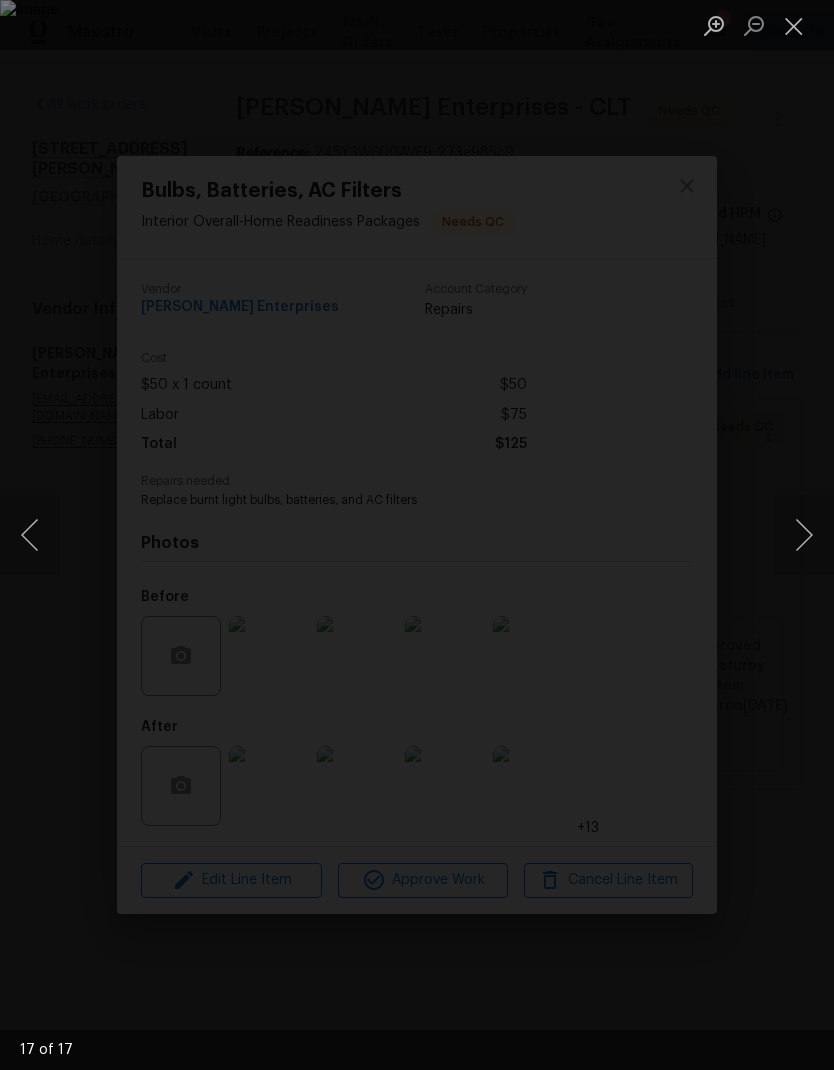 click at bounding box center (804, 535) 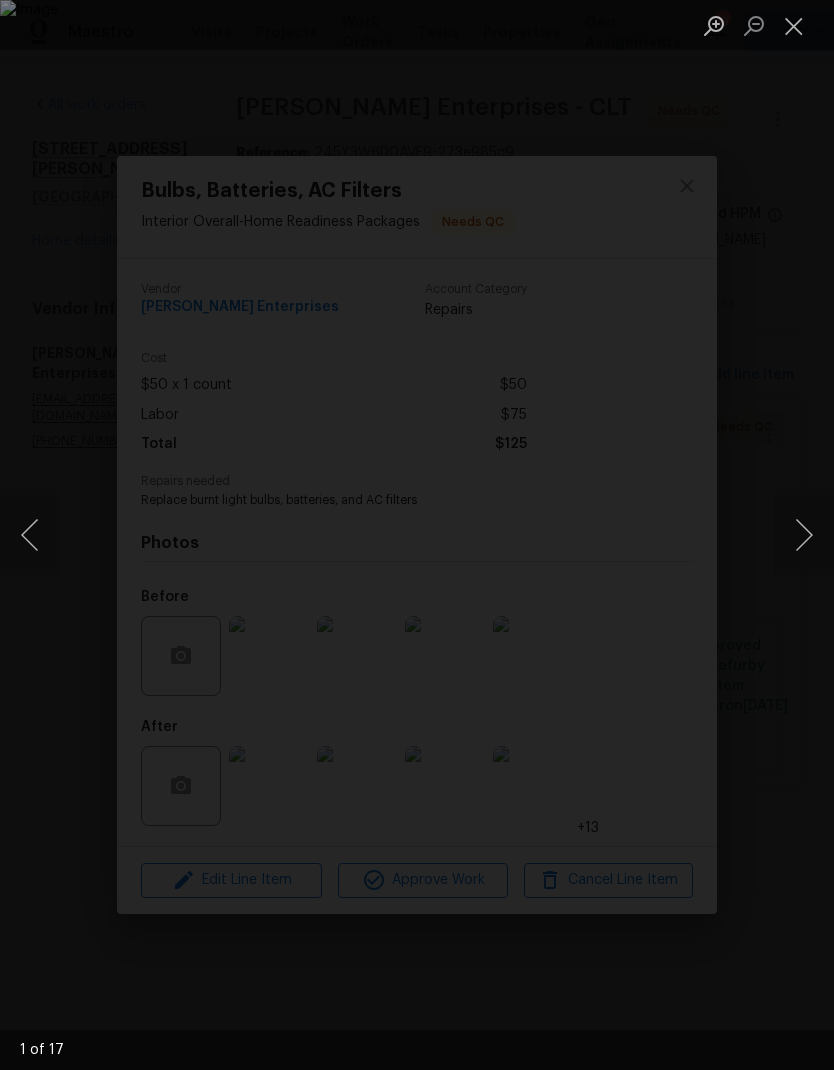 click at bounding box center (804, 535) 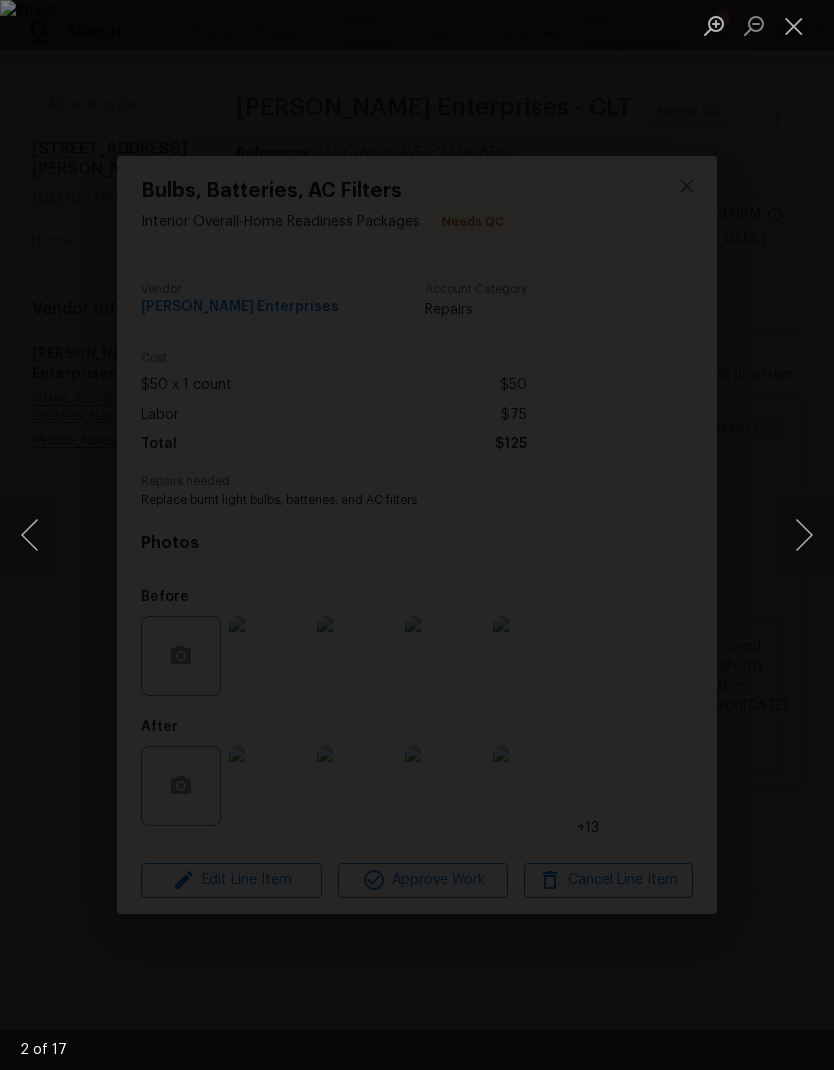 click at bounding box center [794, 25] 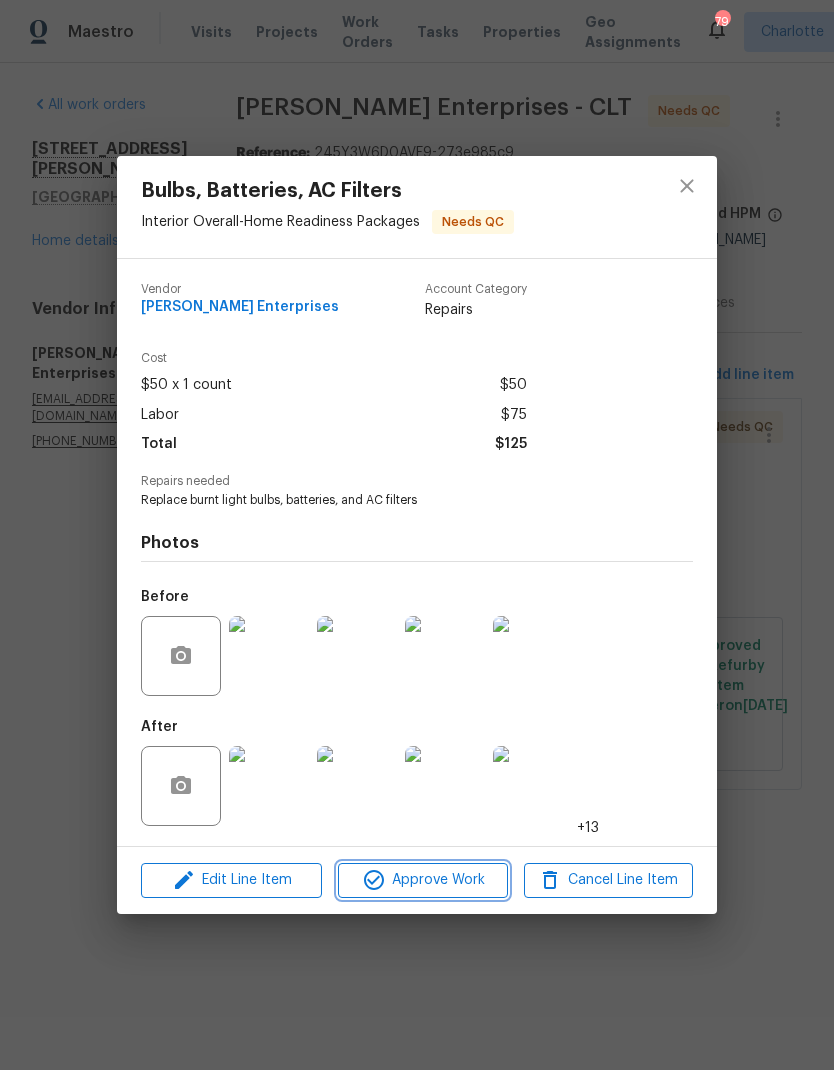 click on "Approve Work" at bounding box center (422, 880) 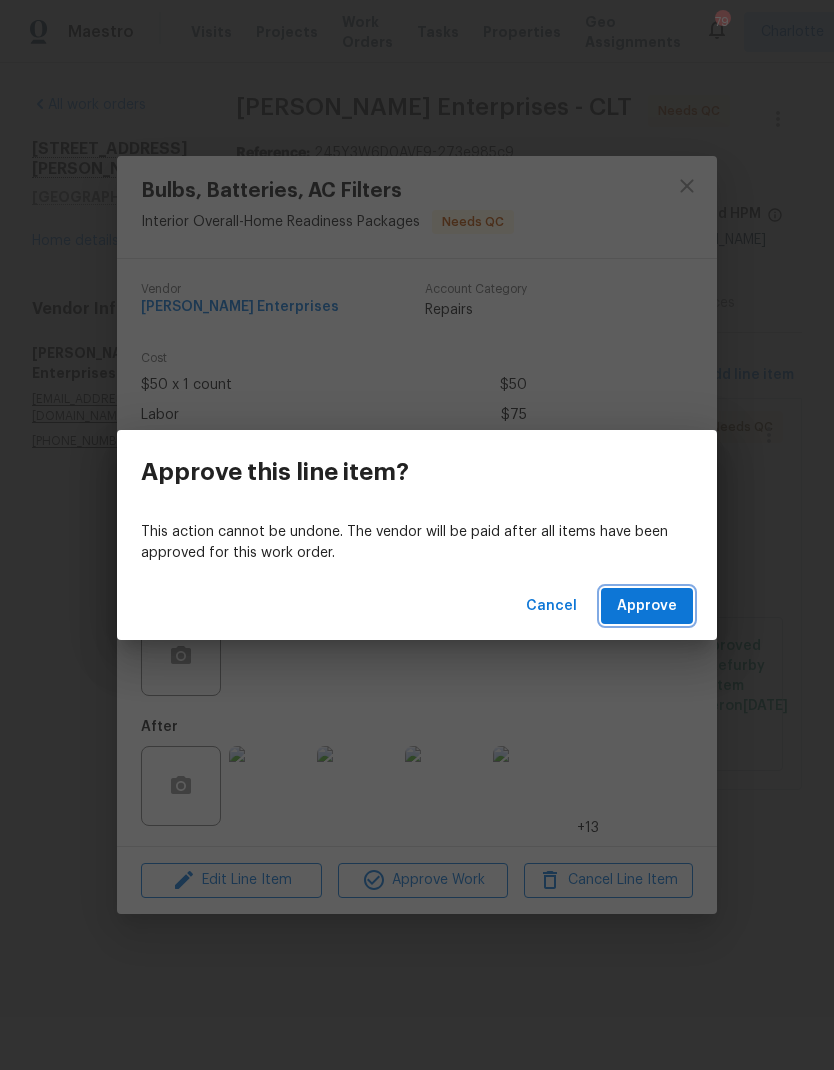 click on "Approve" at bounding box center (647, 606) 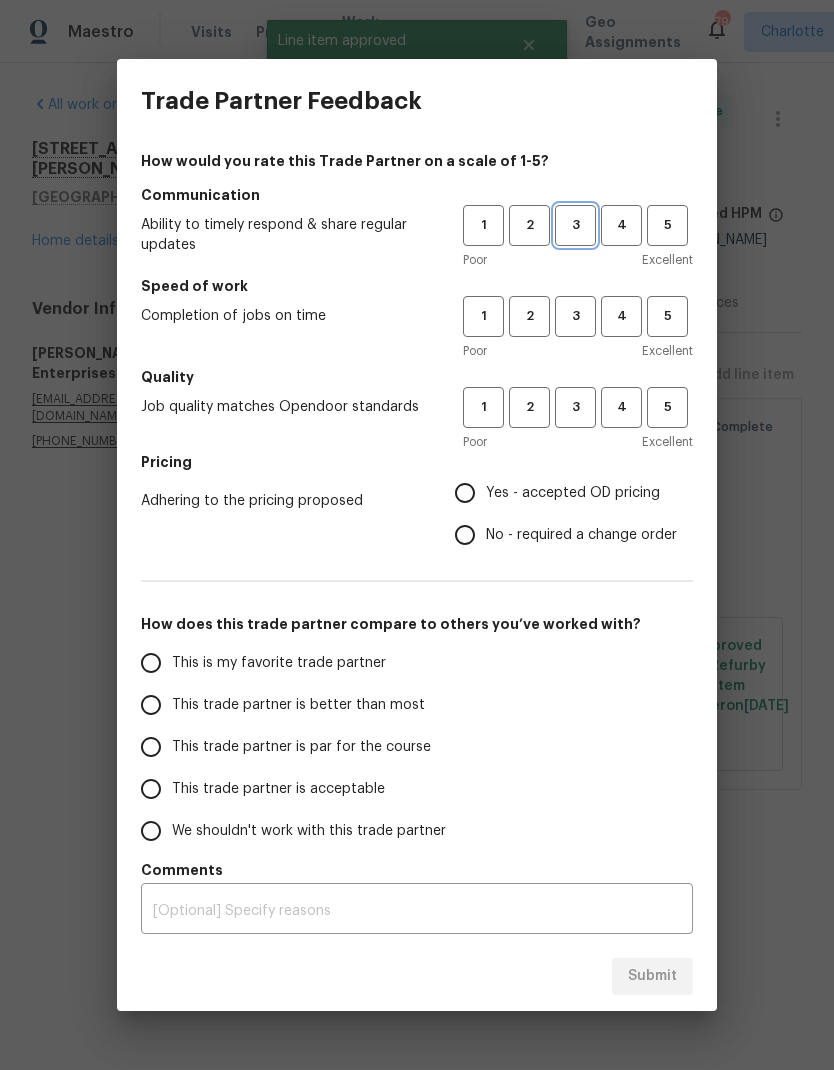 click on "3" at bounding box center [575, 225] 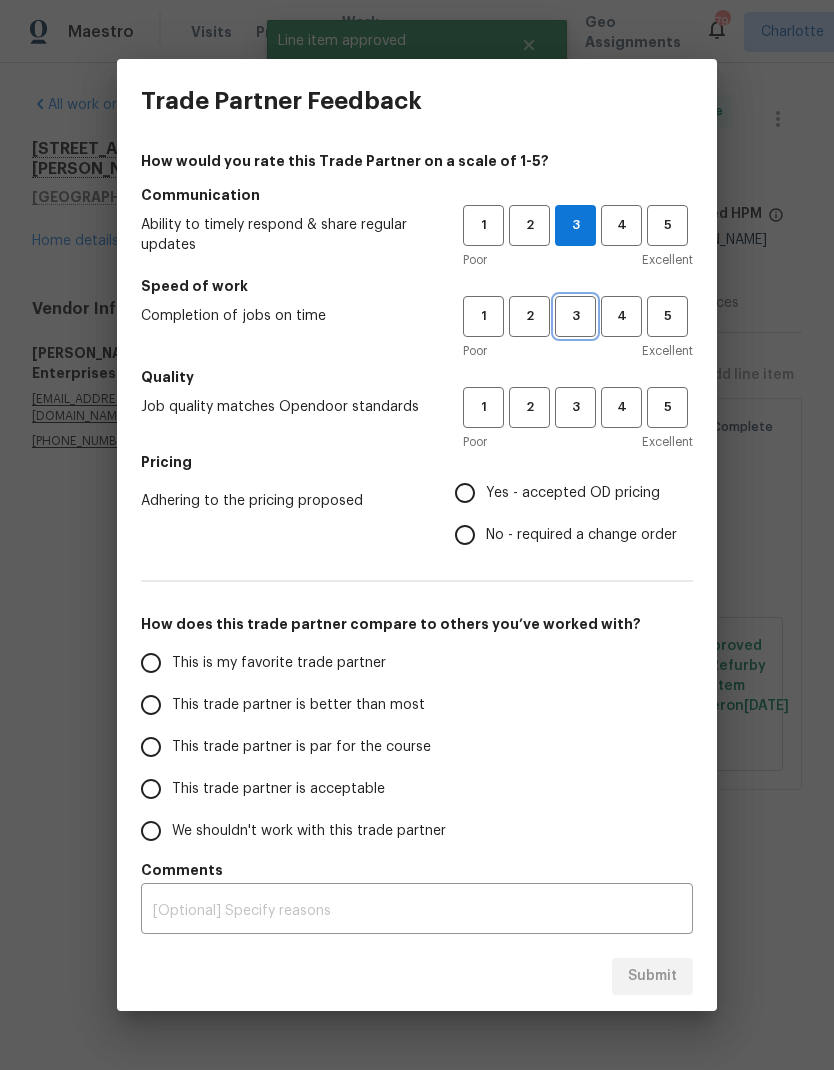 click on "3" at bounding box center (575, 316) 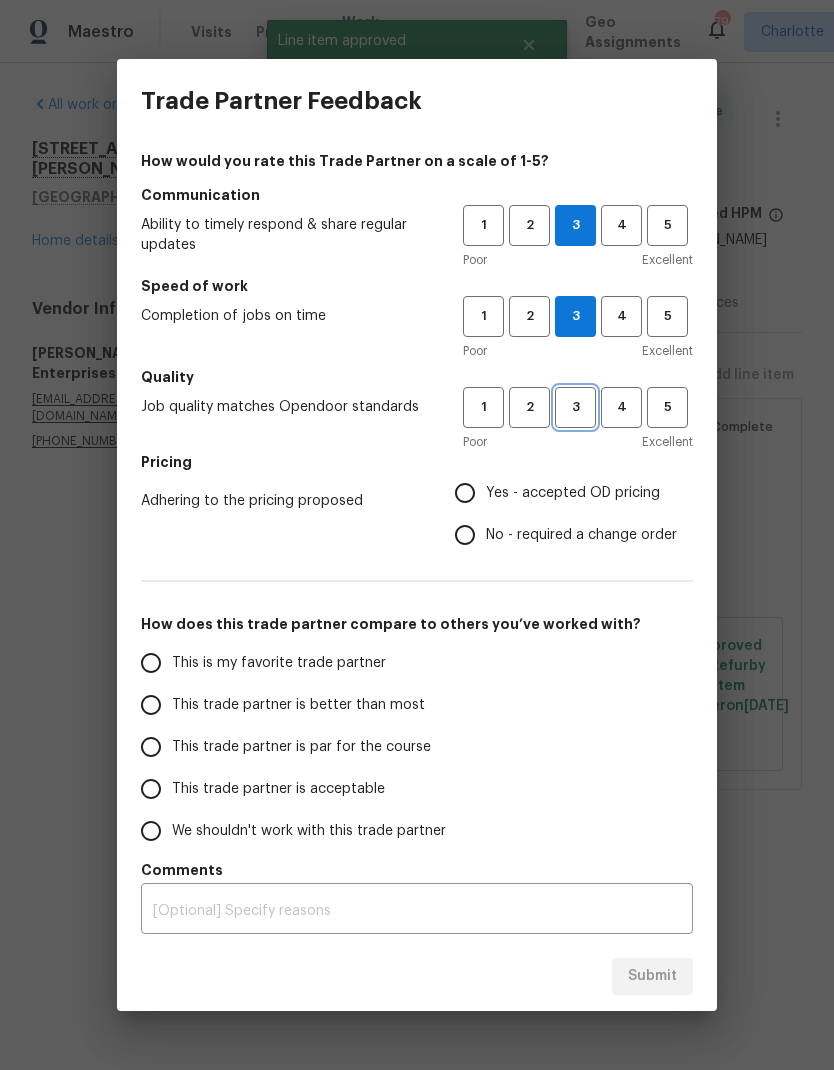 click on "3" at bounding box center [575, 407] 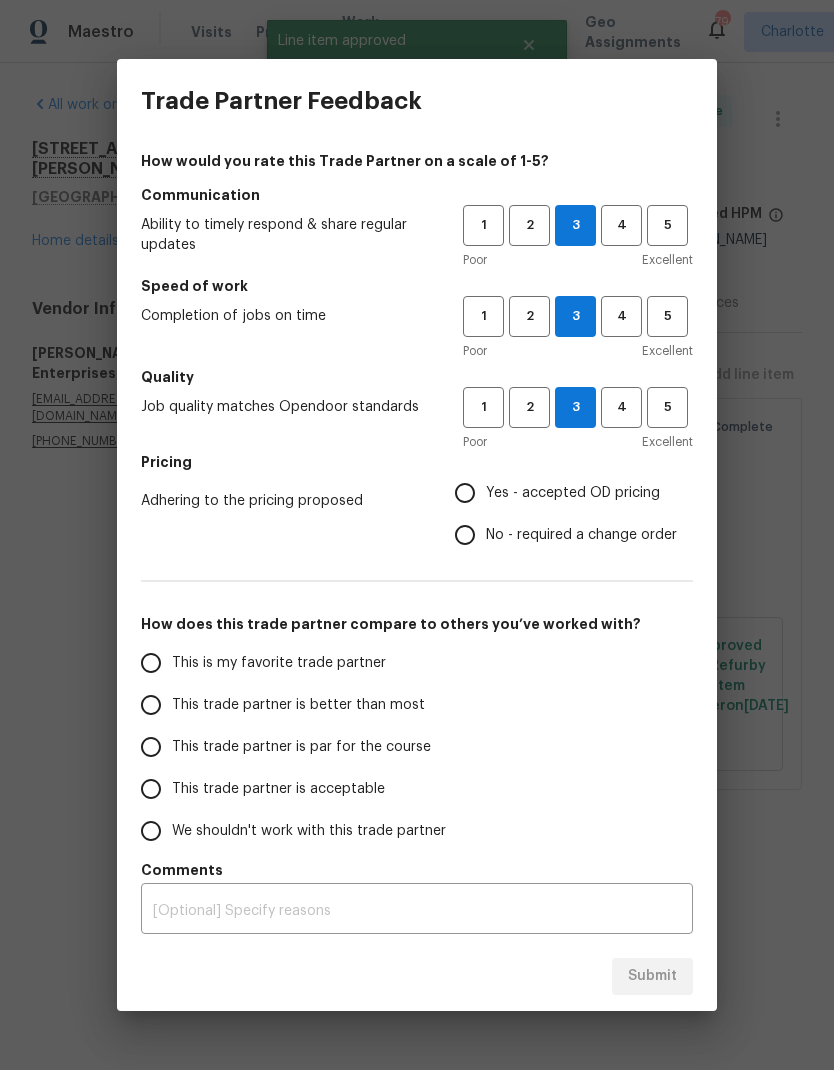 click on "No - required a change order" at bounding box center (465, 535) 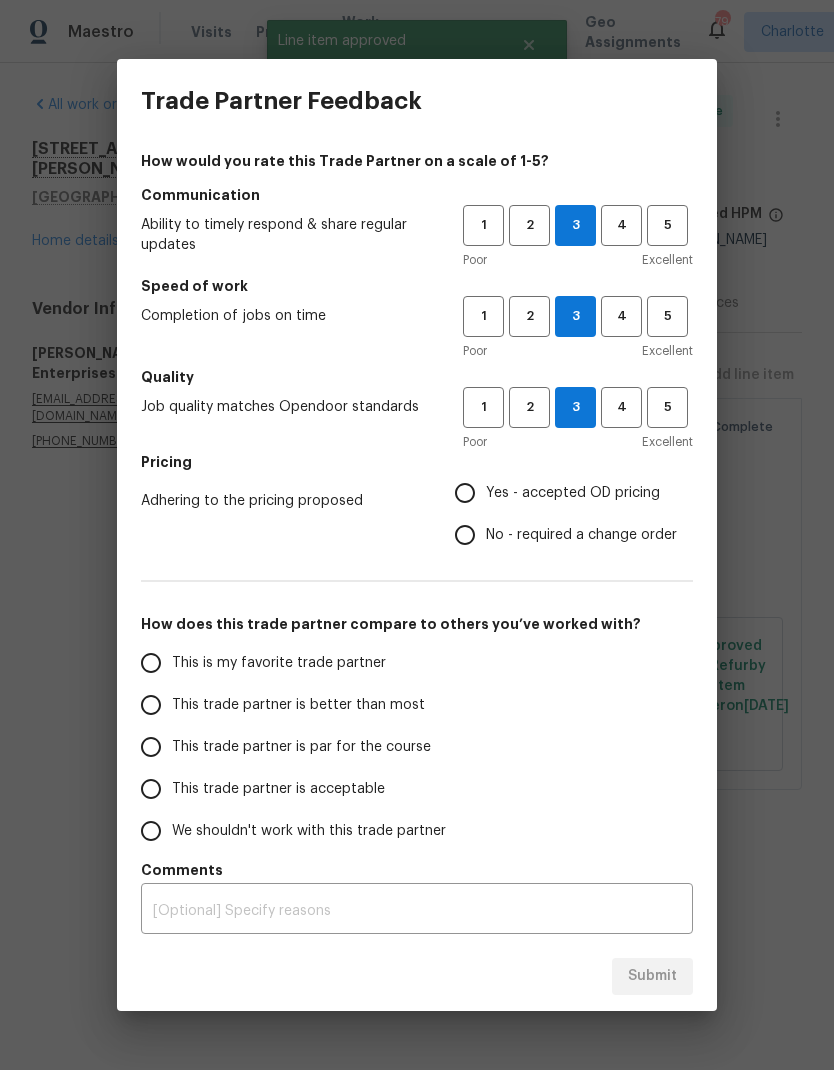 radio on "true" 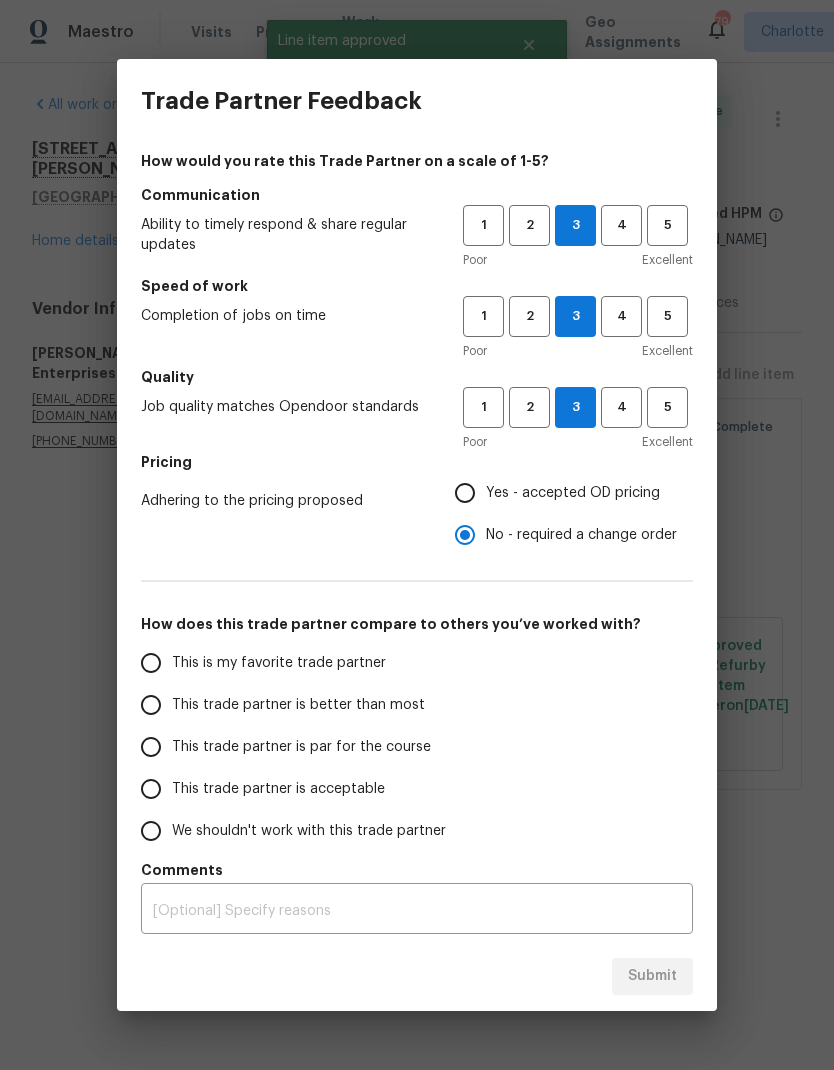 click on "This trade partner is better than most" at bounding box center (151, 705) 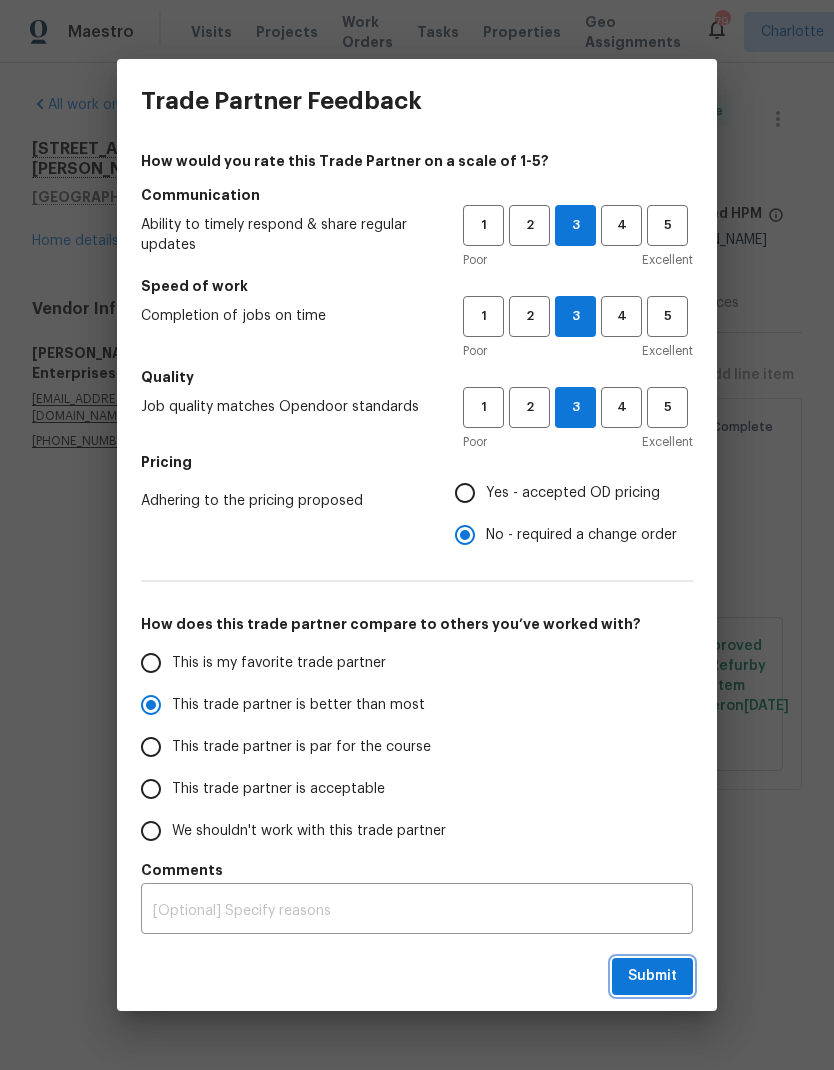 click on "Submit" at bounding box center [652, 976] 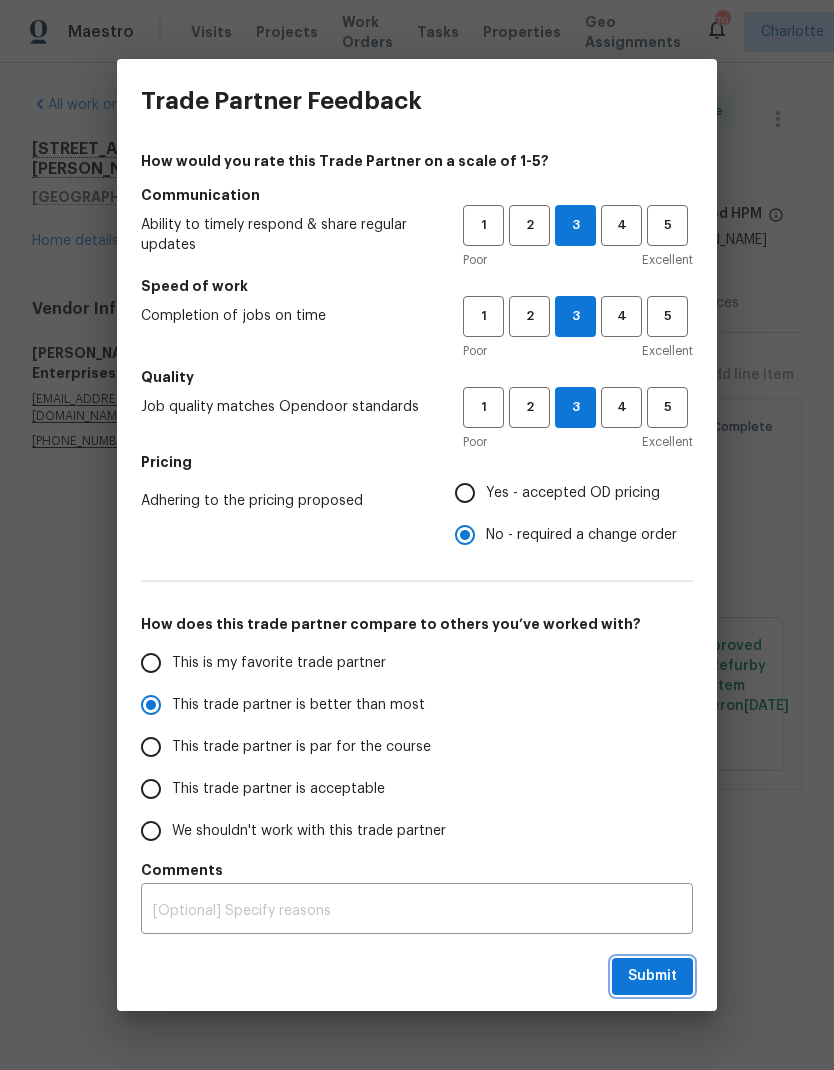 radio on "true" 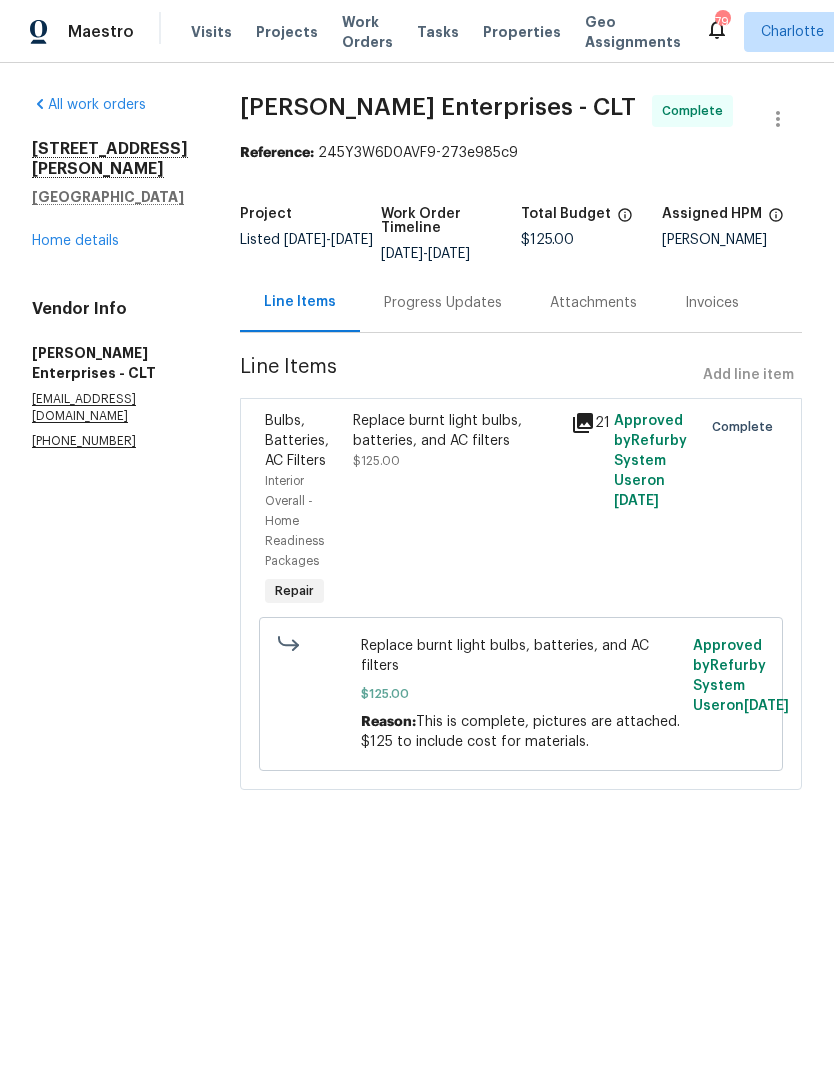 radio on "false" 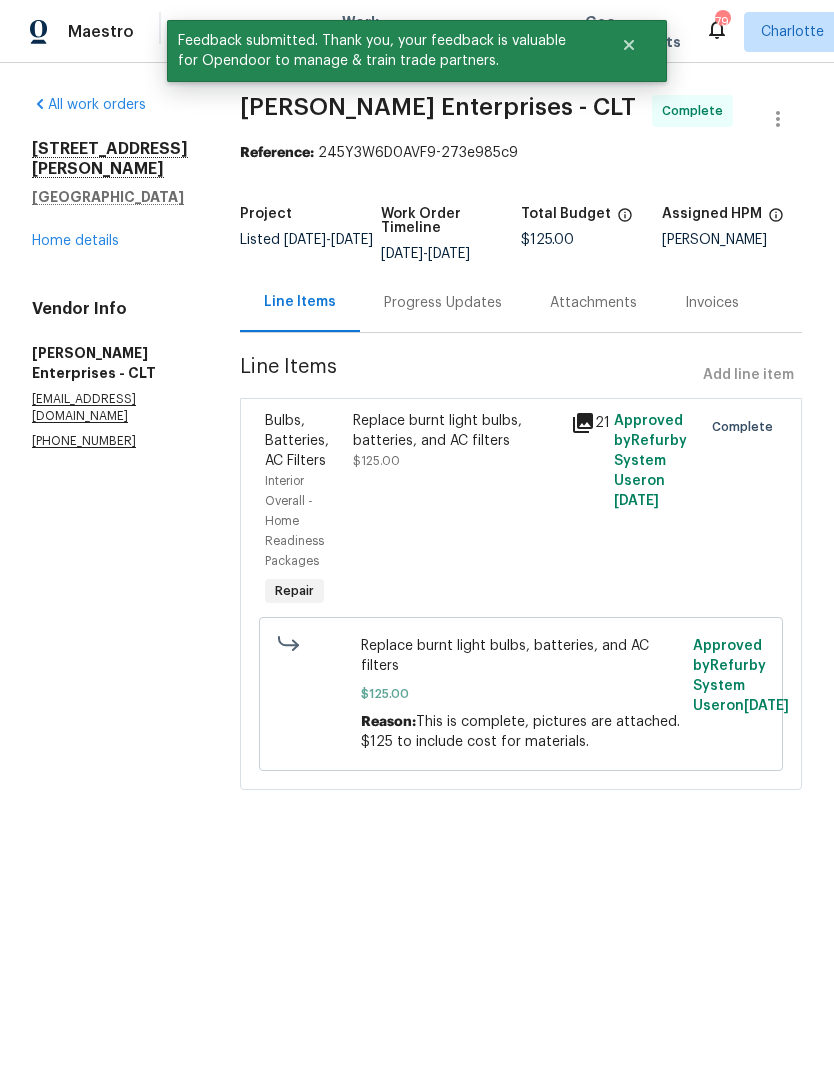 click on "Home details" at bounding box center [75, 241] 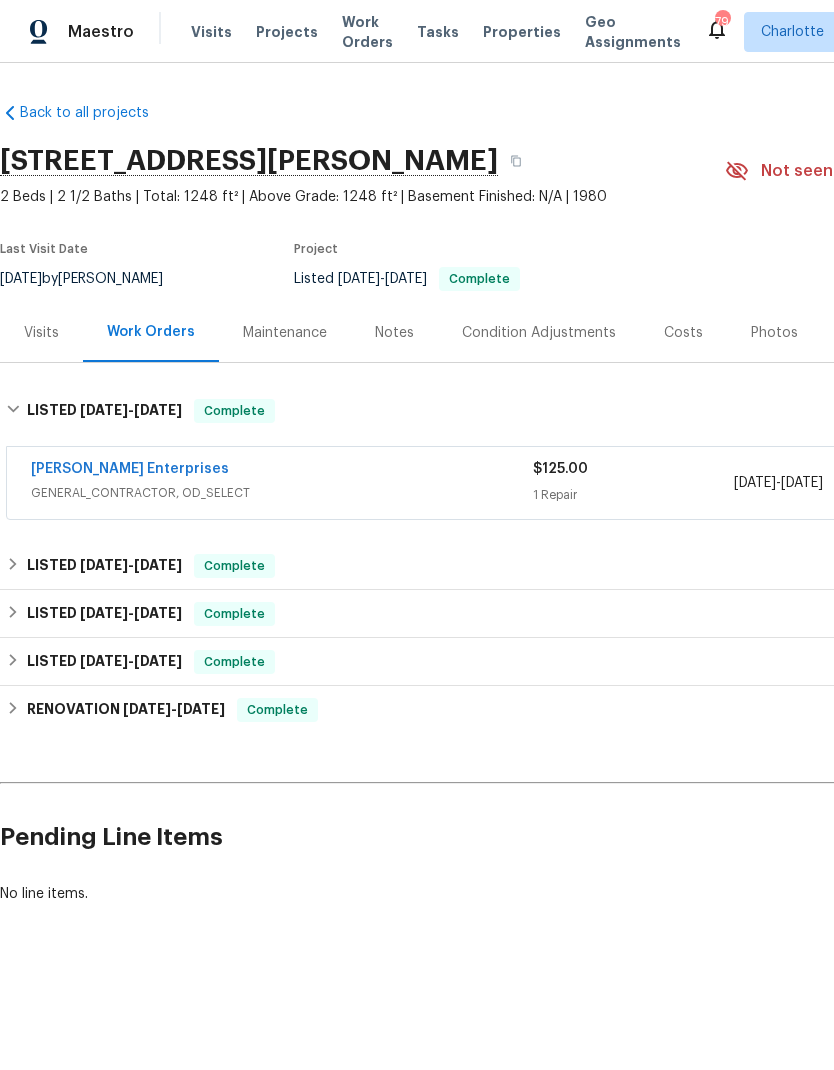 scroll, scrollTop: 0, scrollLeft: 0, axis: both 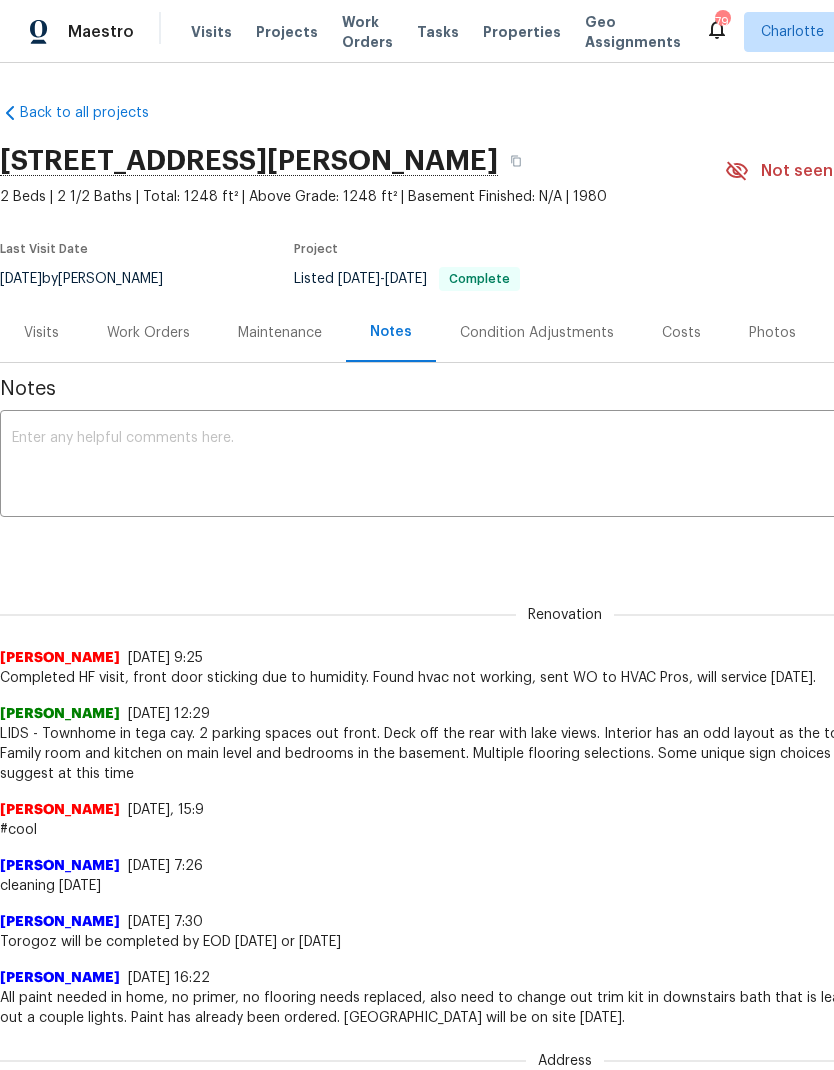 click at bounding box center (565, 466) 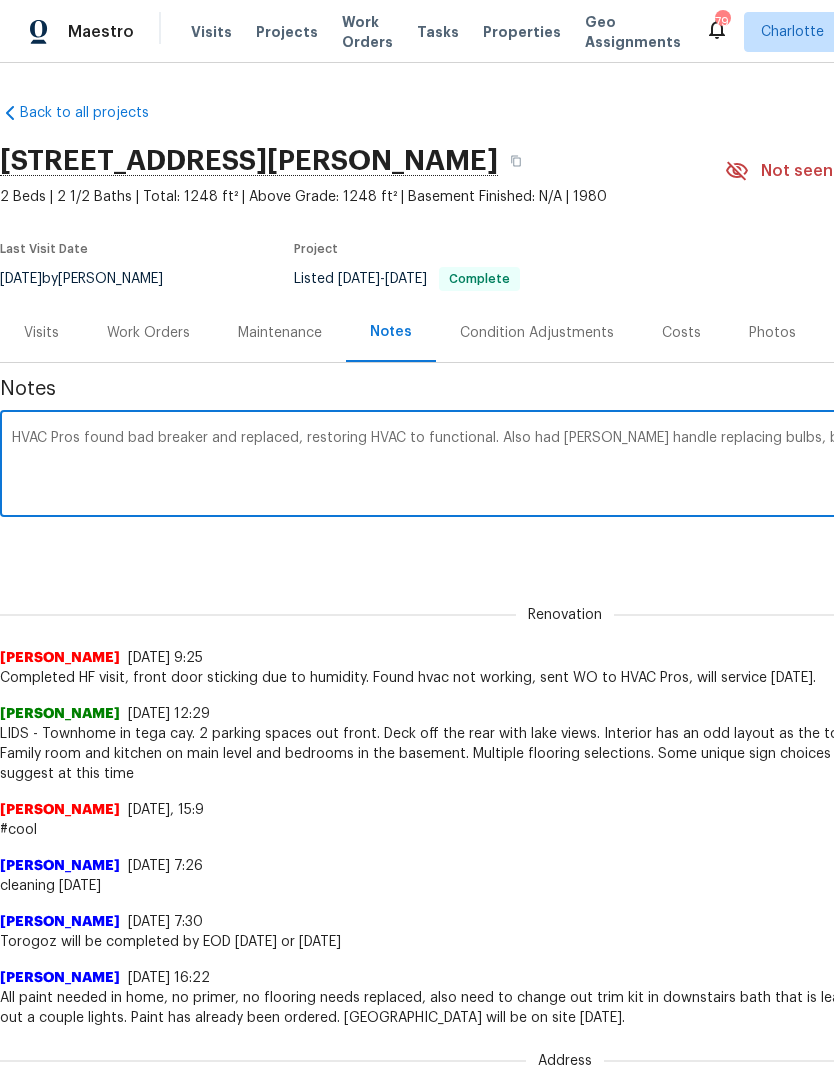 scroll, scrollTop: 0, scrollLeft: 296, axis: horizontal 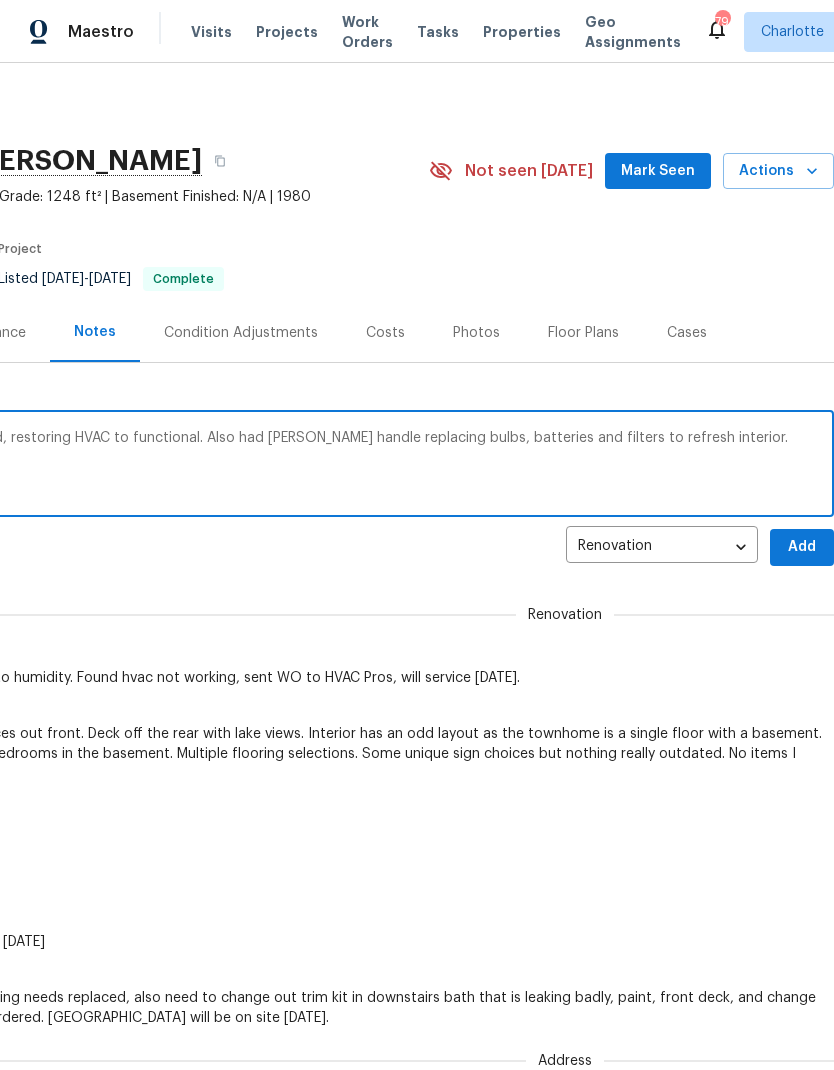 type on "HVAC Pros found bad breaker and replaced, restoring HVAC to functional. Also had Nordman handle replacing bulbs, batteries and filters to refresh interior." 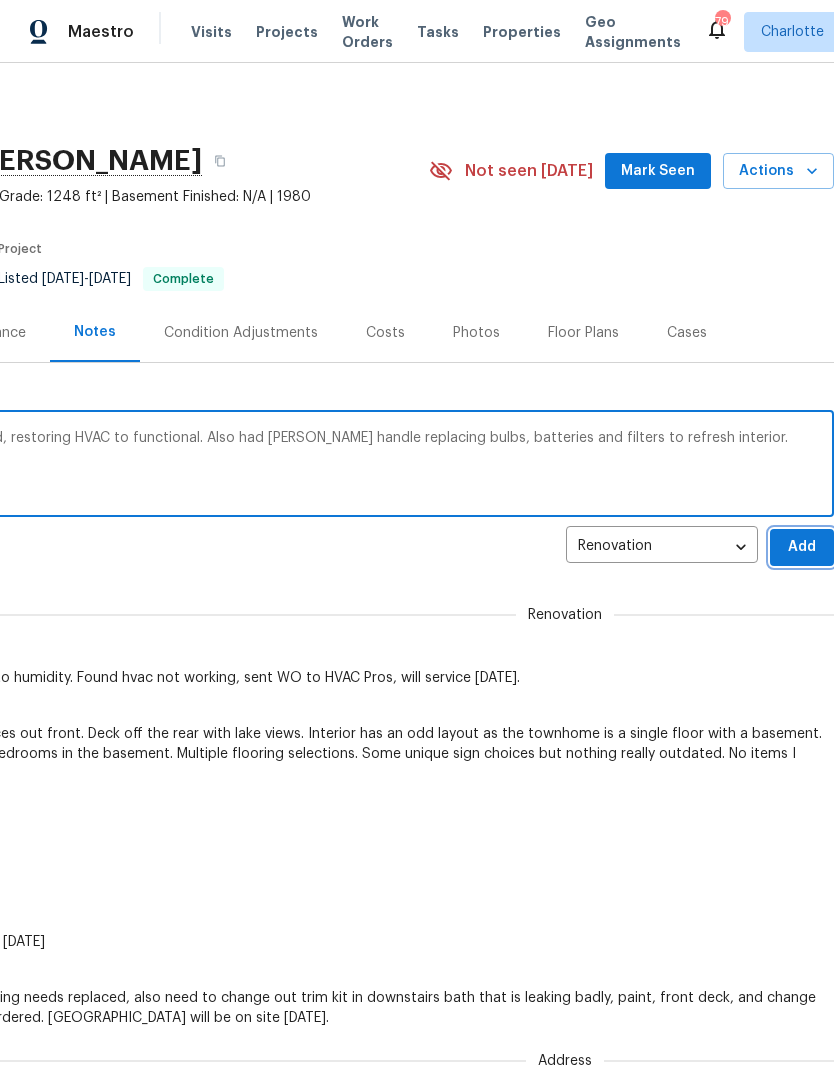 click on "Add" at bounding box center (802, 547) 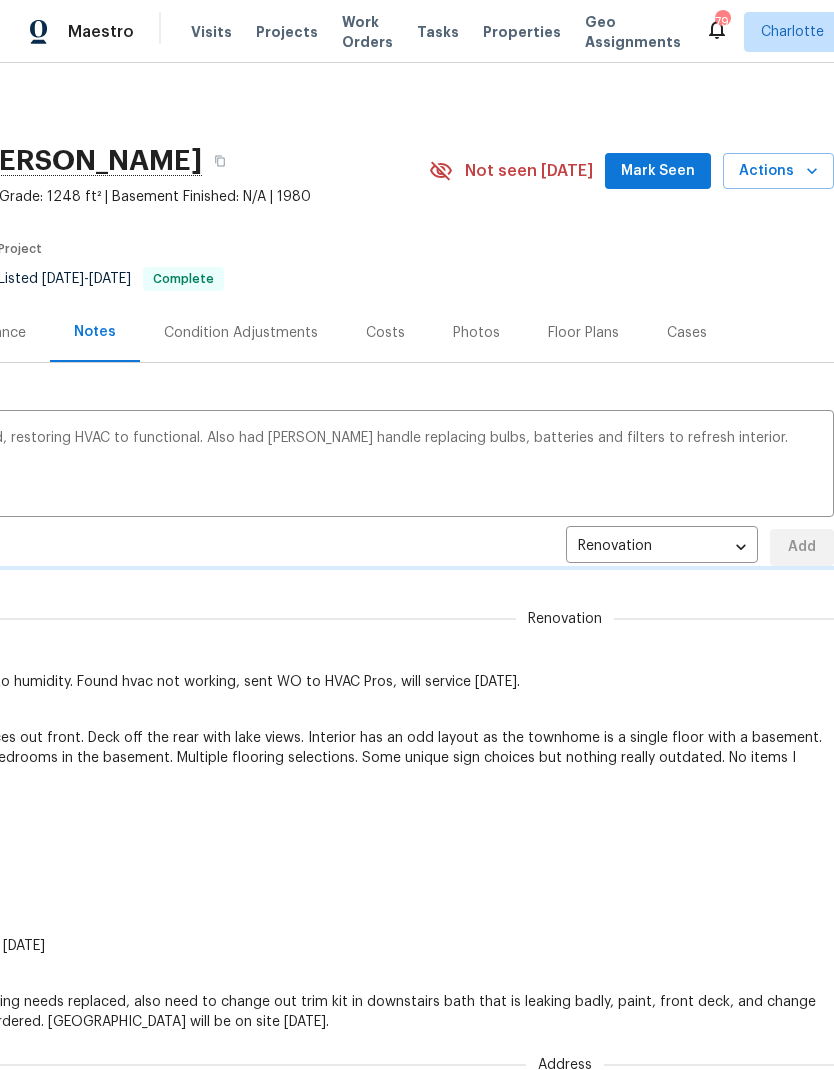 type 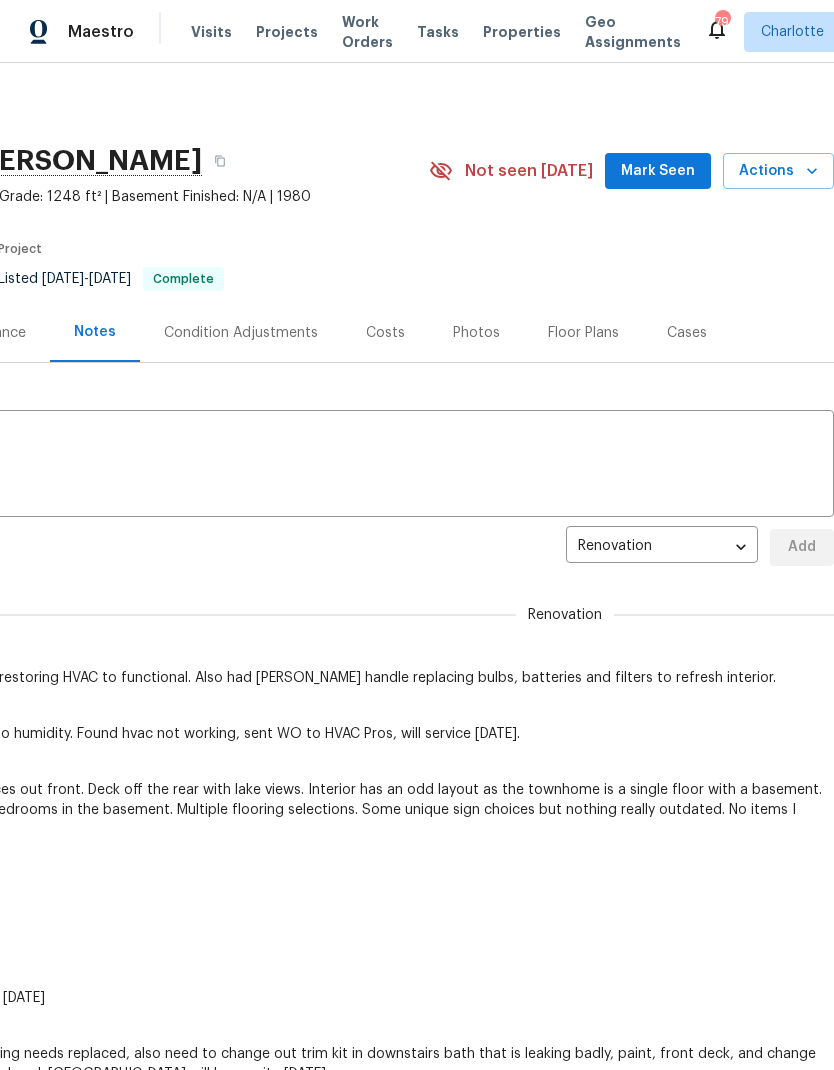 click on "Mark Seen" at bounding box center (658, 171) 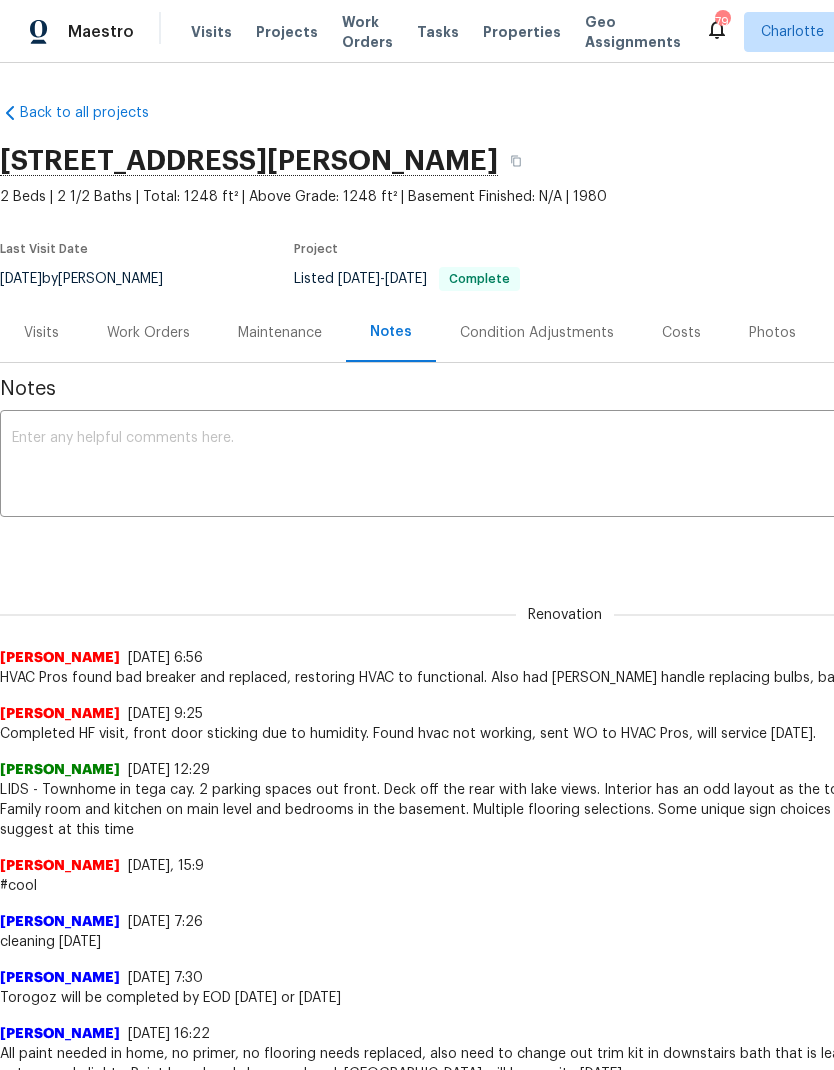 scroll, scrollTop: 0, scrollLeft: 0, axis: both 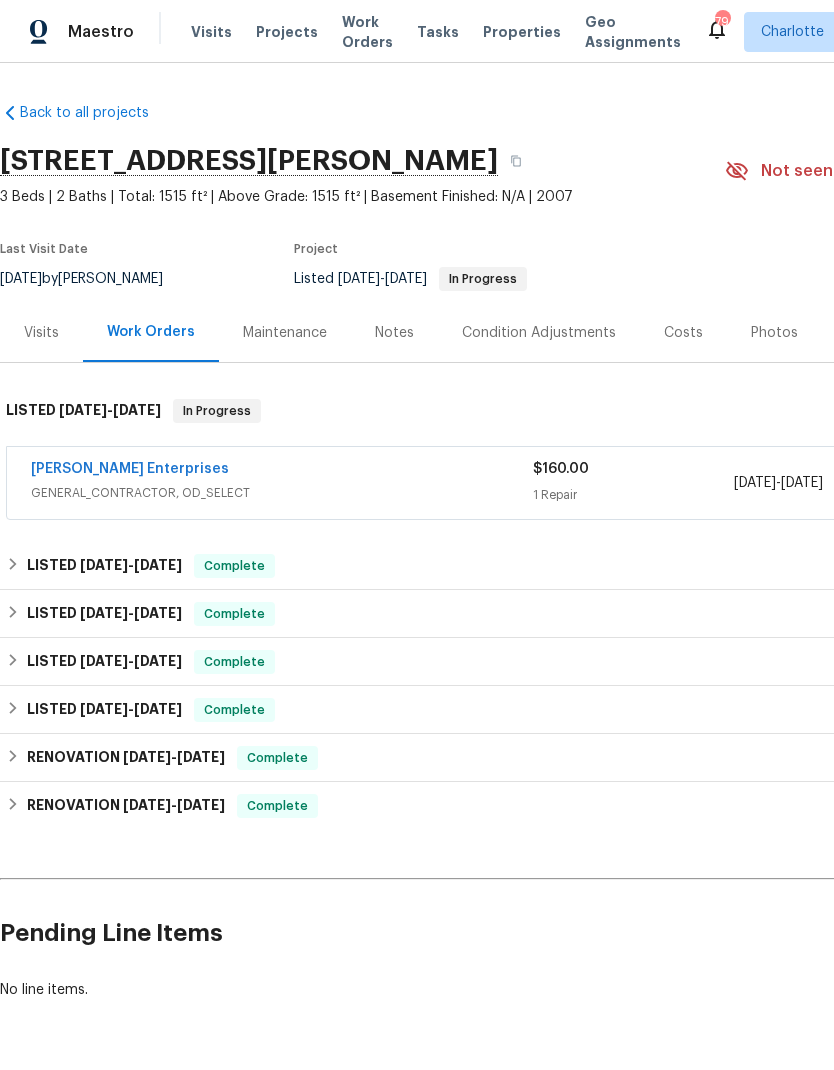 click on "[PERSON_NAME] Enterprises" at bounding box center (130, 469) 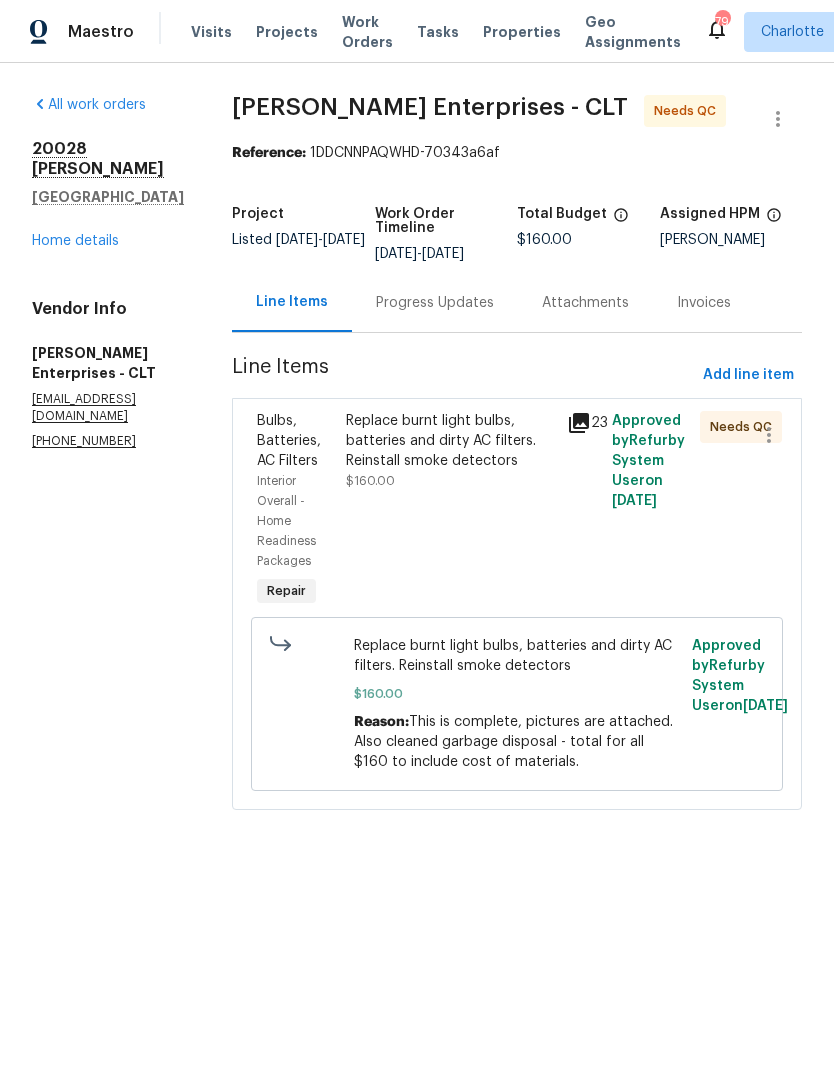 click on "Bulbs, Batteries, AC Filters" at bounding box center (289, 441) 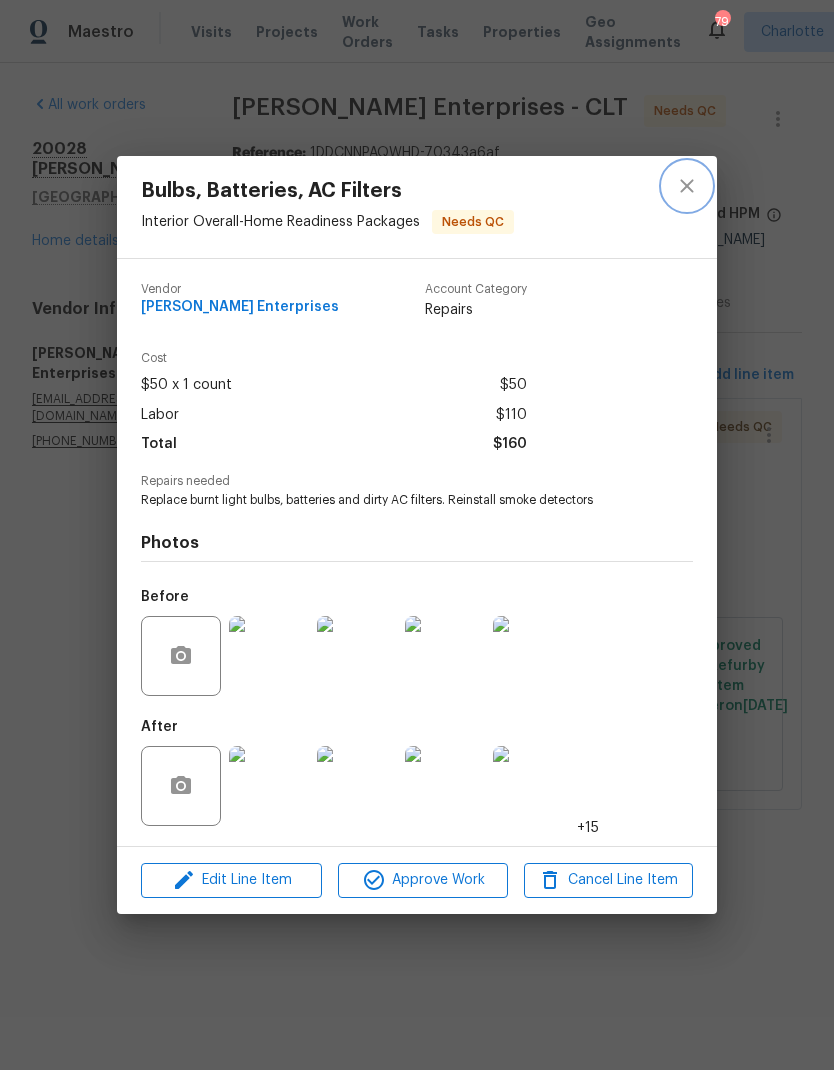 click 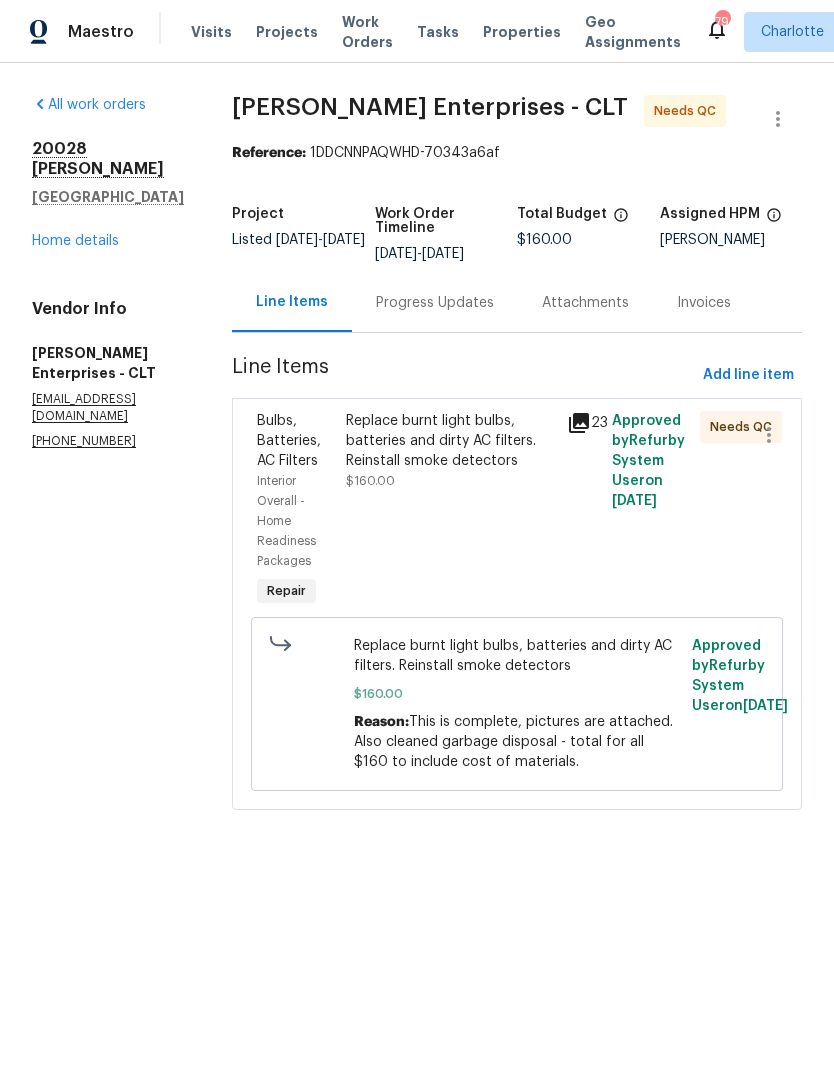 click on "Progress Updates" at bounding box center (435, 303) 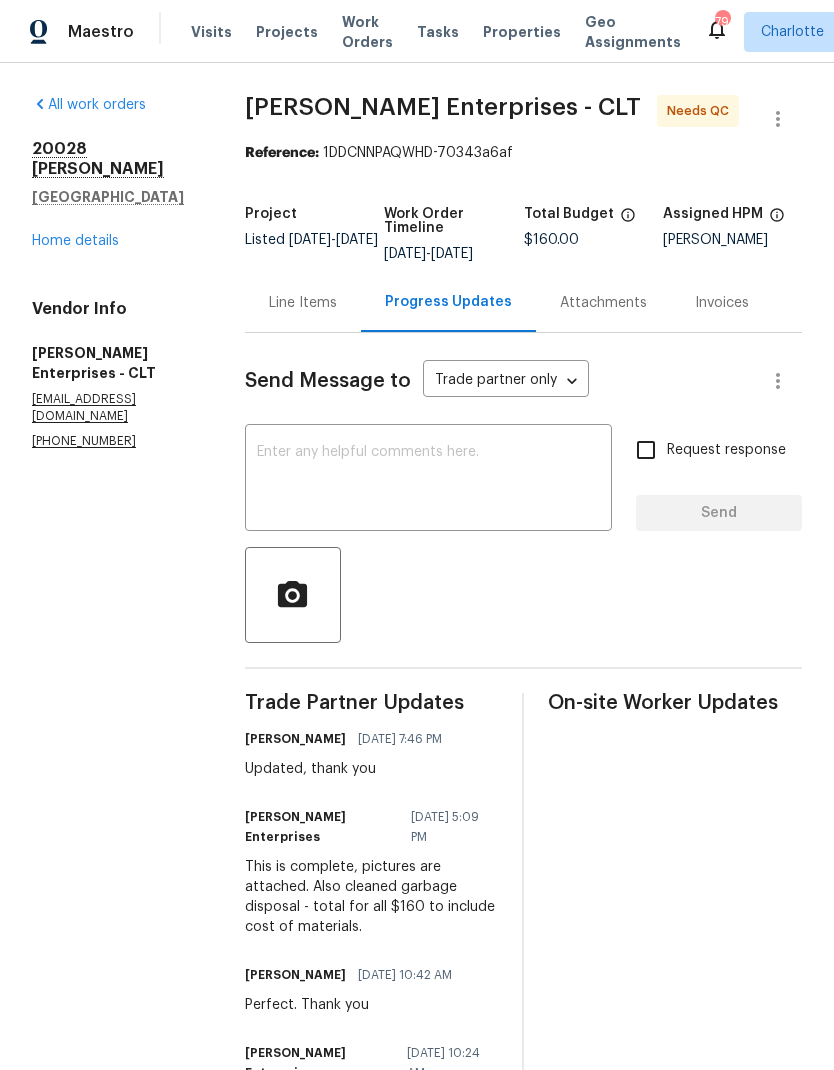 scroll, scrollTop: 0, scrollLeft: 0, axis: both 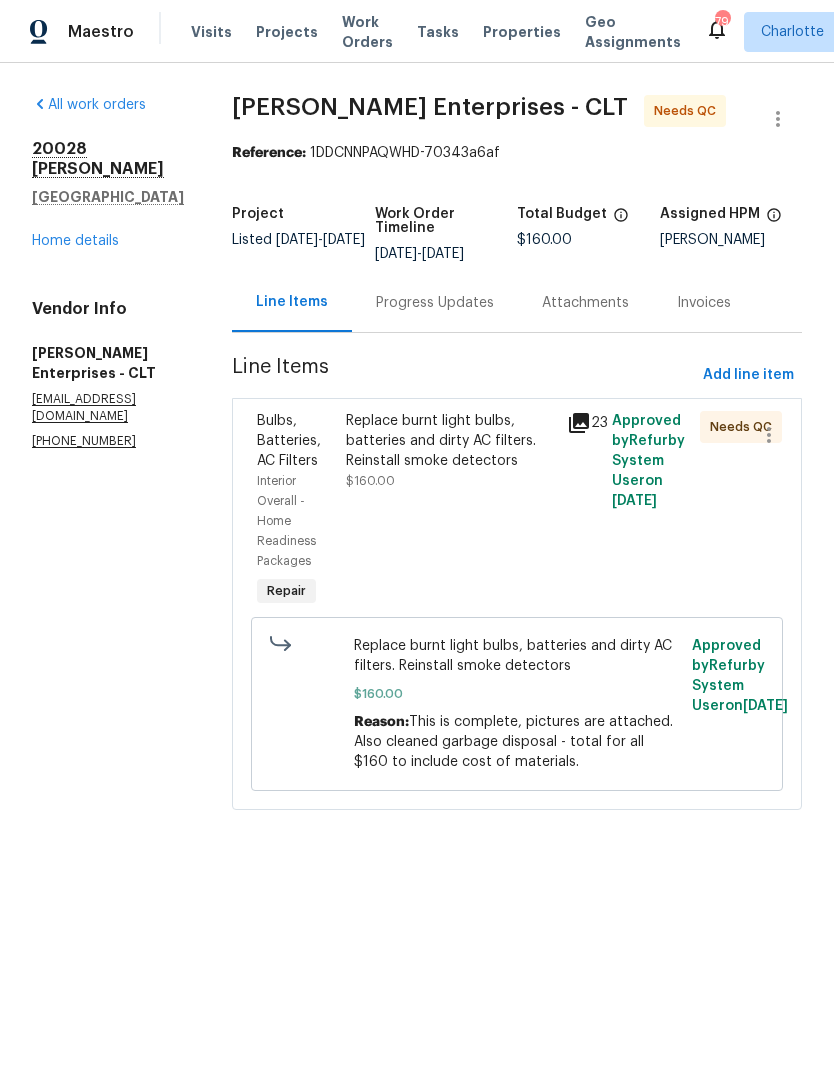 click on "Bulbs, Batteries, AC Filters" at bounding box center [289, 441] 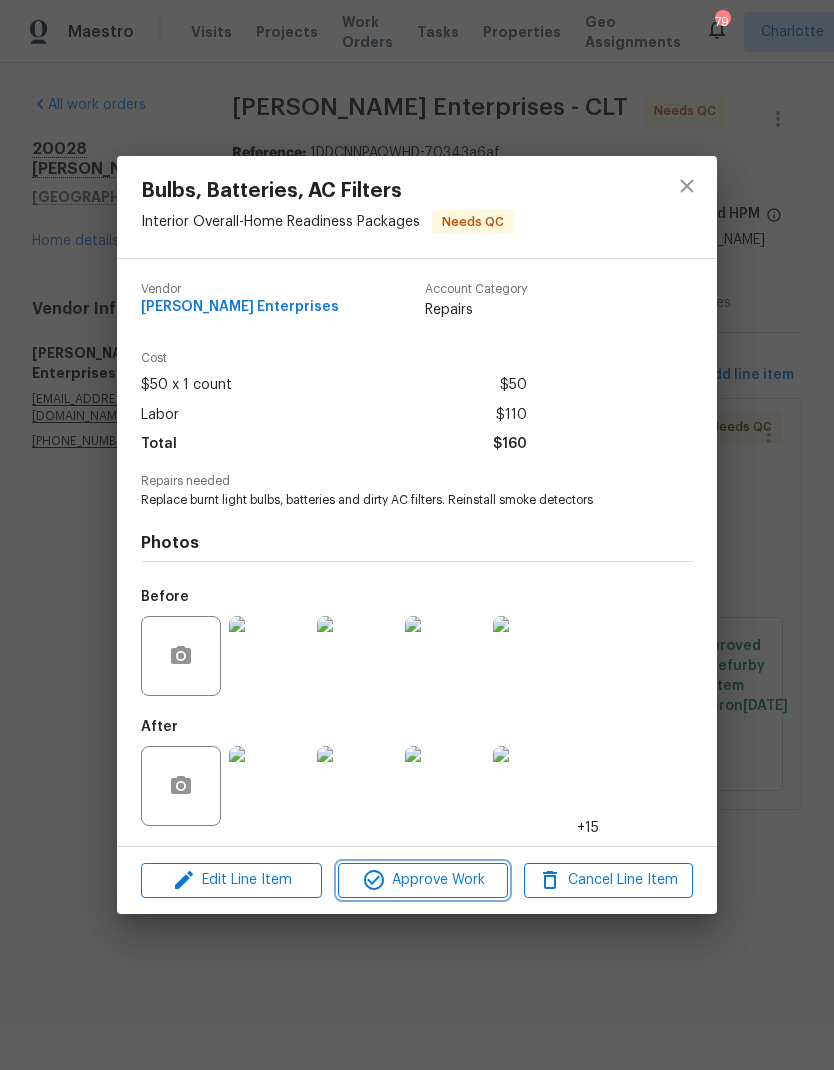 click on "Approve Work" at bounding box center (422, 880) 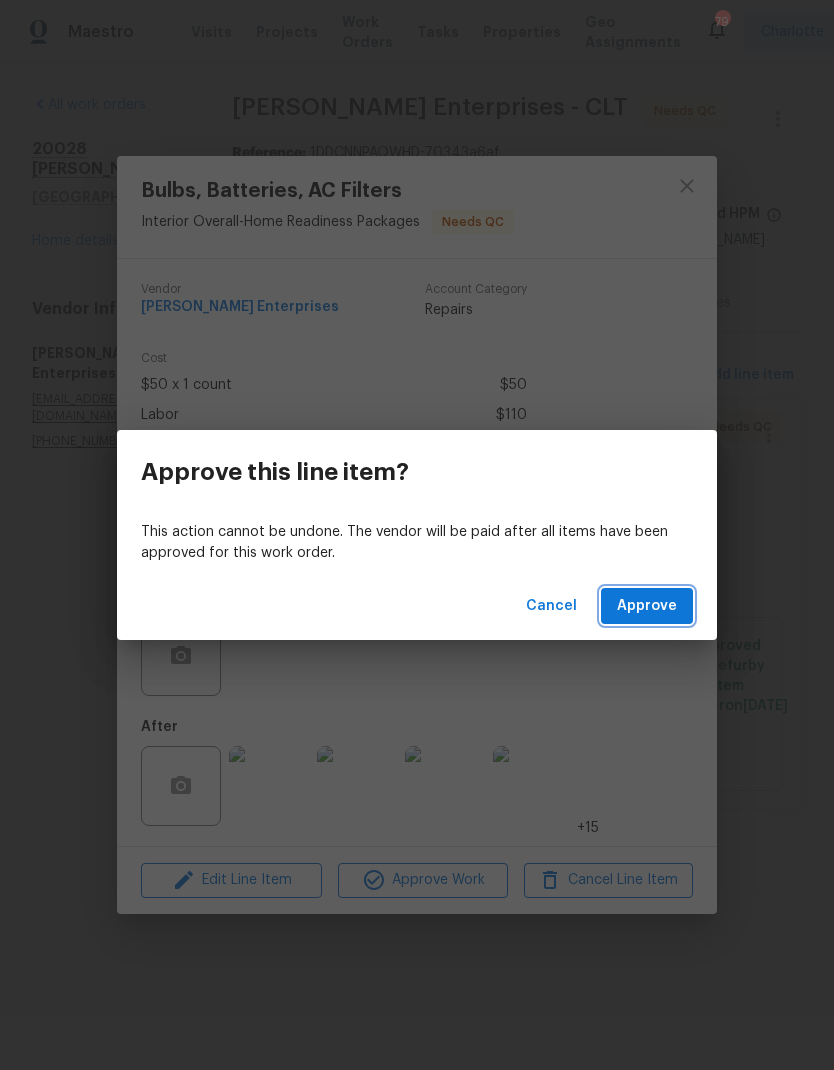 click on "Approve" at bounding box center (647, 606) 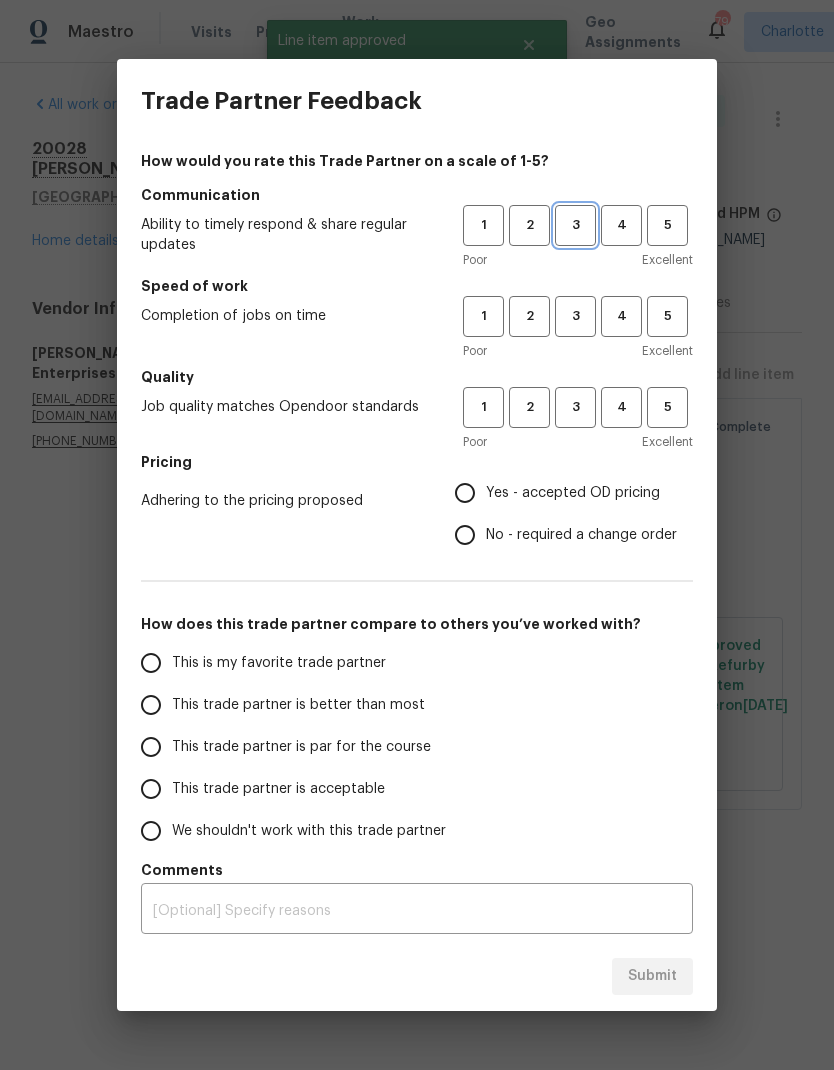 click on "3" at bounding box center (575, 225) 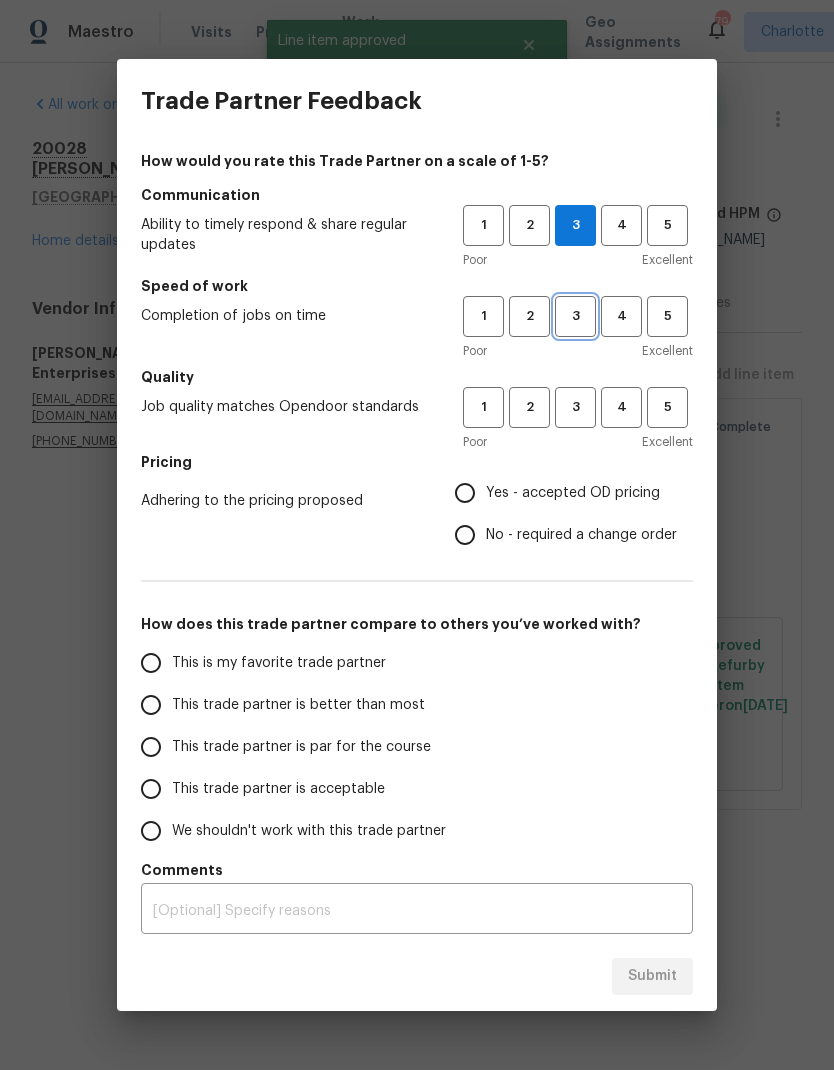 click on "3" at bounding box center [575, 316] 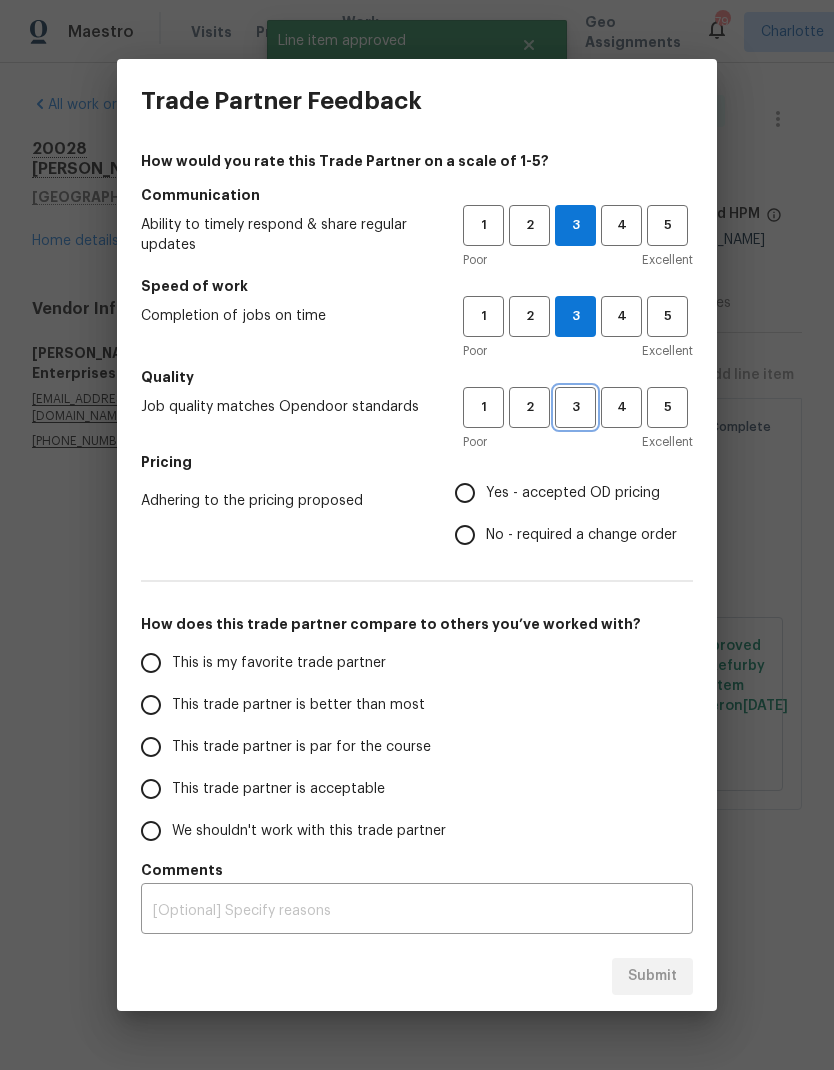 click on "3" at bounding box center [575, 407] 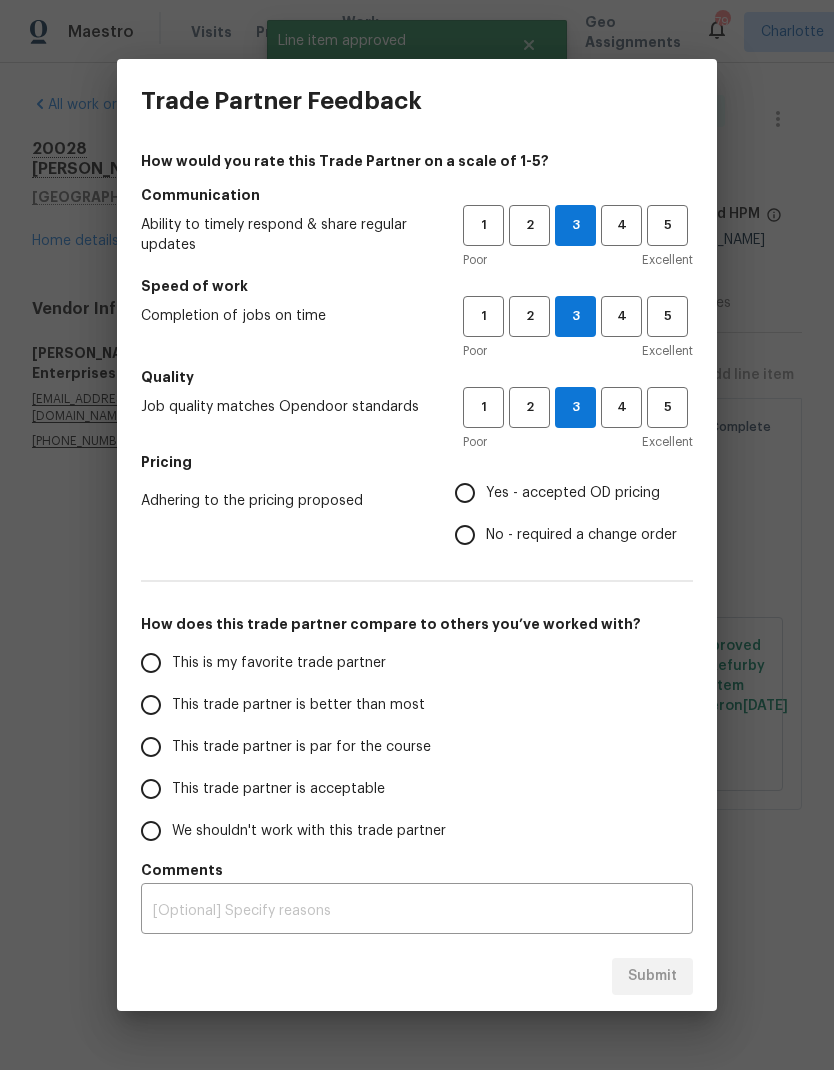 click on "Yes - accepted OD pricing" at bounding box center (465, 493) 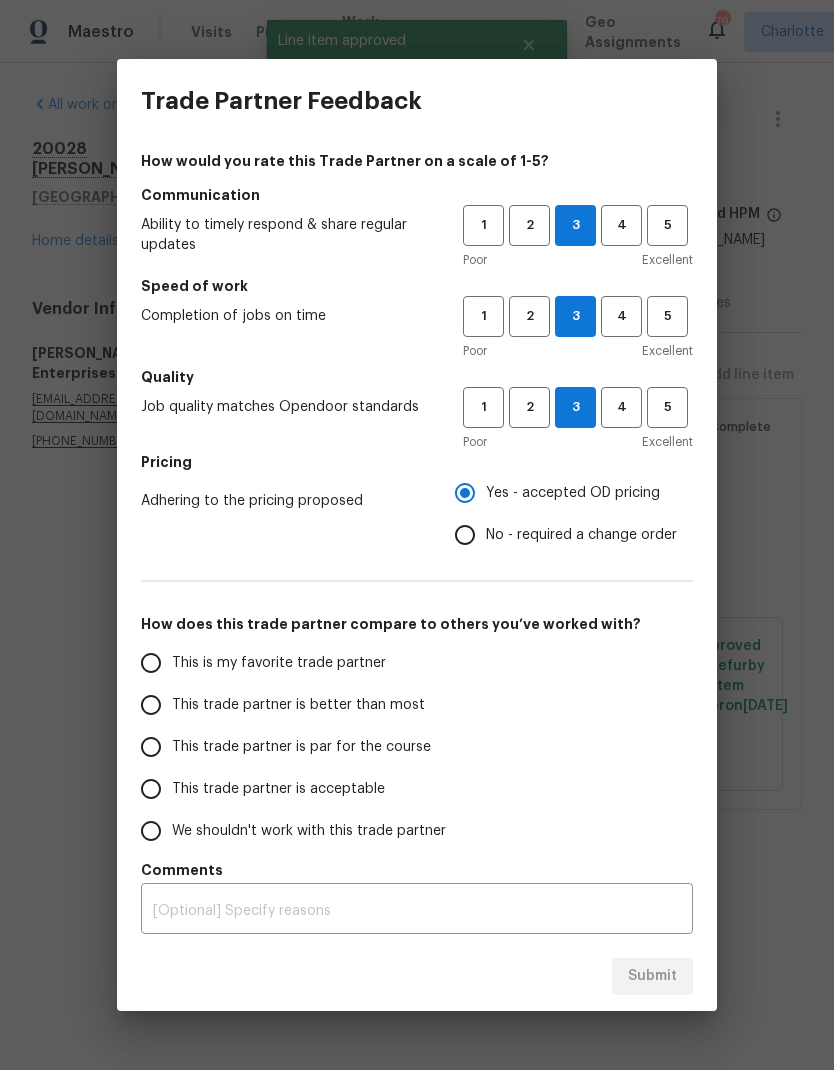 click on "This trade partner is better than most" at bounding box center [151, 705] 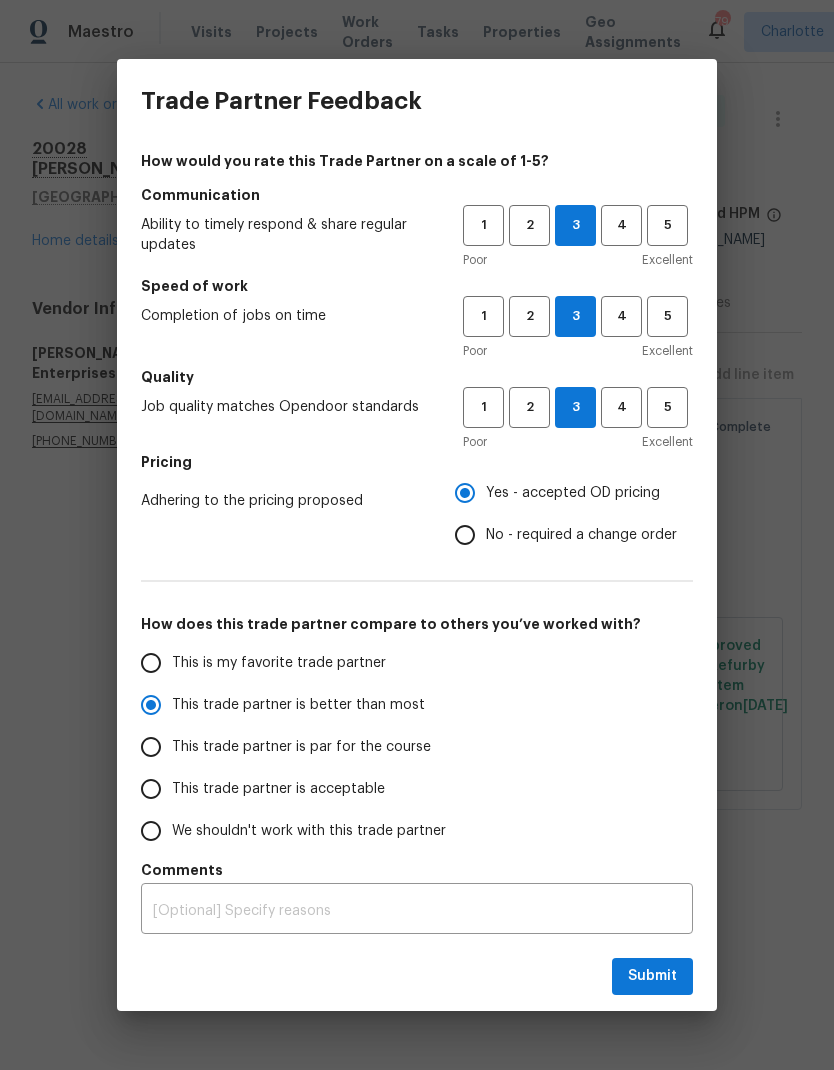 click on "No - required a change order" at bounding box center (465, 535) 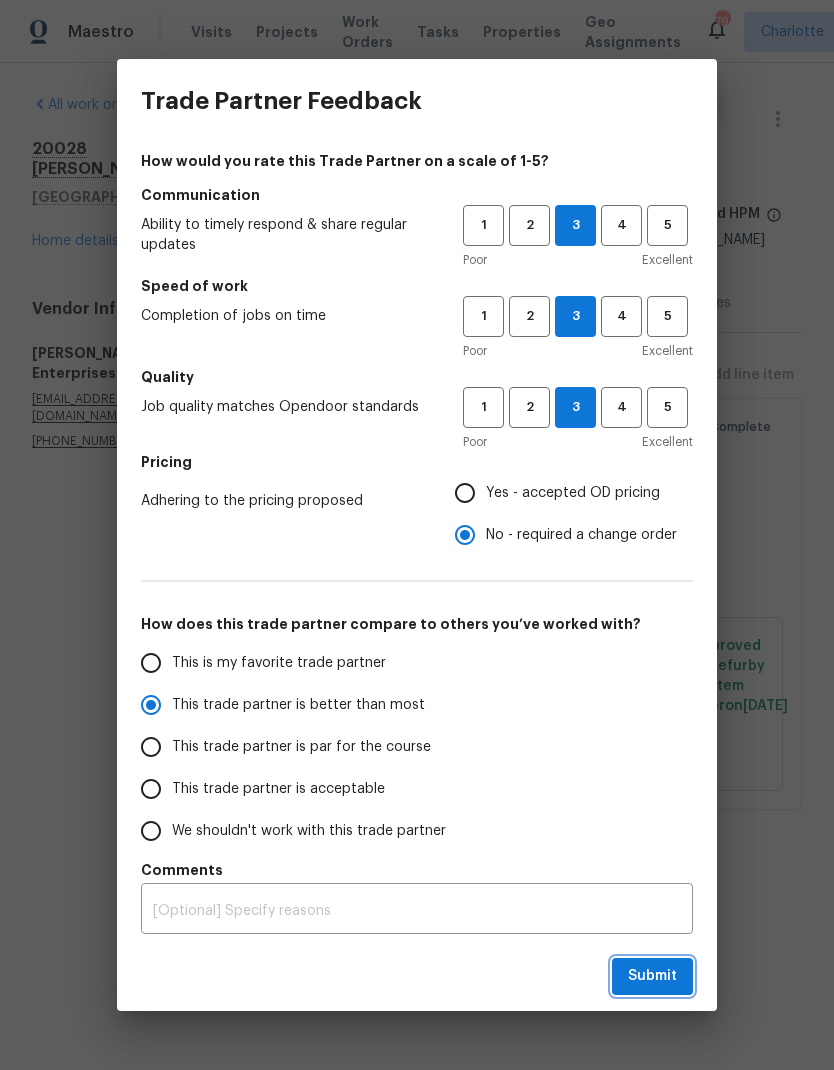 click on "Submit" at bounding box center [652, 976] 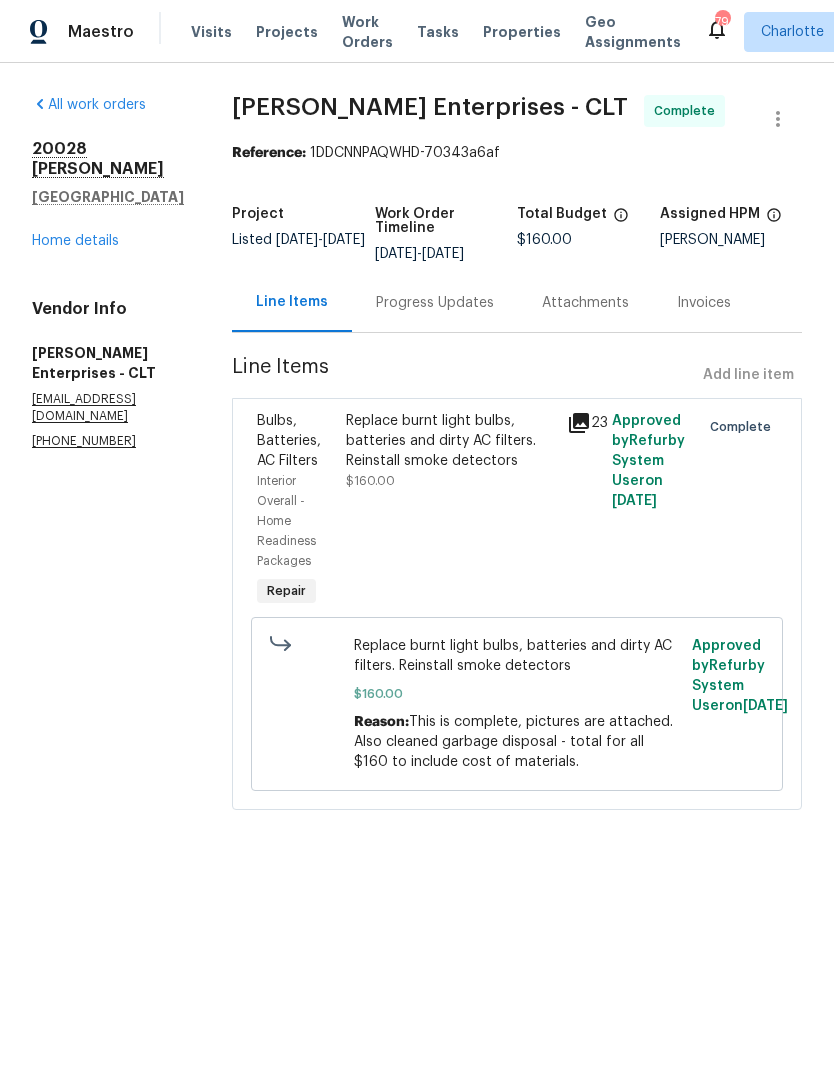 radio on "false" 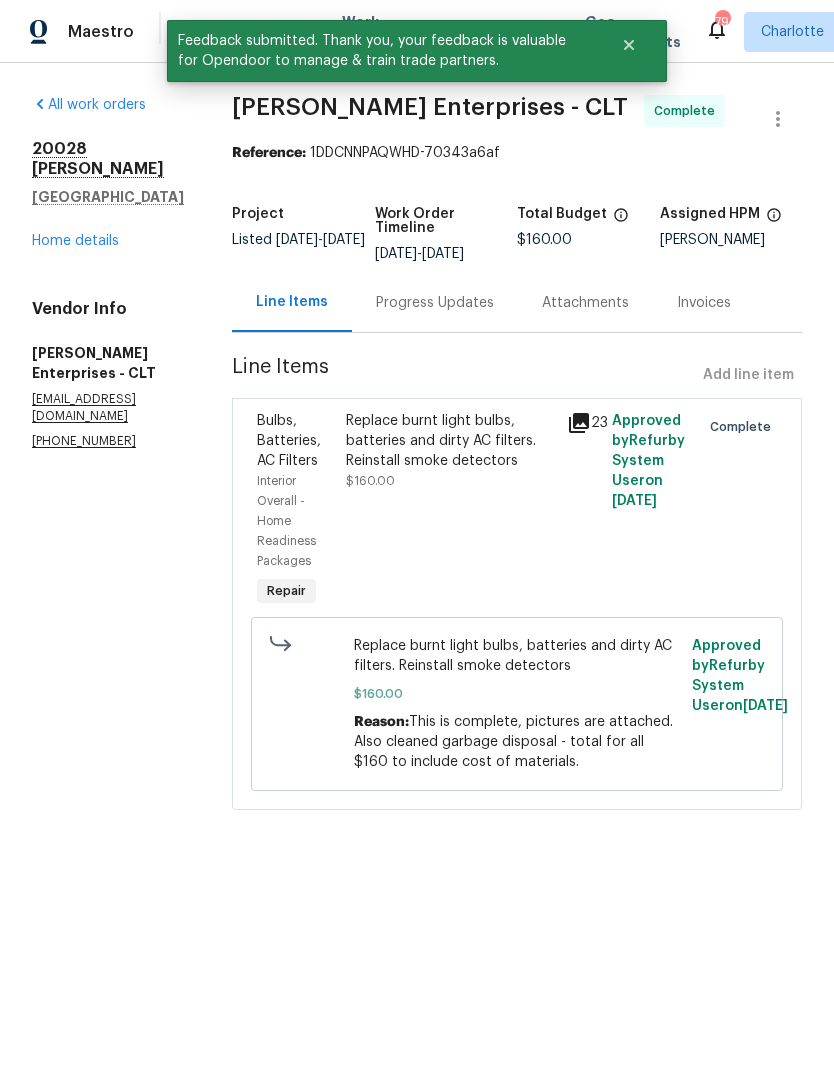 click on "Home details" at bounding box center [75, 241] 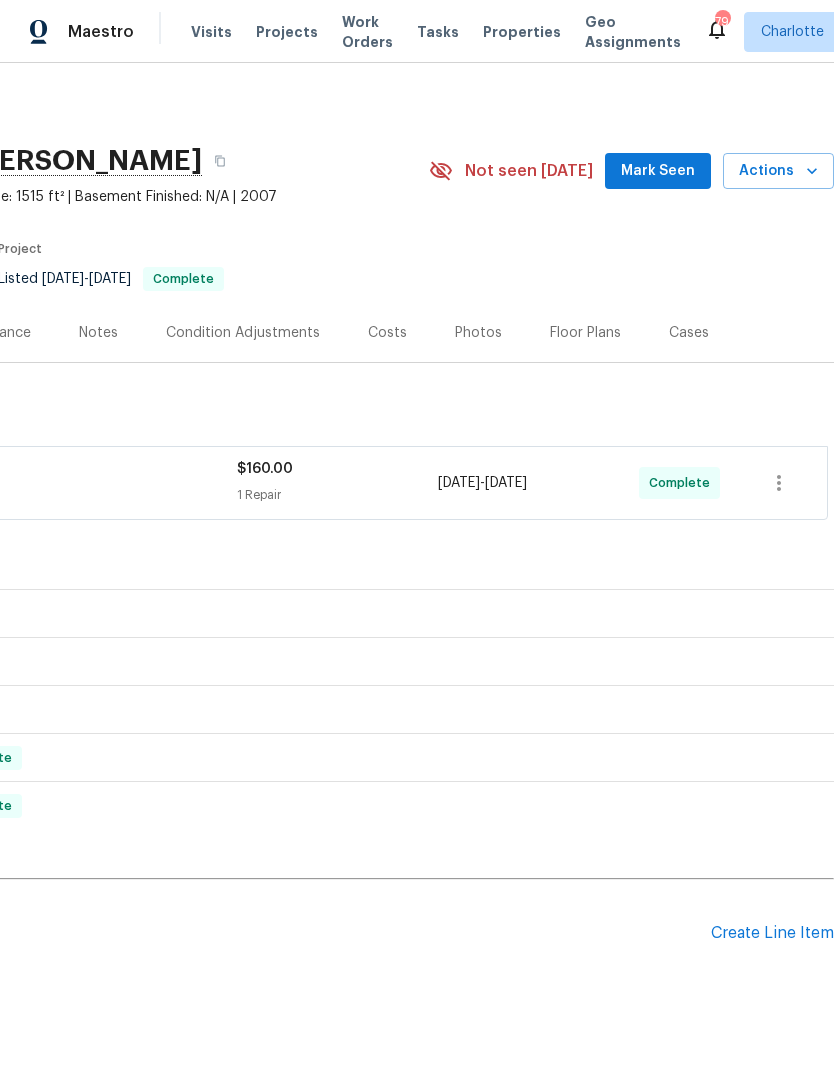 scroll, scrollTop: 0, scrollLeft: 296, axis: horizontal 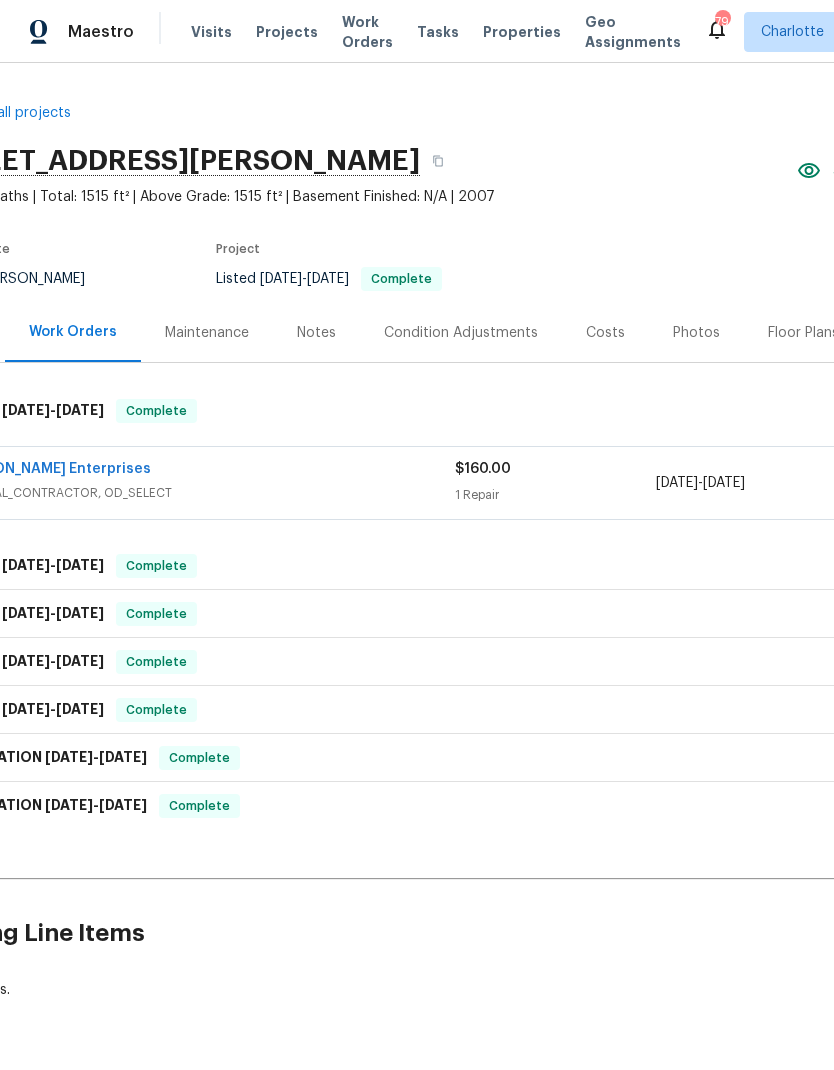 click on "Notes" at bounding box center (316, 332) 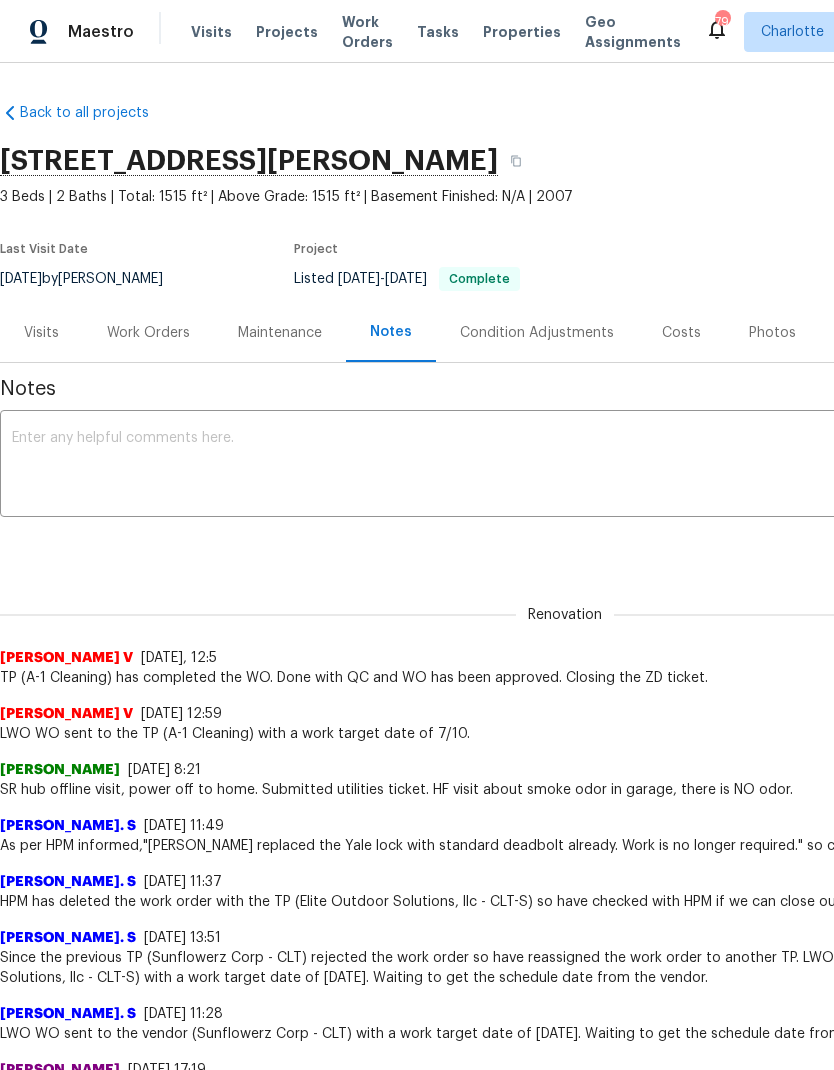 scroll, scrollTop: 0, scrollLeft: 0, axis: both 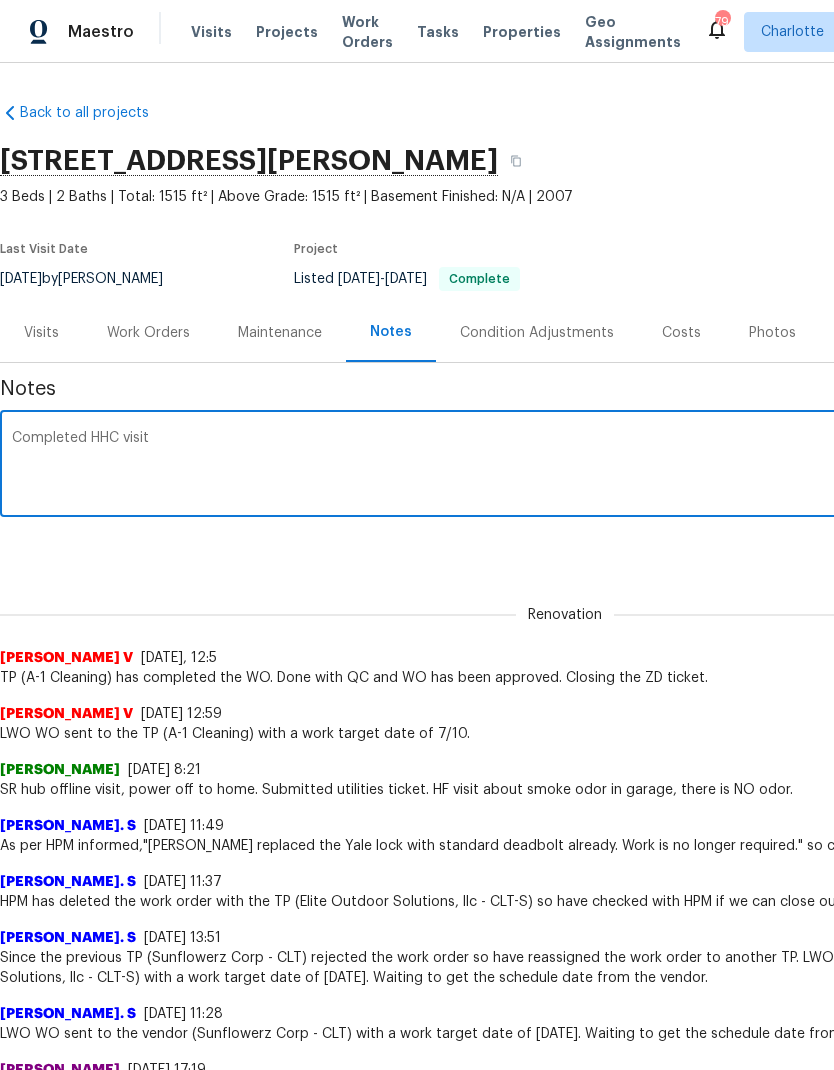 click on "Completed HHC visit" at bounding box center (565, 466) 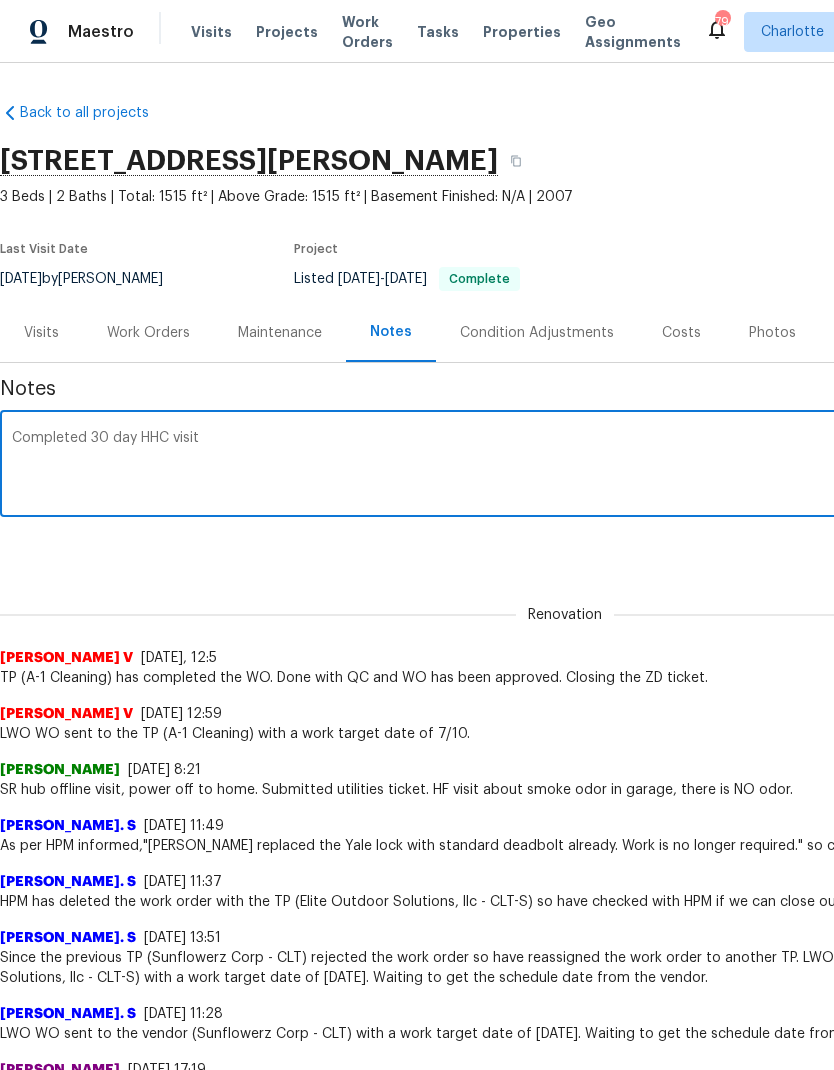 click on "Completed 30 day HHC visit" at bounding box center [565, 466] 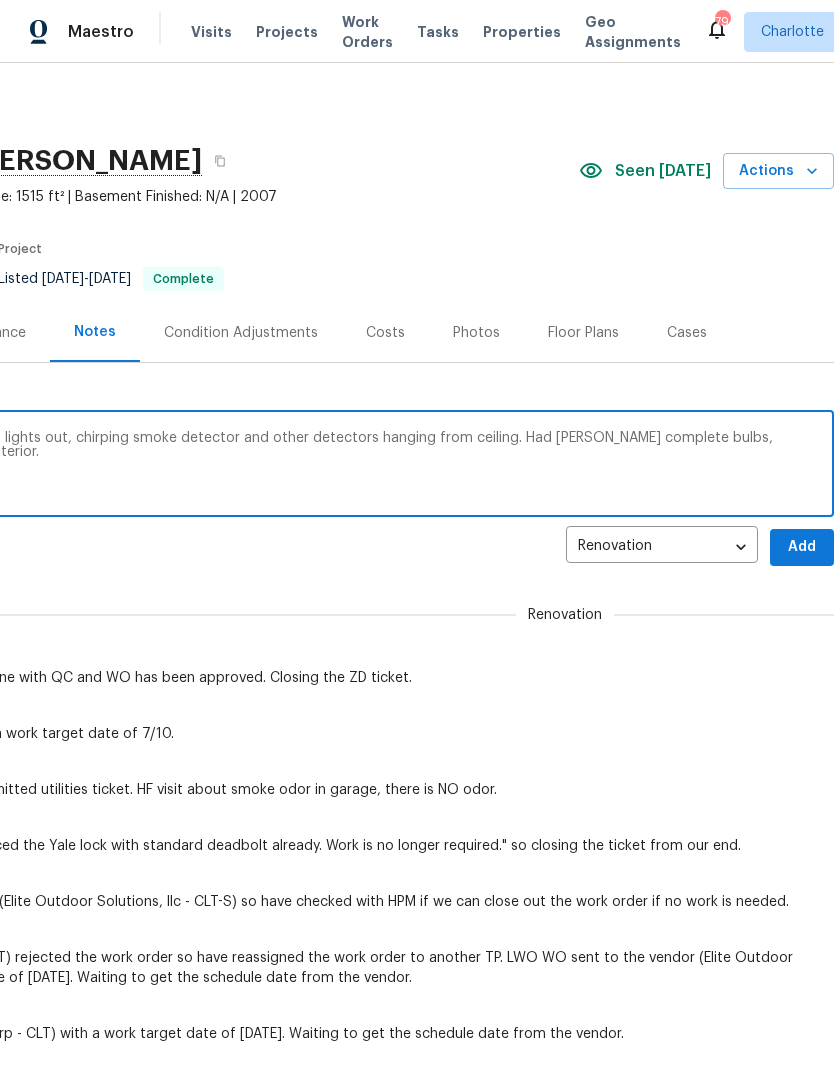 scroll, scrollTop: 0, scrollLeft: 296, axis: horizontal 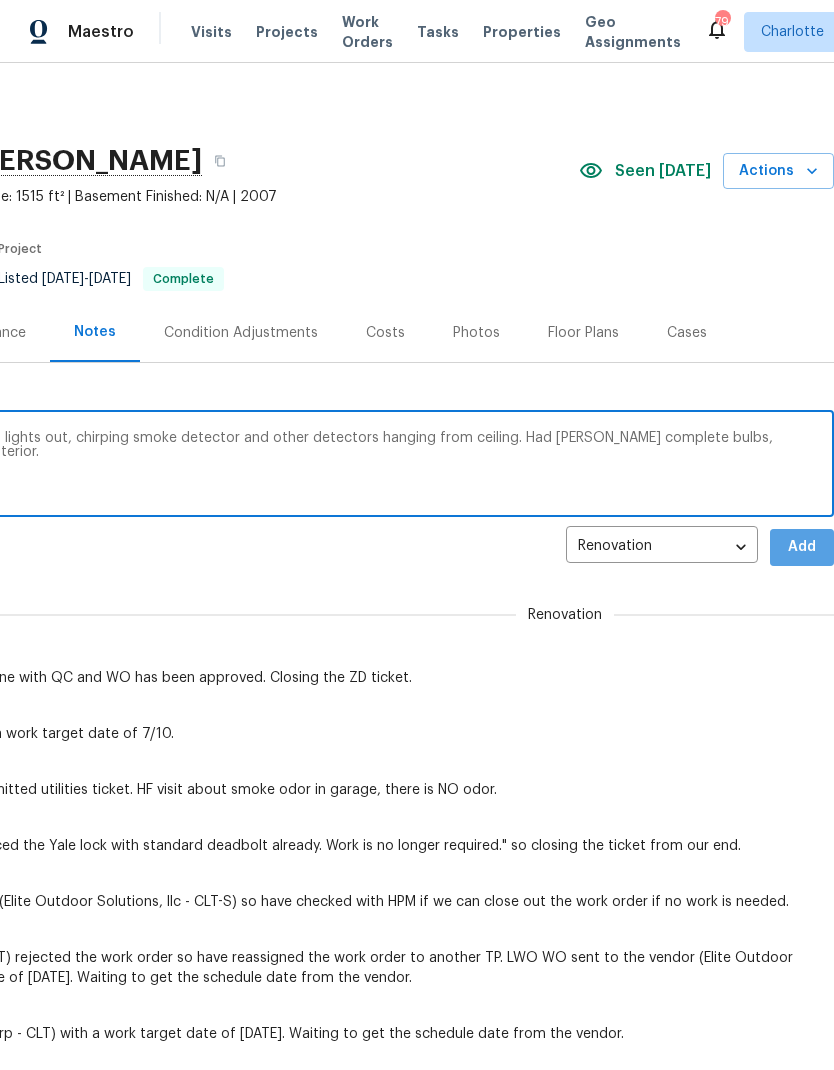 type on "Completed 30 day HHC visit. Found several lights out, chirping smoke detector and other detectors hanging from ceiling. Had Nordman complete bulbs, battery and filter change outs to refresh interior." 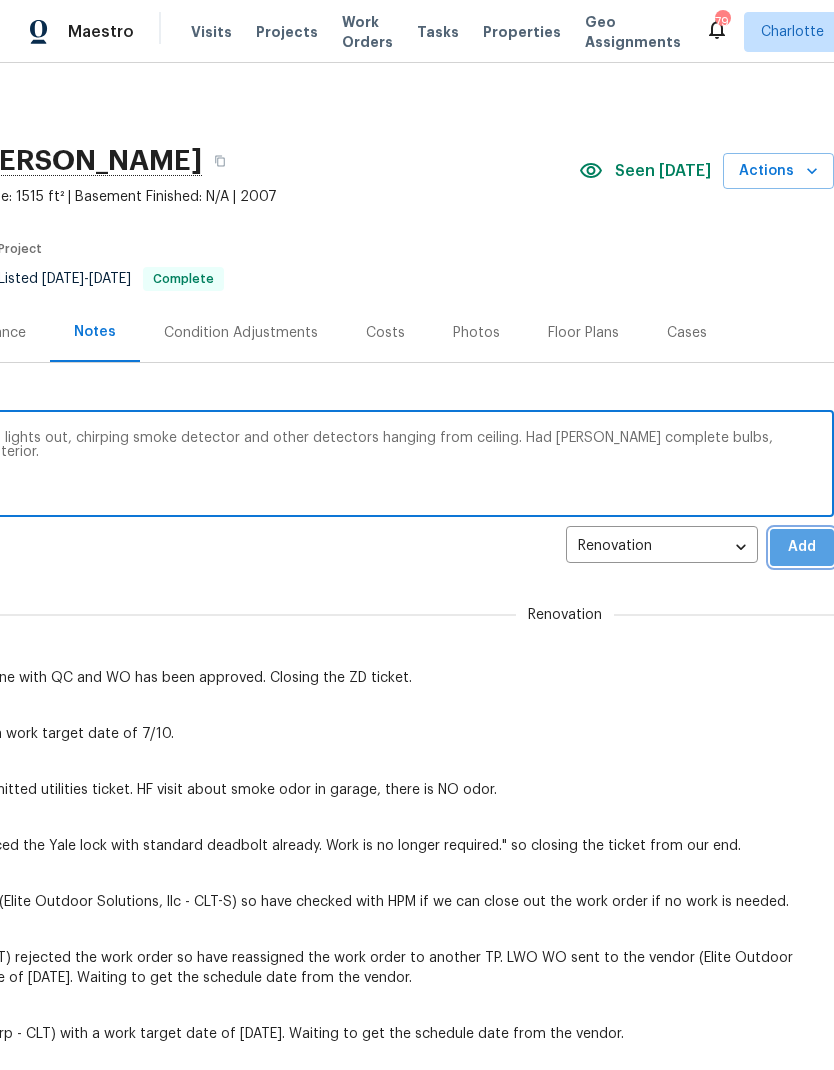 click on "Add" at bounding box center [802, 547] 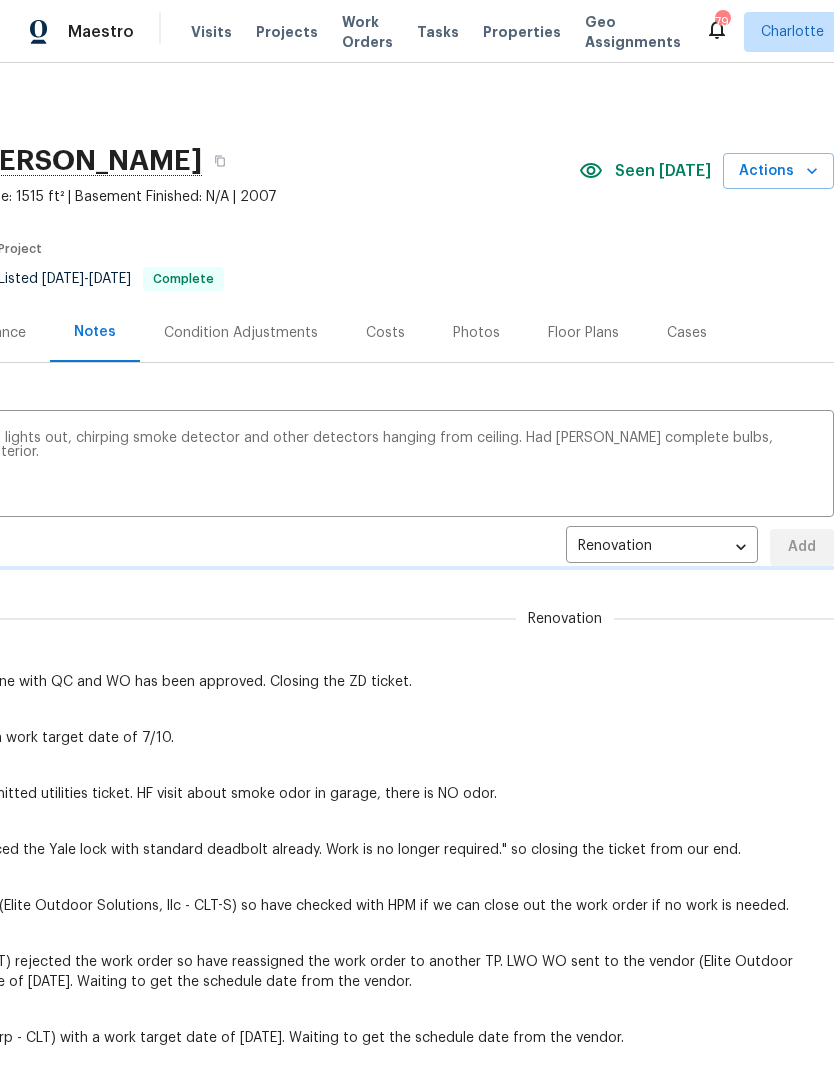 type 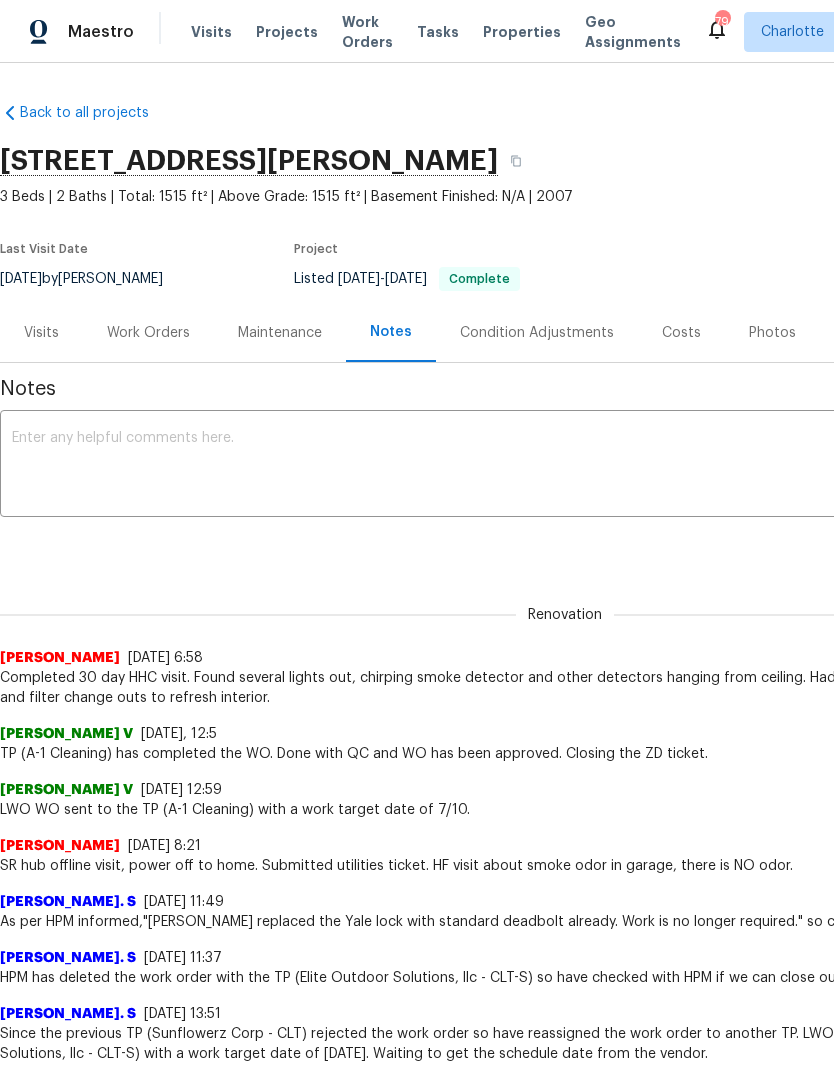 scroll, scrollTop: 0, scrollLeft: 0, axis: both 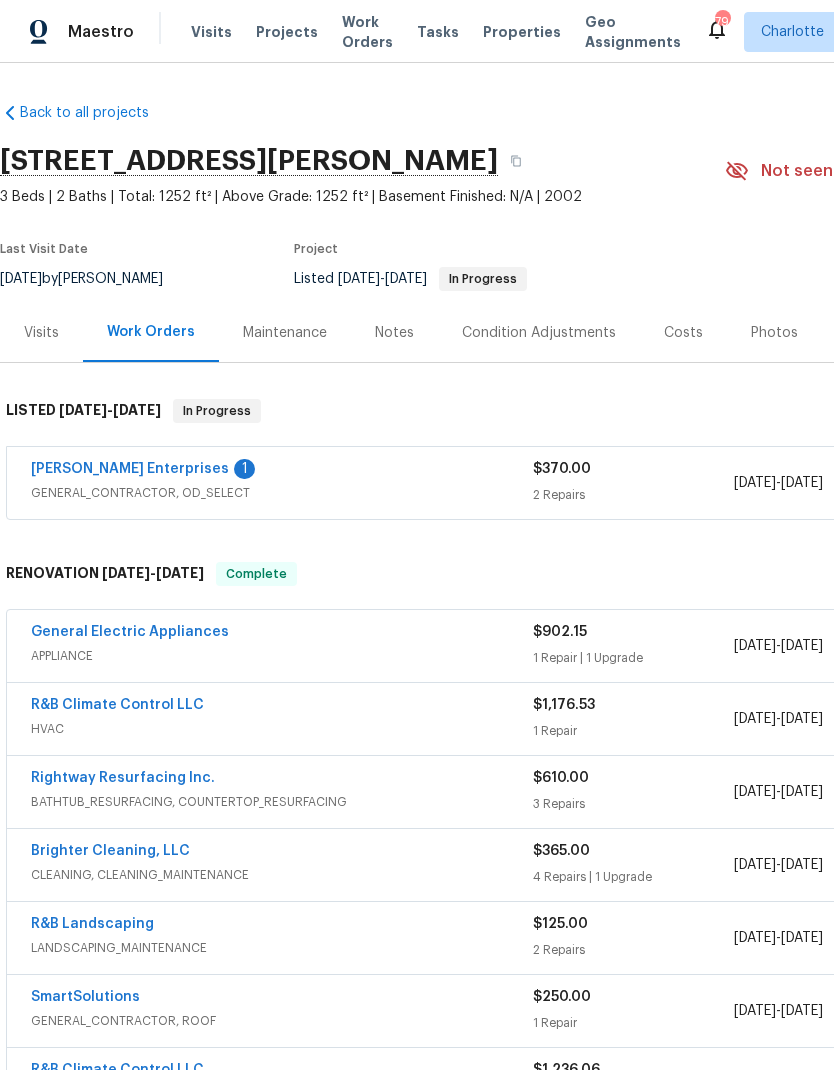 click on "[PERSON_NAME] Enterprises" at bounding box center (130, 469) 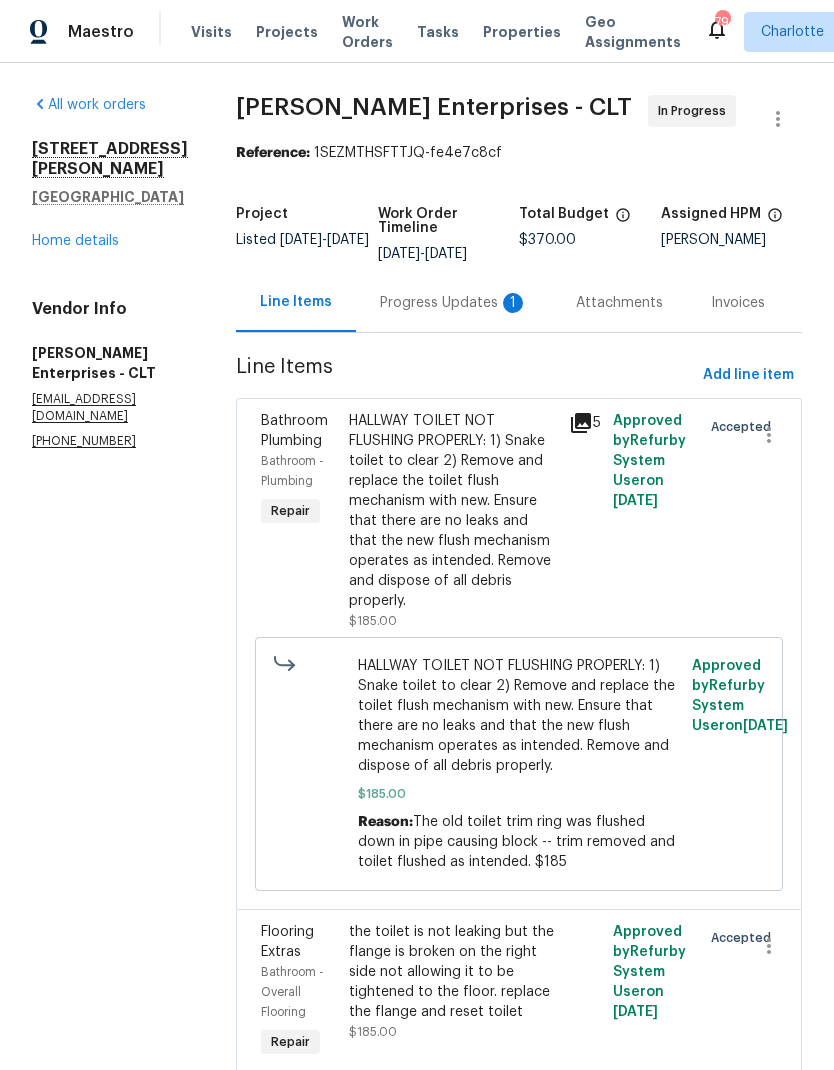click on "Progress Updates 1" at bounding box center (454, 302) 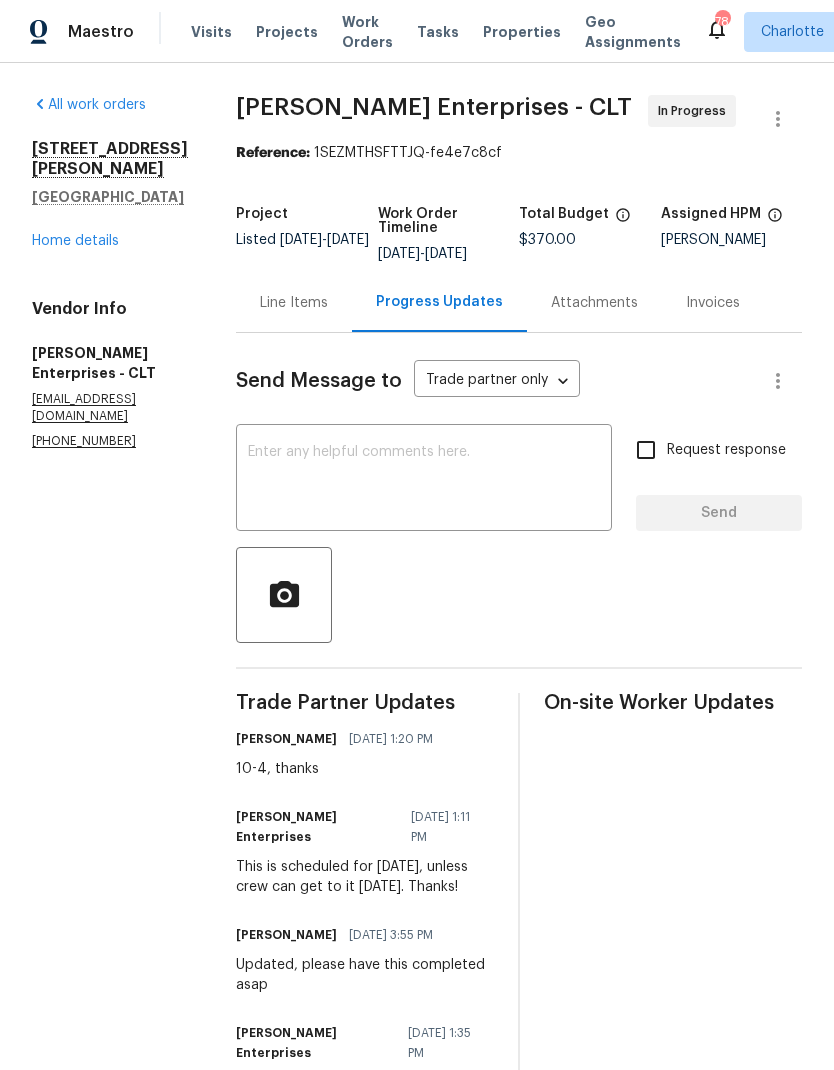 scroll, scrollTop: 0, scrollLeft: 0, axis: both 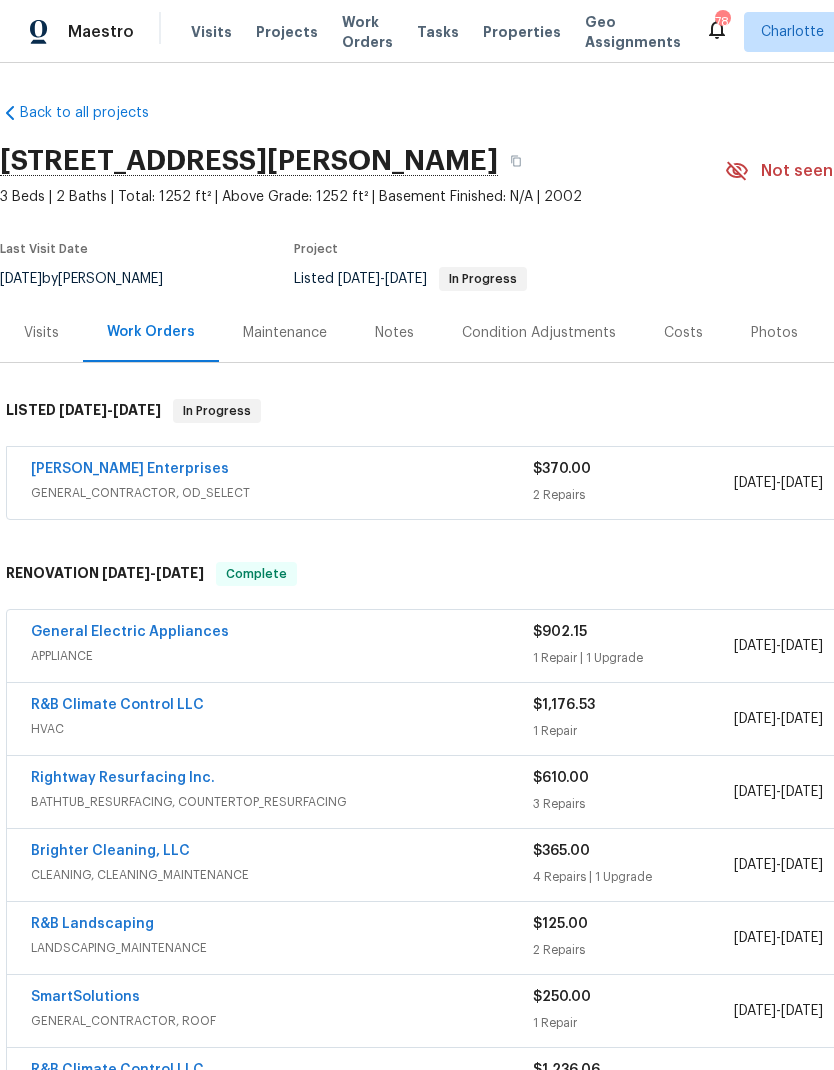 click on "Notes" at bounding box center (394, 333) 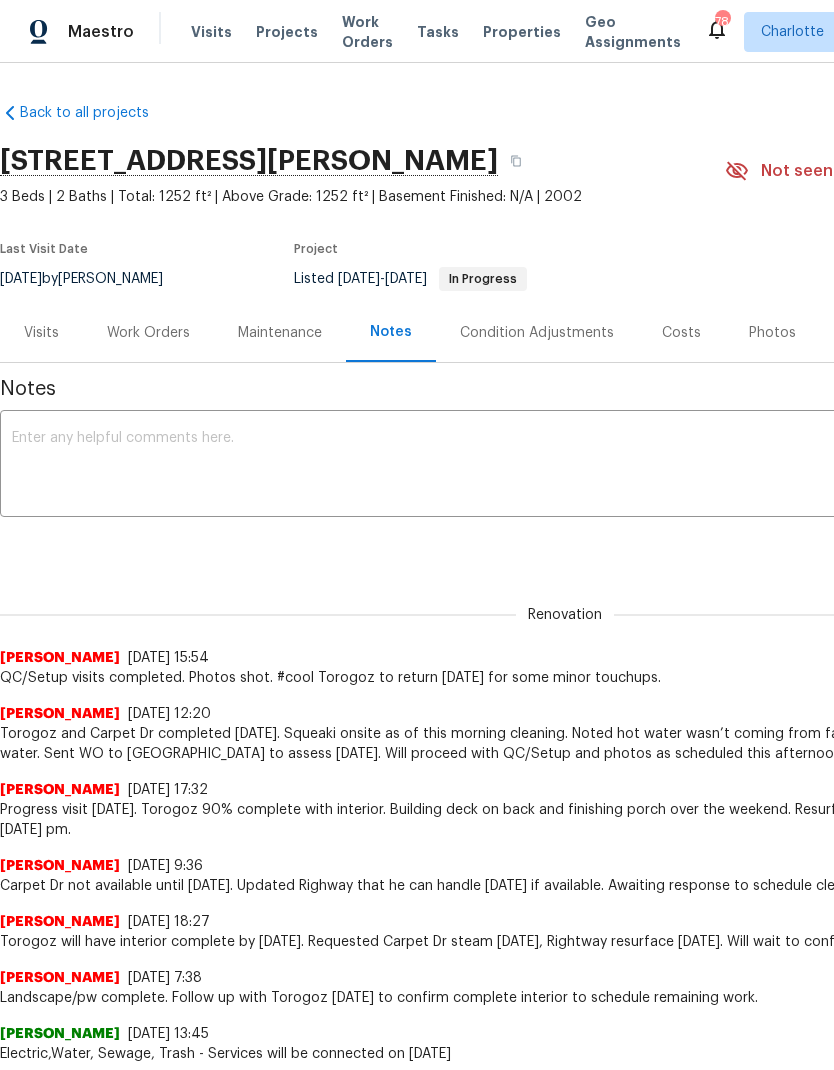click at bounding box center (565, 466) 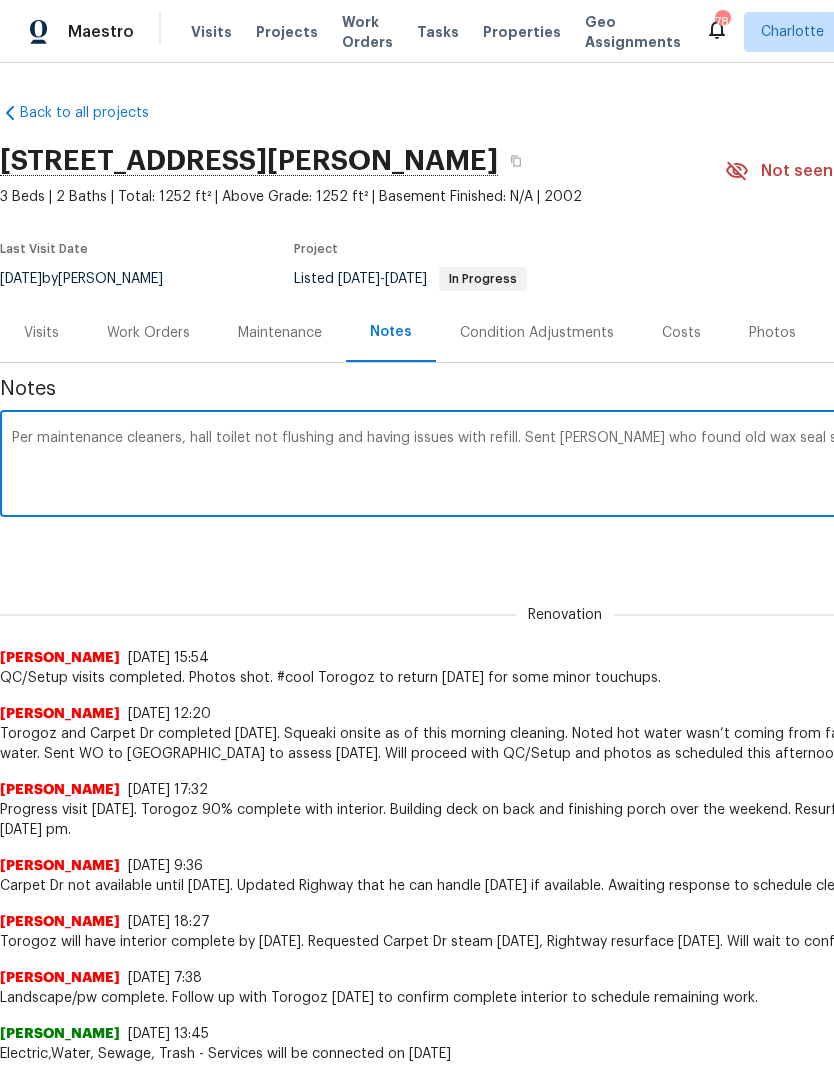 scroll, scrollTop: 0, scrollLeft: 296, axis: horizontal 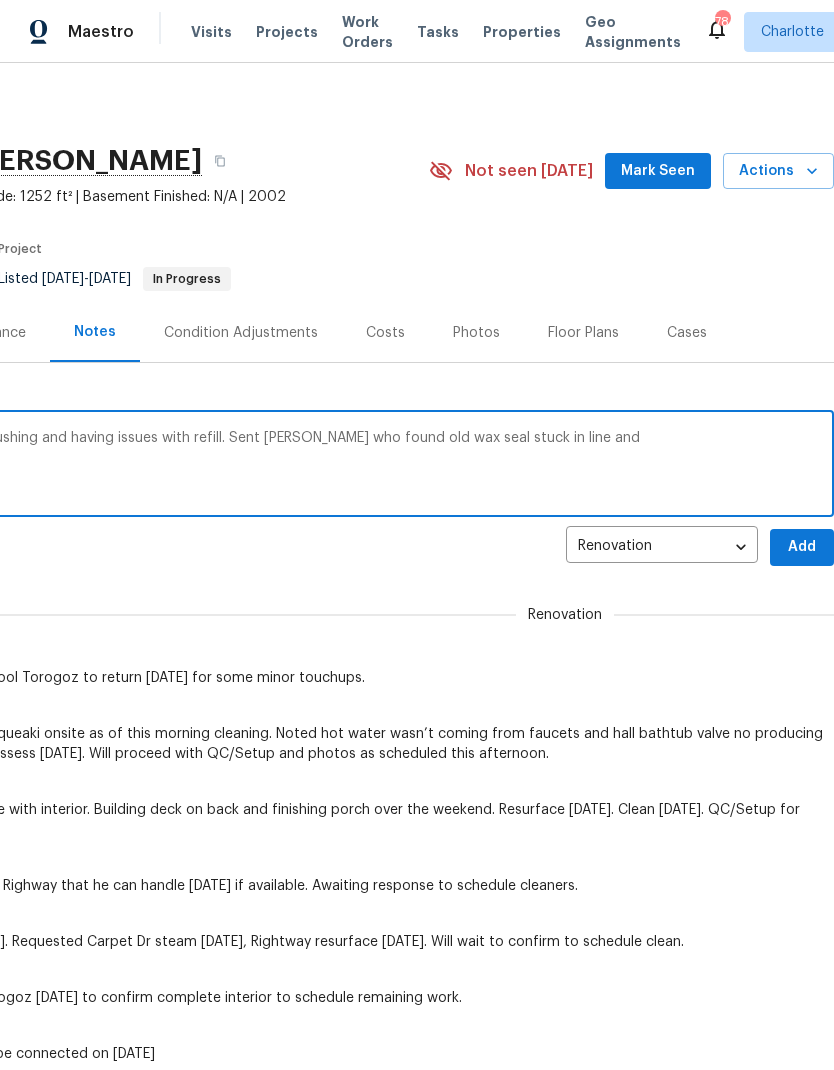 type on "Per maintenance cleaners, hall toilet not flushing and having issues with refill. Sent Nordman who found old wax seal stuck in line and" 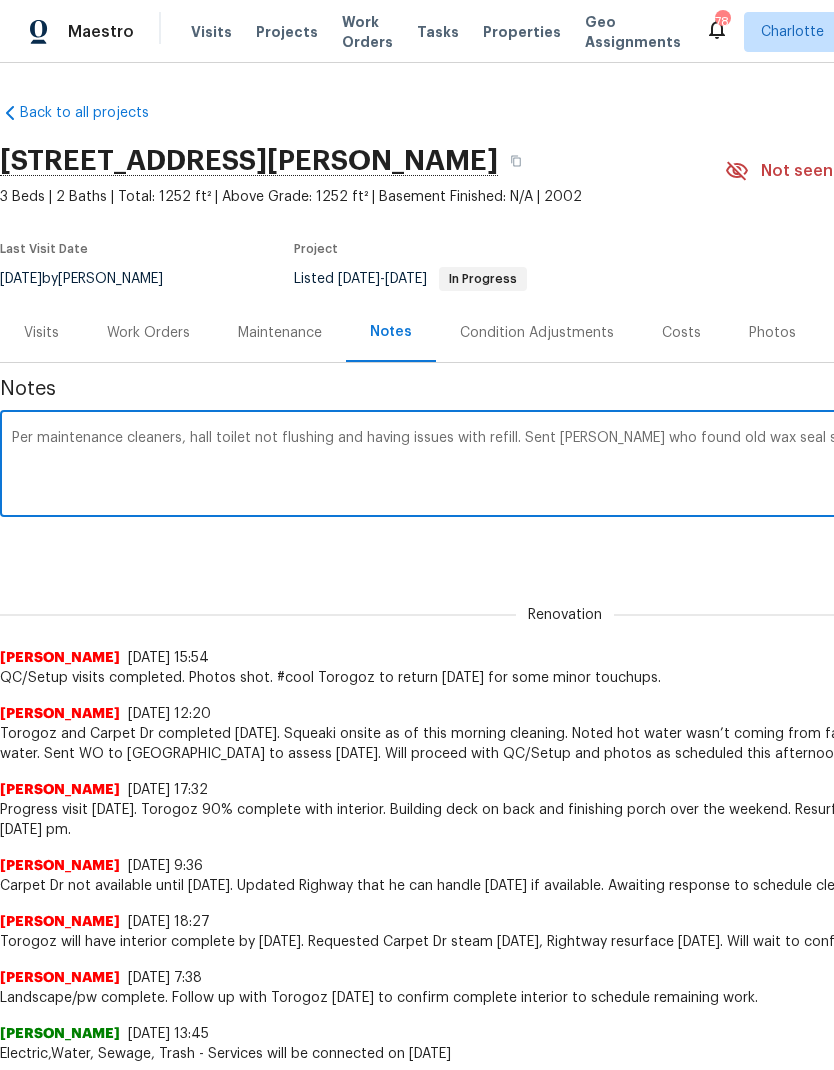 scroll, scrollTop: 0, scrollLeft: 0, axis: both 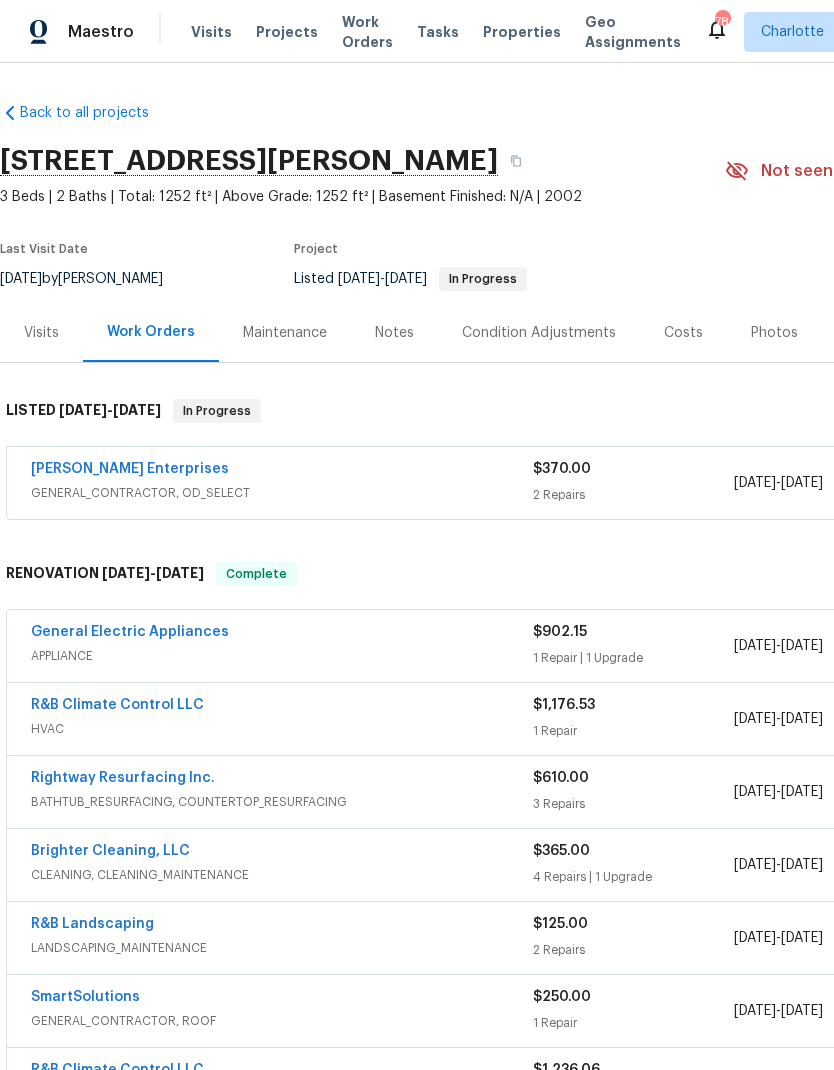 click on "GENERAL_CONTRACTOR, OD_SELECT" at bounding box center (282, 493) 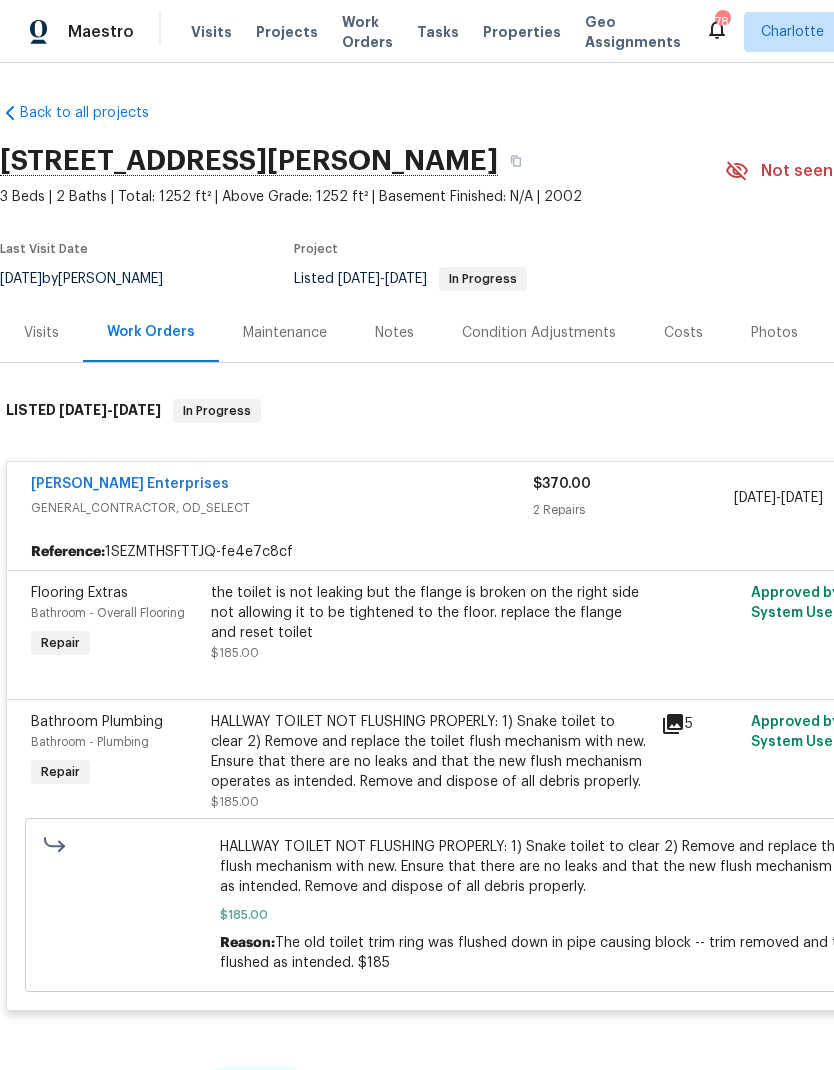 scroll, scrollTop: 0, scrollLeft: 0, axis: both 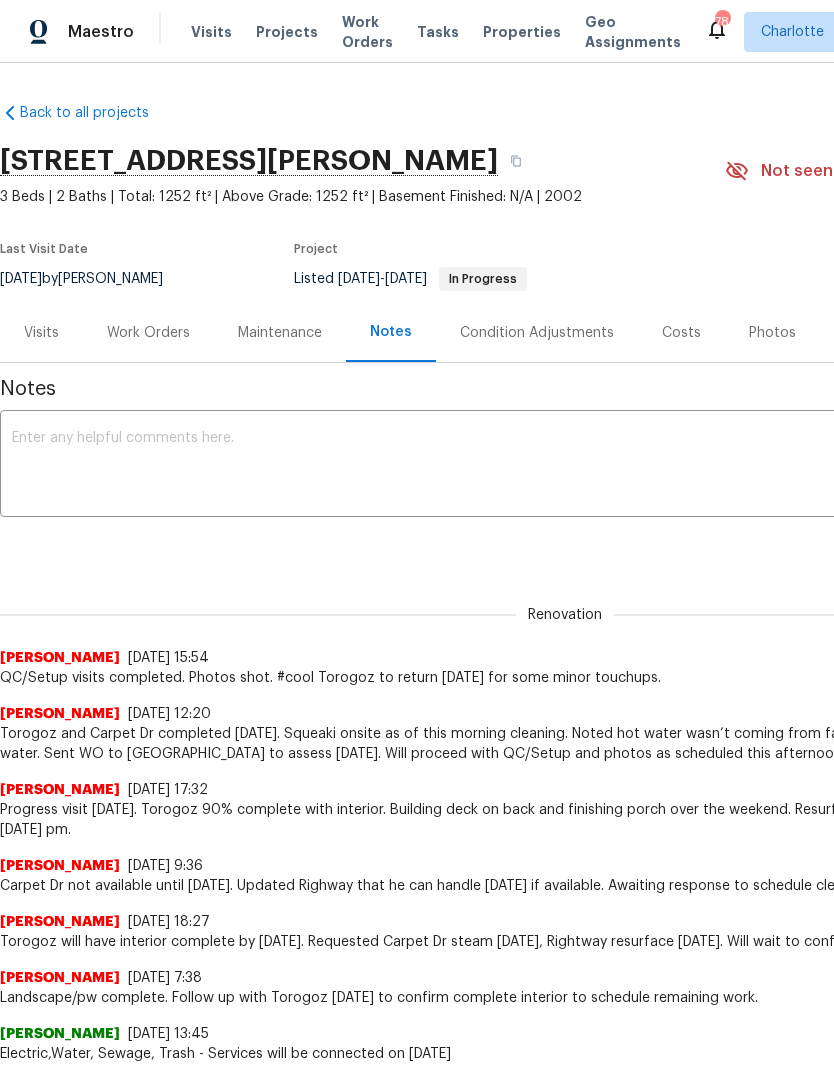 click at bounding box center (565, 466) 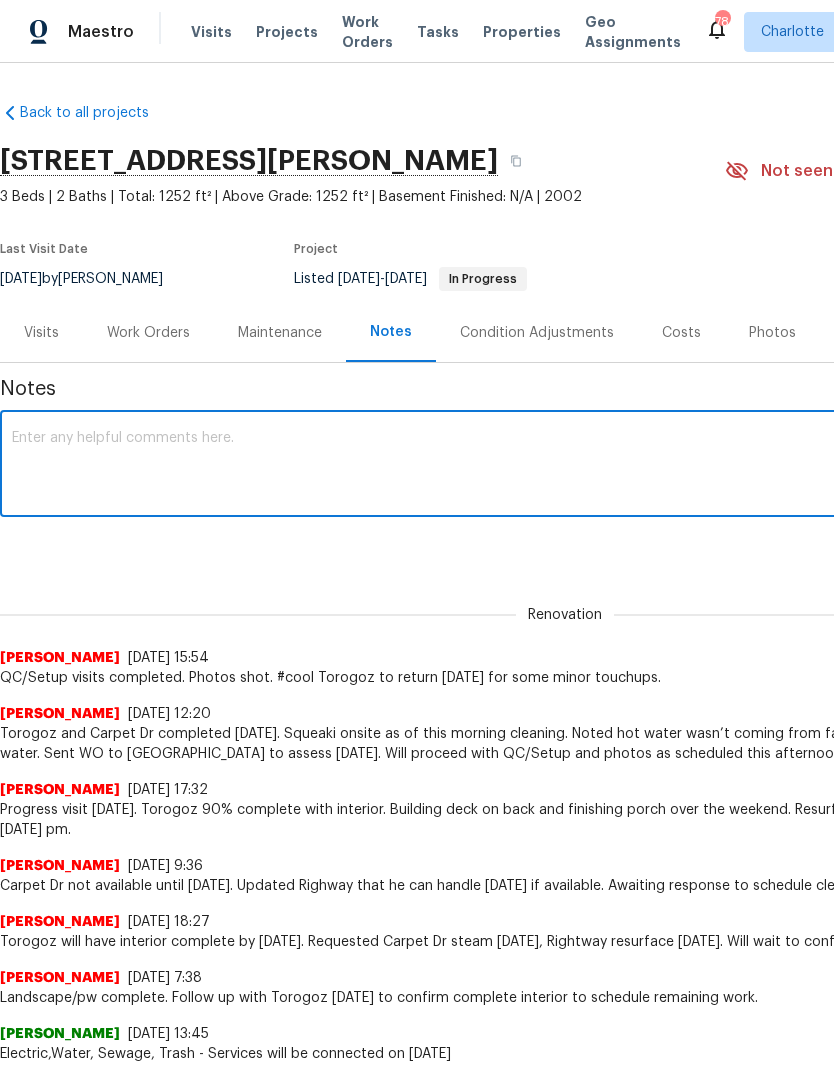 click at bounding box center [565, 466] 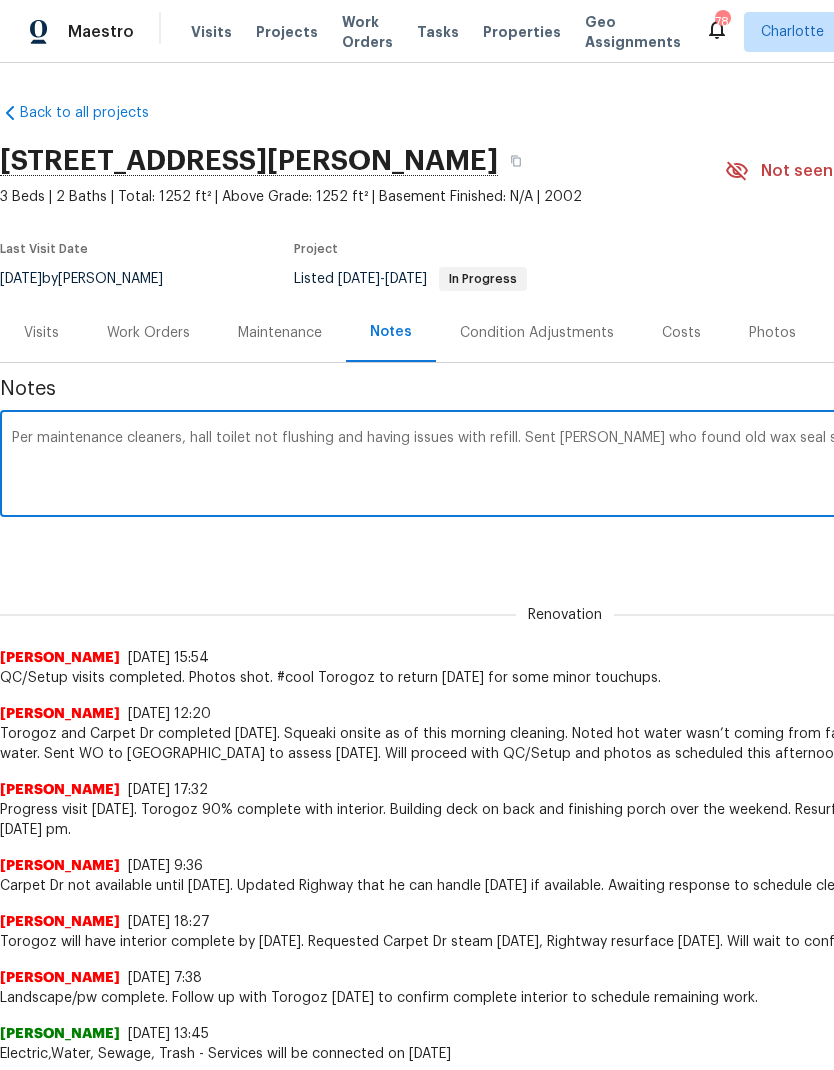 scroll, scrollTop: 0, scrollLeft: 296, axis: horizontal 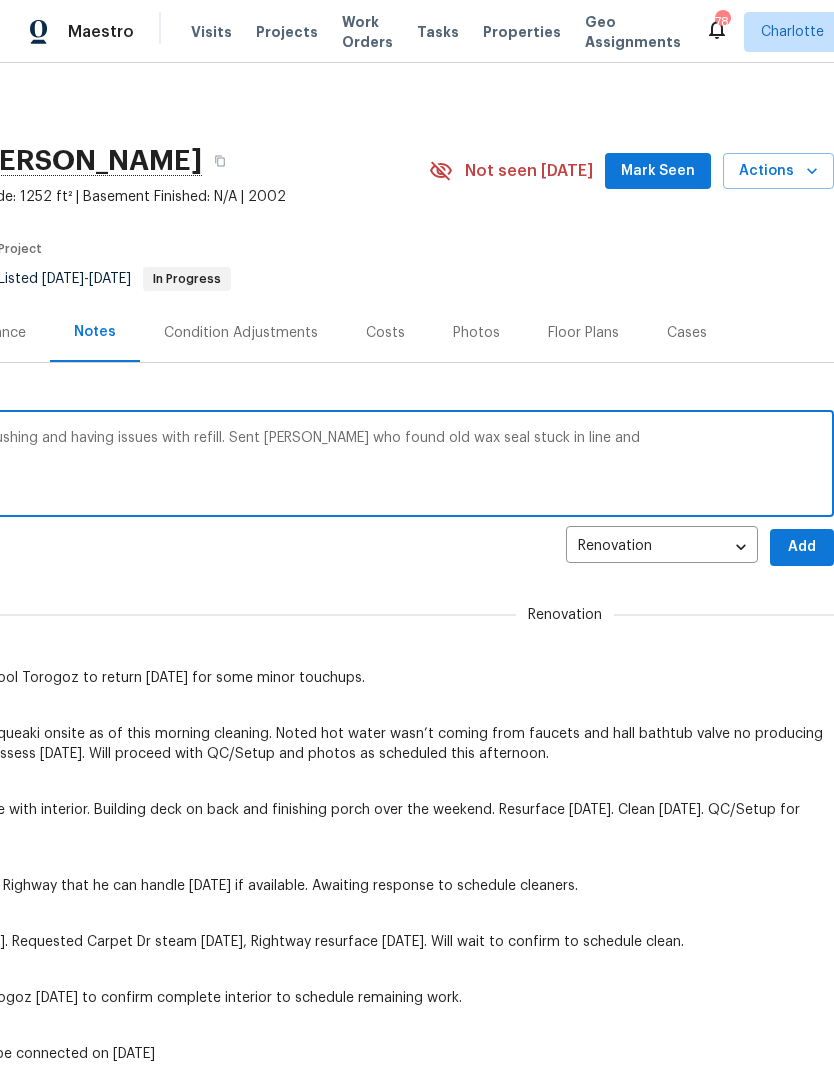 click on "Per maintenance cleaners, hall toilet not flushing and having issues with refill. Sent Nordman who found old wax seal stuck in line and" at bounding box center (269, 466) 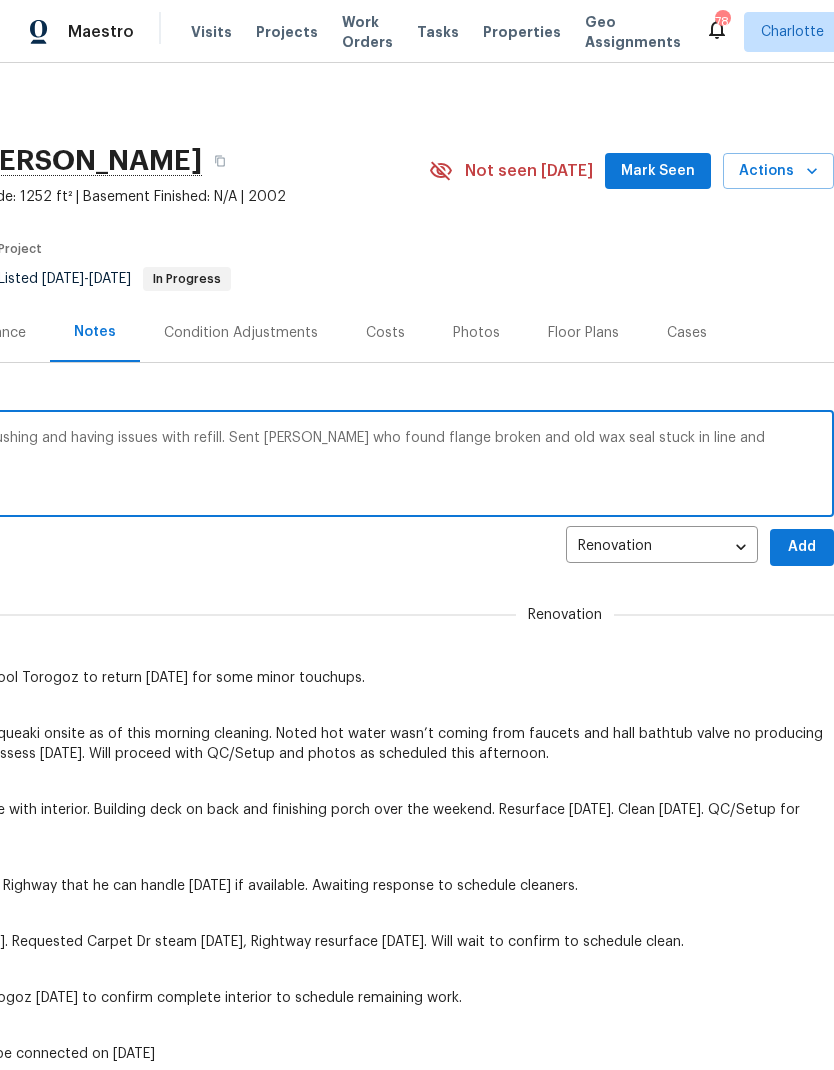 click on "Per maintenance cleaners, hall toilet not flushing and having issues with refill. Sent Nordman who found flange broken and old wax seal stuck in line and" at bounding box center (269, 466) 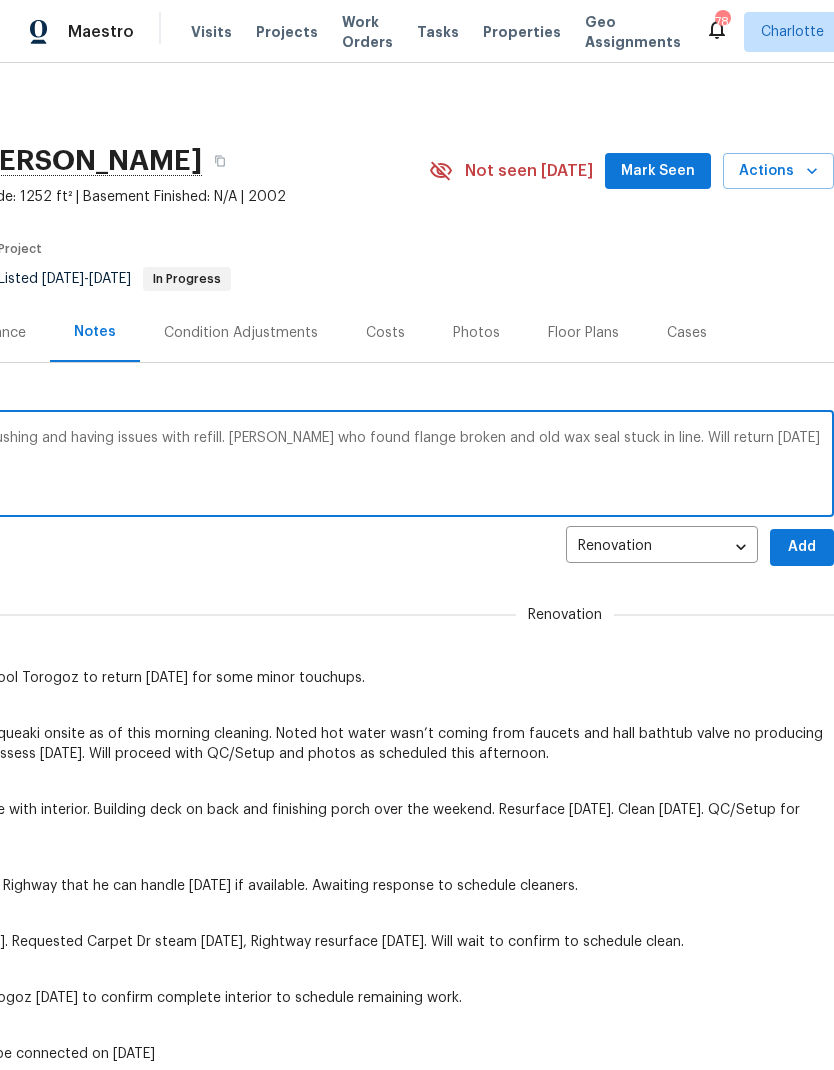 click on "Per maintenance cleaners, hall toilet not flushing and having issues with refill. Sent Nordman who found flange broken and old wax seal stuck in line. Will return today" at bounding box center (269, 466) 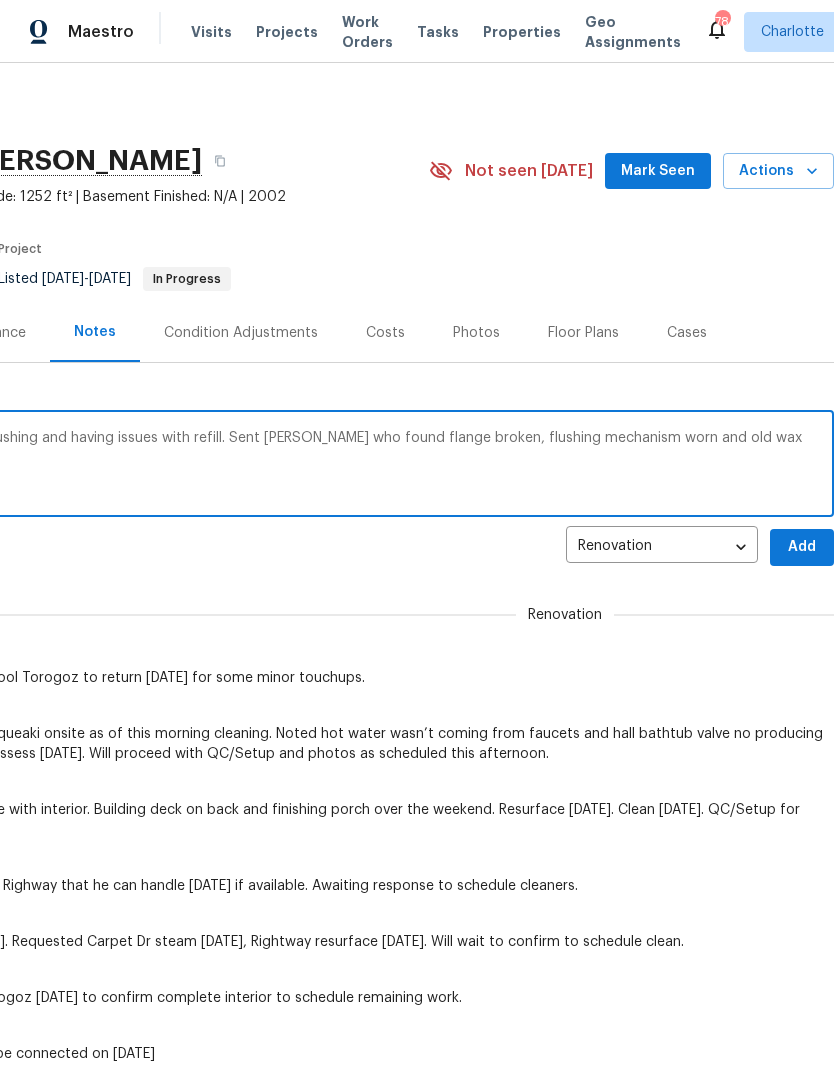 click on "Per maintenance cleaners, hall toilet not flushing and having issues with refill. Sent Nordman who found flange broken, flushing mechanism worn and old wax seal stuck in line. Will return today" at bounding box center [269, 466] 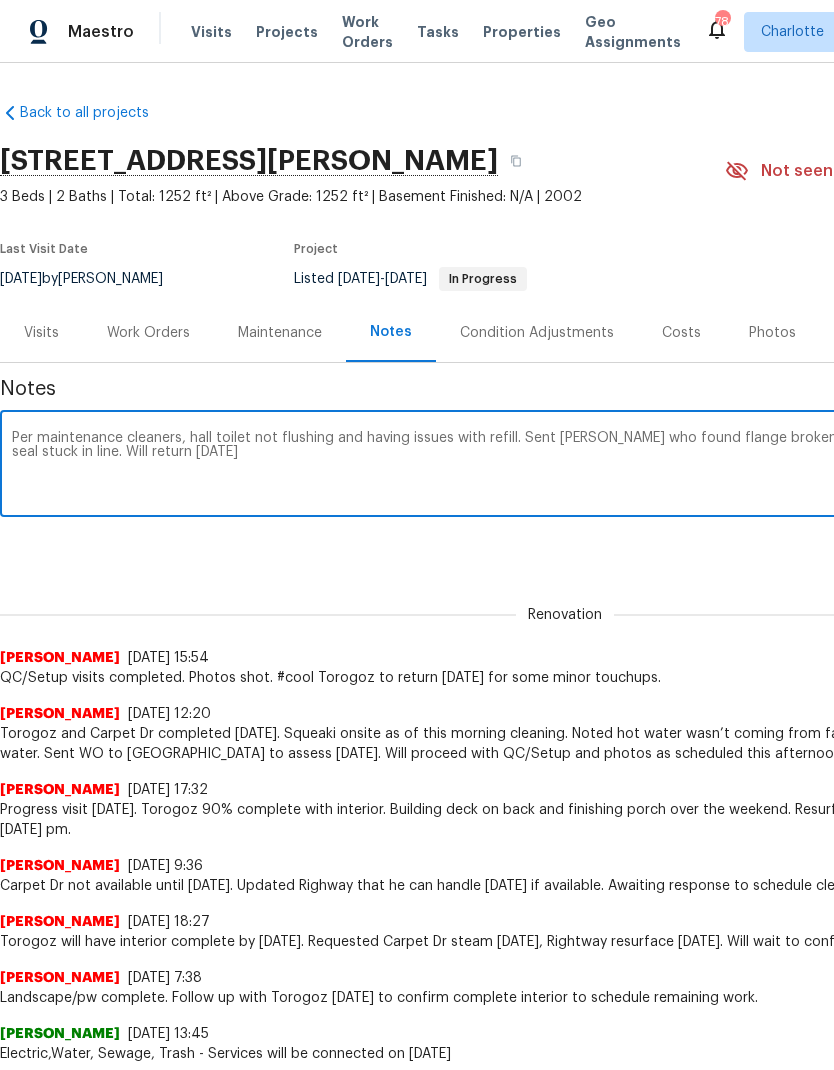 click on "Per maintenance cleaners, hall toilet not flushing and having issues with refill. Sent Nordman who found flange broken, flushing mechanism worn and old wax seal stuck in line. Will return today" at bounding box center (565, 466) 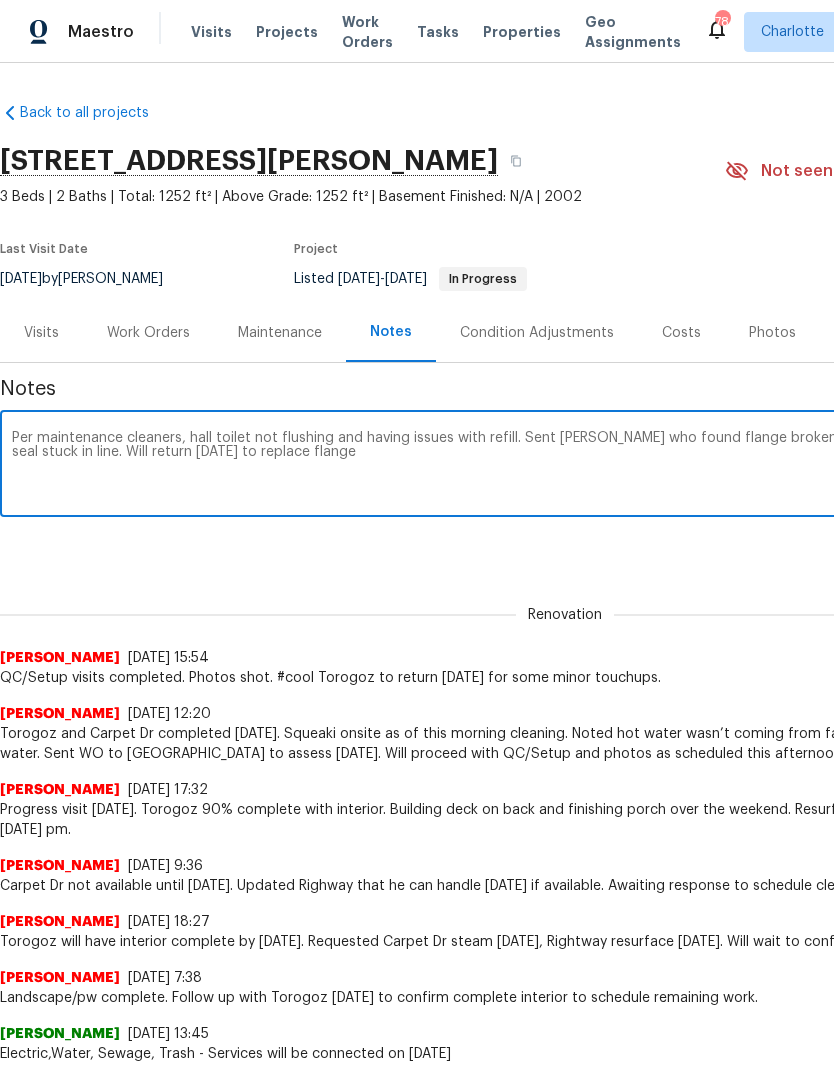 click on "Per maintenance cleaners, hall toilet not flushing and having issues with refill. Sent Nordman who found flange broken, flushing mechanism worn and old wax seal stuck in line. Will return today to replace flange" at bounding box center (565, 466) 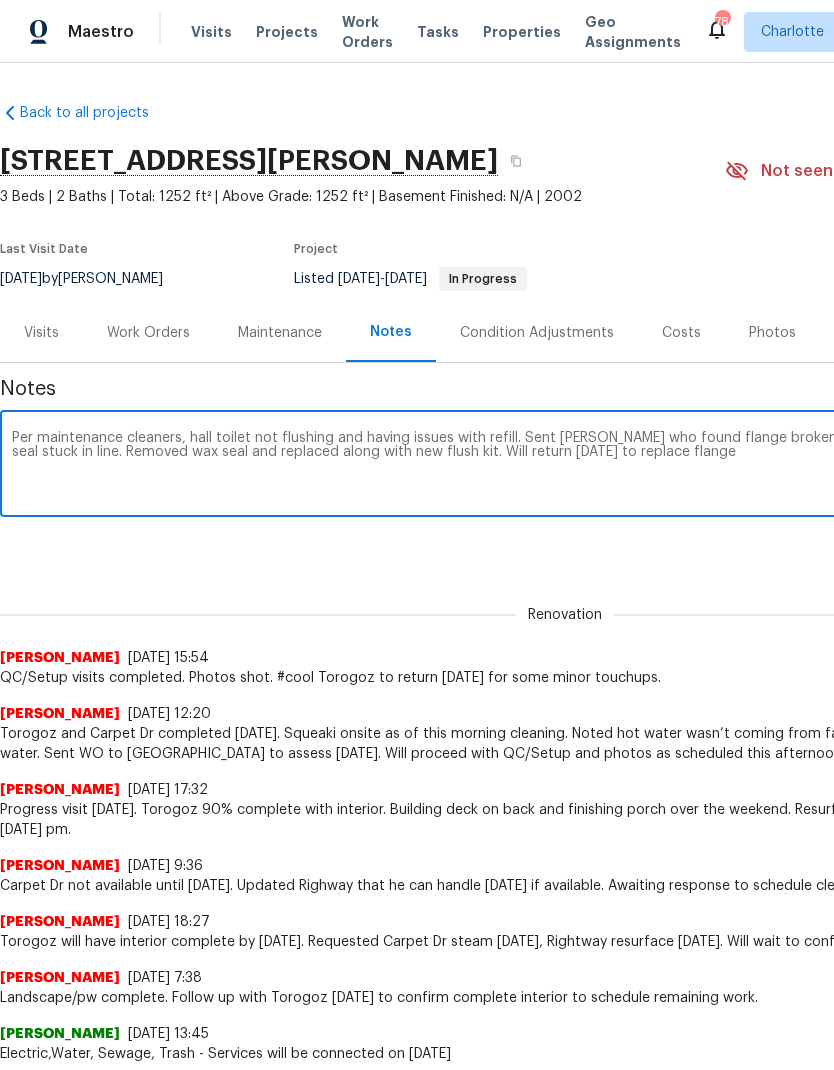 click on "Per maintenance cleaners, hall toilet not flushing and having issues with refill. Sent Nordman who found flange broken, flushing mechanism worn and old wax seal stuck in line. Removed wax seal and replaced along with new flush kit. Will return today to replace flange" at bounding box center (565, 466) 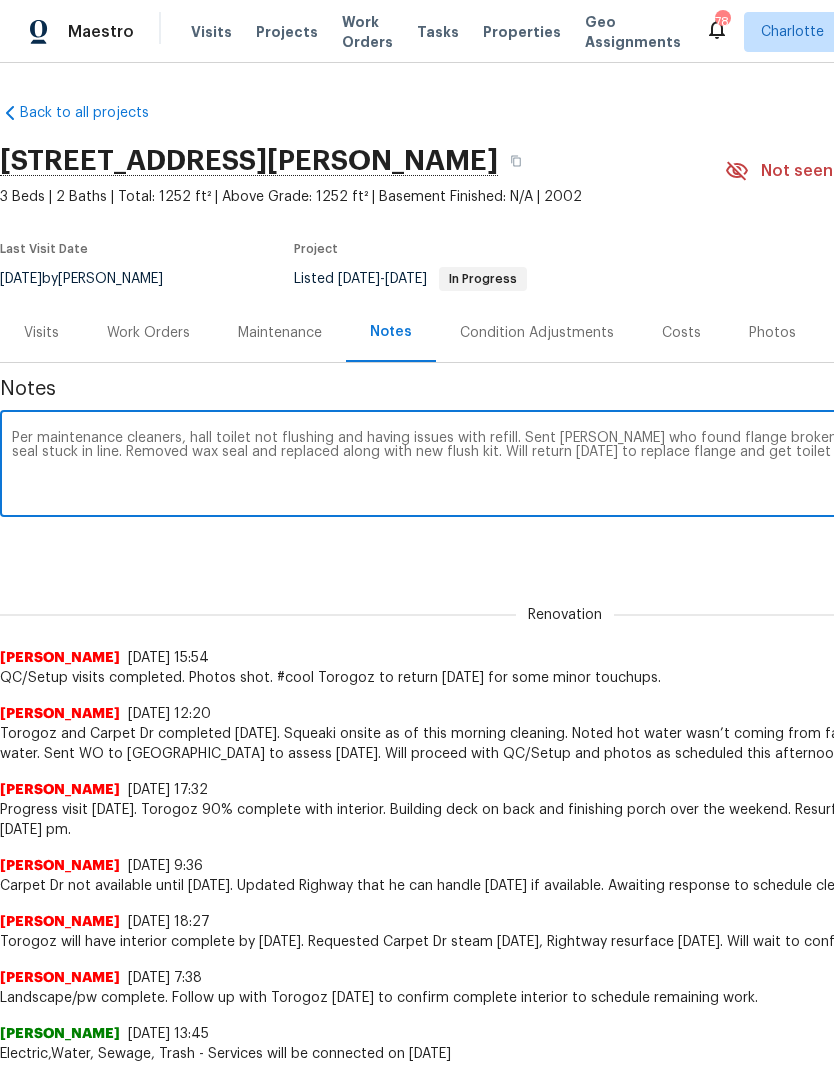 scroll, scrollTop: 0, scrollLeft: 296, axis: horizontal 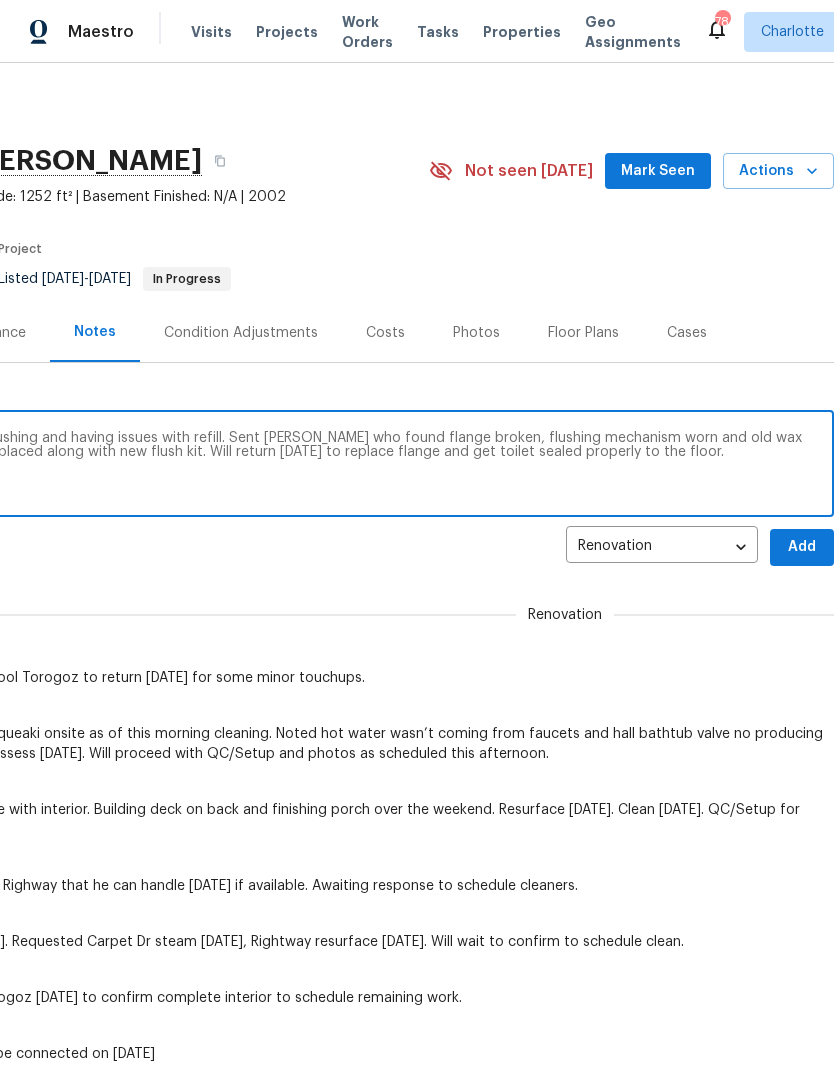 click on "Per maintenance cleaners, hall toilet not flushing and having issues with refill. Sent Nordman who found flange broken, flushing mechanism worn and old wax seal stuck in line. Removed wax seal and replaced along with new flush kit. Will return today to replace flange and get toilet sealed properly to the floor." at bounding box center [269, 466] 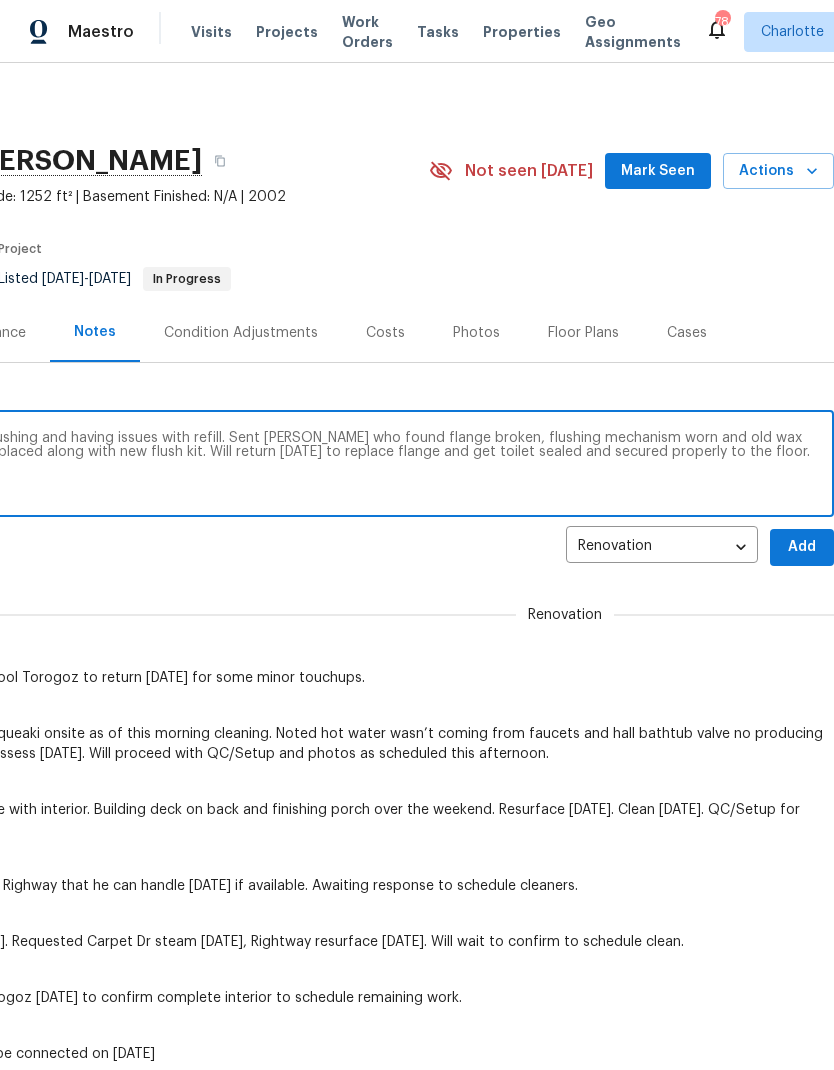 type on "Per maintenance cleaners, hall toilet not flushing and having issues with refill. Sent Nordman who found flange broken, flushing mechanism worn and old wax seal stuck in line. Removed wax seal and replaced along with new flush kit. Will return today to replace flange and get toilet sealed and secured properly to the floor." 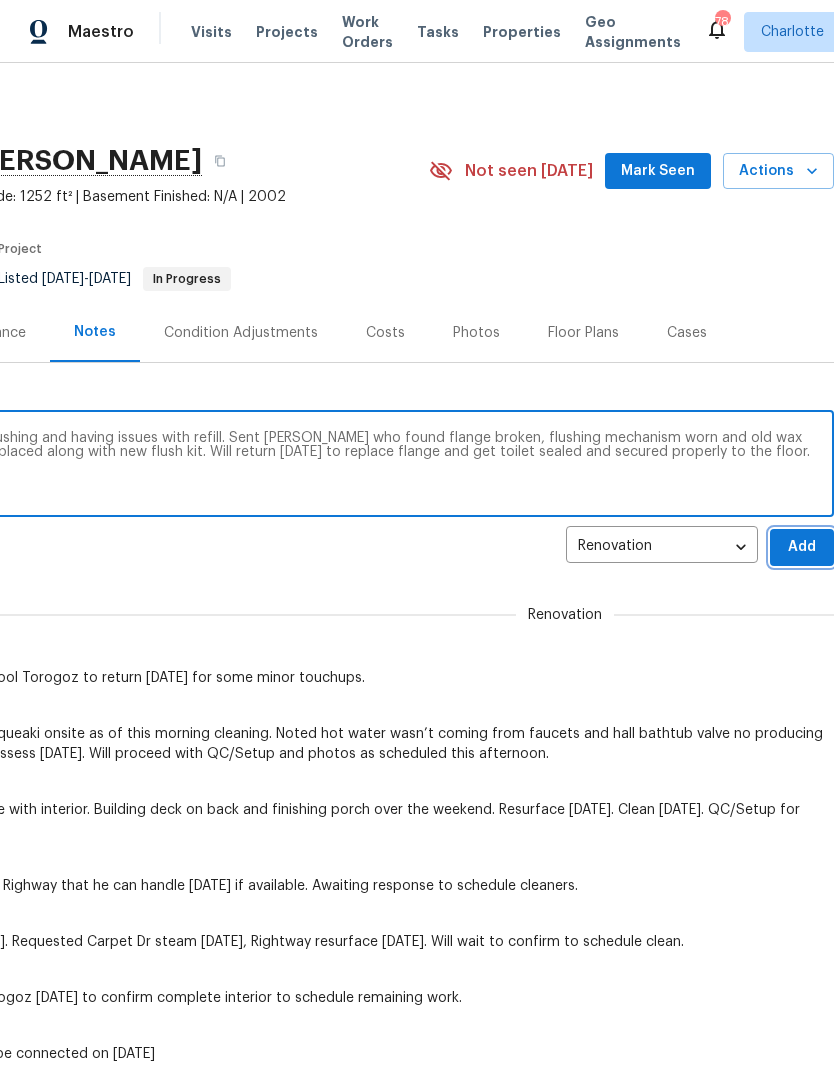 click on "Add" at bounding box center (802, 547) 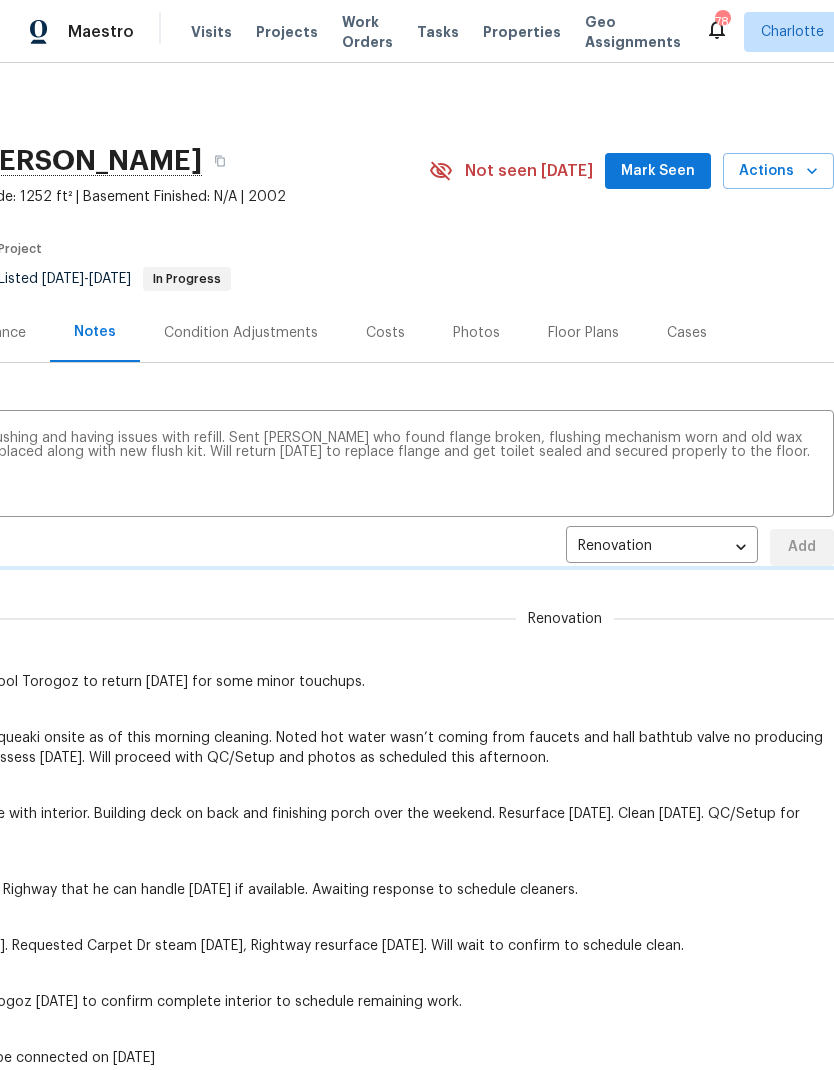type 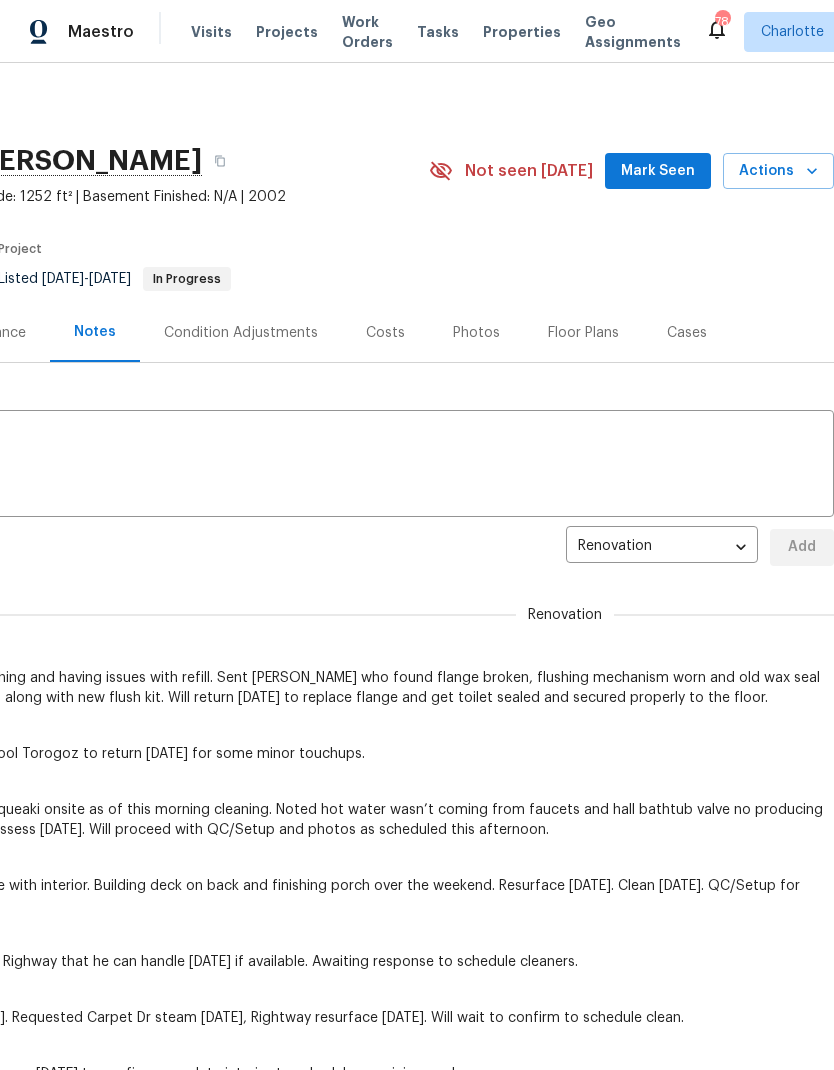 click on "Mark Seen" at bounding box center (658, 171) 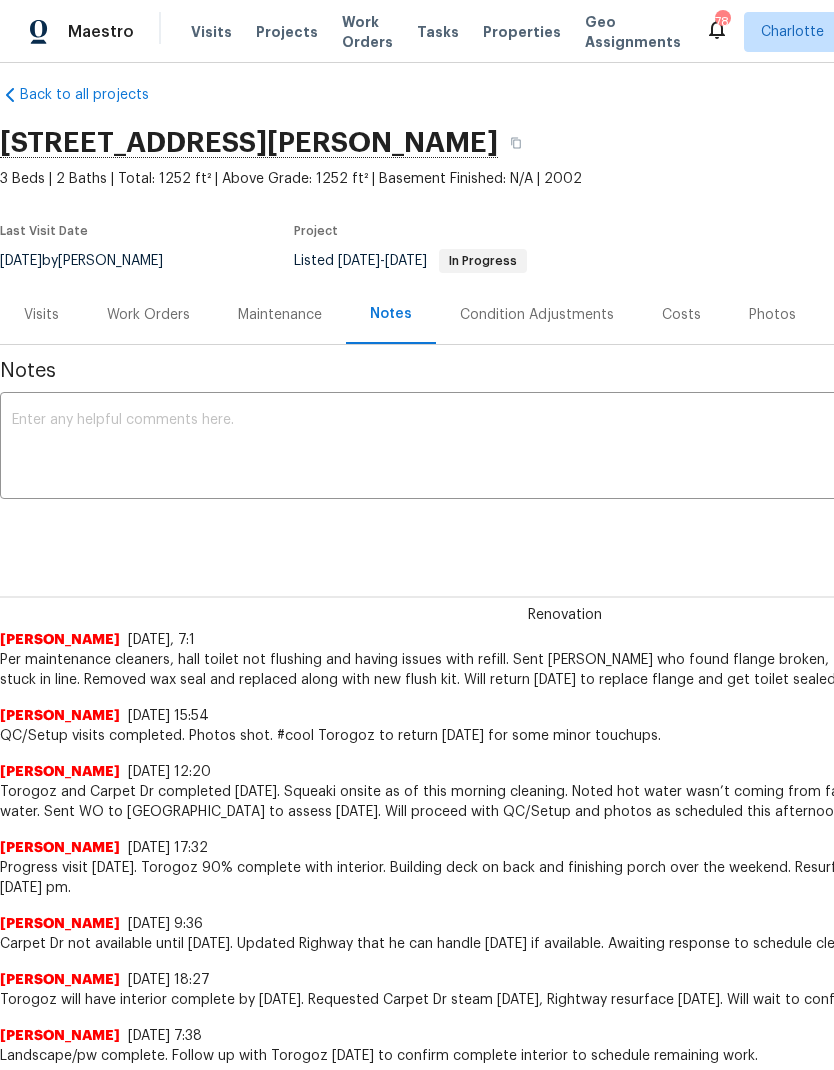 scroll, scrollTop: 19, scrollLeft: 0, axis: vertical 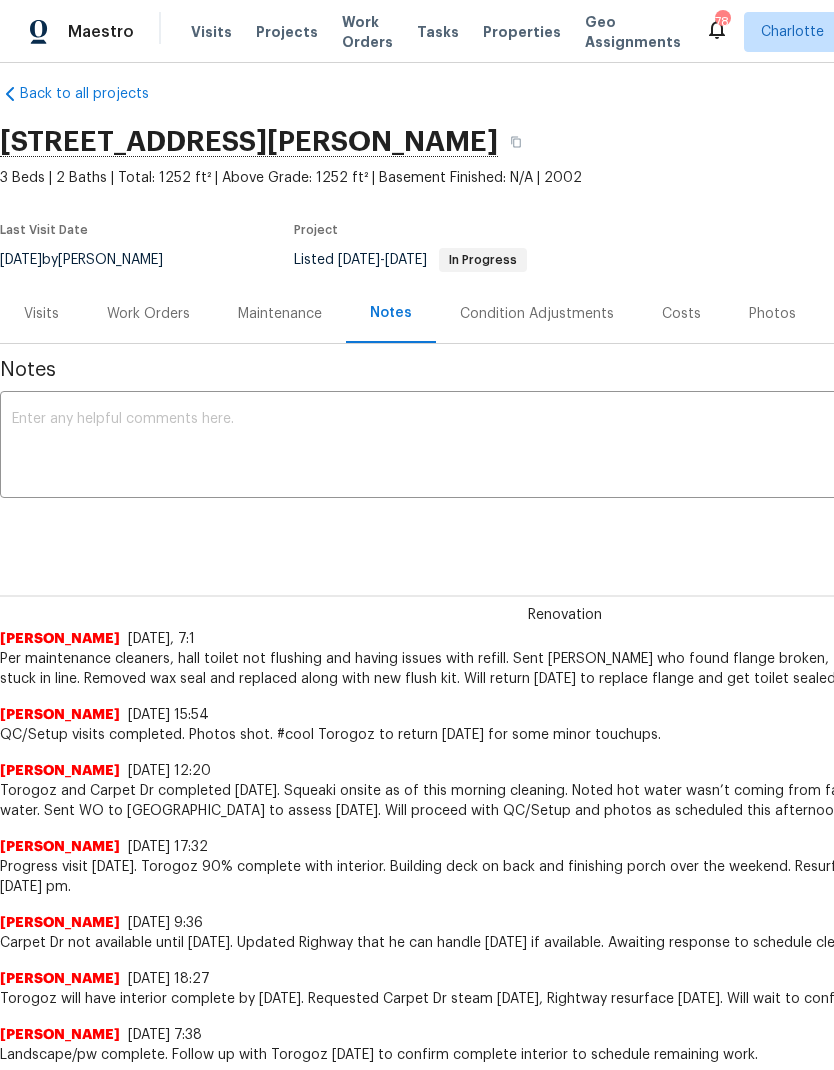 click on "Work Orders" at bounding box center [148, 314] 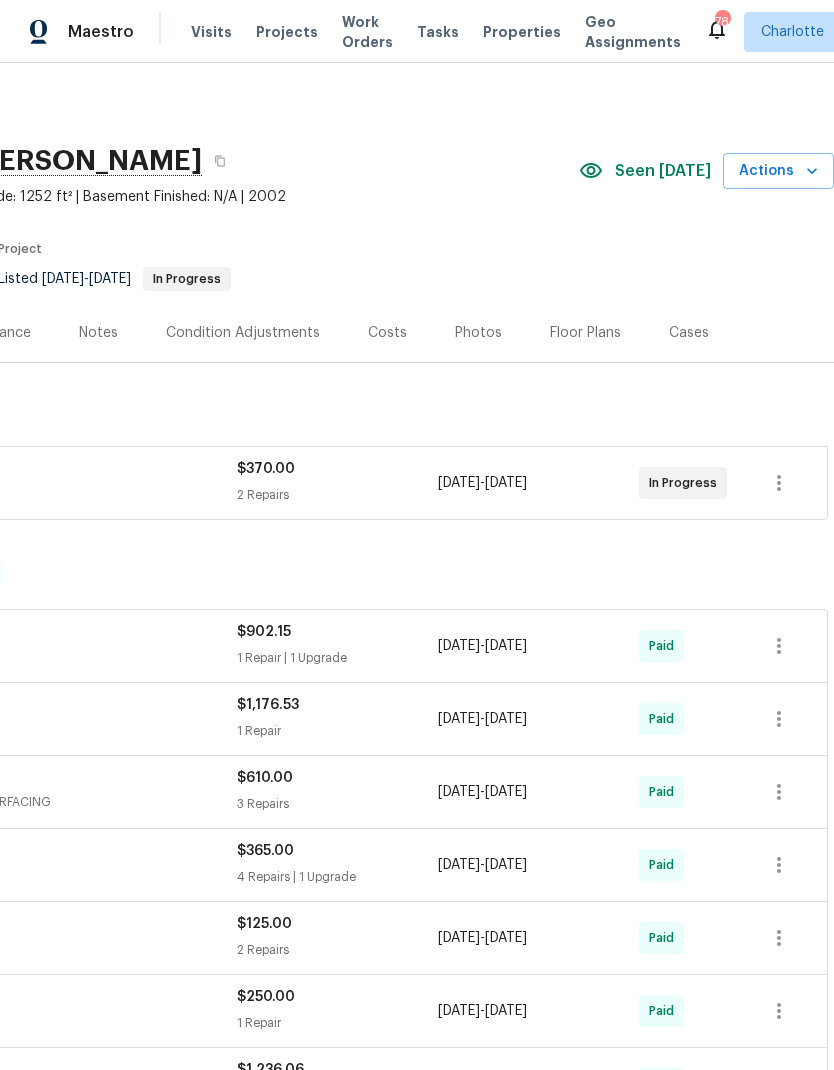 scroll, scrollTop: 0, scrollLeft: 296, axis: horizontal 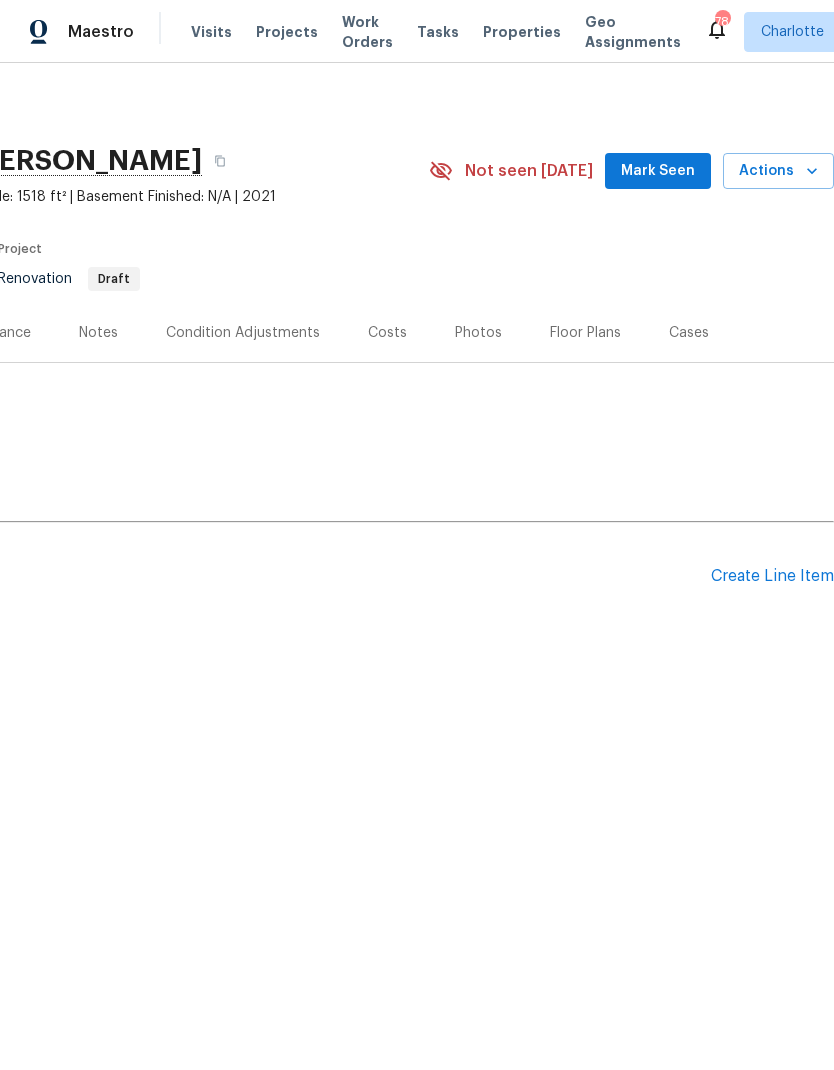 click on "Mark Seen" at bounding box center (658, 171) 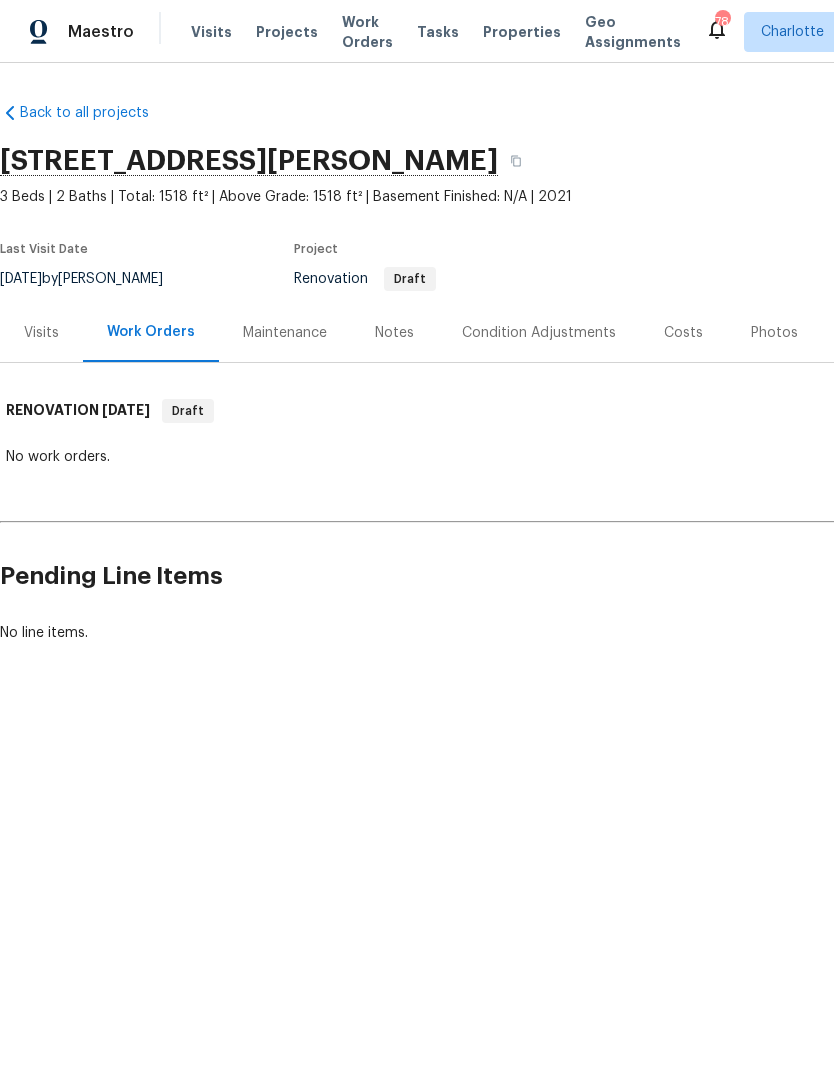 scroll, scrollTop: 0, scrollLeft: 0, axis: both 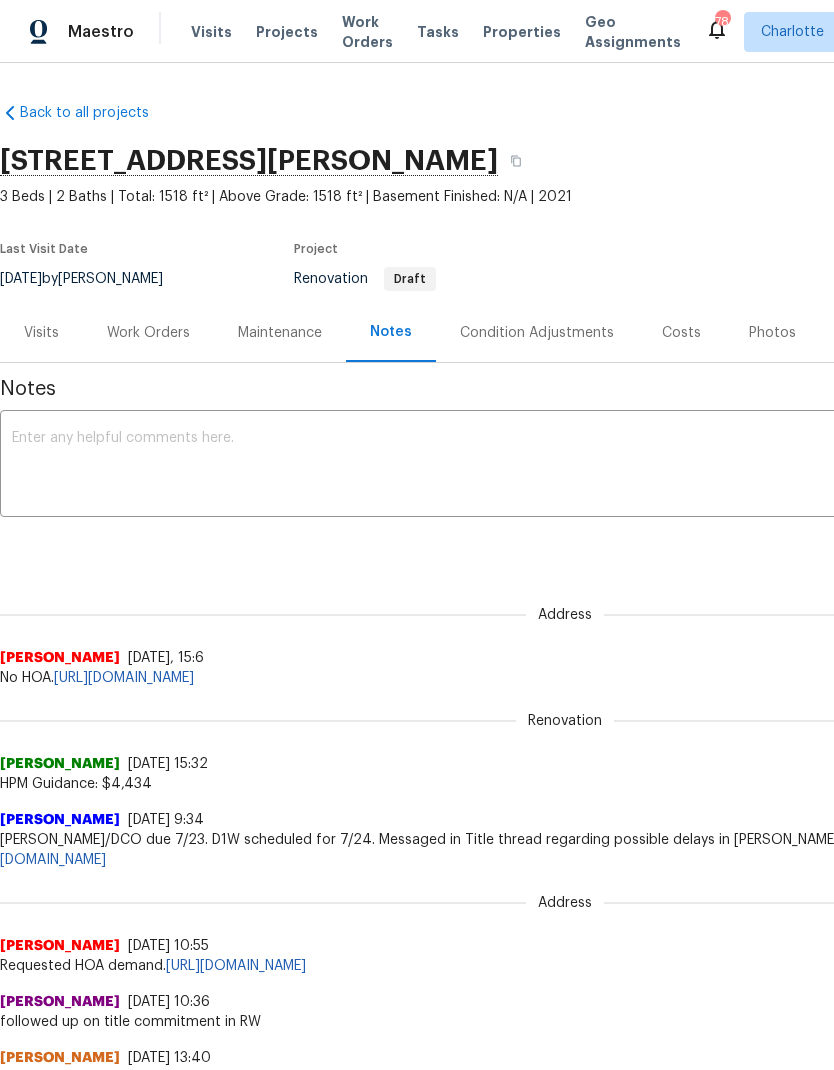 click at bounding box center (565, 466) 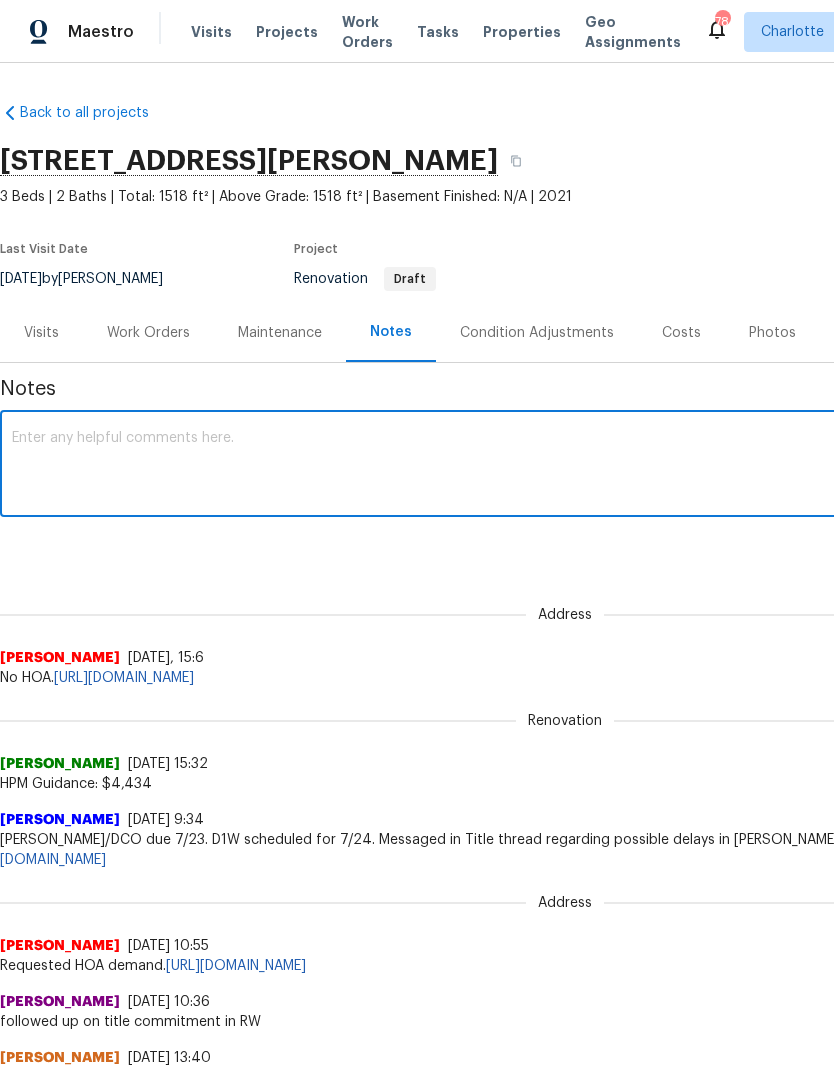 type on "P" 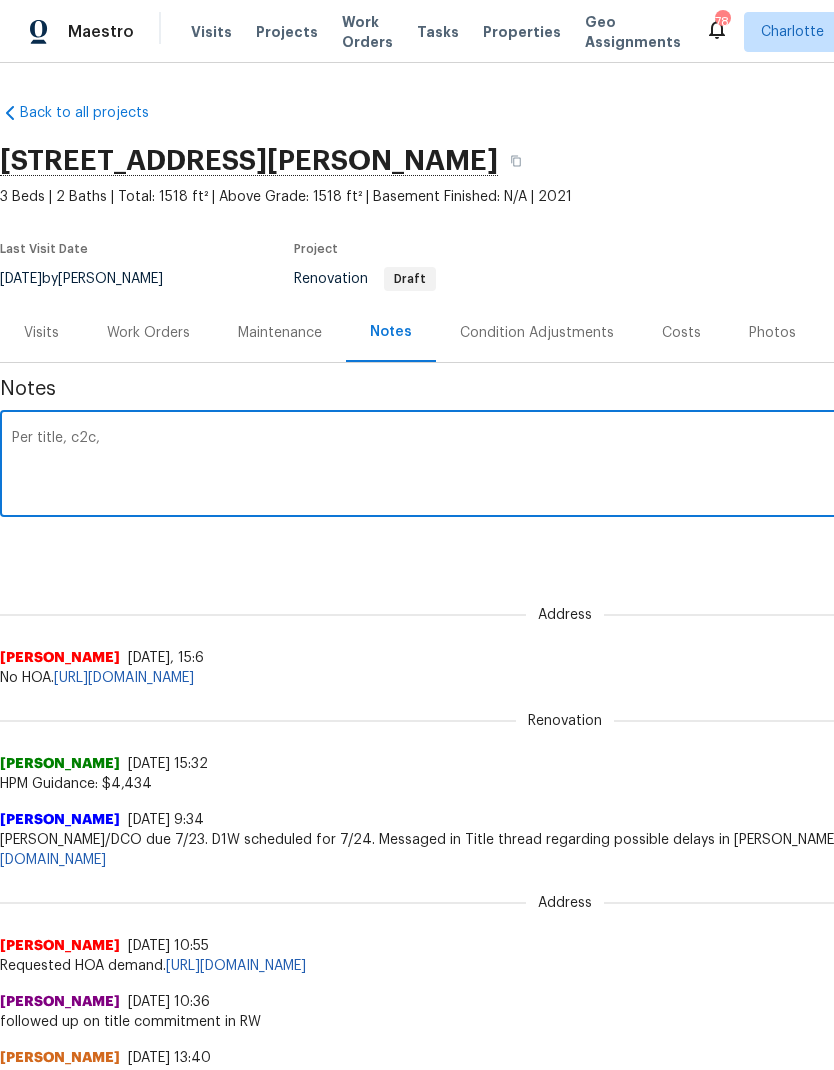 type on "Per title, c2c," 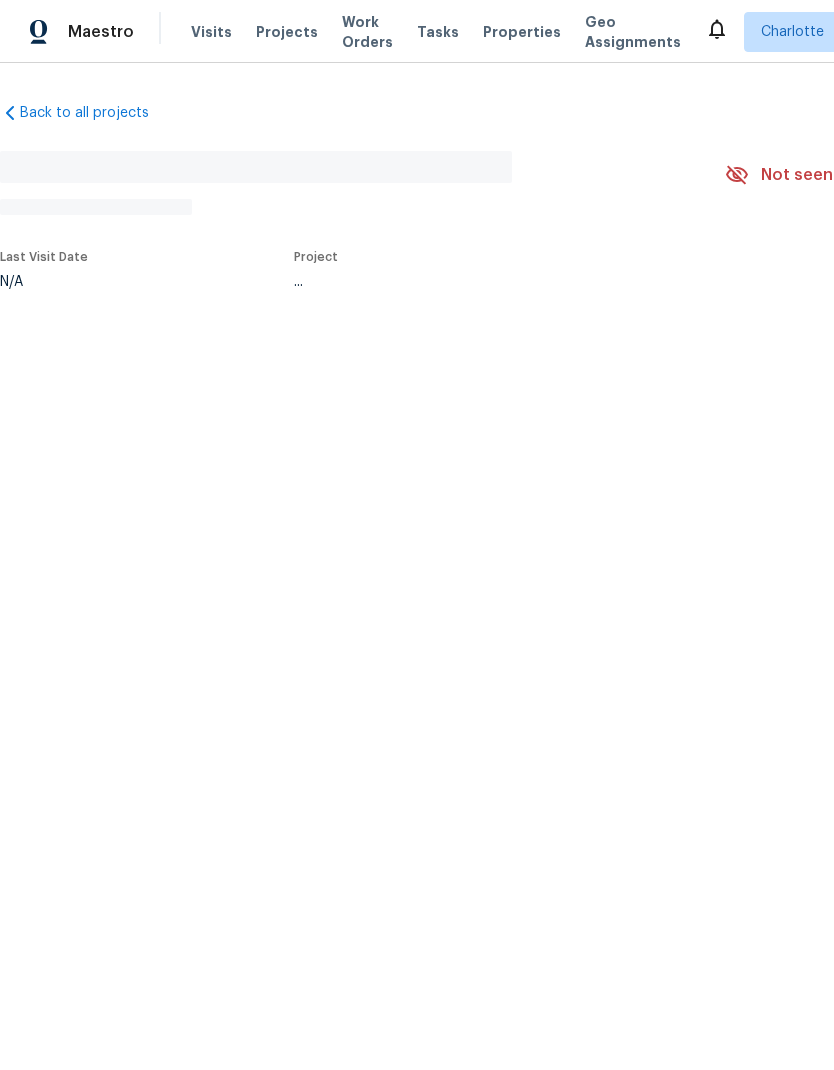 scroll, scrollTop: 0, scrollLeft: 0, axis: both 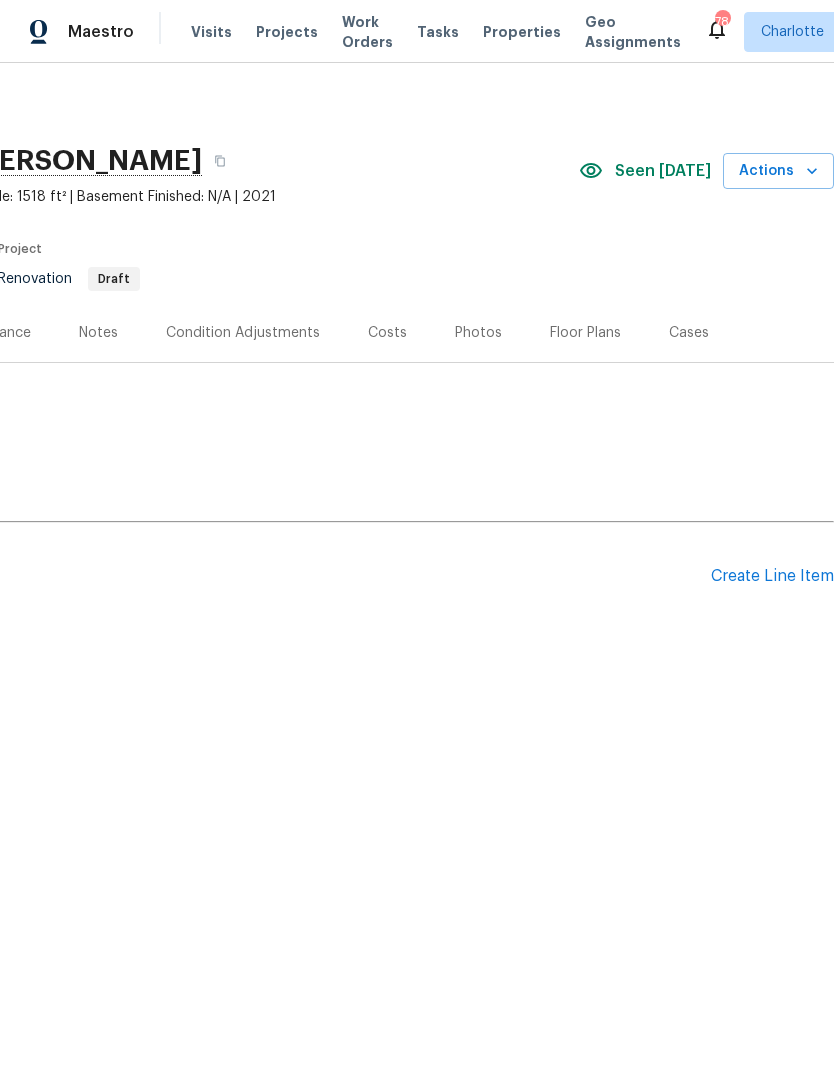 click on "Create Line Item" at bounding box center (772, 576) 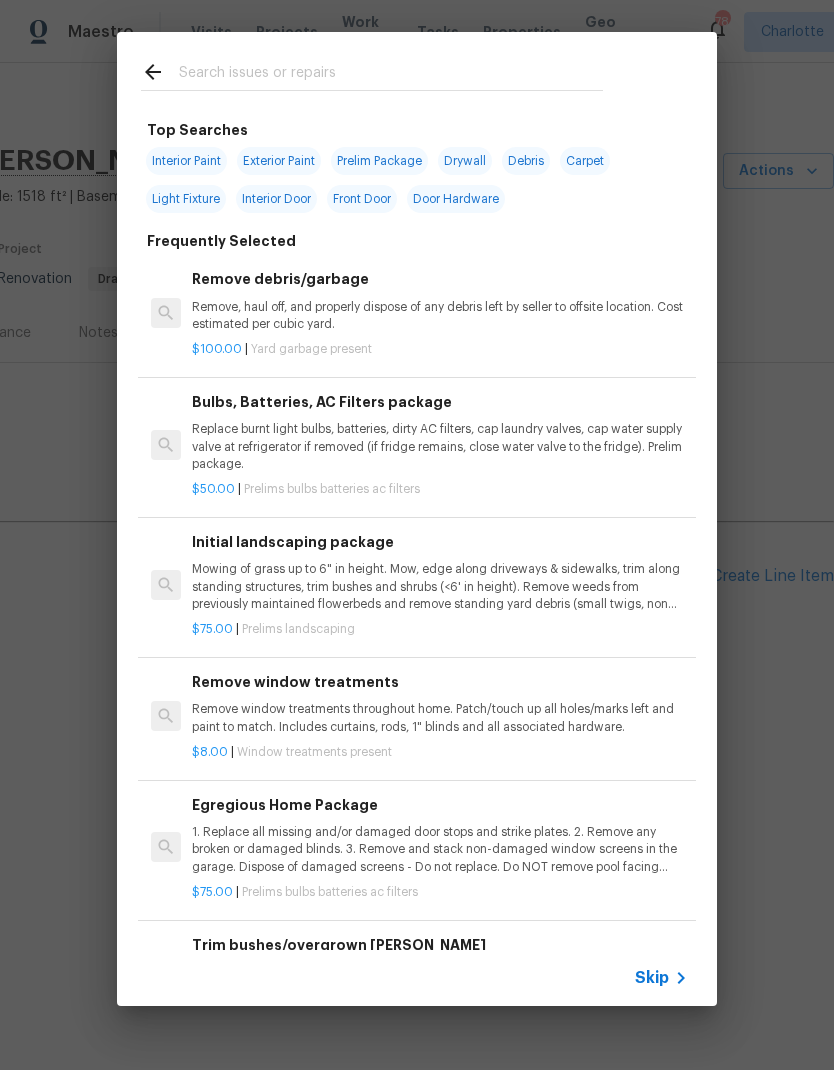 click at bounding box center [391, 75] 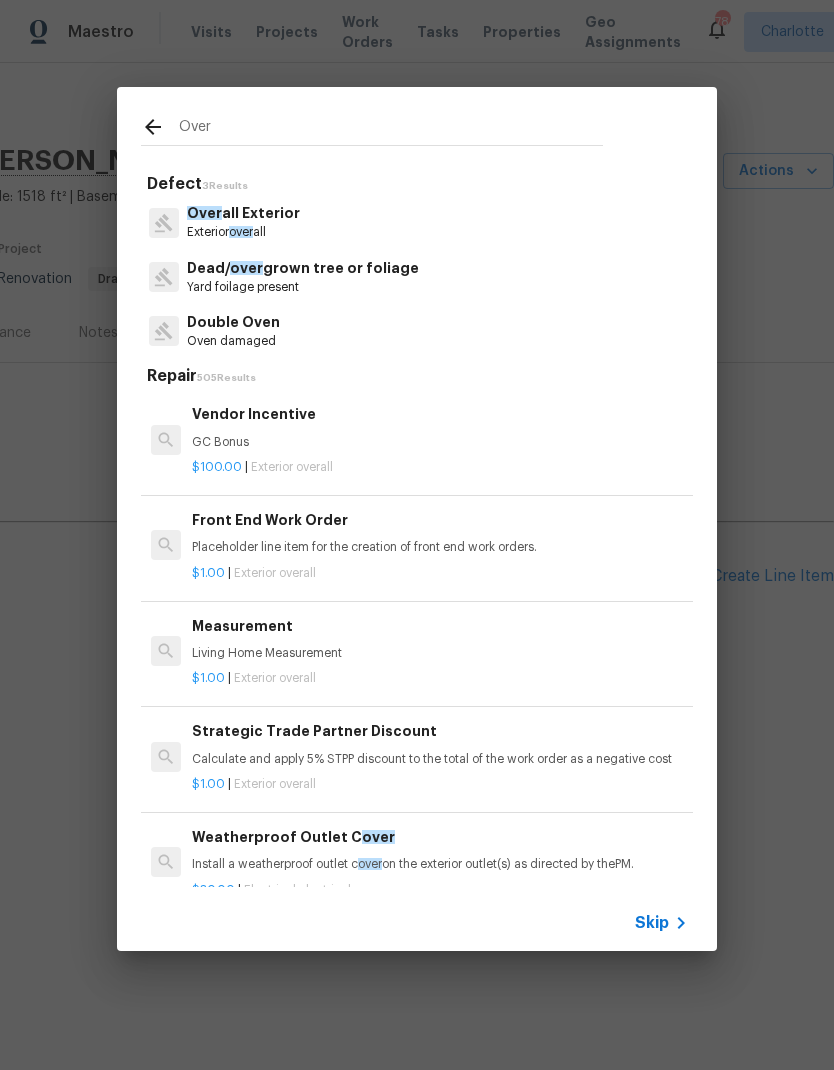 type on "Over" 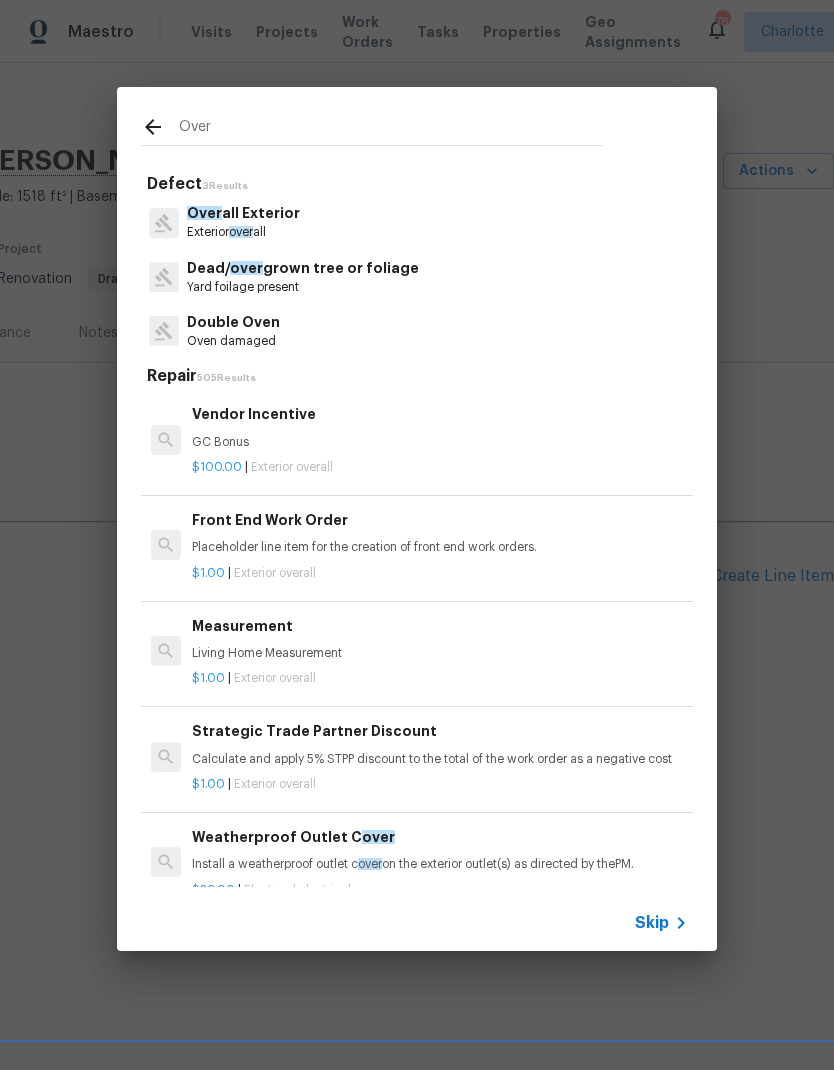 click on "Over all Exterior Exterior  over all" at bounding box center [417, 222] 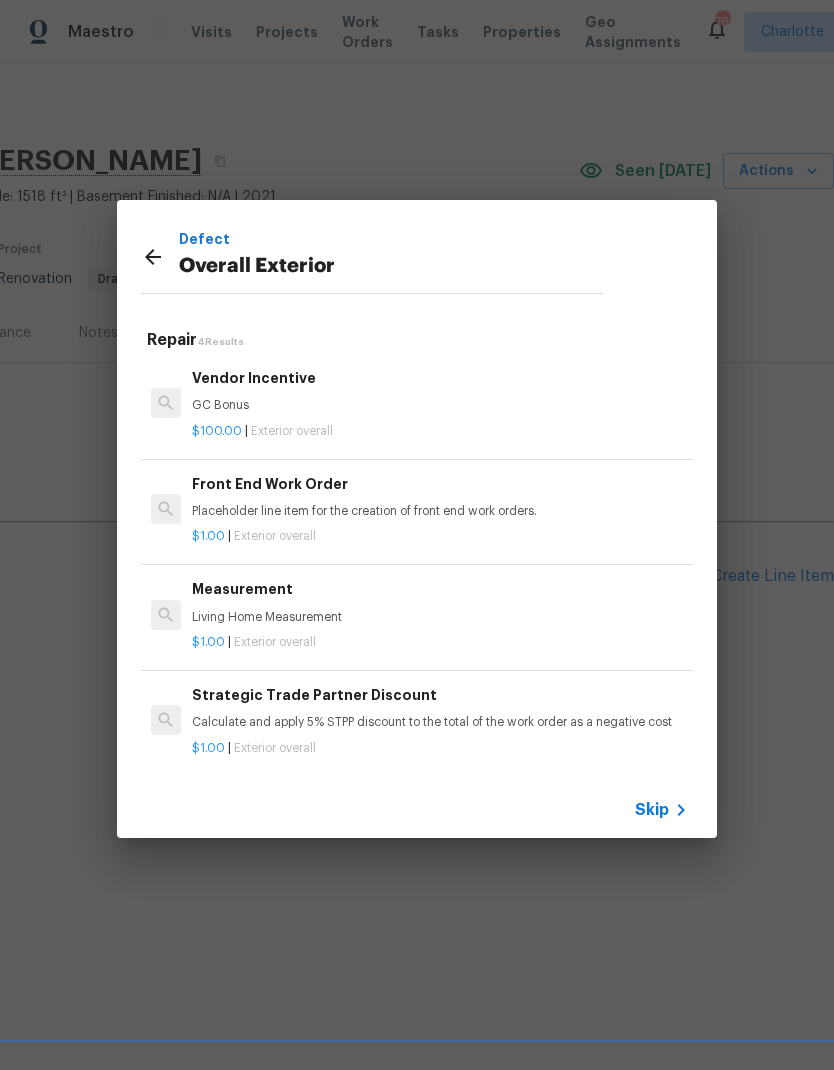 click on "Placeholder line item for the creation of front end work orders." at bounding box center (440, 511) 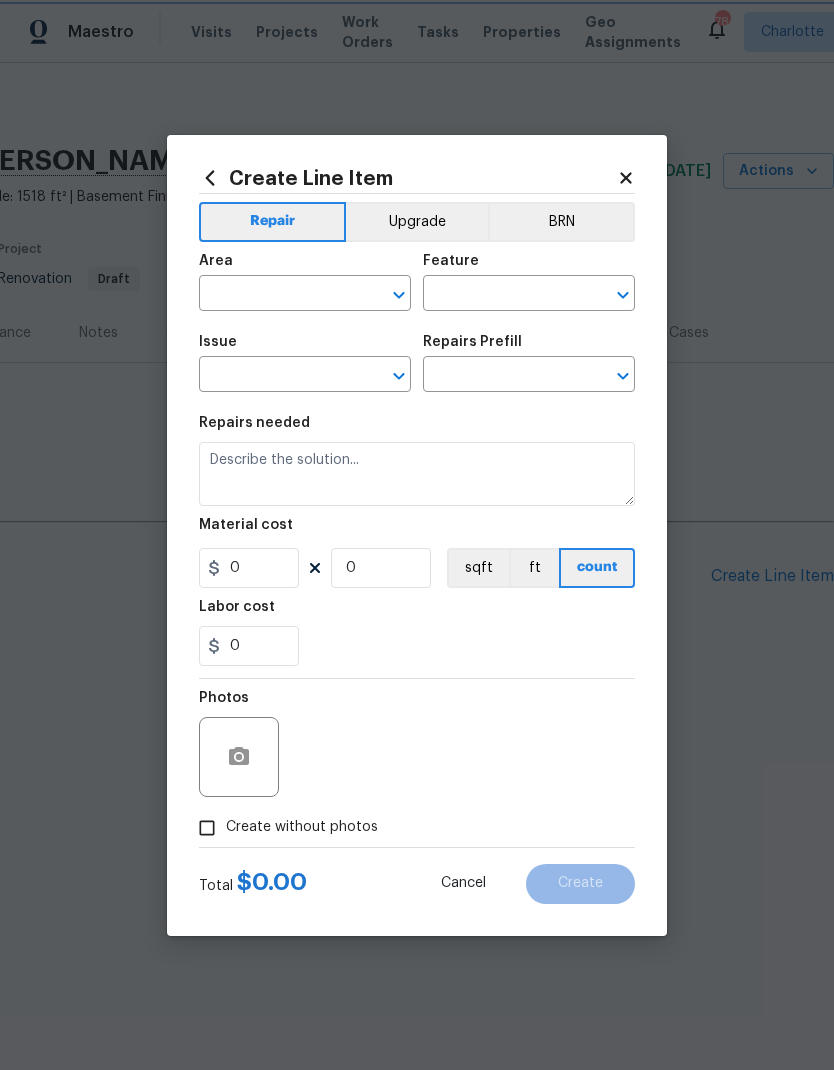 type on "Overall Exterior" 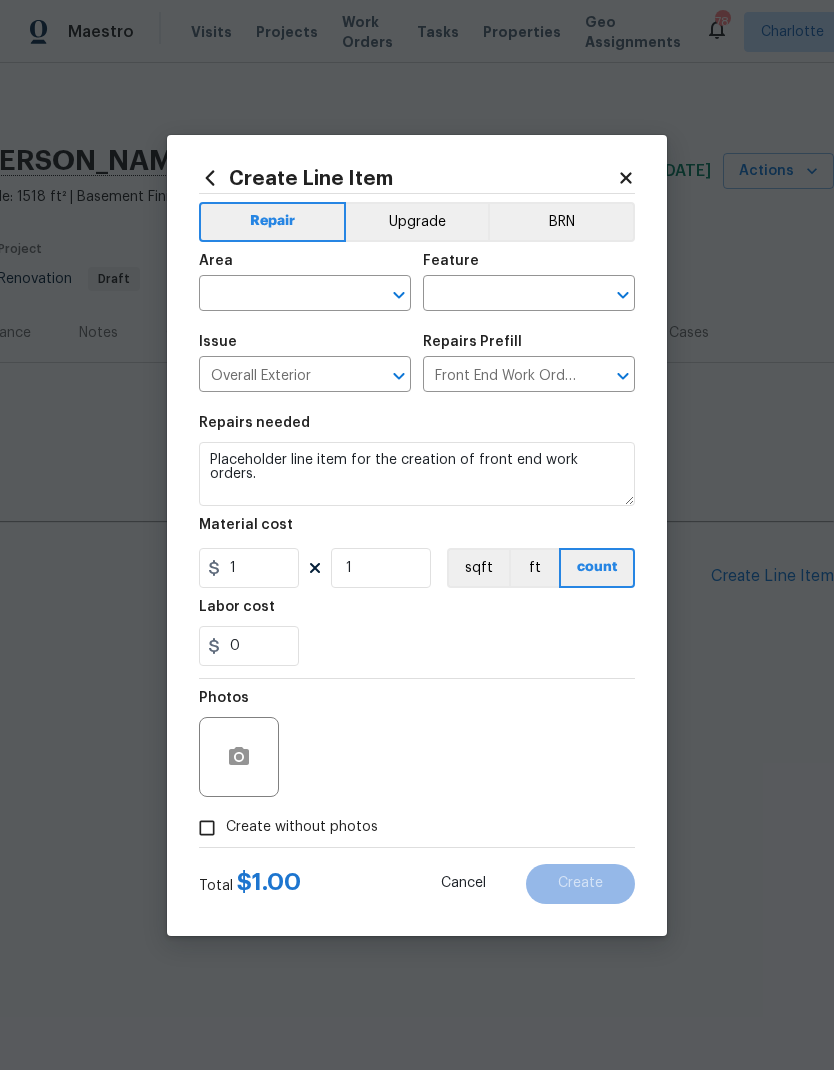 click at bounding box center (277, 295) 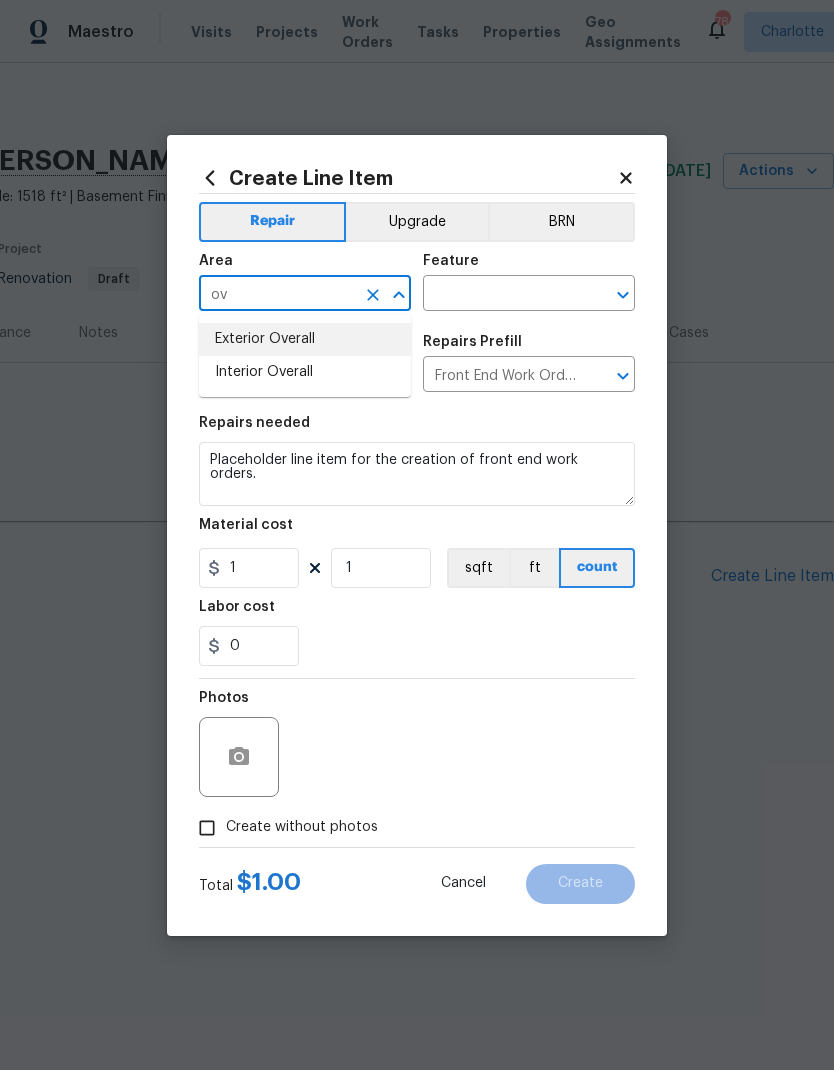 click on "Exterior Overall" at bounding box center (305, 339) 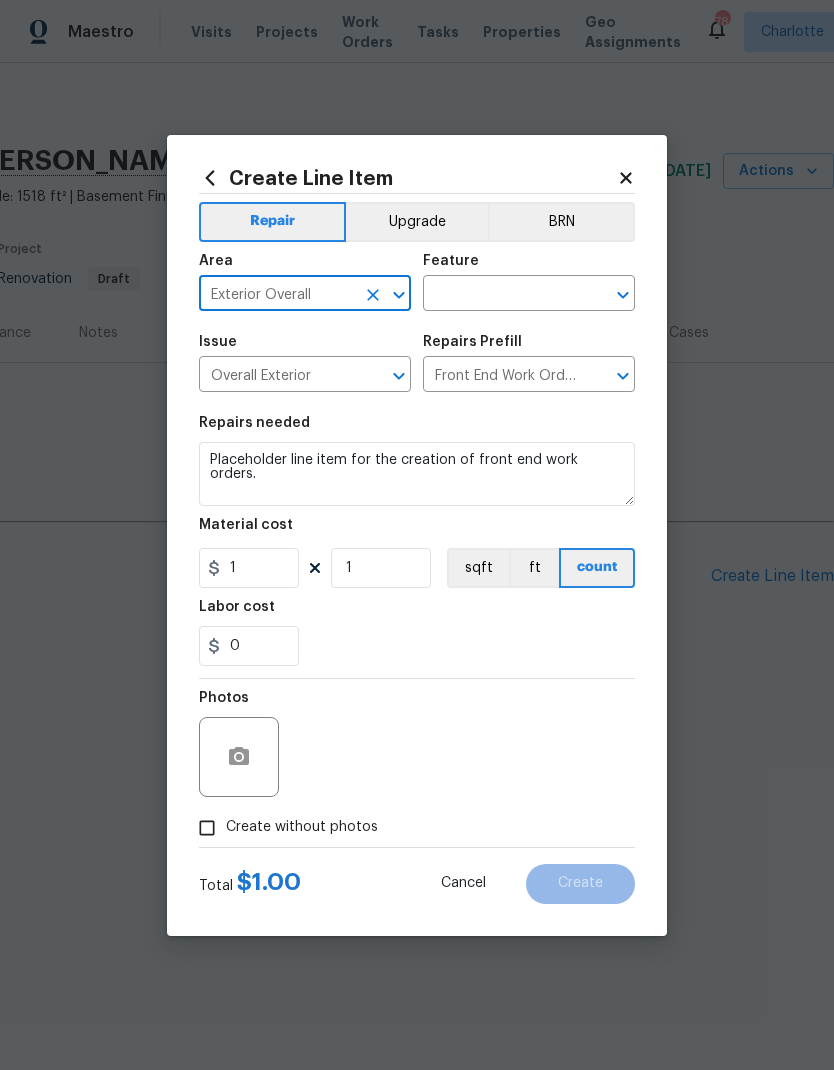 click at bounding box center (501, 295) 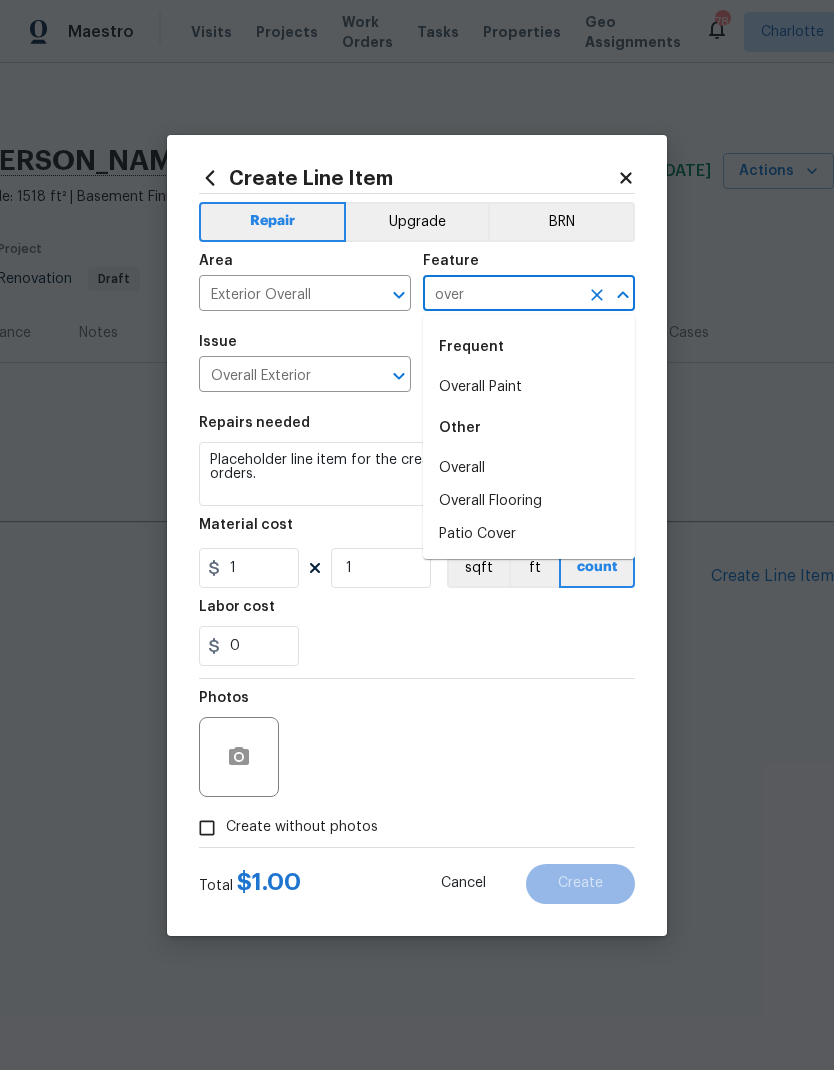 click on "Overall" at bounding box center (529, 468) 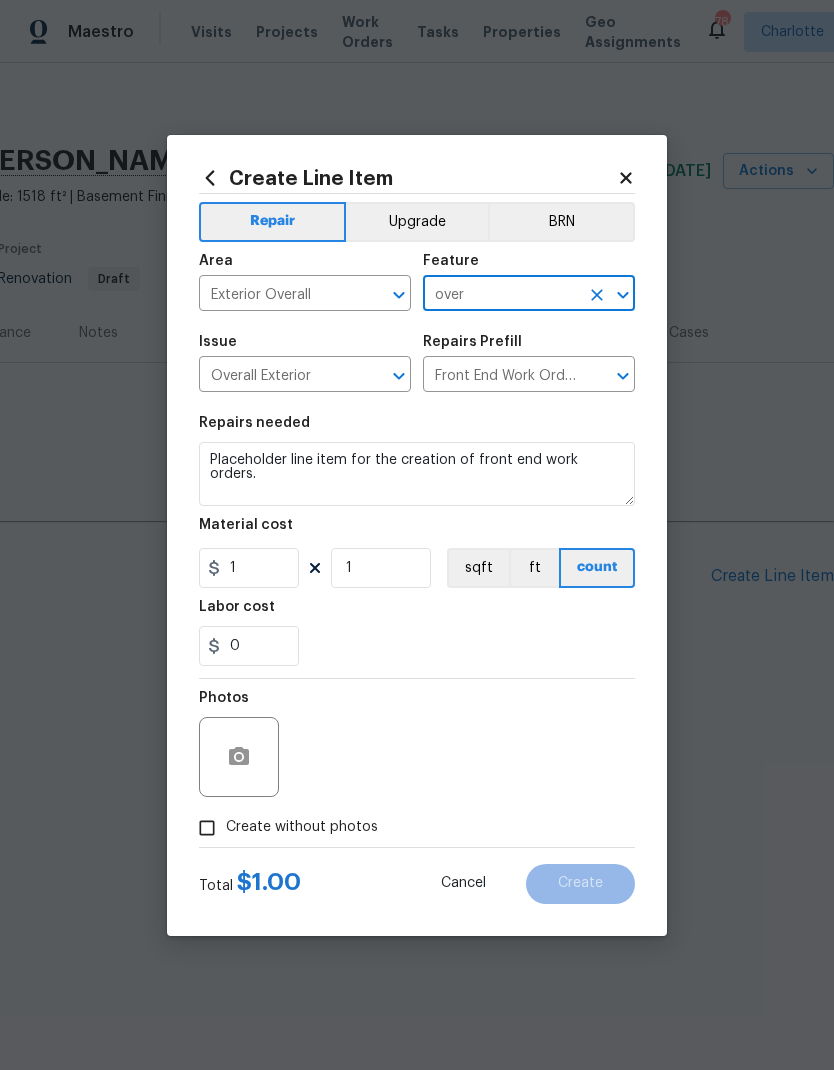 type on "Overall" 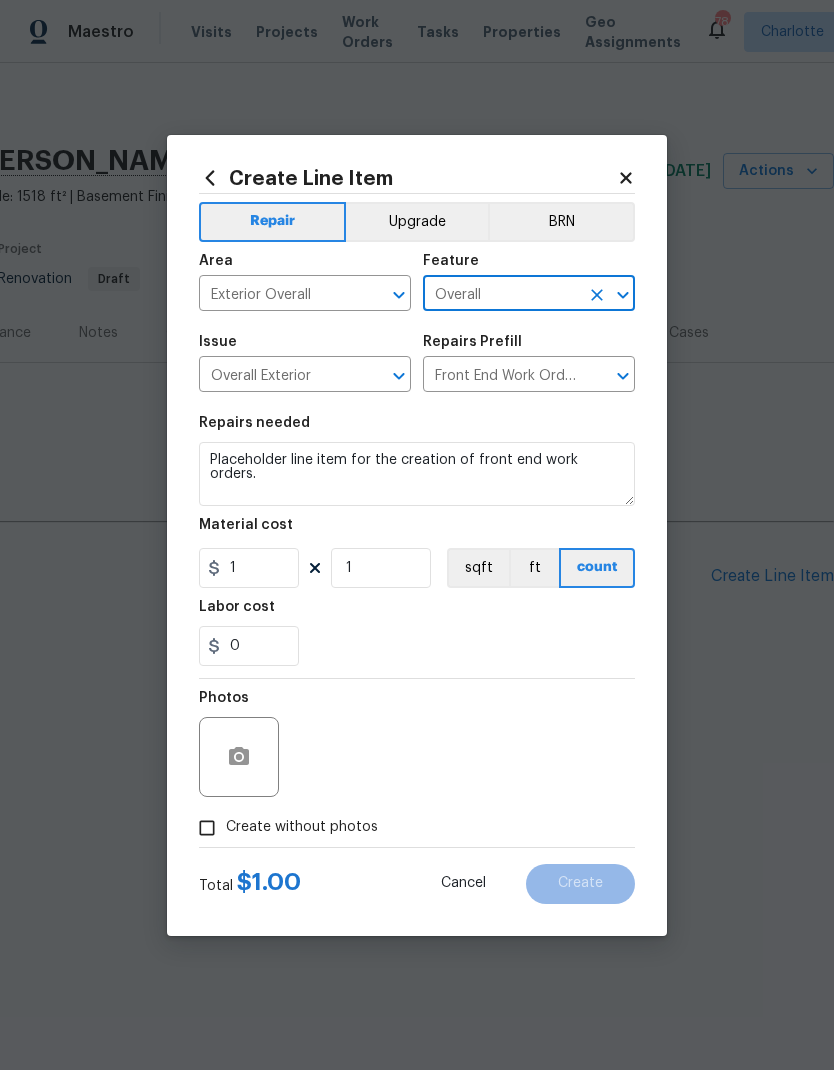 click on "0" at bounding box center [417, 646] 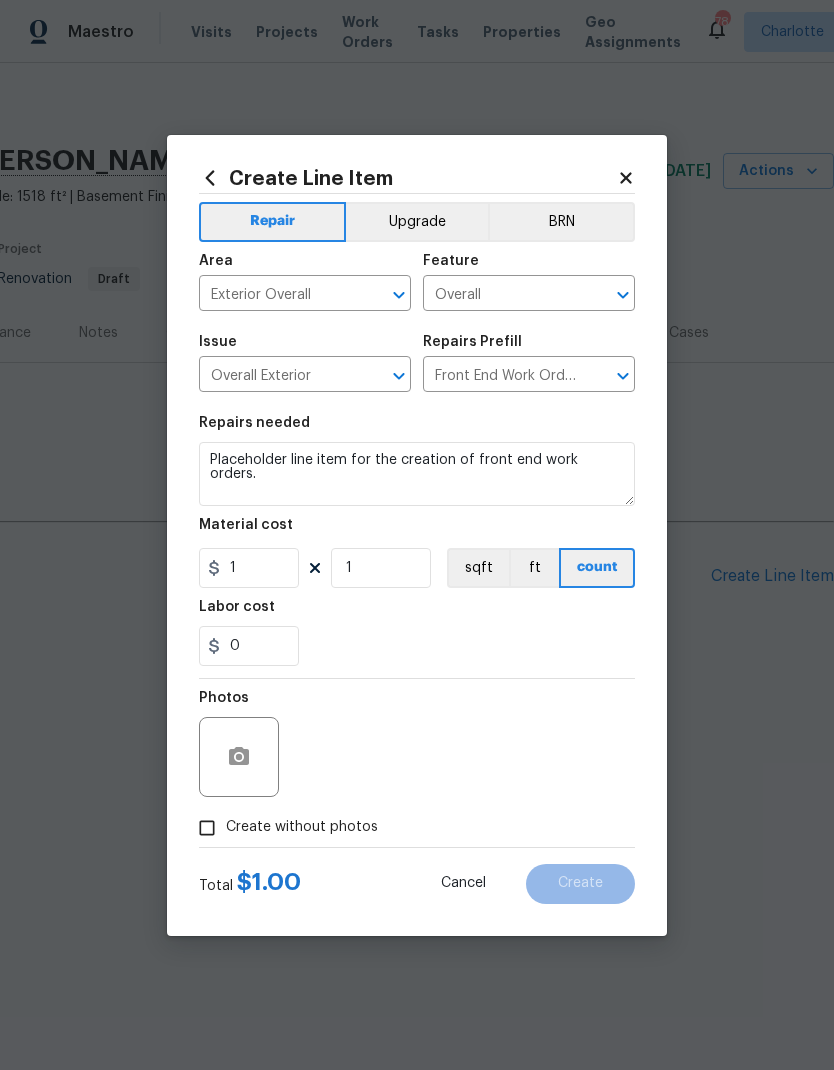 click on "Create without photos" at bounding box center (207, 828) 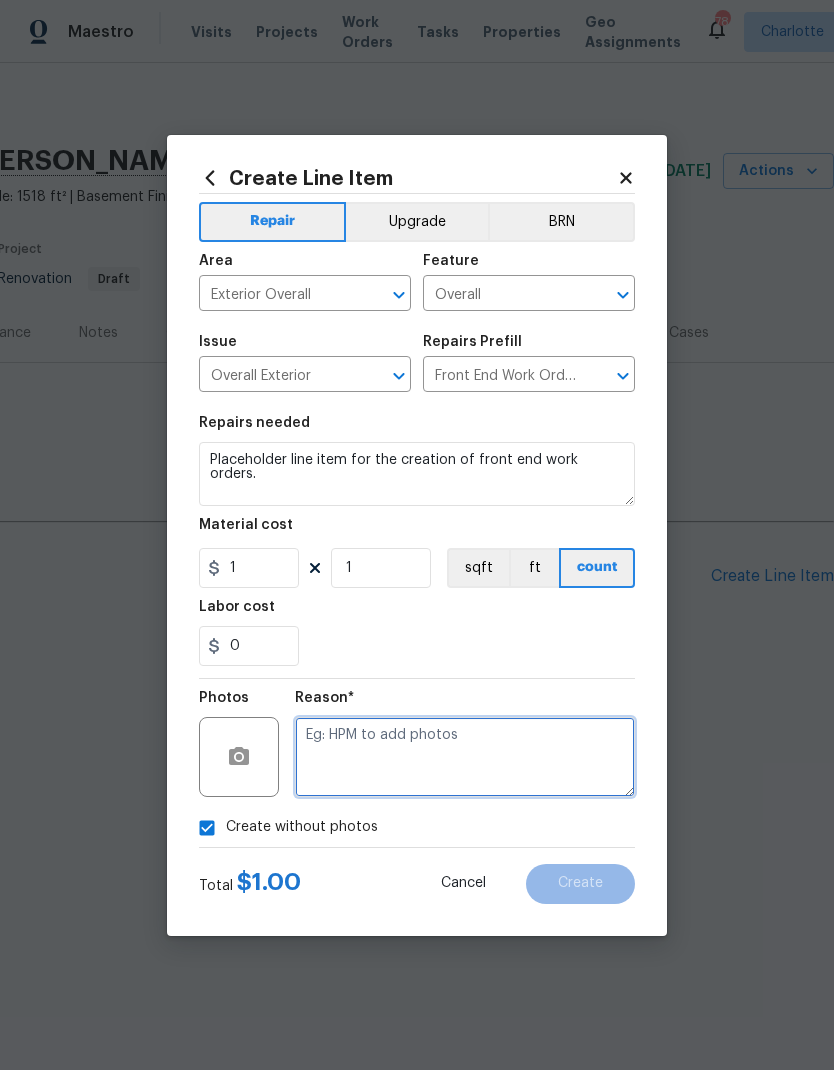 click at bounding box center (465, 757) 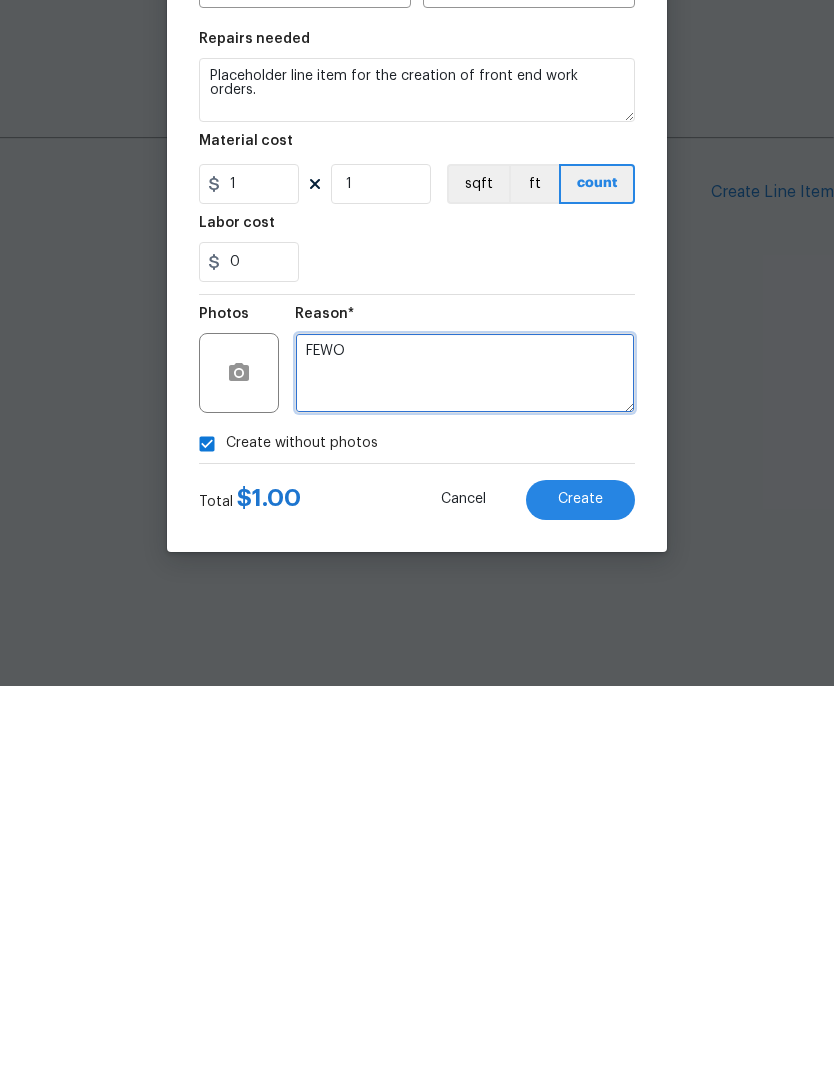 click on "FEWO" at bounding box center [465, 757] 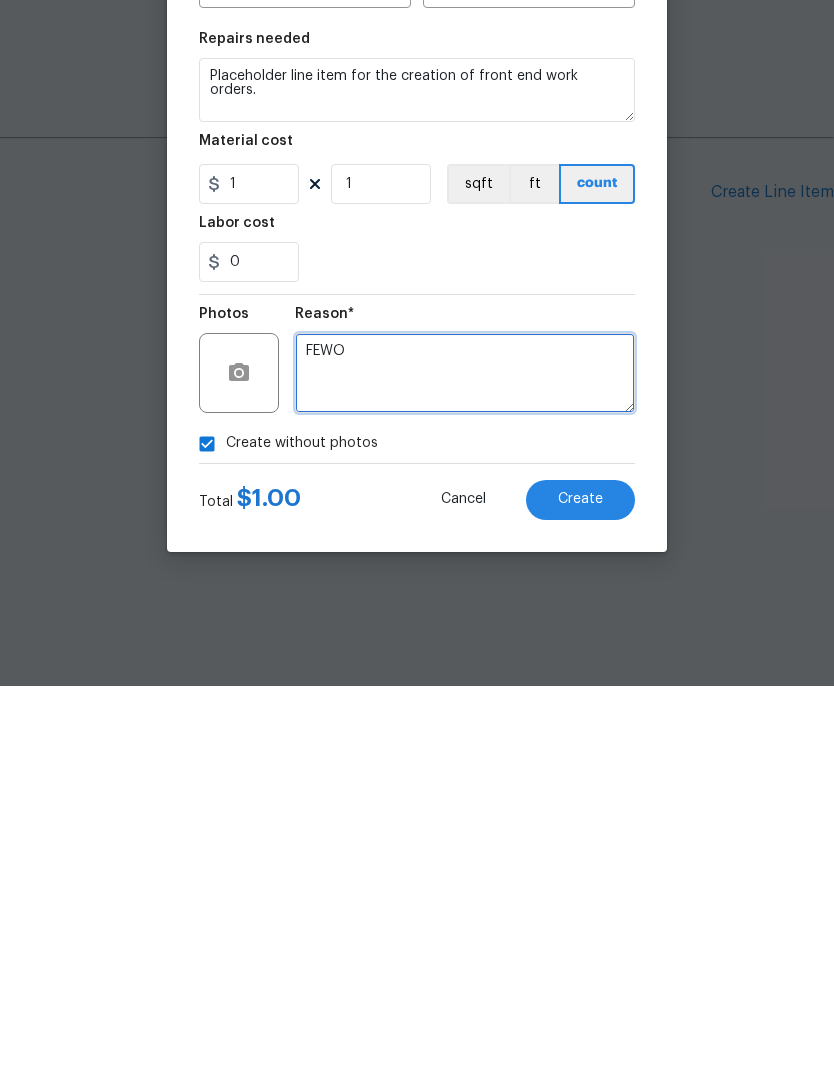 type on "FEWO" 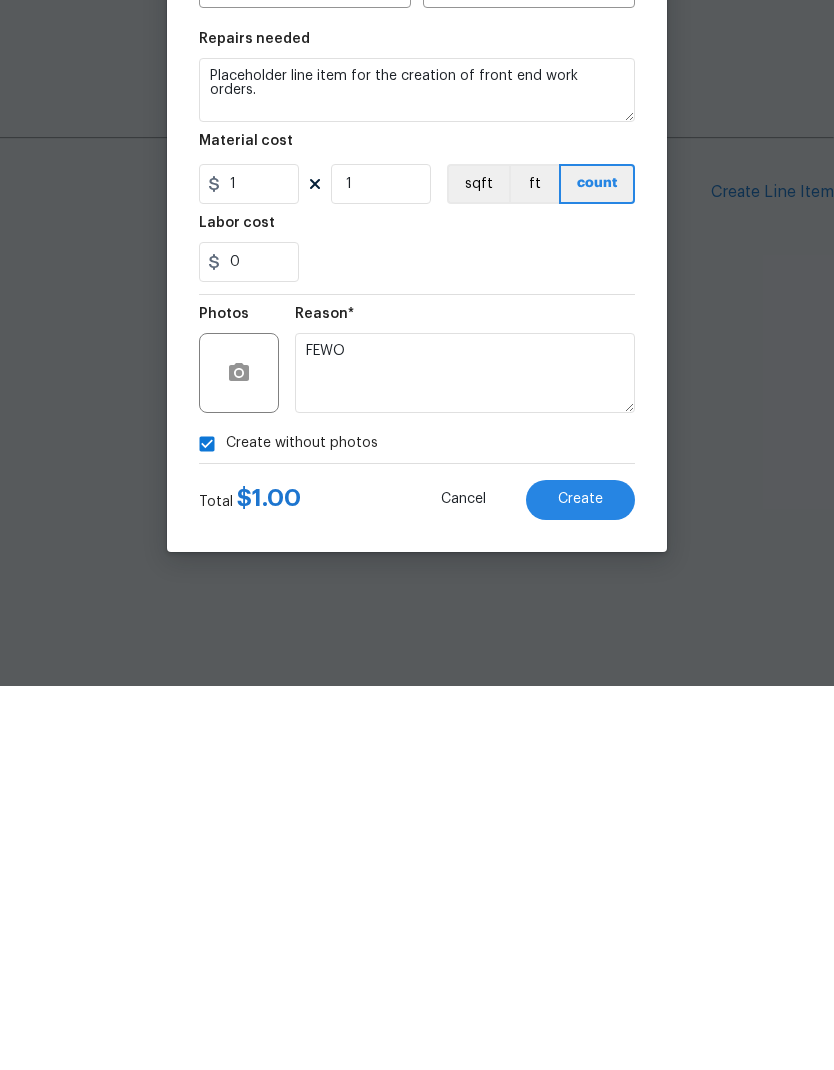 click on "Create" at bounding box center (580, 884) 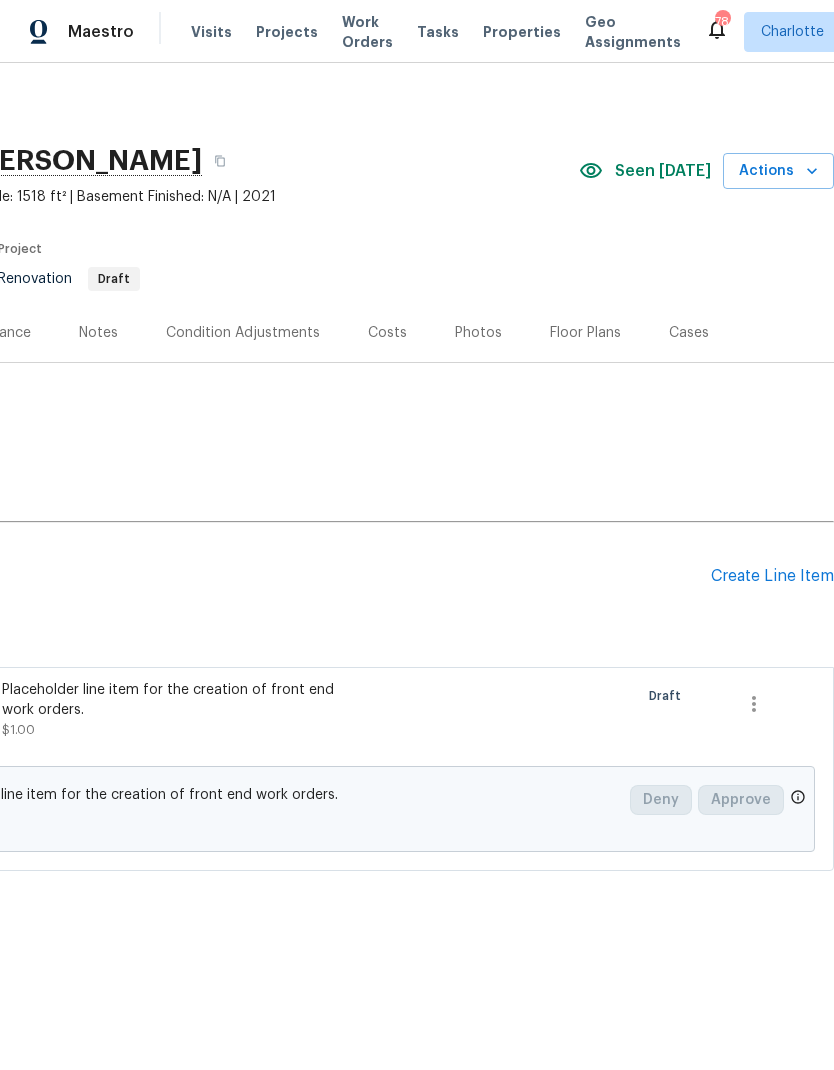 scroll, scrollTop: 0, scrollLeft: 296, axis: horizontal 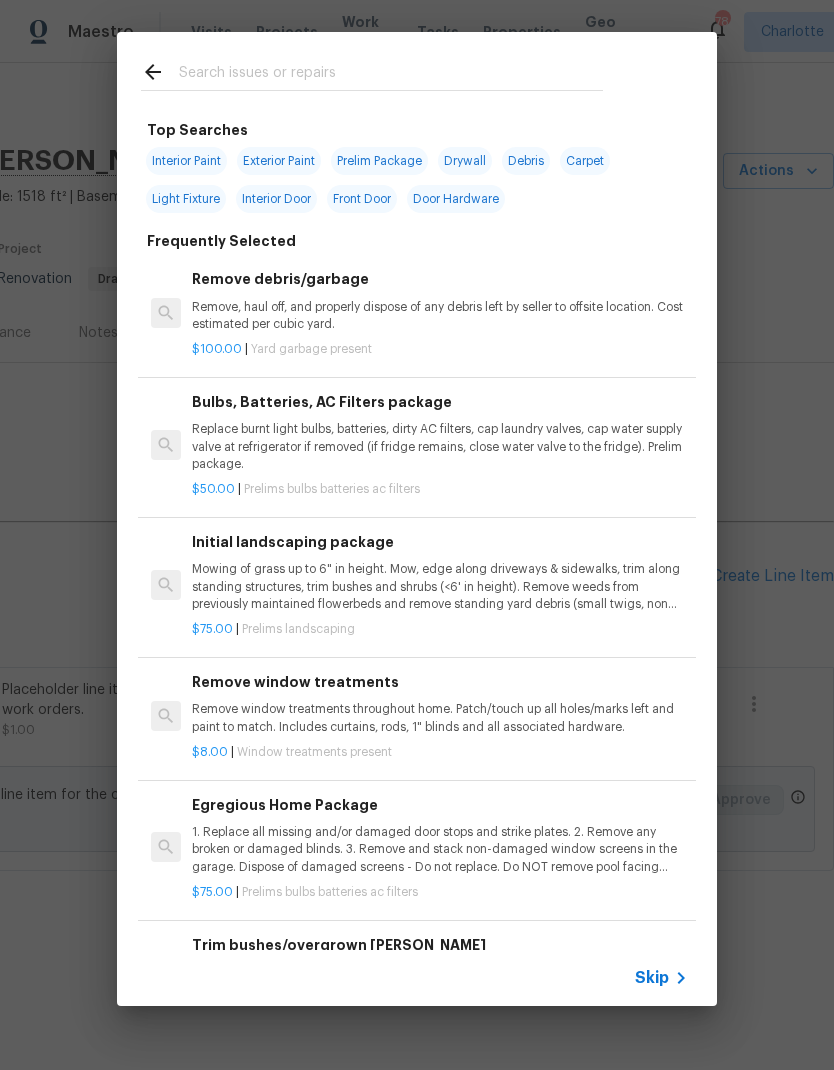 click at bounding box center [391, 75] 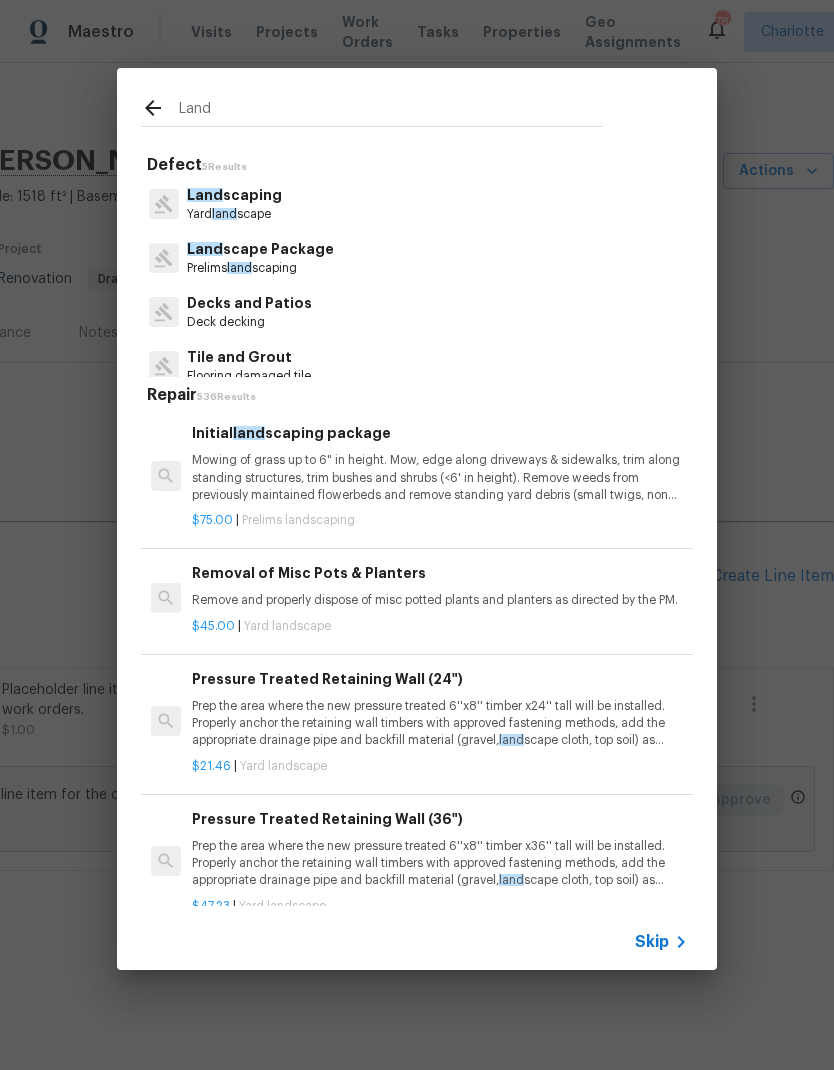 type on "Land" 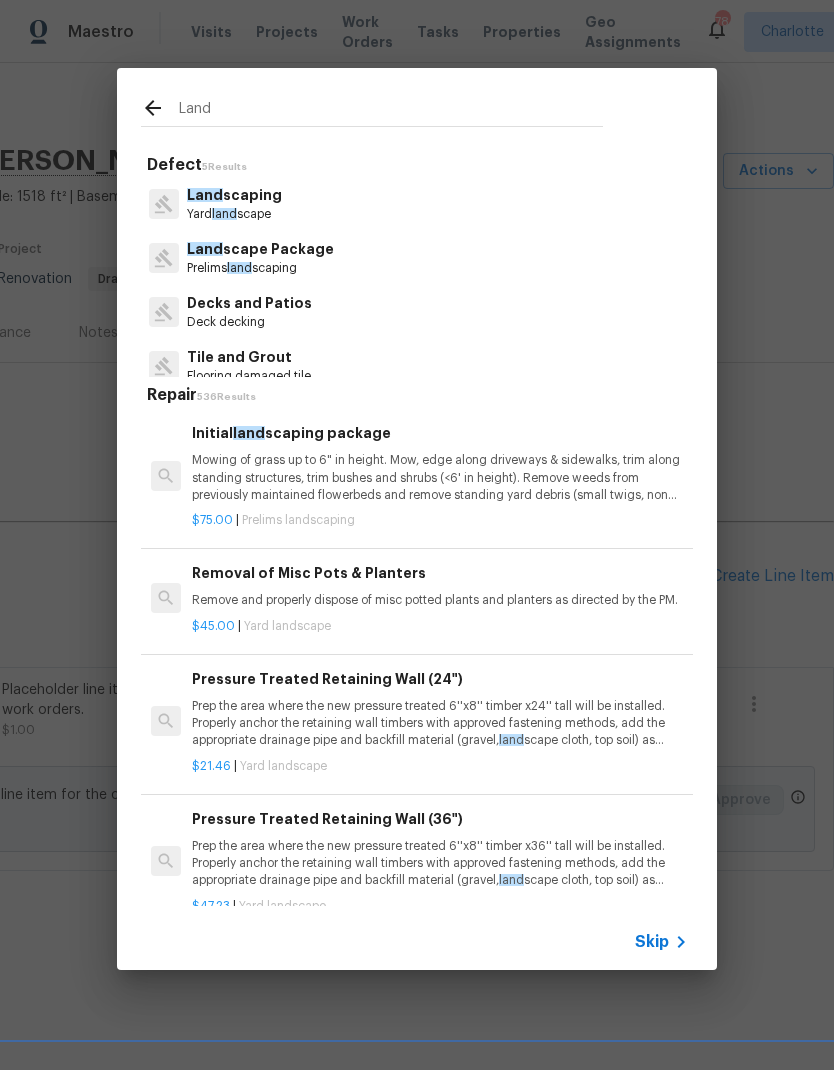 click on "Land scape Package Prelims  land scaping" at bounding box center (417, 258) 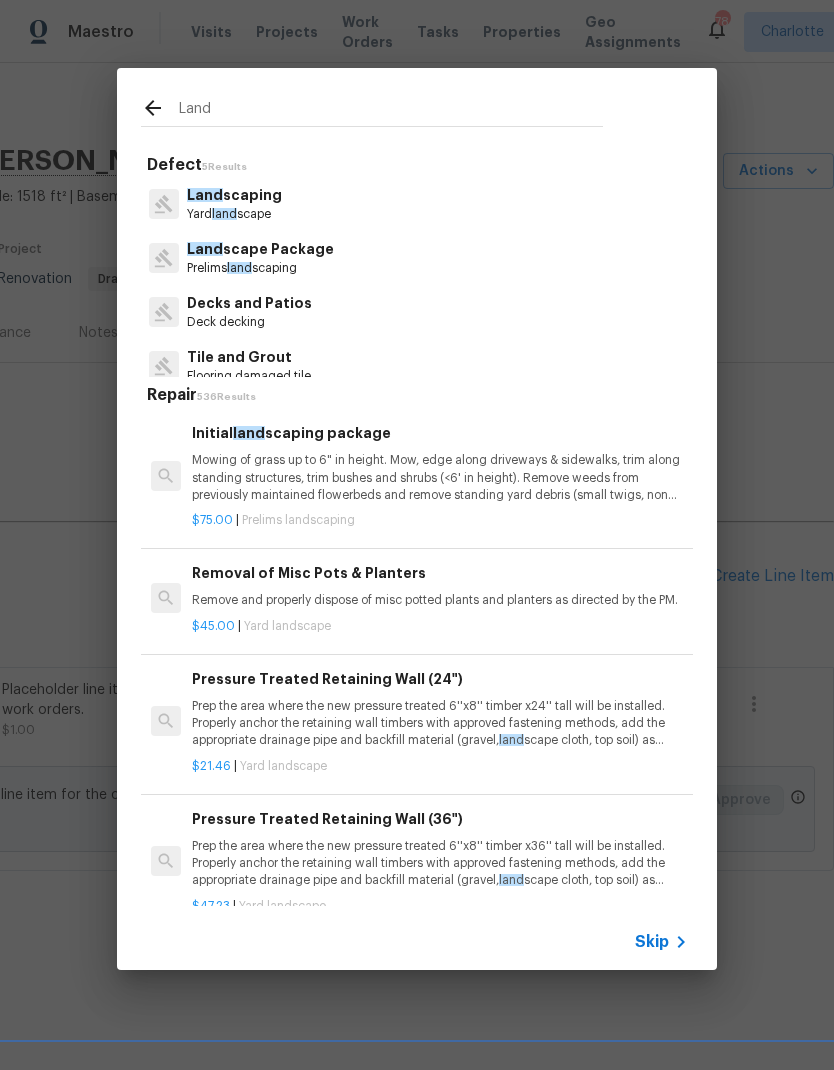 click on "Land scape Package" at bounding box center (260, 249) 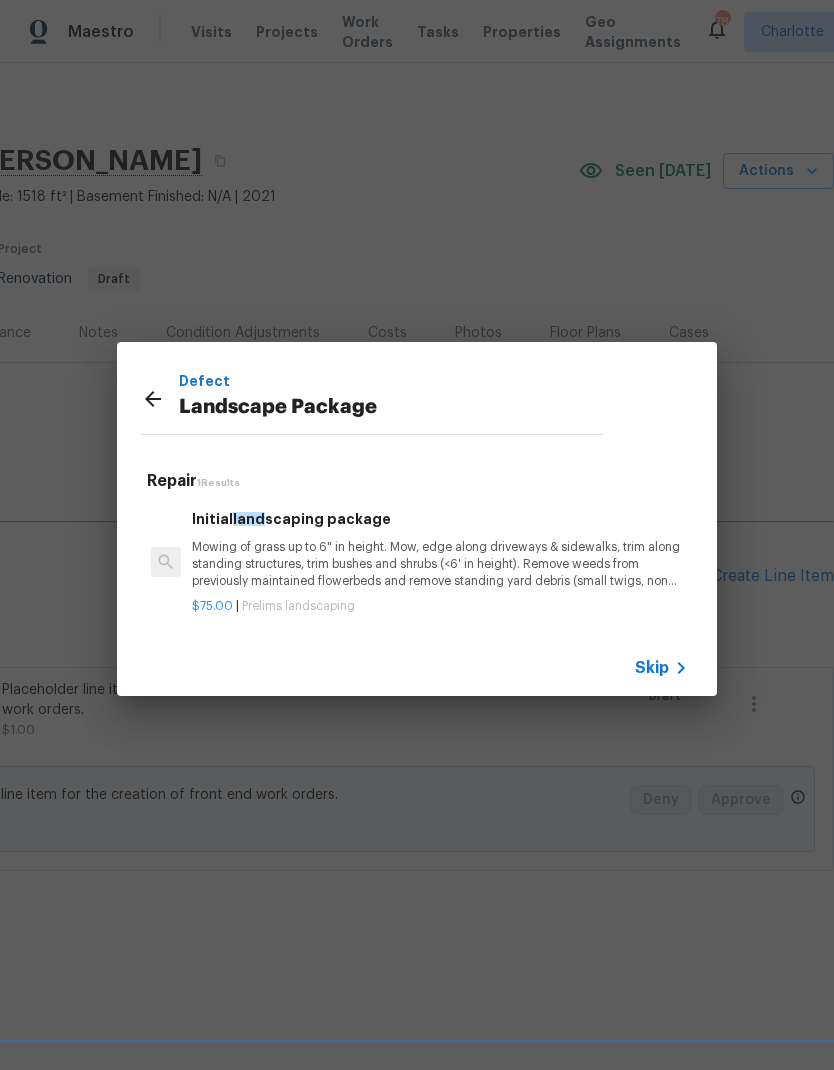 click on "Mowing of grass up to 6" in height. Mow, edge along driveways & sidewalks, trim along standing structures, trim bushes and shrubs (<6' in height). Remove weeds from previously maintained flowerbeds and remove standing yard debris (small twigs, non seasonal falling leaves).  Use leaf blower to remove clippings from hard surfaces."" at bounding box center [440, 564] 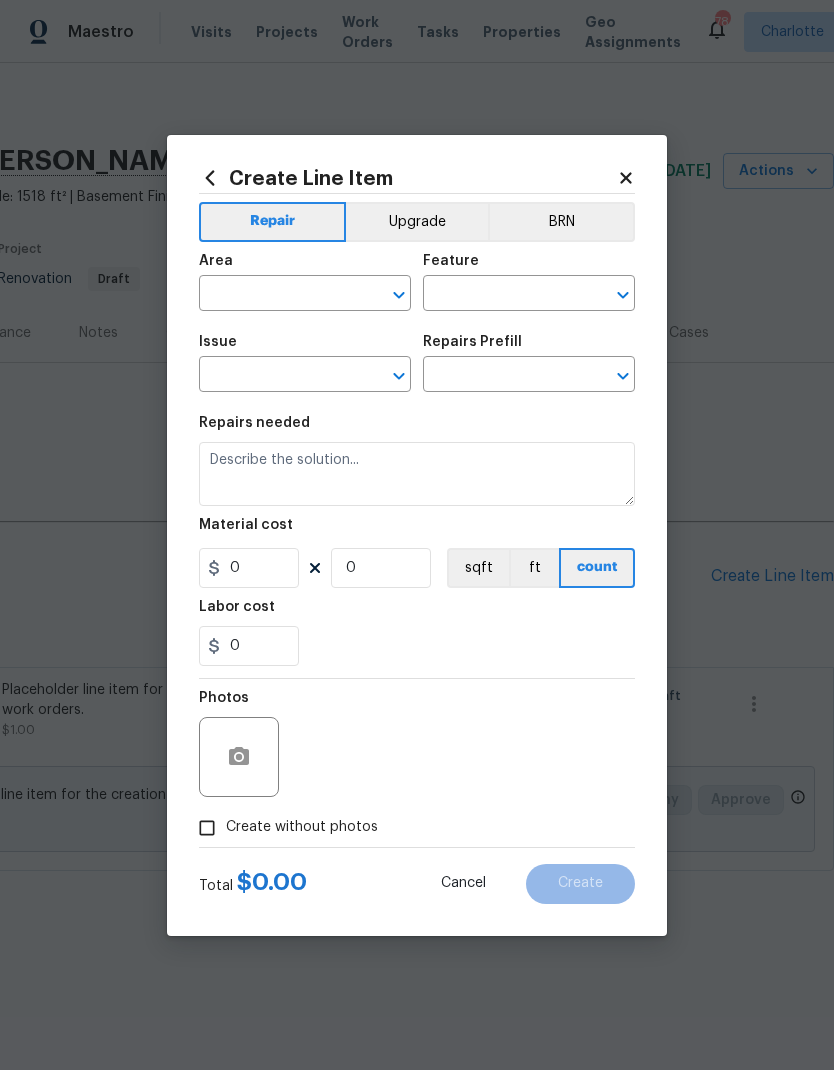 type on "Home Readiness Packages" 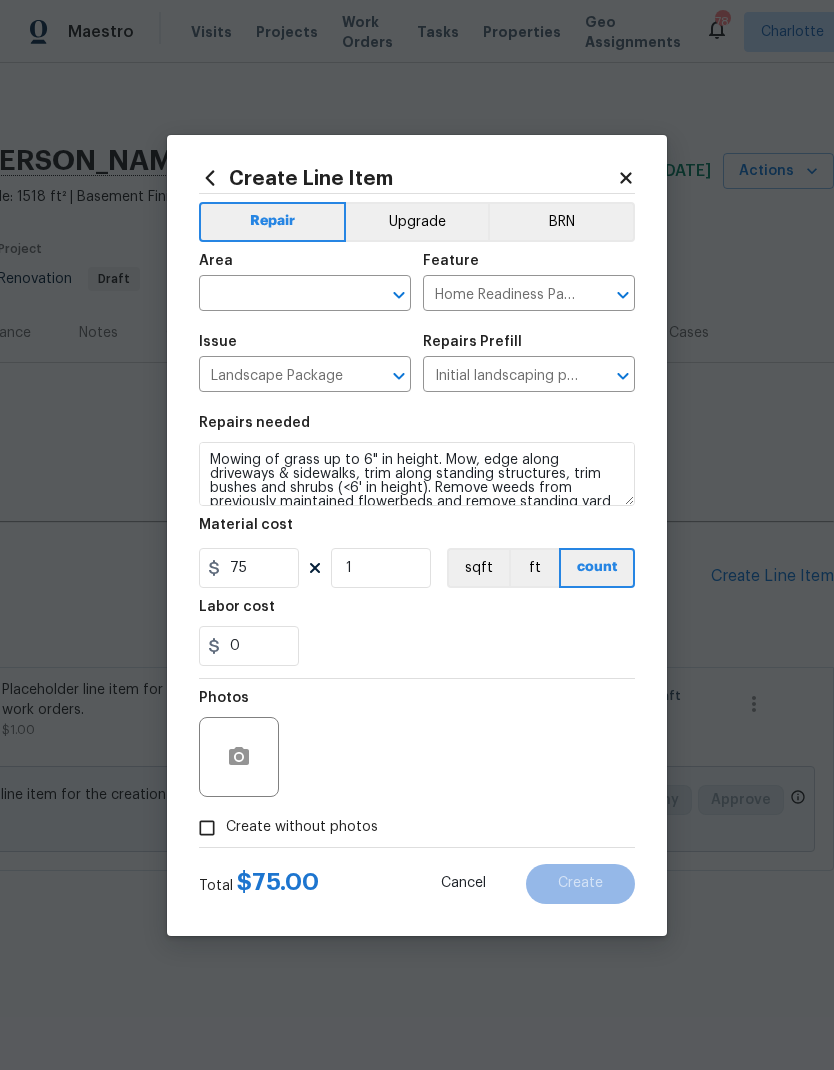 click at bounding box center (277, 295) 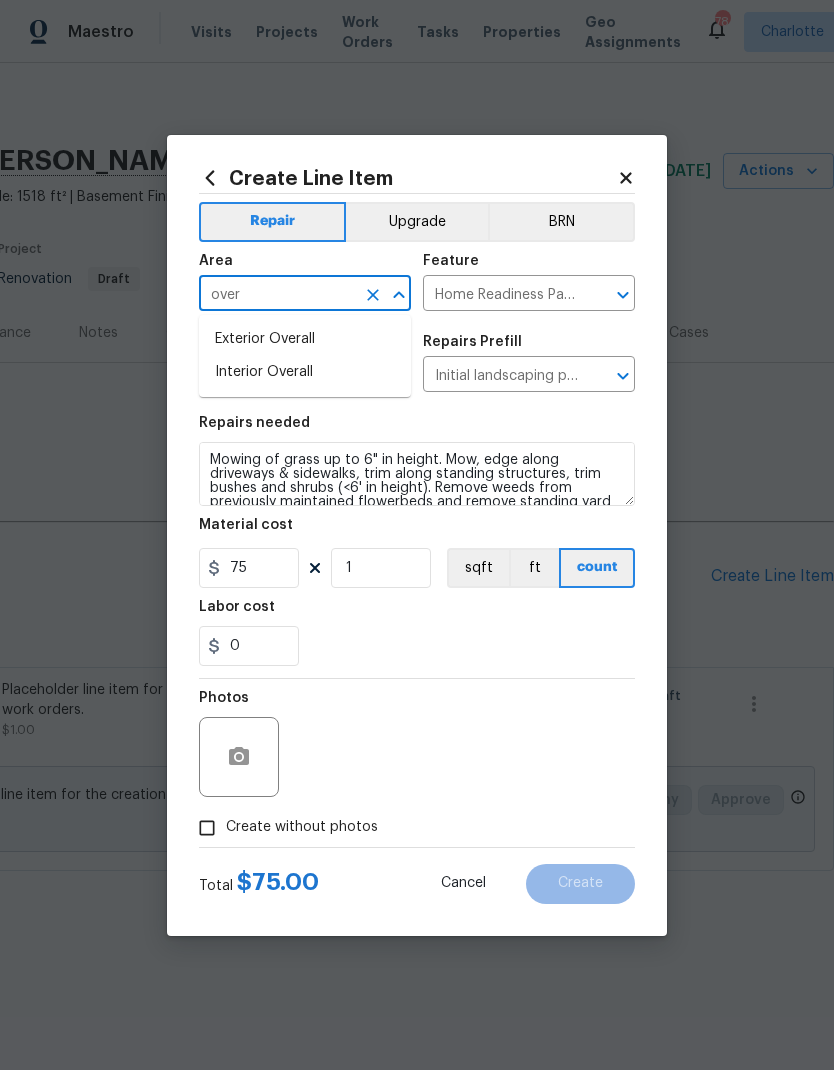click on "Exterior Overall" at bounding box center [305, 339] 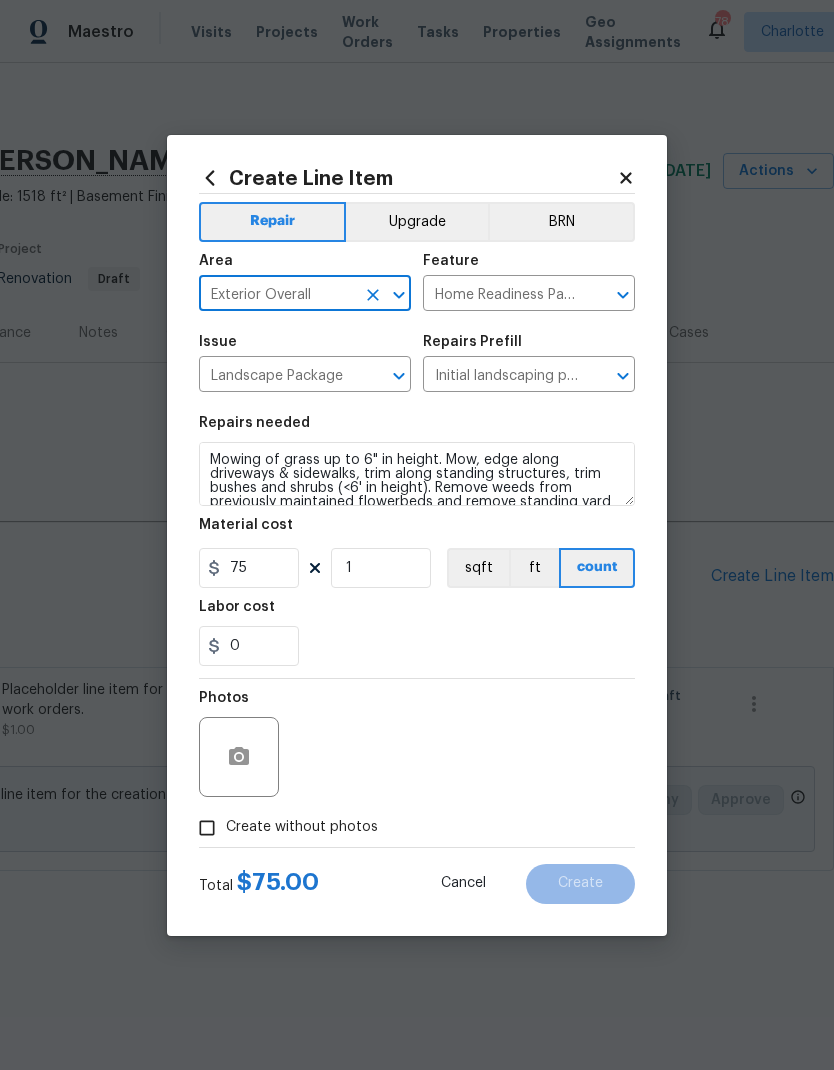 click on "0" at bounding box center (417, 646) 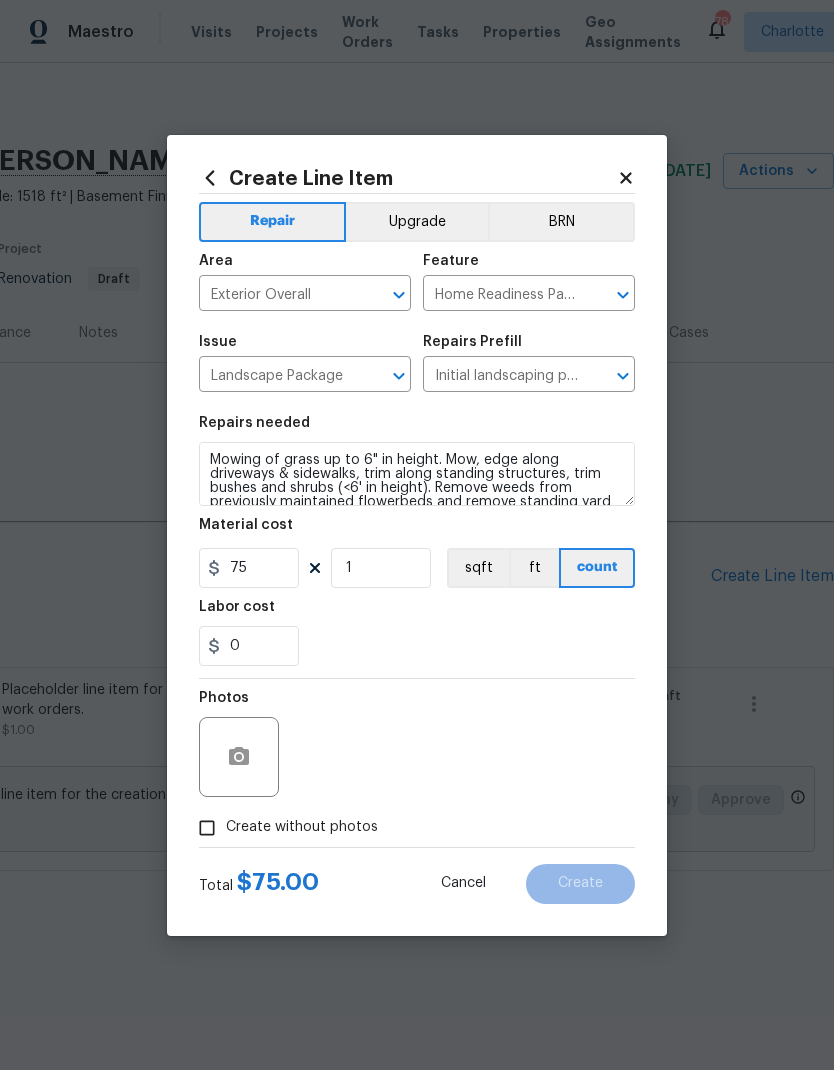 click on "Create without photos" at bounding box center (207, 828) 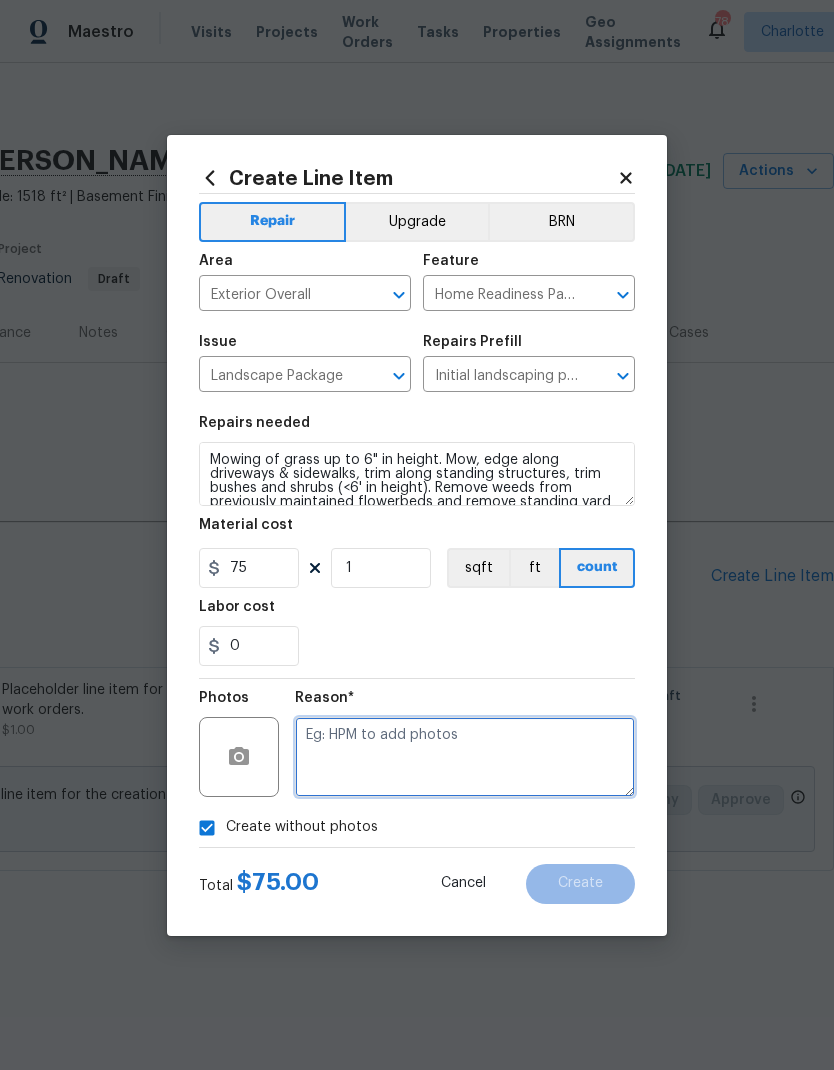 click at bounding box center (465, 757) 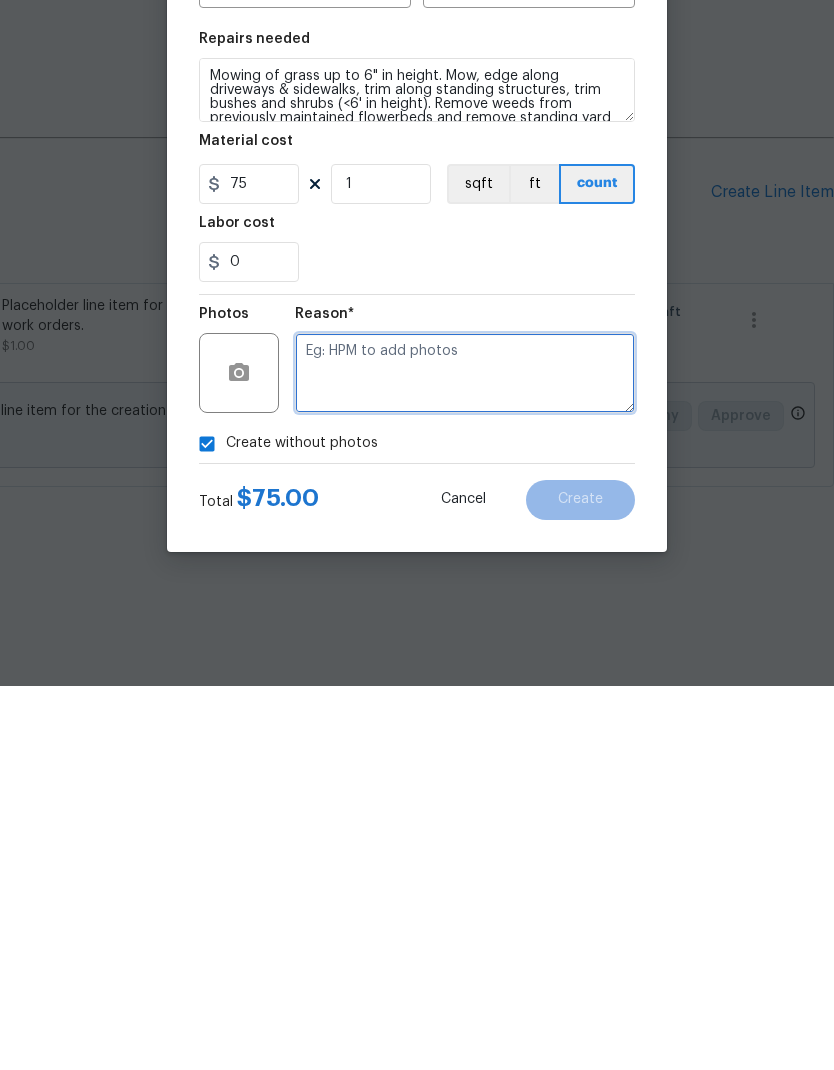 click at bounding box center [465, 757] 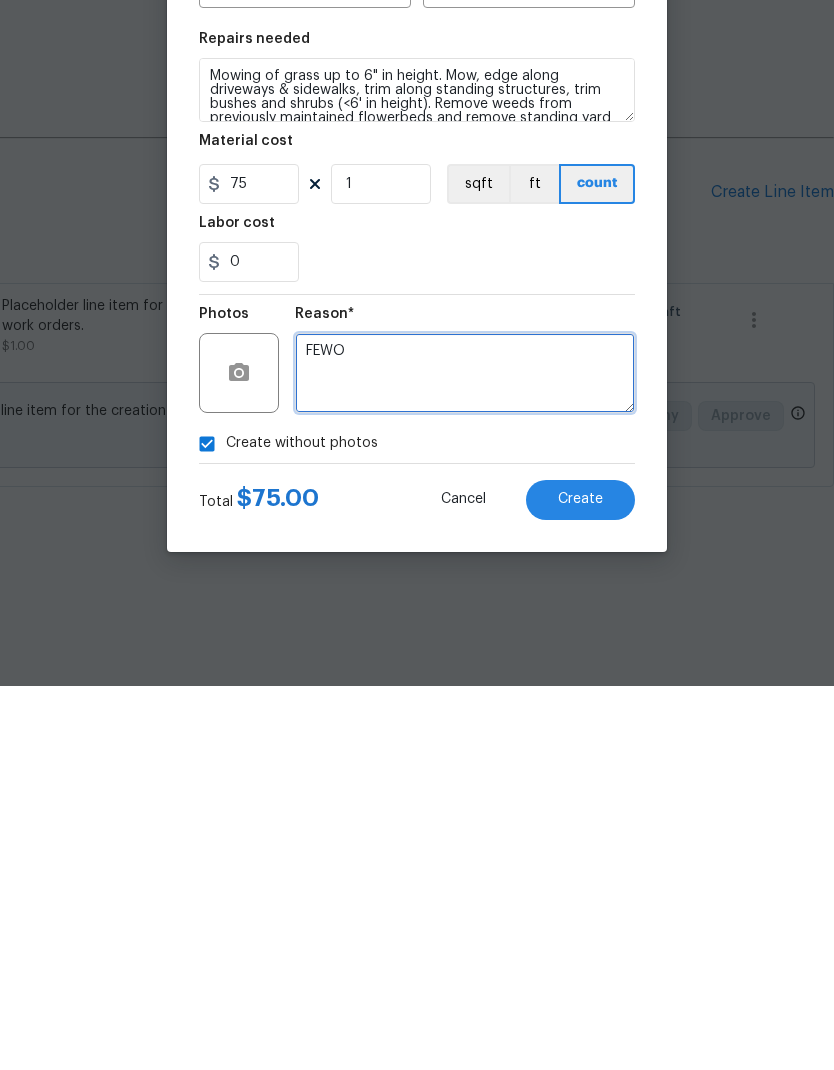 type on "FEWO" 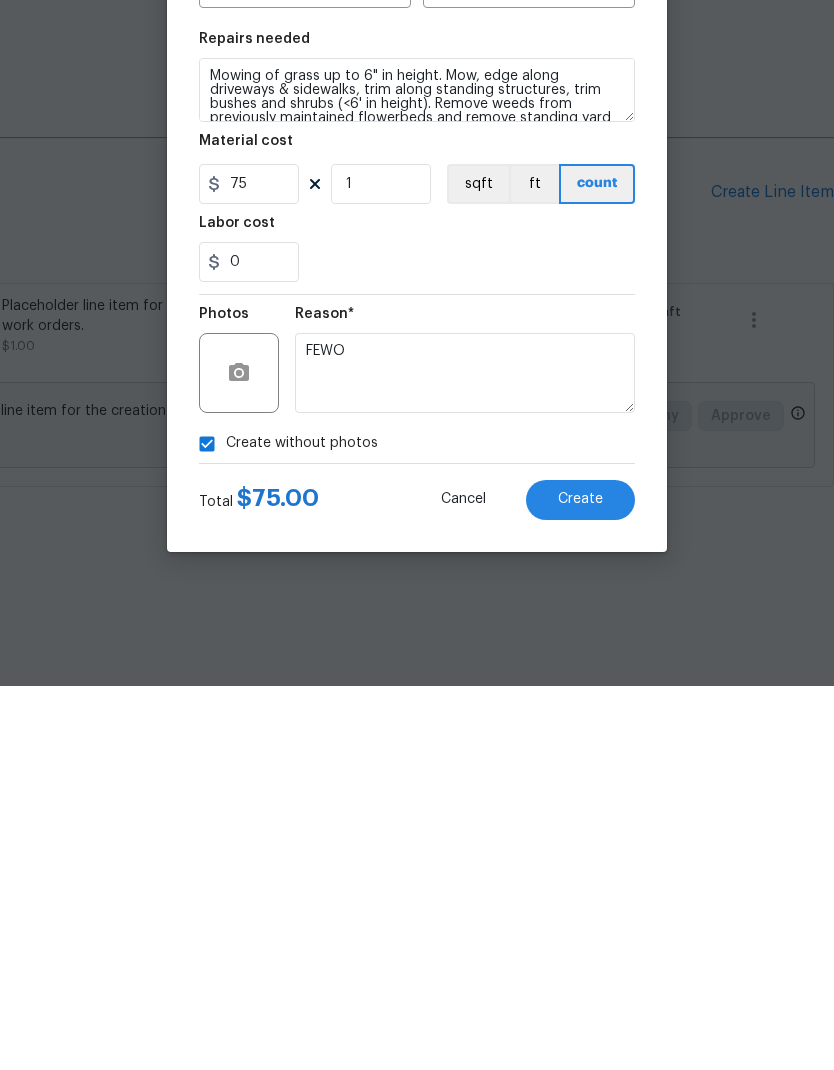 click on "Create" at bounding box center [580, 884] 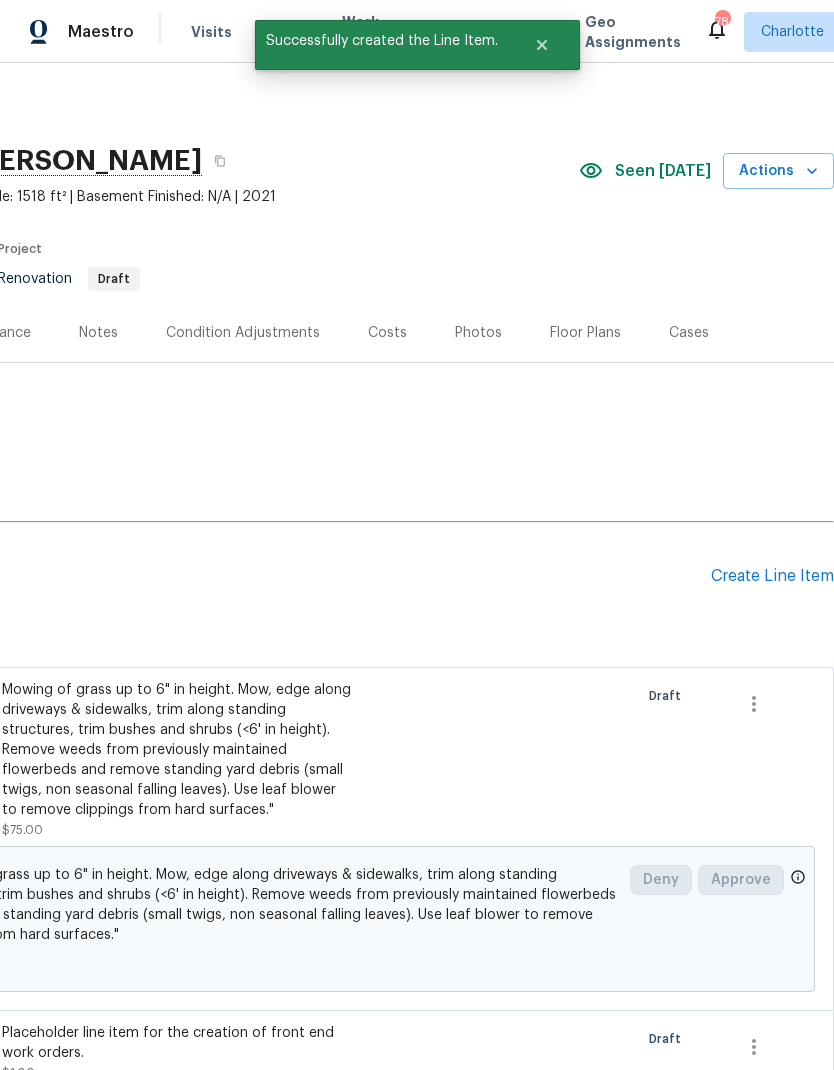 click on "Create Line Item" at bounding box center [772, 576] 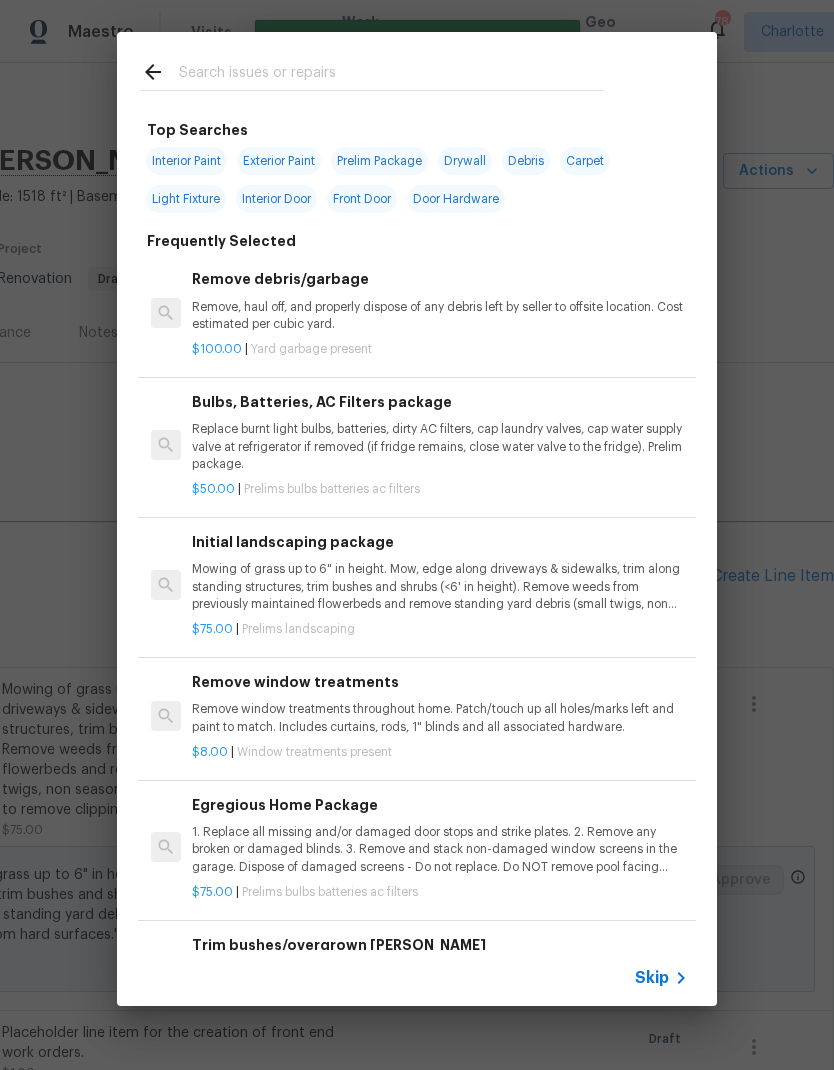 click at bounding box center [391, 75] 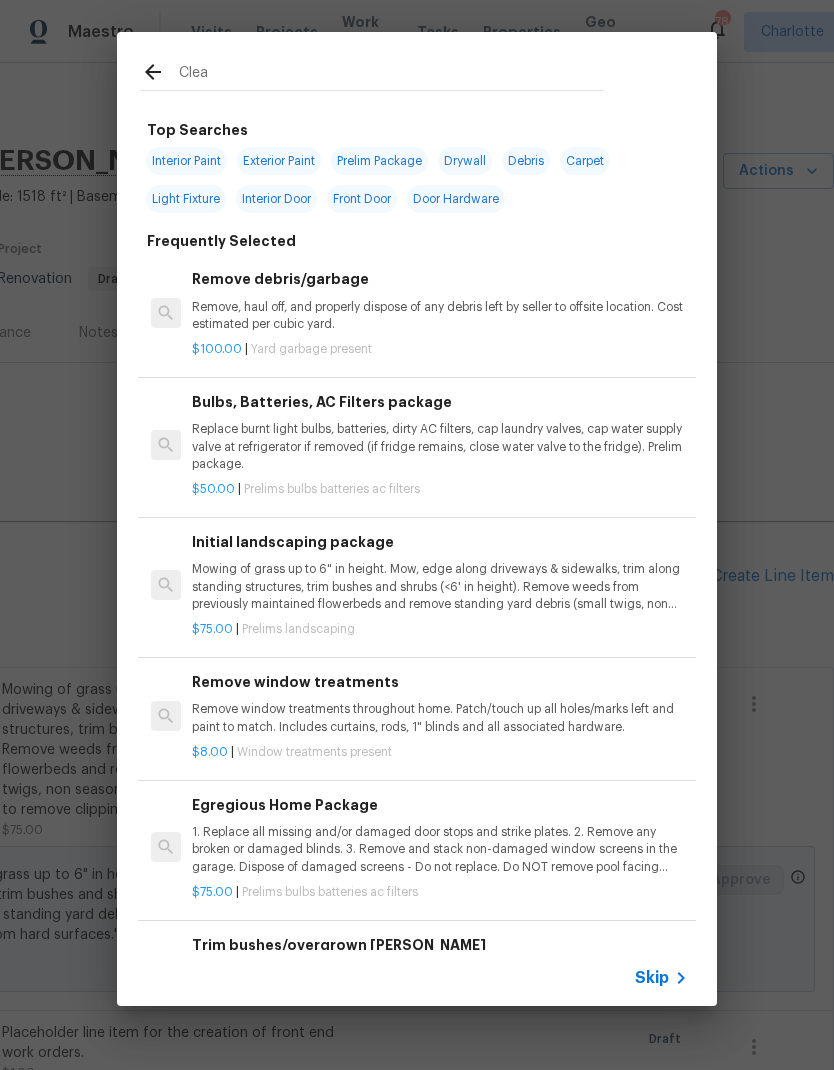 type on "Clean" 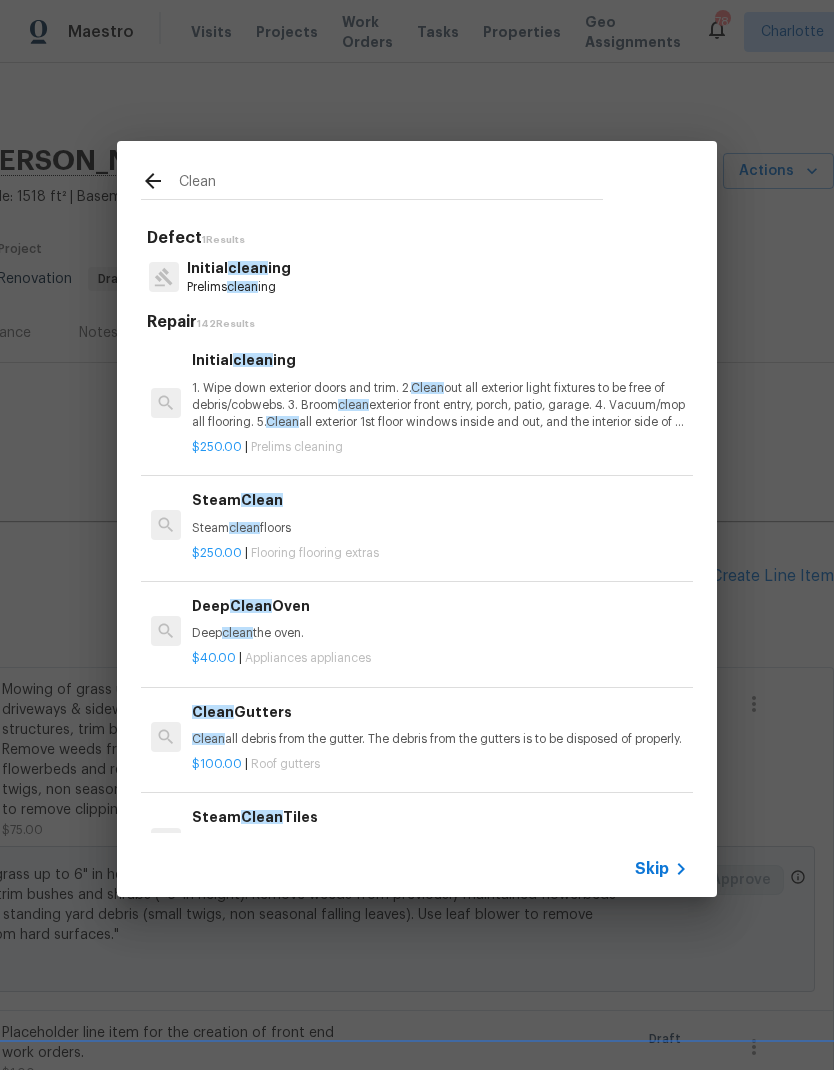 click on "Prelims  clean ing" at bounding box center [239, 287] 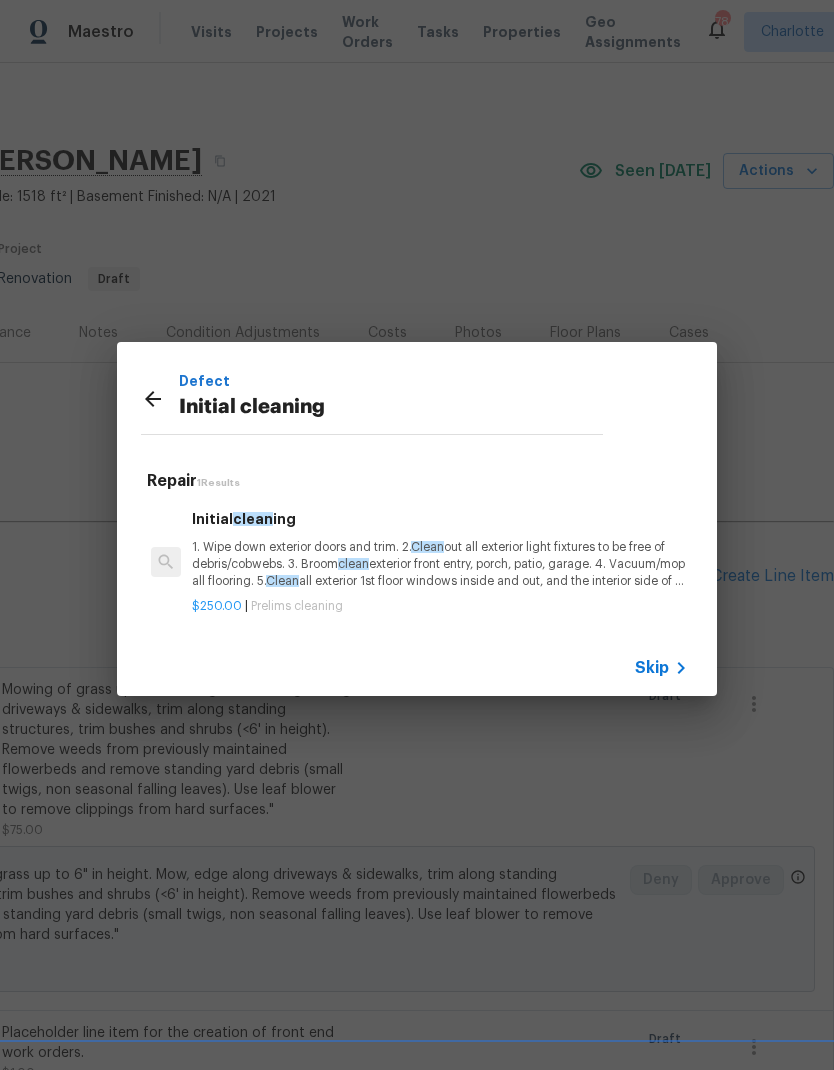 click on "1. Wipe down exterior doors and trim. 2.  Clean  out all exterior light fixtures to be free of debris/cobwebs. 3. Broom  clean  exterior front entry, porch, patio, garage. 4. Vacuum/mop all flooring. 5.  Clean  all exterior 1st floor windows inside and out, and the interior side of all above grade windows.  Clean  all tracks/frames. 6.  Clean  all air vent grills. 7.  Clean  all interior window, base, sill and trim. 8.  Clean  all switch/outlet plates and remove any paint. 9.  Clean  all light fixtures and ceiling fans. 10.  Clean  all doors, frames and trim. 11.  Clean  kitchen and laundry appliances - inside-outside and underneath. 12.  Clean  cabinetry inside and outside and top including drawers. 13.  Clean  counters, sinks, plumbing fixtures, toilets seat to remain down. 14.  Clean  showers, tubs, surrounds, wall tile free of grime and soap scum. 15.  Clean  window coverings if left in place. 16.  Clean  baseboards. 17.  Clean" at bounding box center (440, 564) 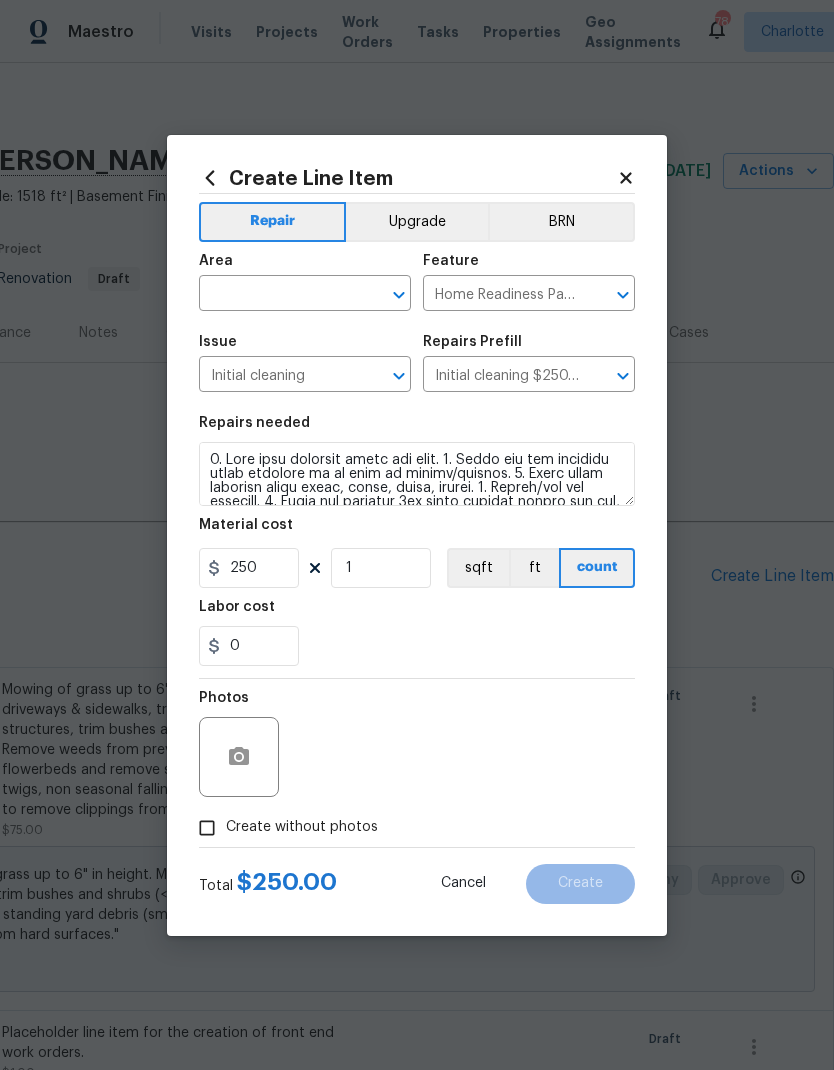 click at bounding box center (277, 295) 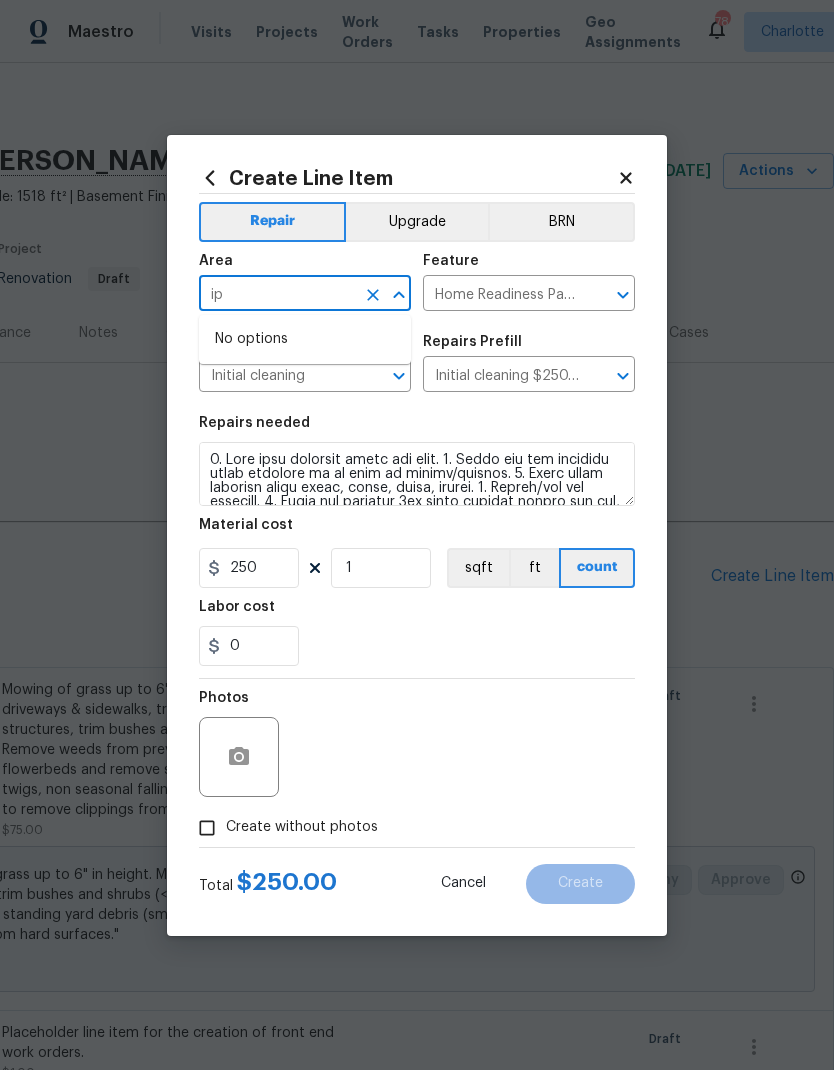 type on "i" 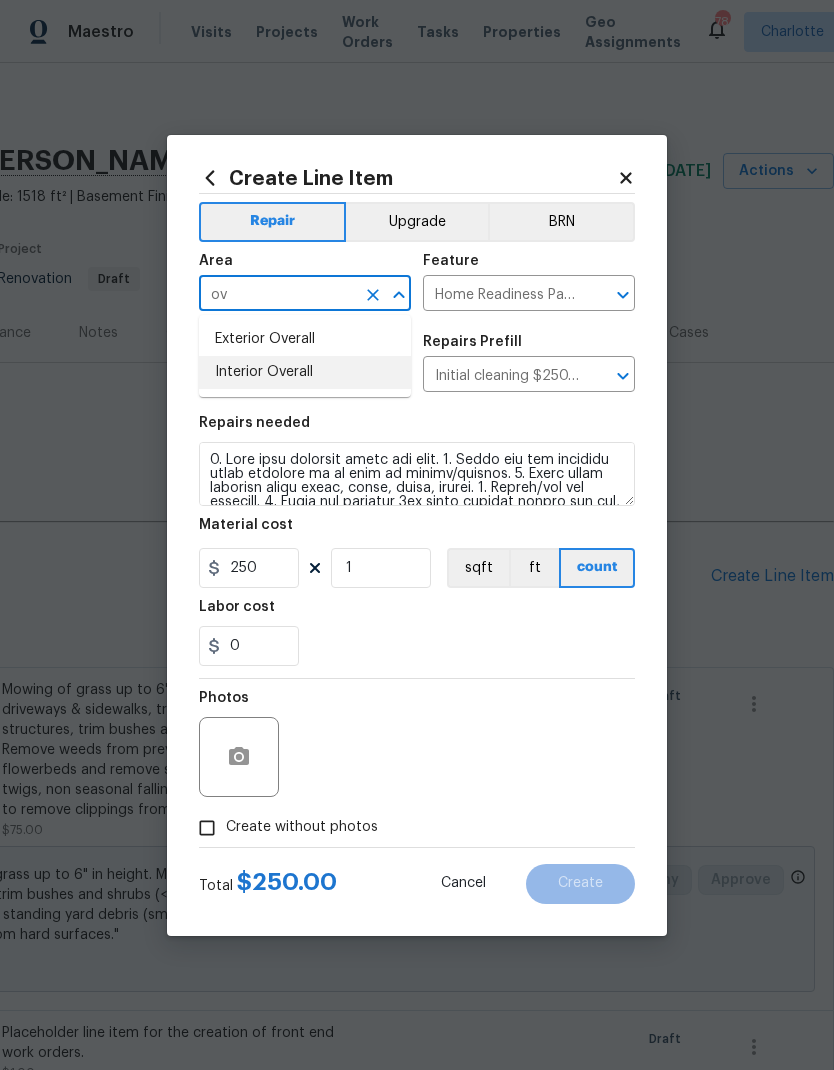 click on "Interior Overall" at bounding box center (305, 372) 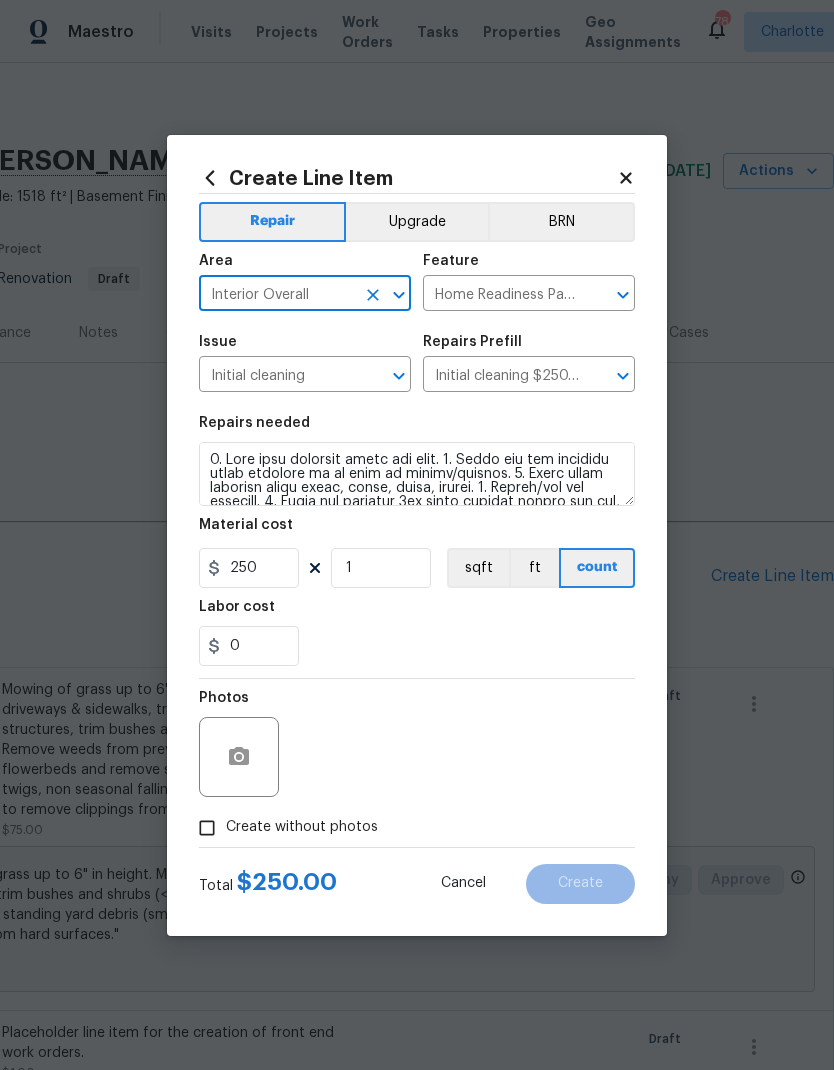 click on "0" at bounding box center (417, 646) 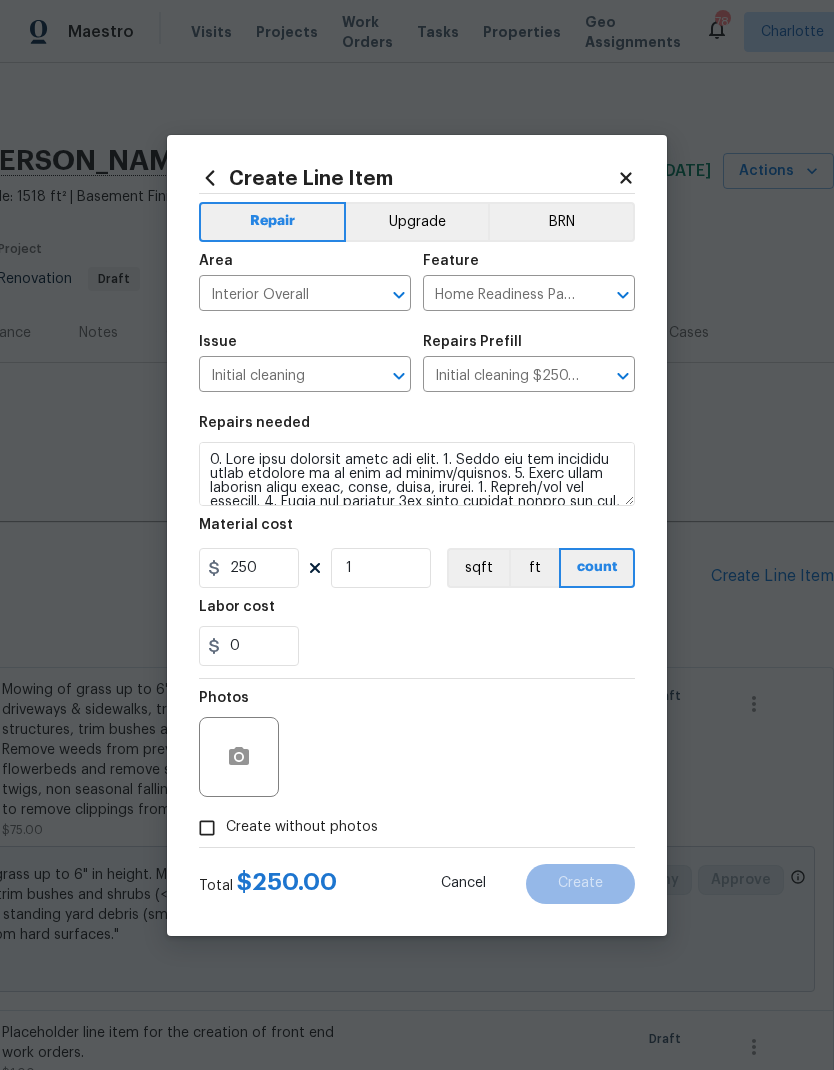 click on "Create without photos" at bounding box center (207, 828) 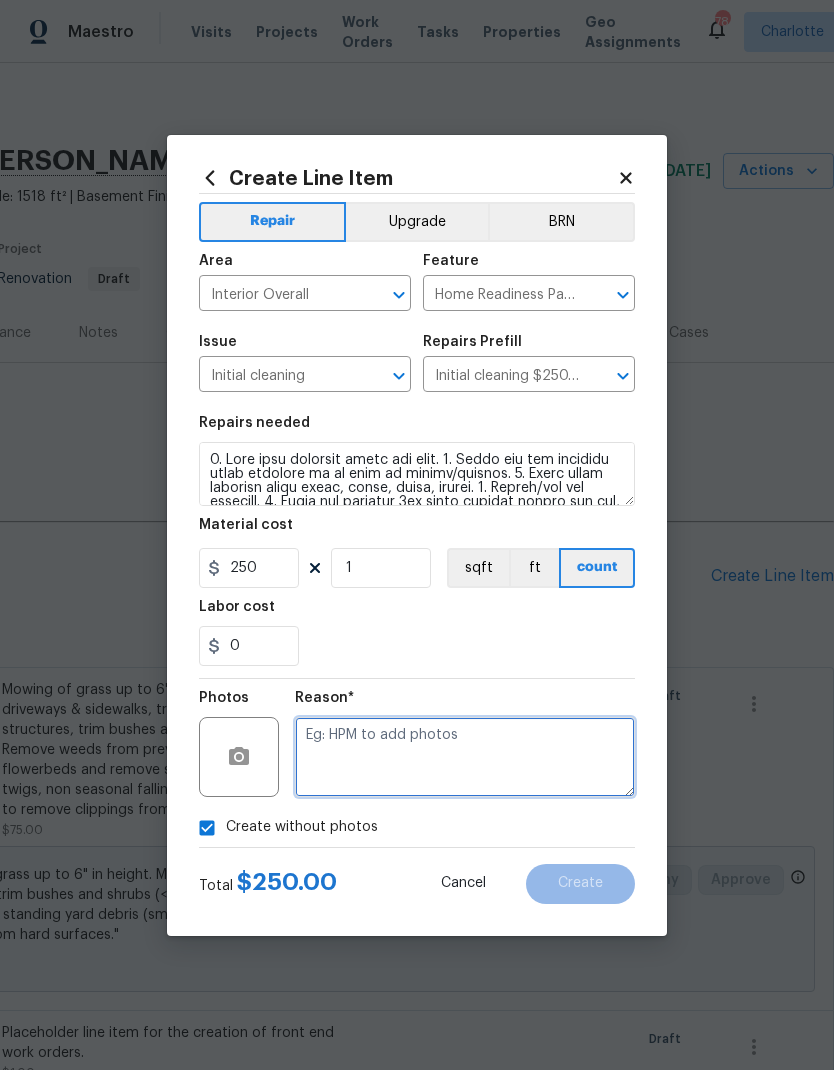 click at bounding box center [465, 757] 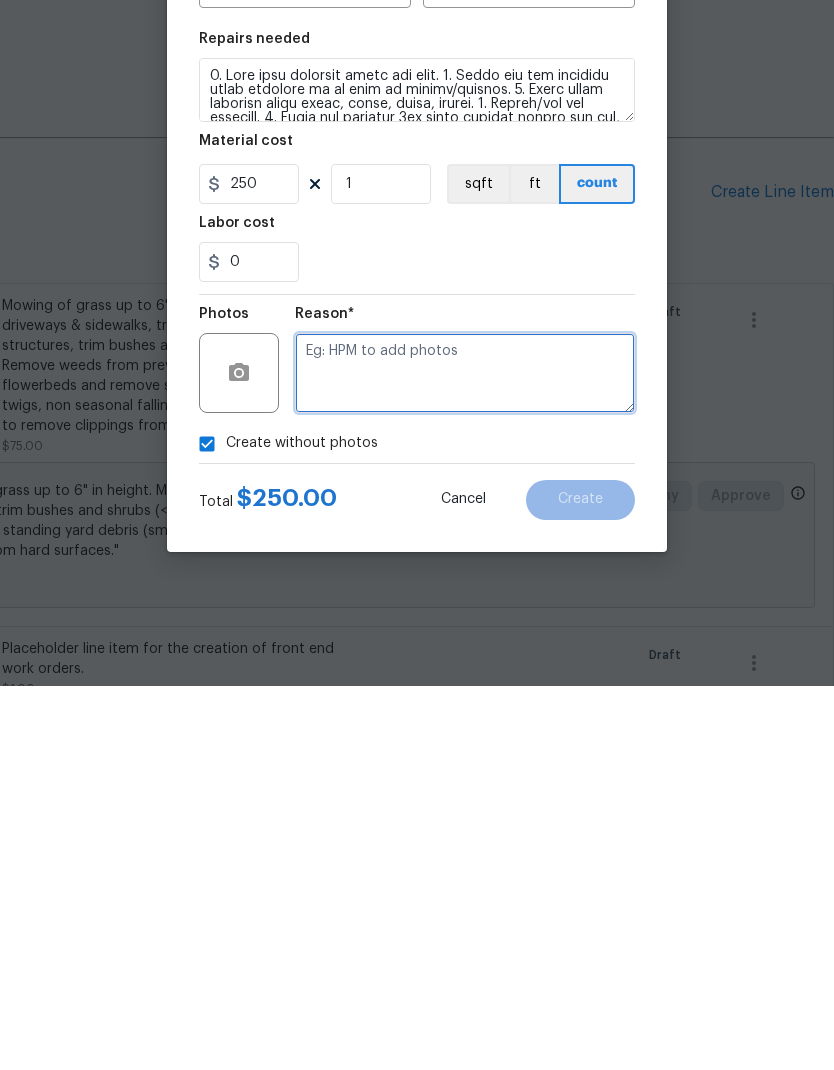 click at bounding box center (465, 757) 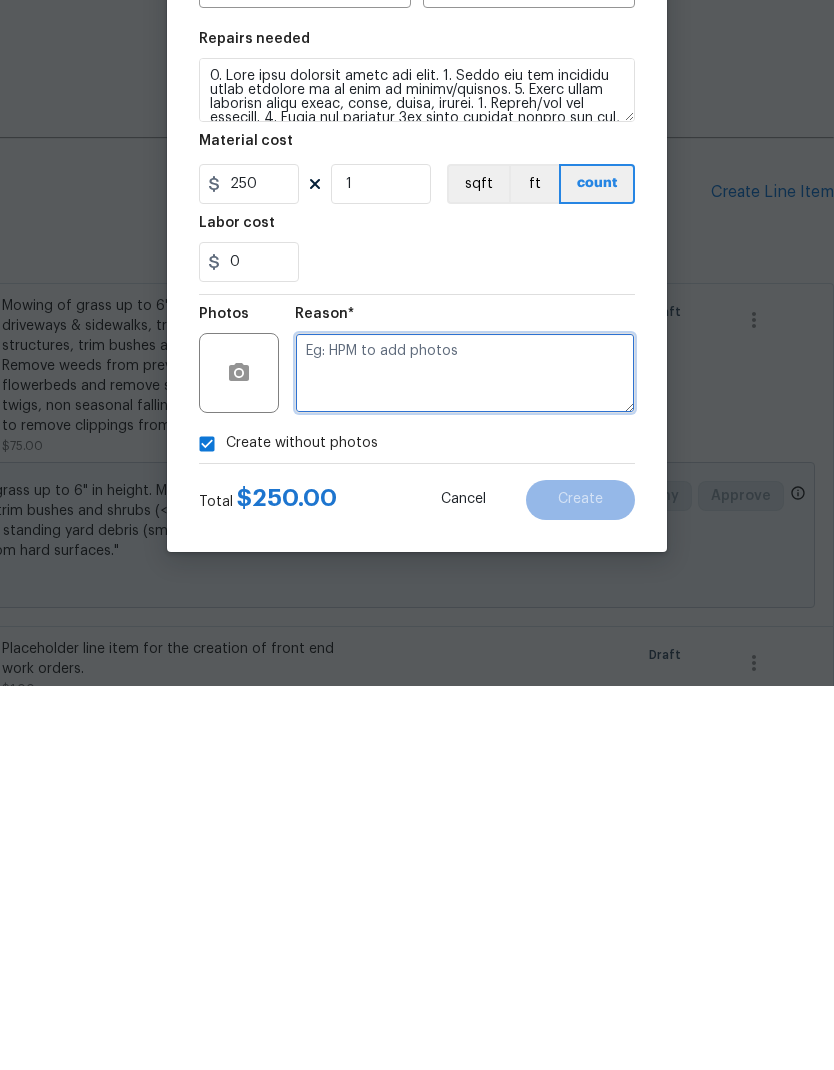 paste on "FEWO" 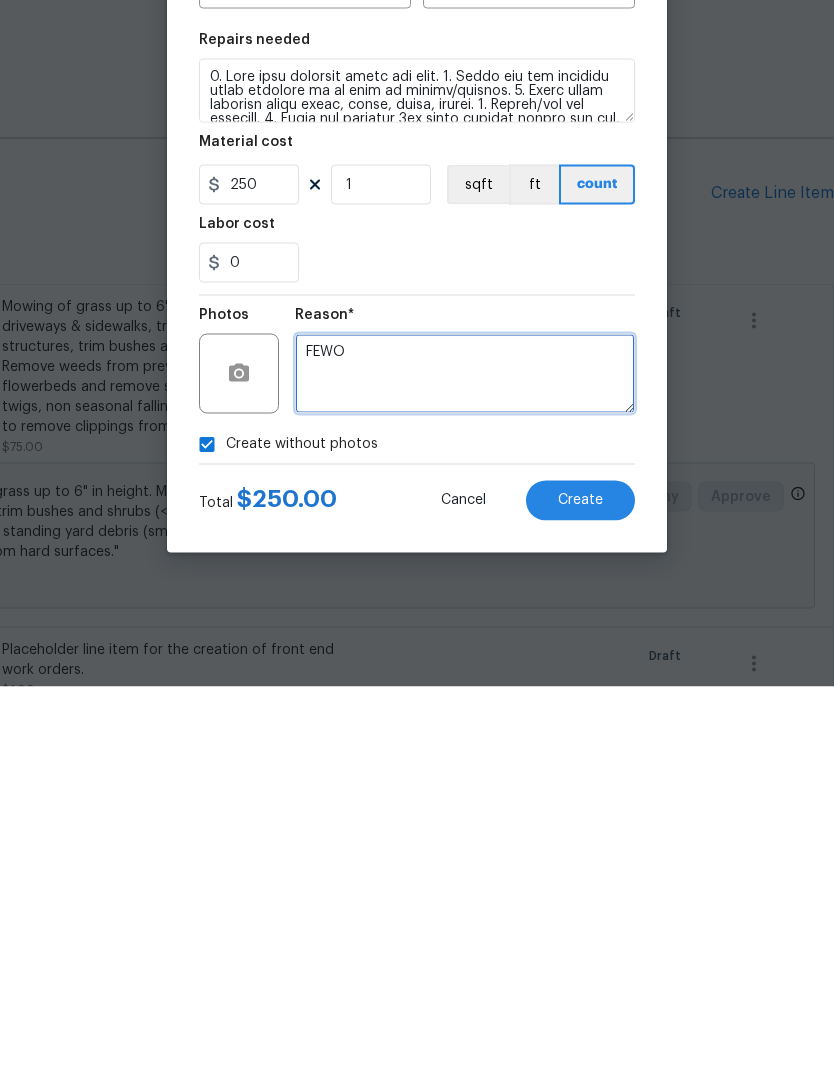 type on "FEWO" 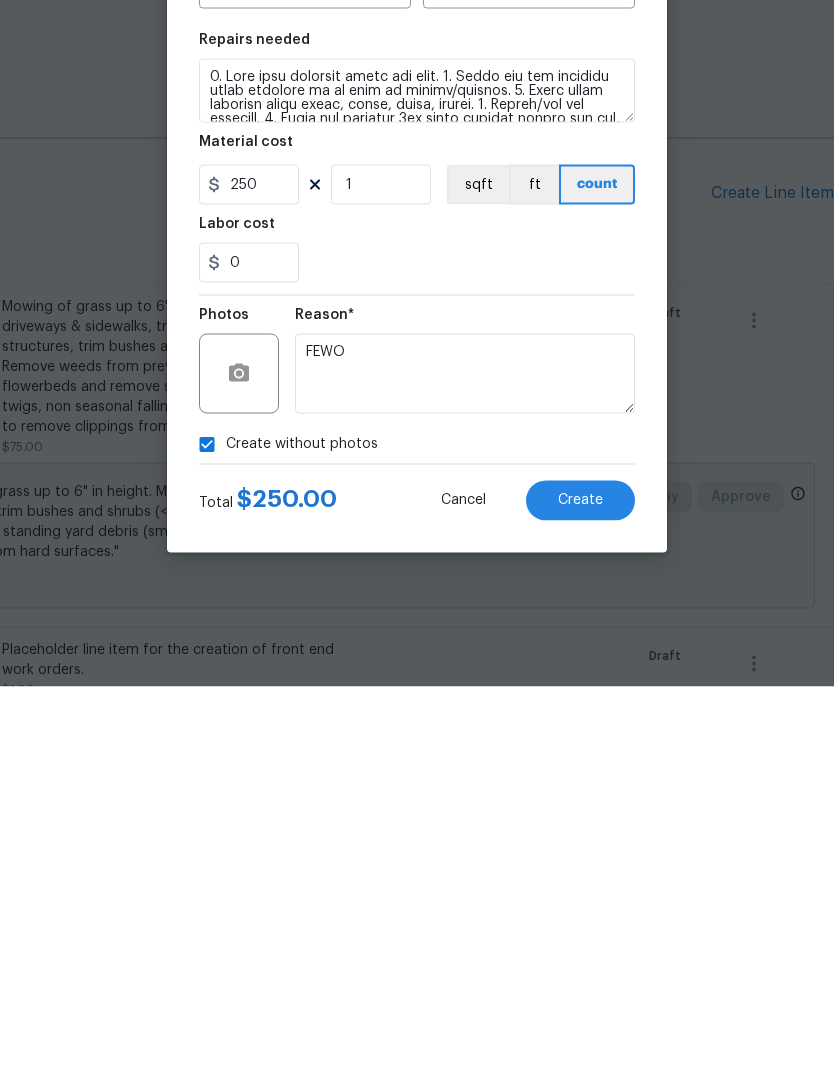 scroll, scrollTop: 80, scrollLeft: 0, axis: vertical 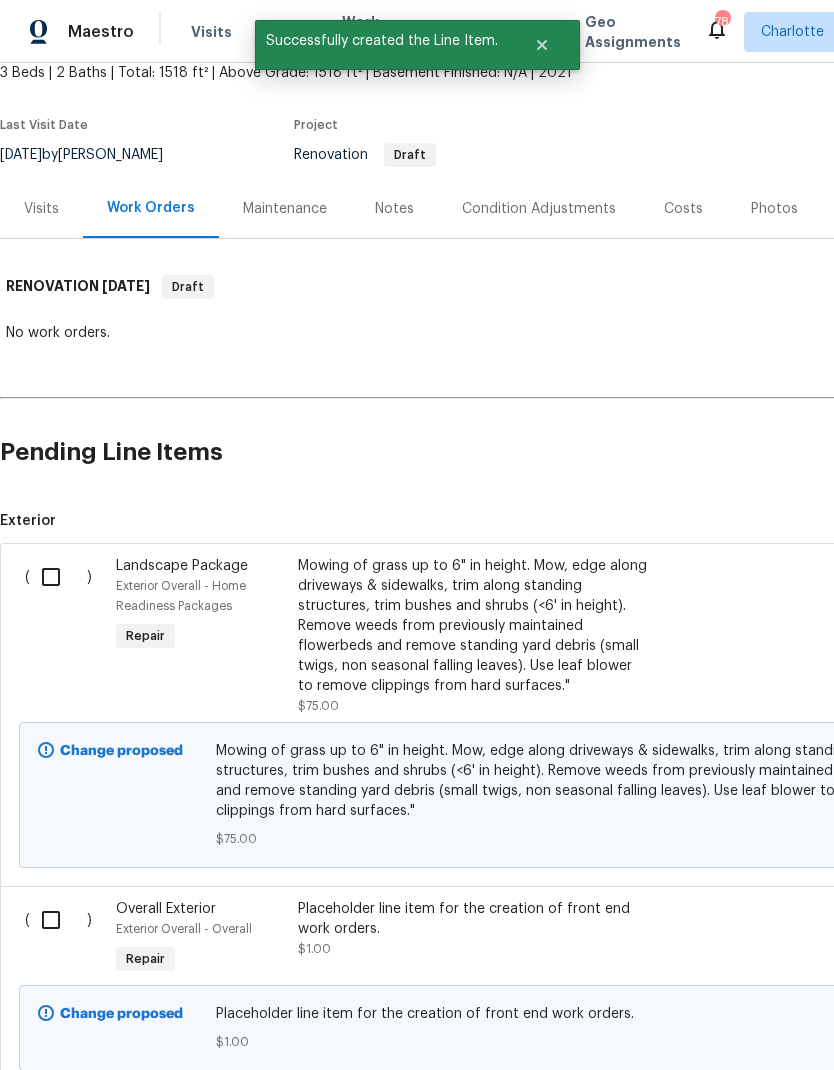 click at bounding box center (58, 577) 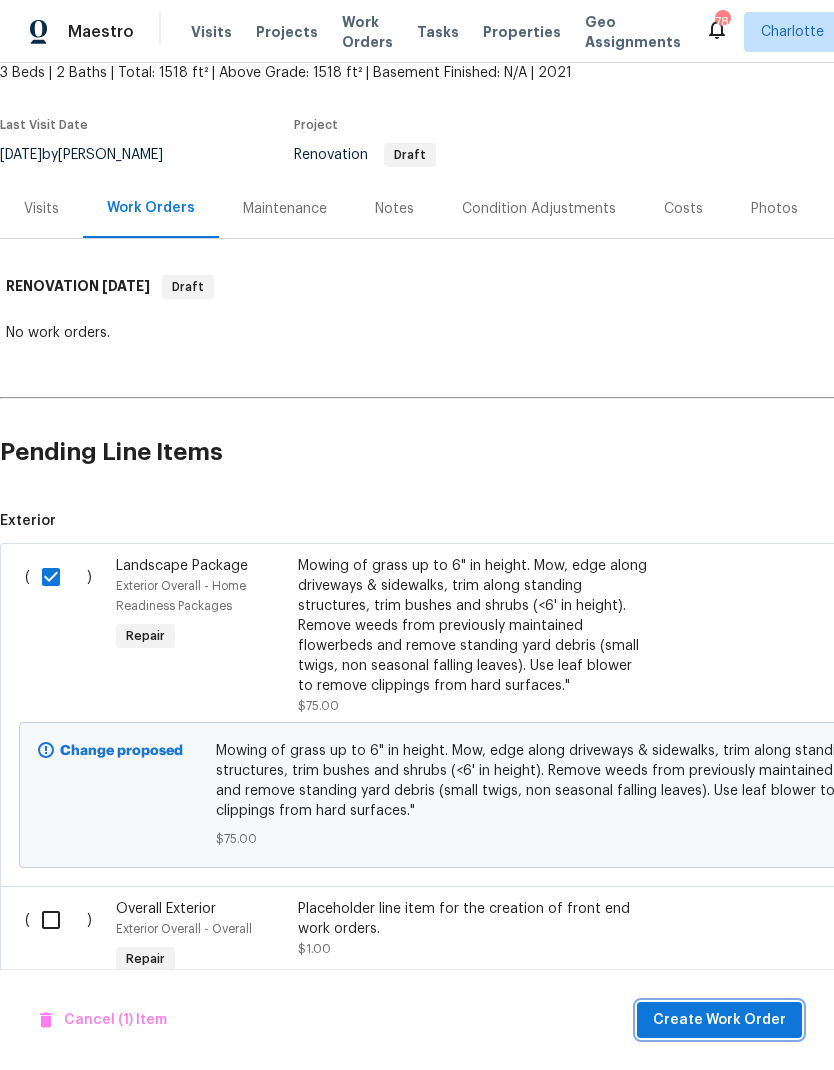 click on "Create Work Order" at bounding box center [719, 1020] 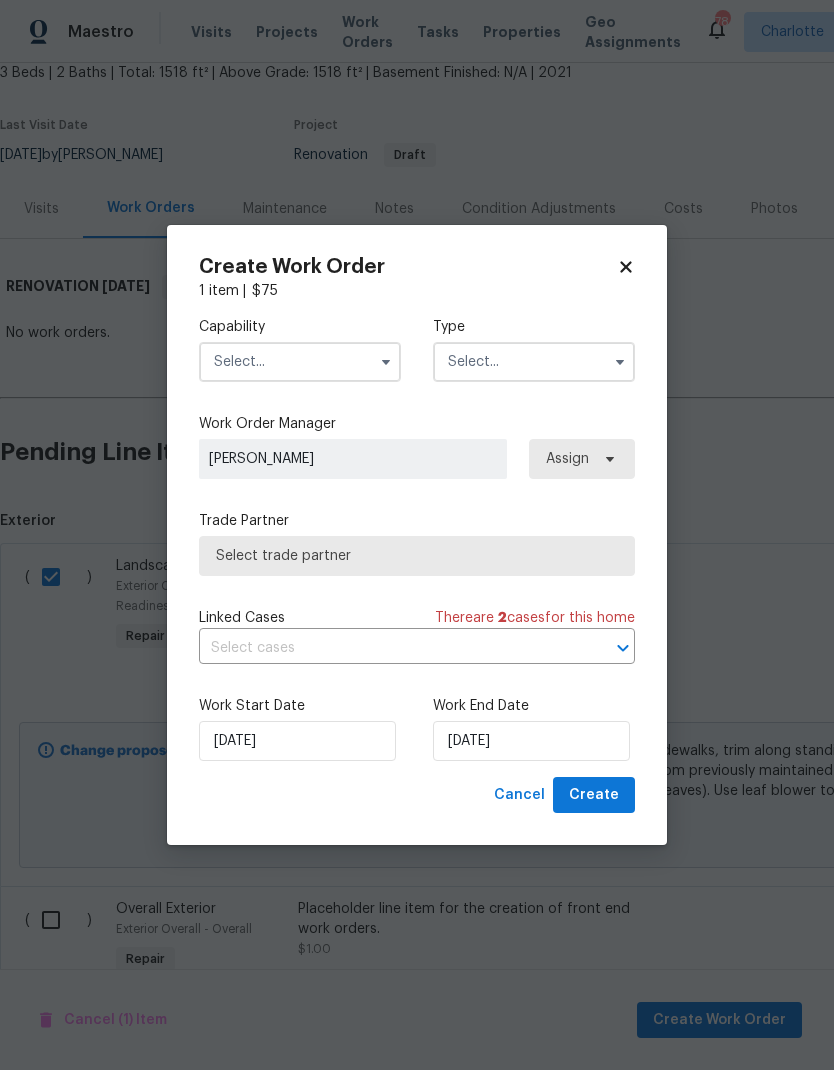 click at bounding box center (300, 362) 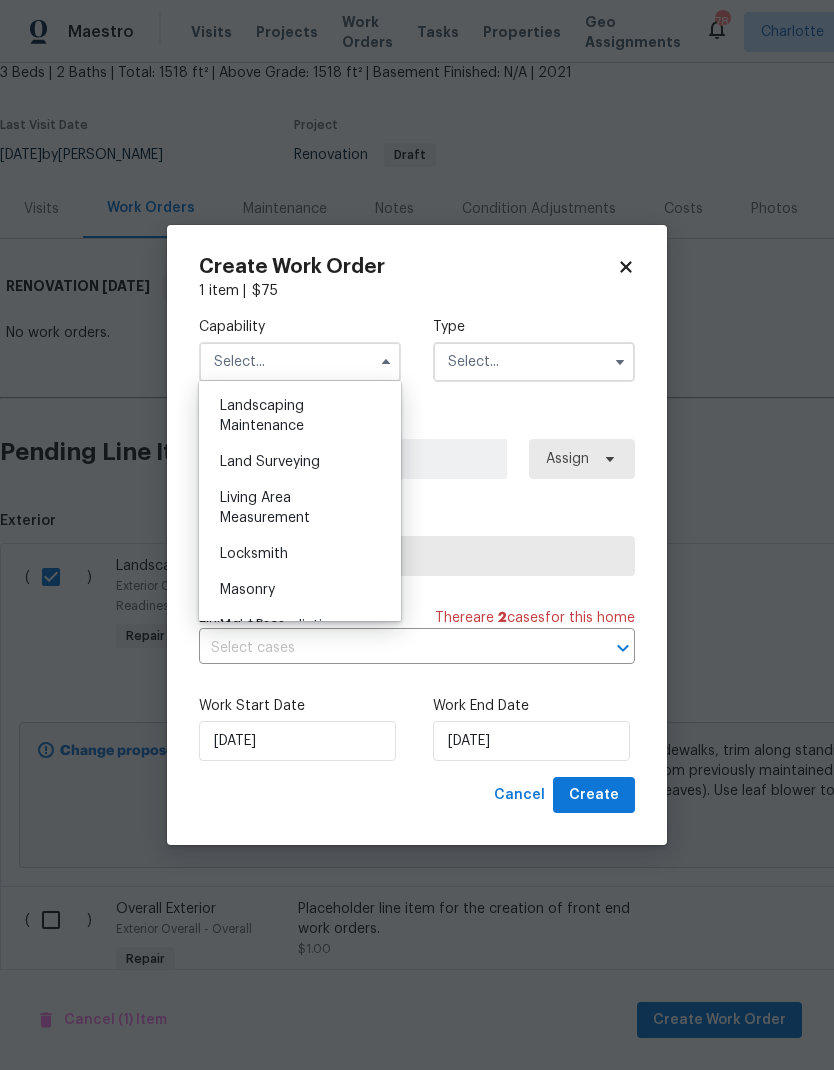 scroll, scrollTop: 1266, scrollLeft: 0, axis: vertical 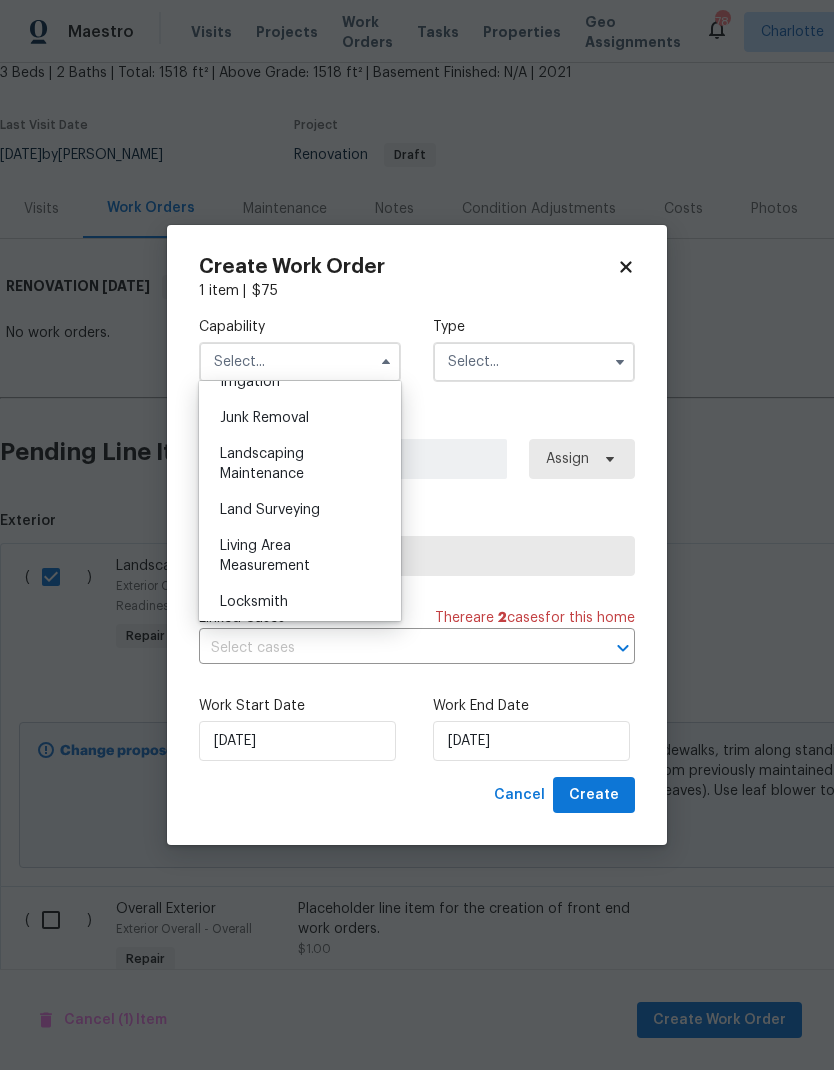 click on "Landscaping Maintenance" at bounding box center (300, 464) 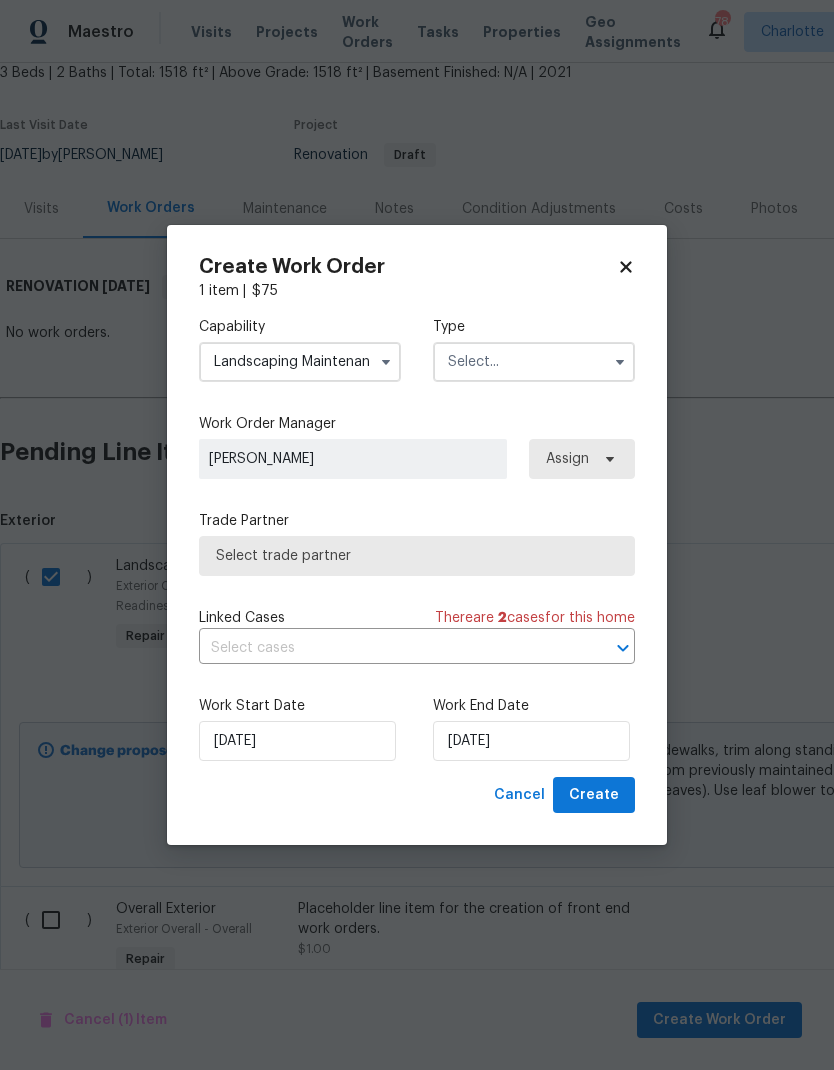 click at bounding box center (534, 362) 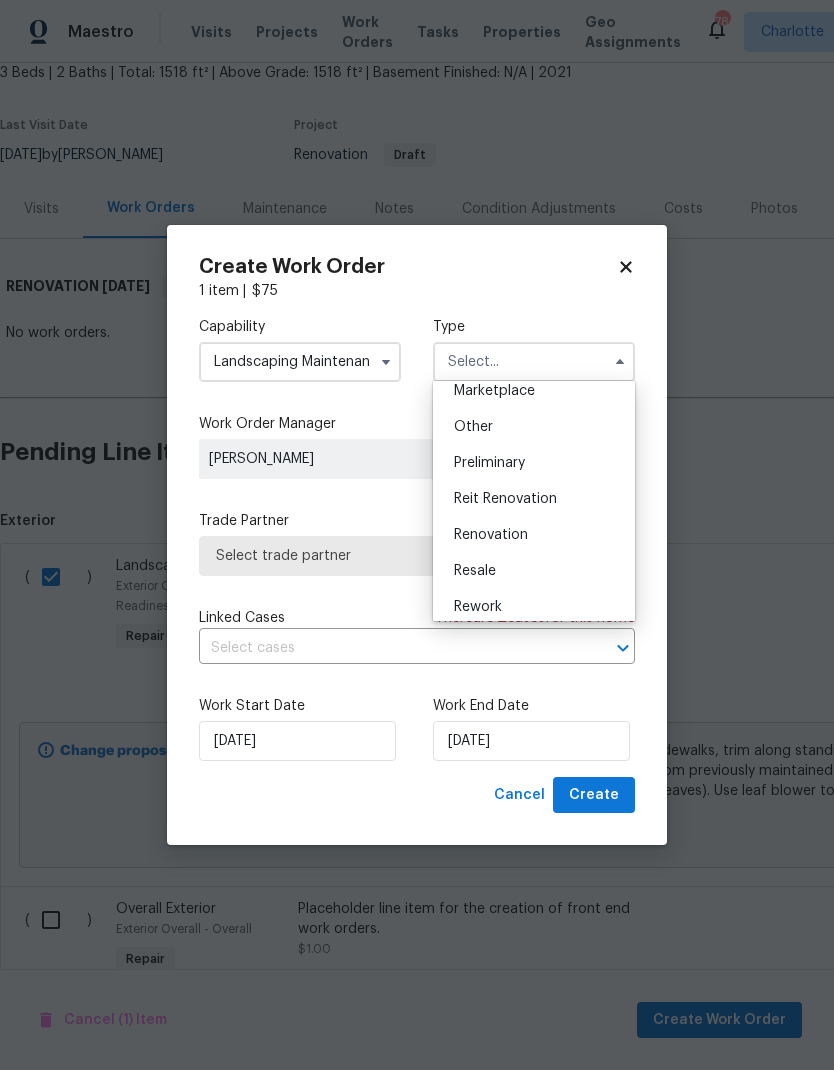 scroll, scrollTop: 387, scrollLeft: 0, axis: vertical 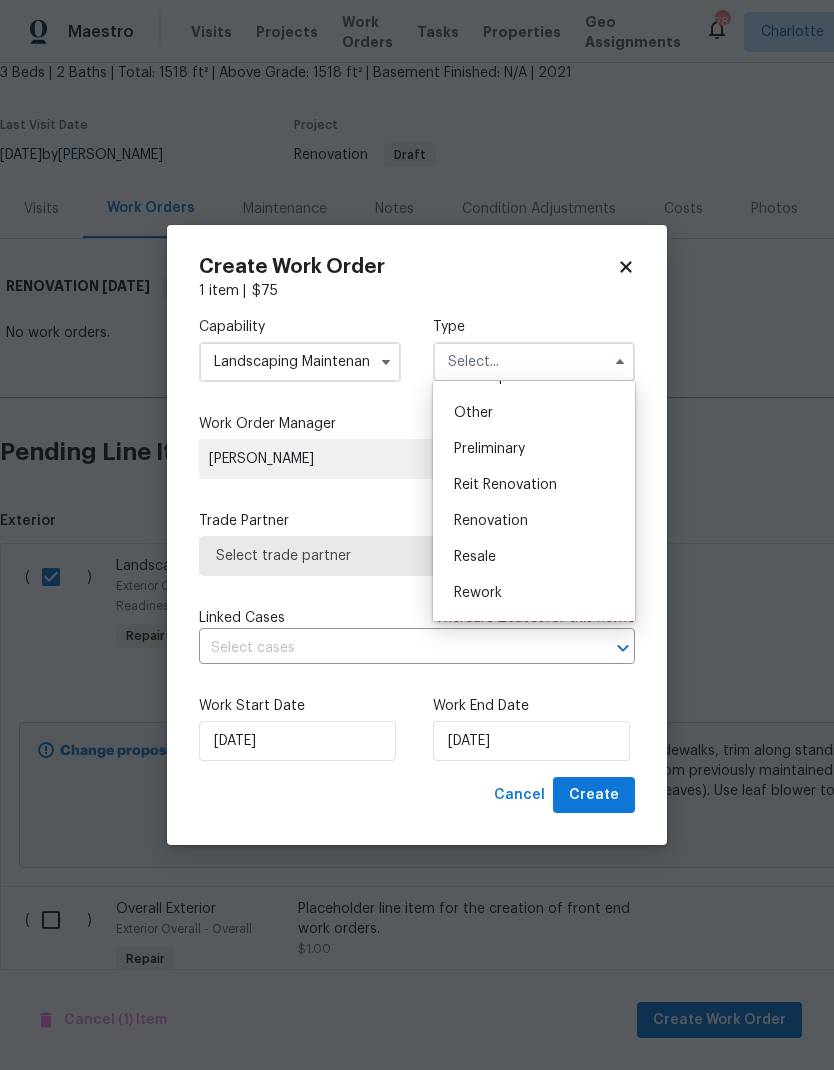 click on "Renovation" at bounding box center (534, 521) 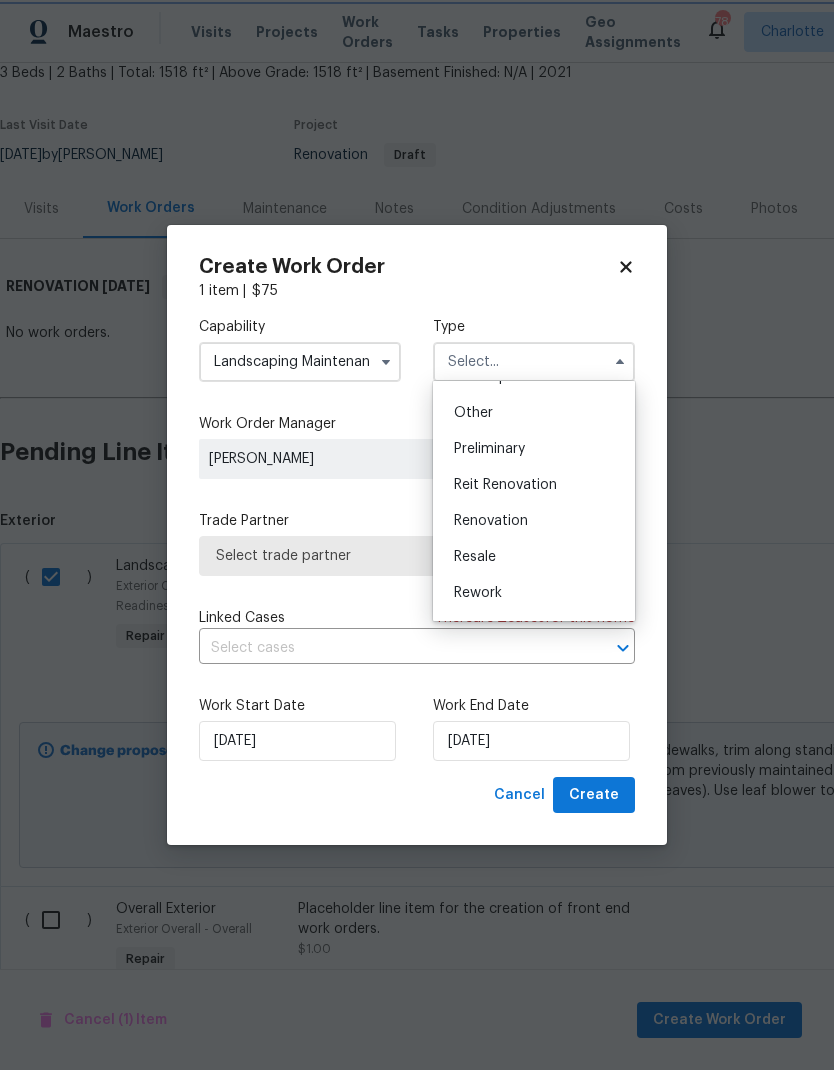 type on "Renovation" 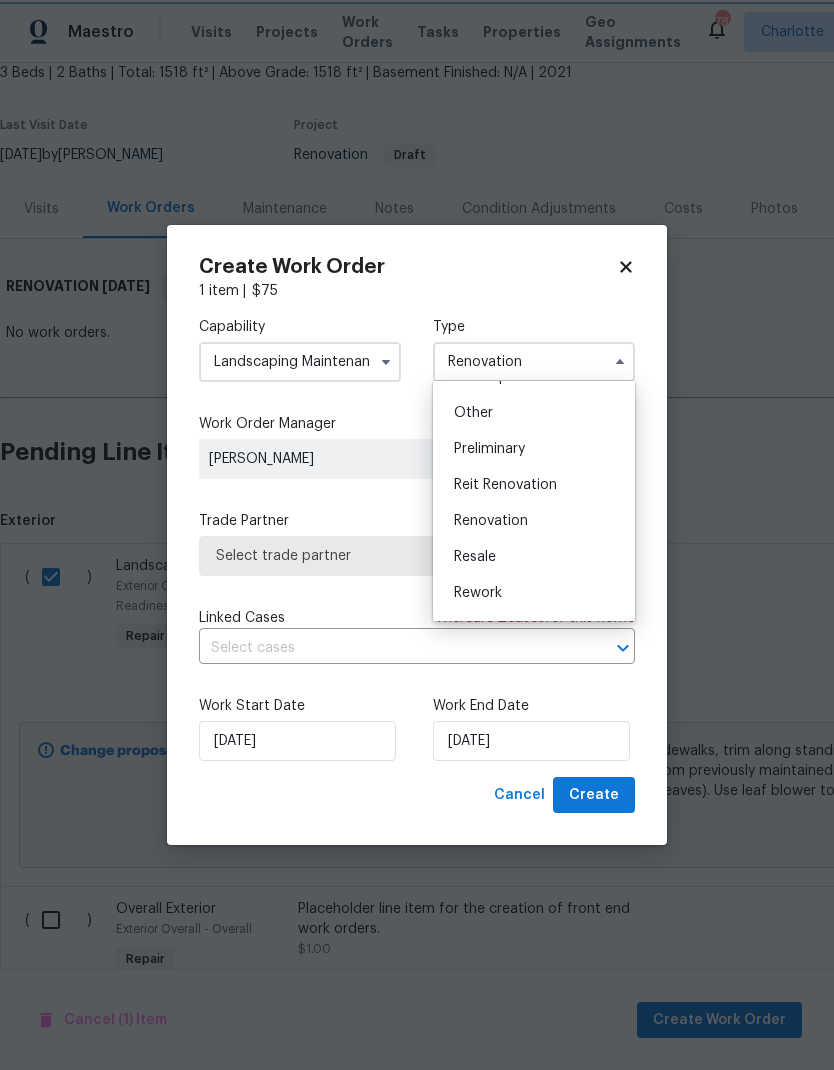 scroll, scrollTop: 0, scrollLeft: 0, axis: both 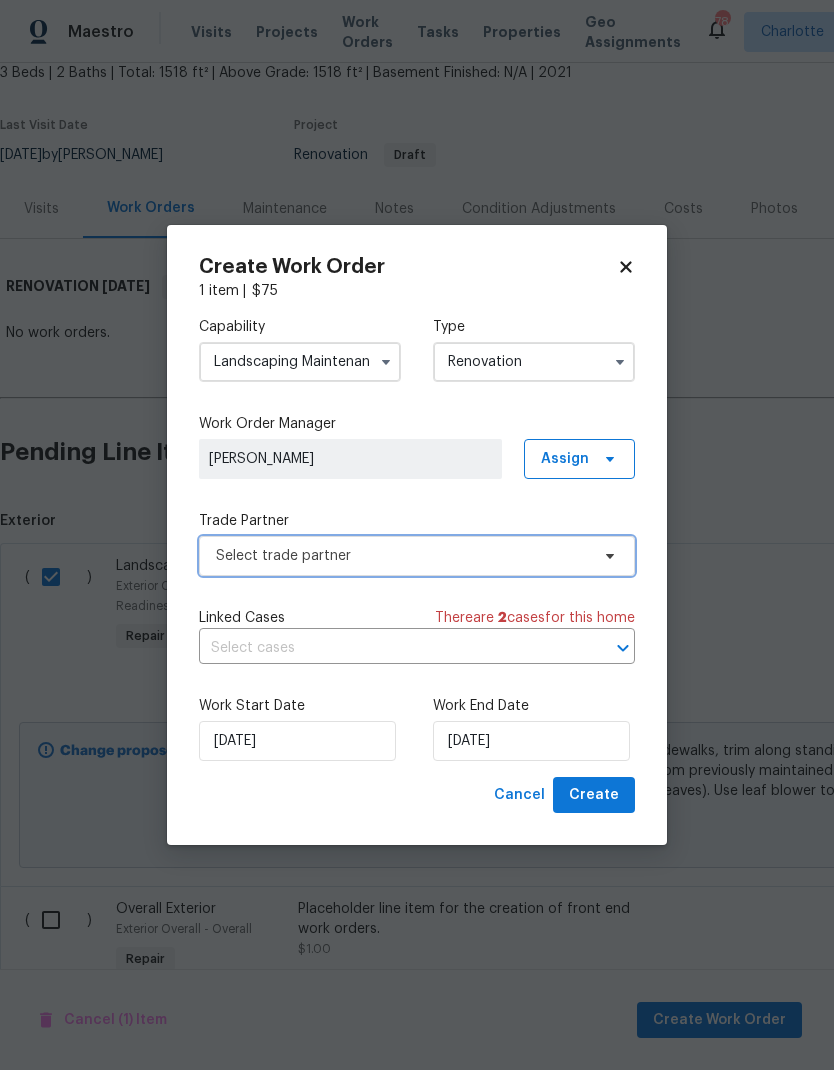 click on "Select trade partner" at bounding box center [402, 556] 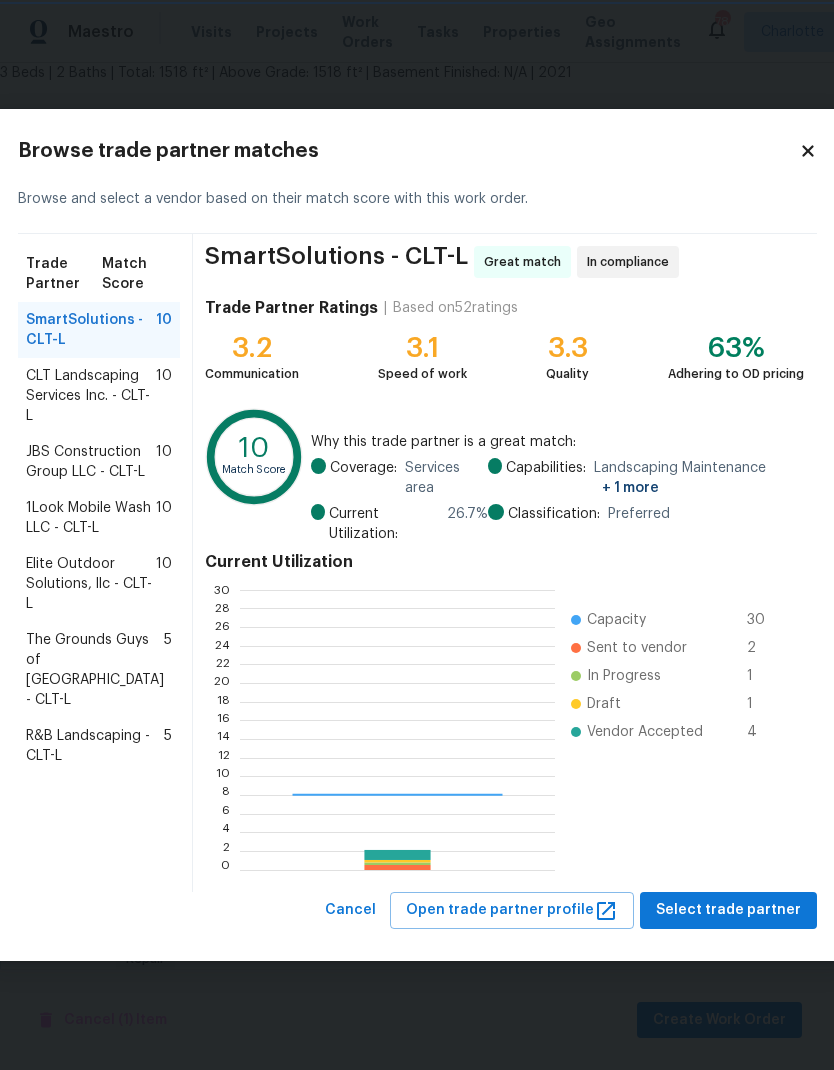 scroll, scrollTop: 2, scrollLeft: 2, axis: both 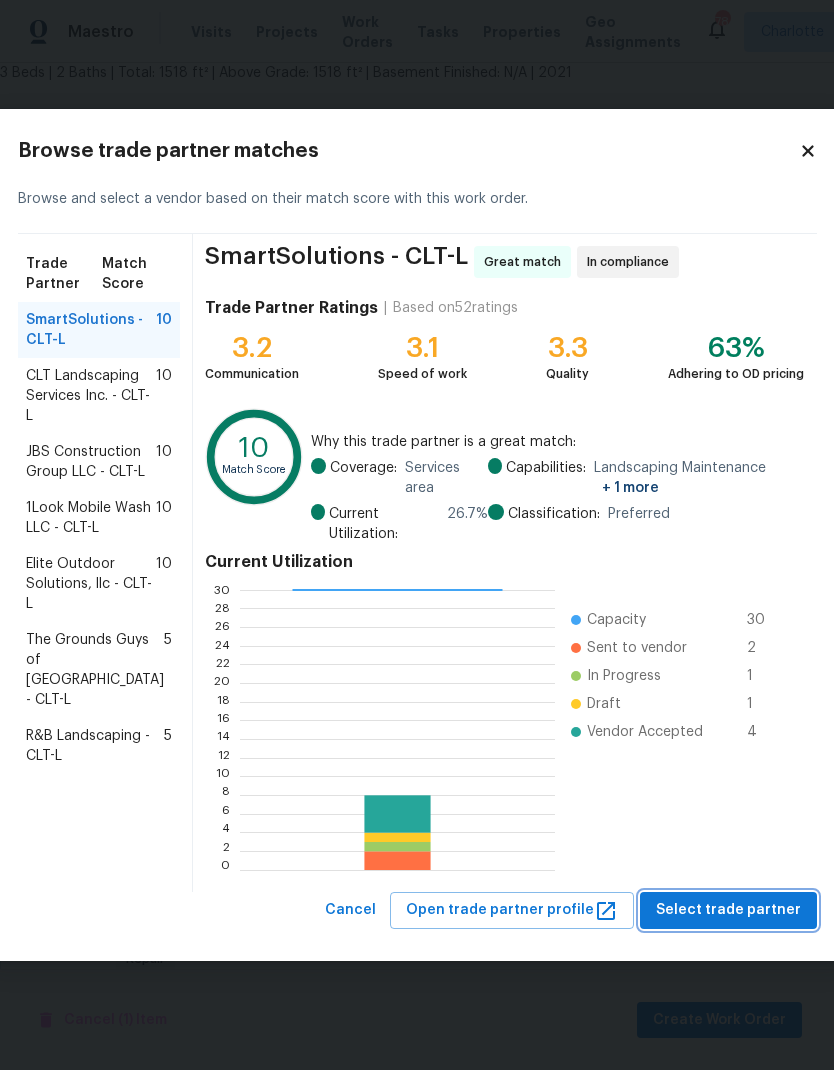 click on "Select trade partner" at bounding box center (728, 910) 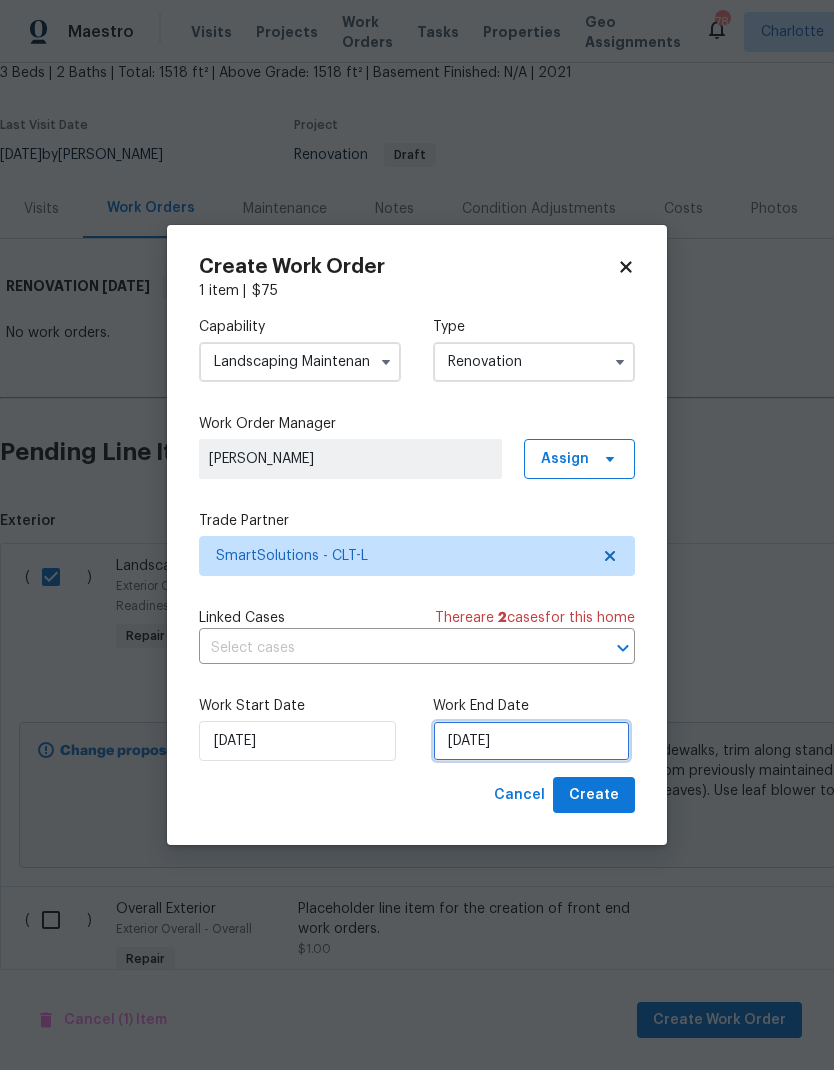 click on "7/24/2025" at bounding box center (531, 741) 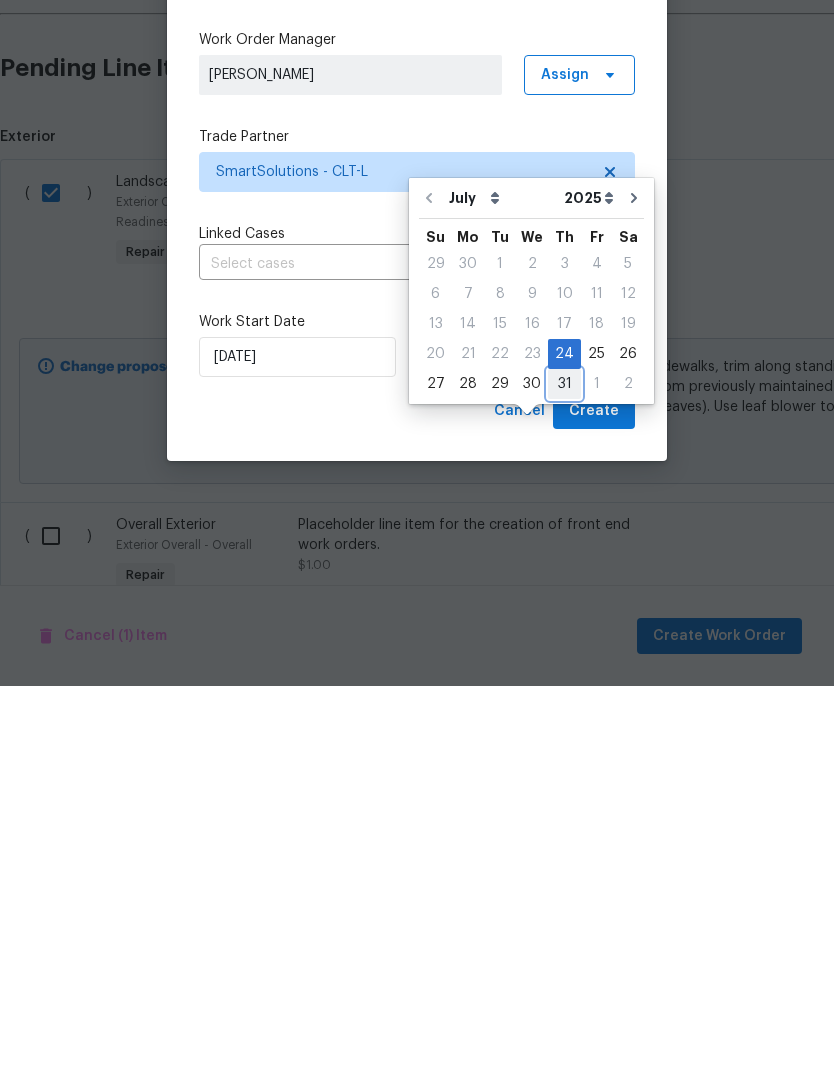 click on "31" at bounding box center [564, 768] 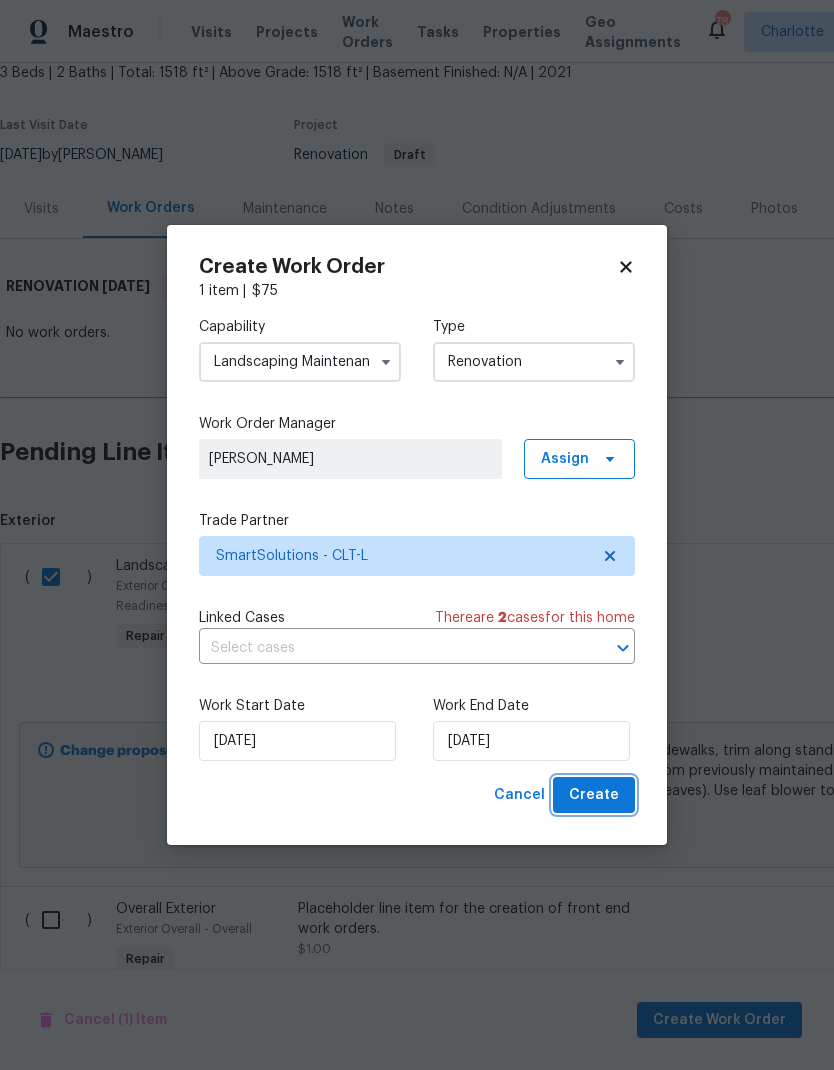 click on "Create" at bounding box center (594, 795) 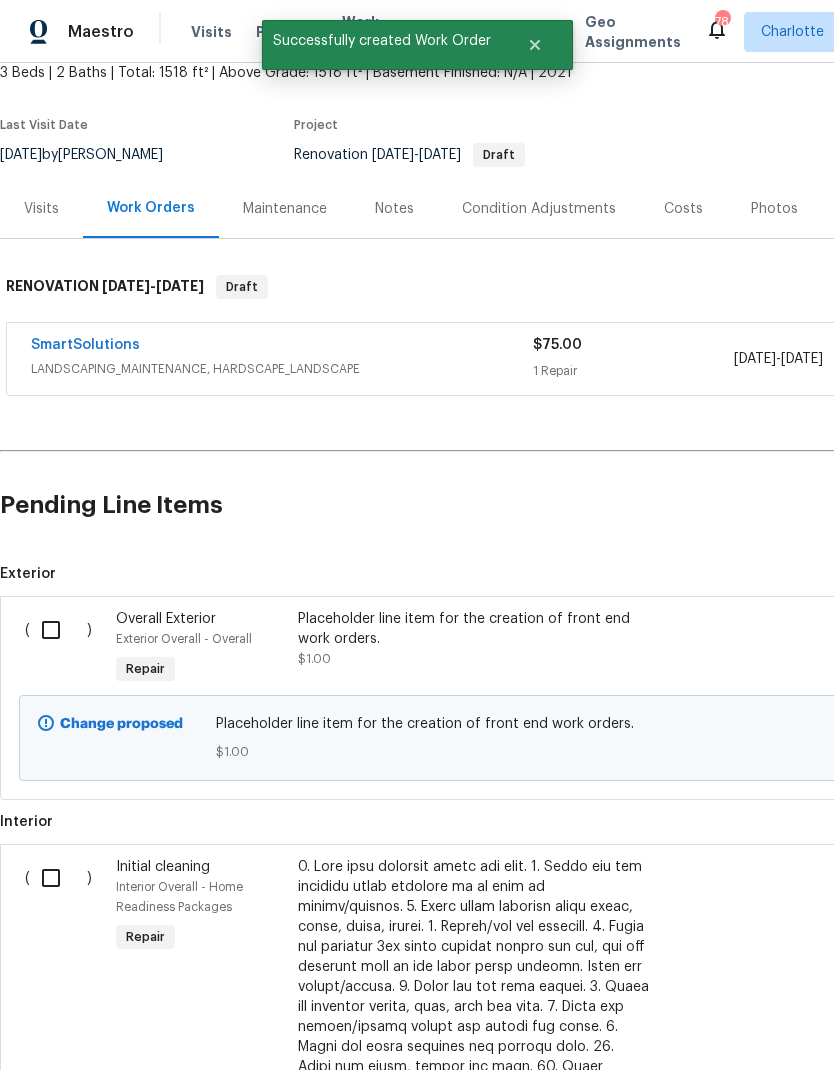 click at bounding box center (58, 630) 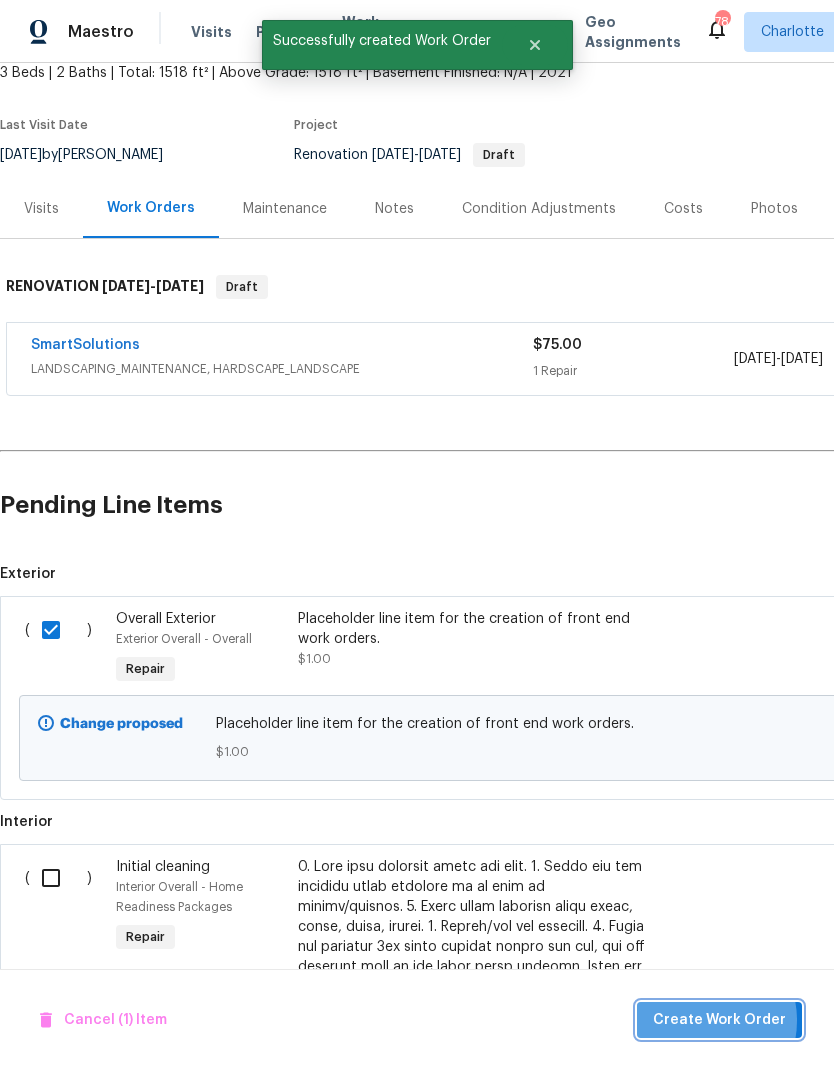 click on "Create Work Order" at bounding box center [719, 1020] 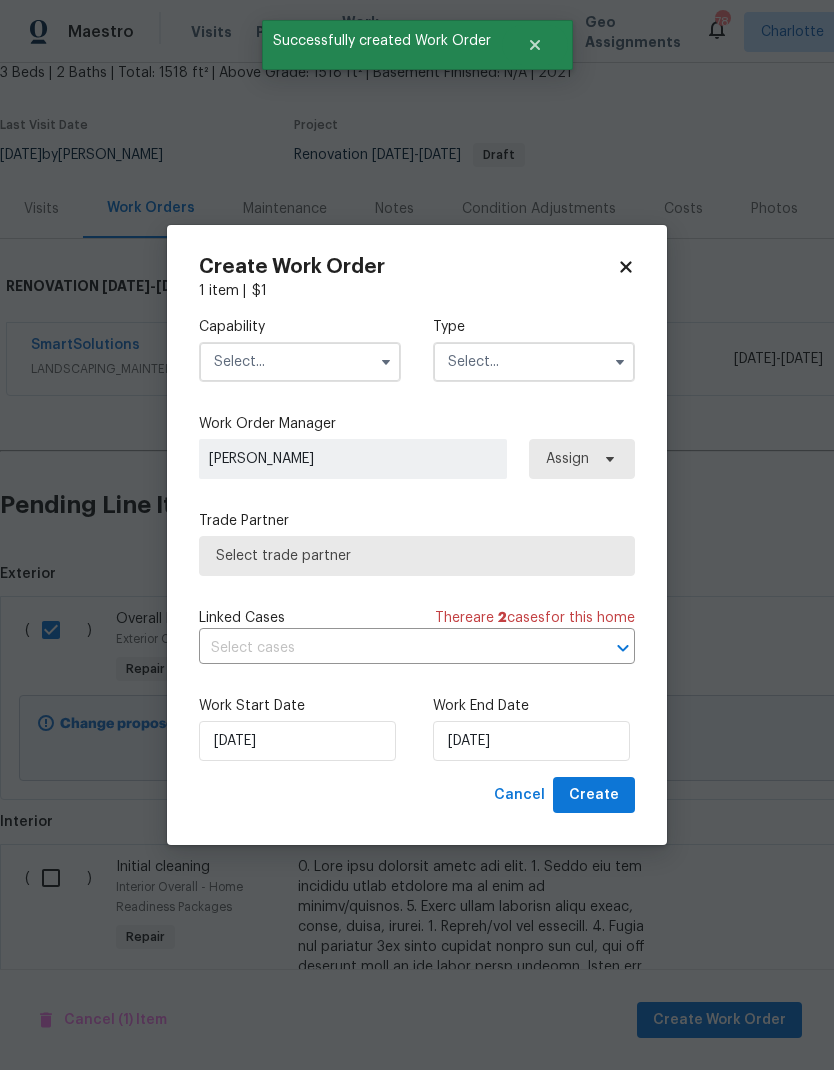 click at bounding box center (300, 362) 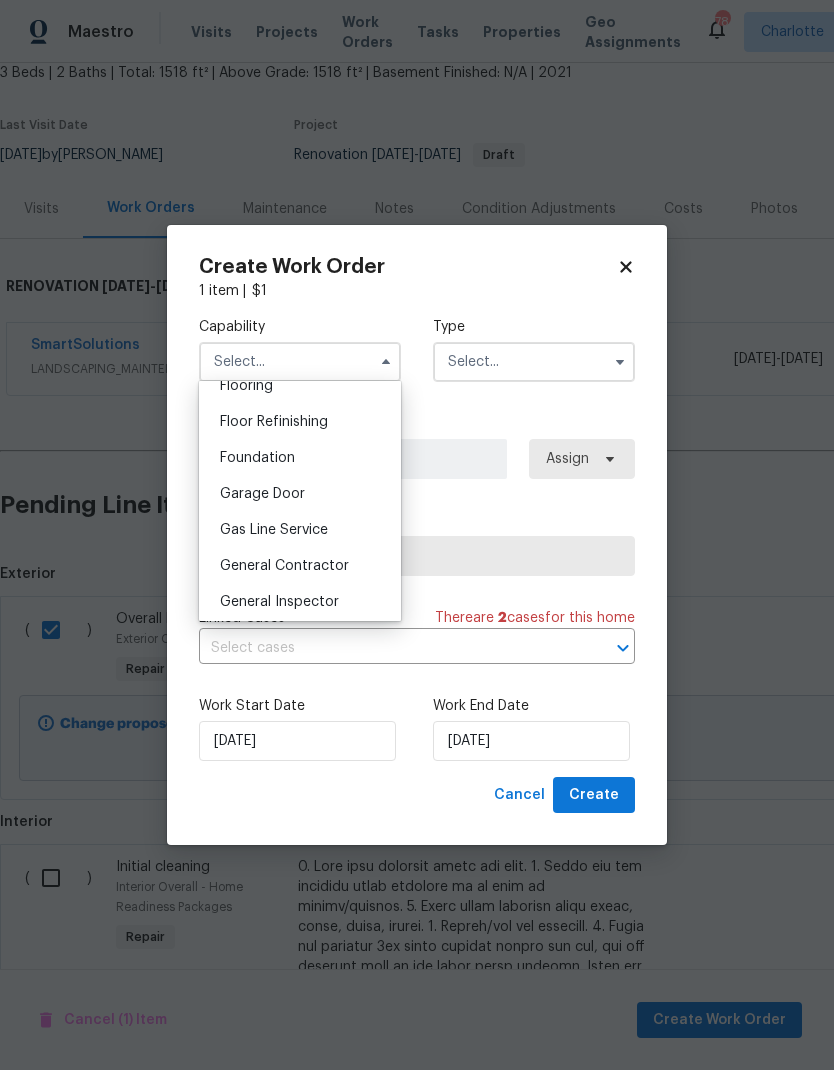 scroll, scrollTop: 835, scrollLeft: 0, axis: vertical 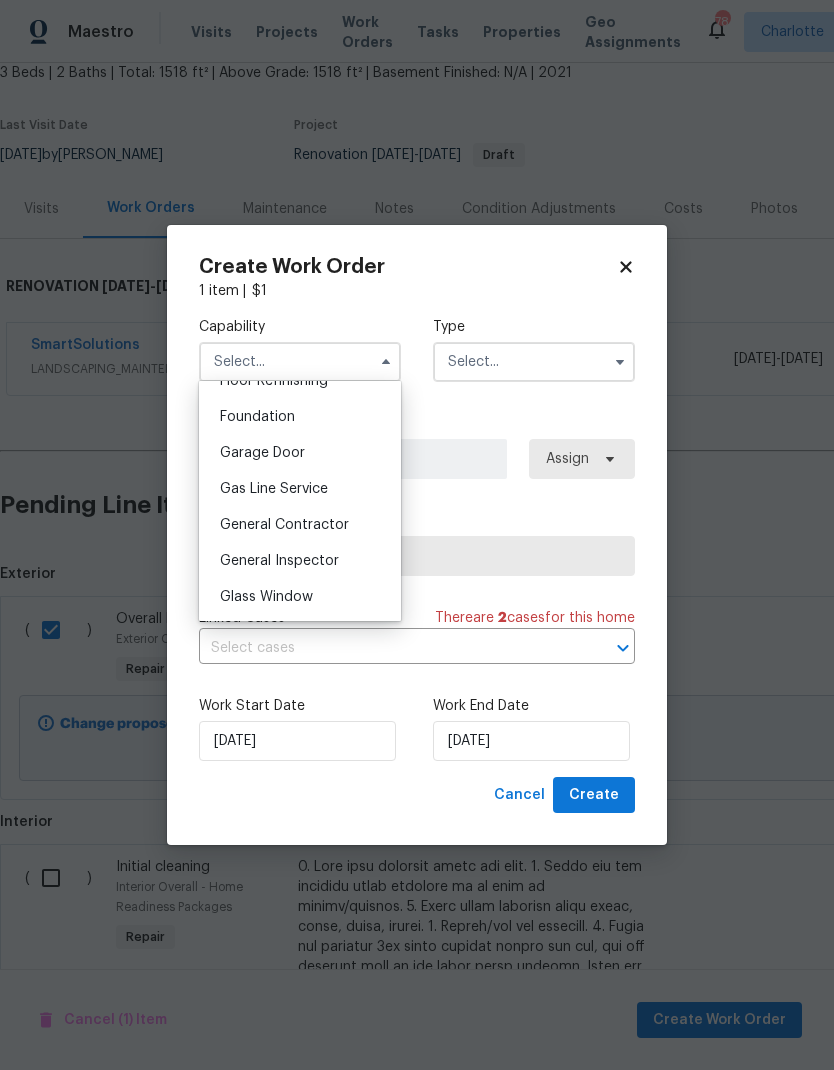 click on "General Contractor" at bounding box center [300, 525] 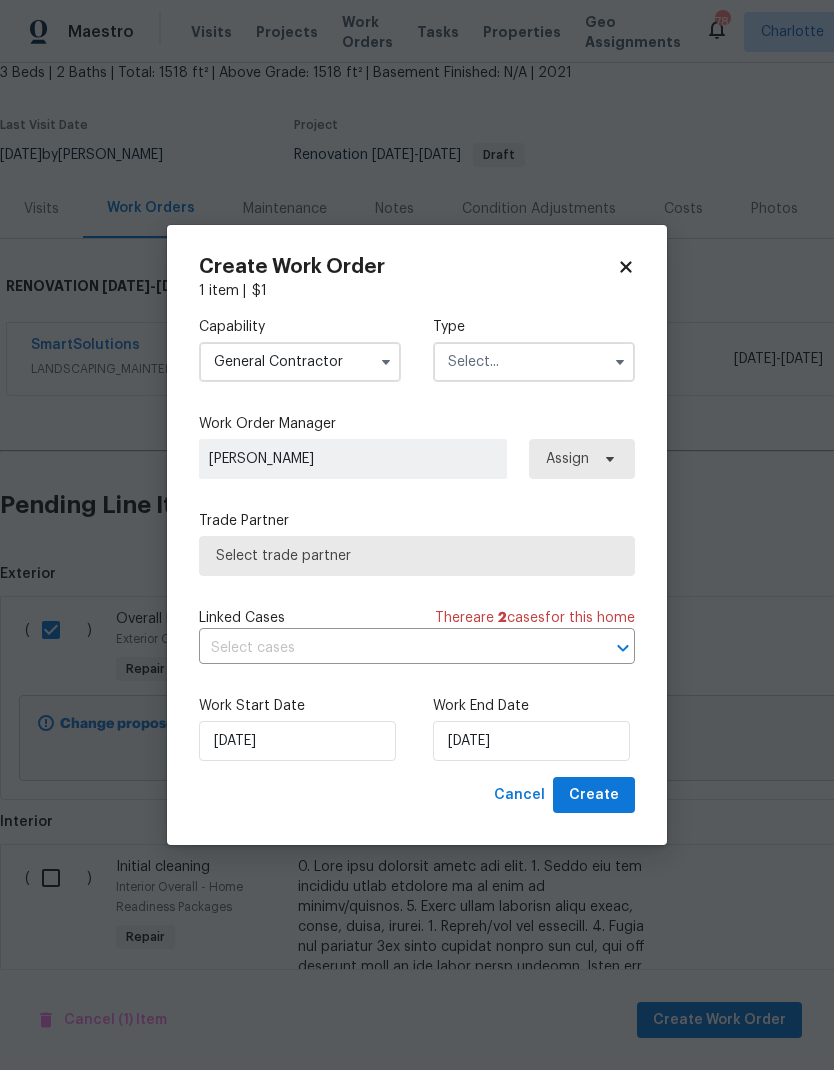 click at bounding box center [534, 362] 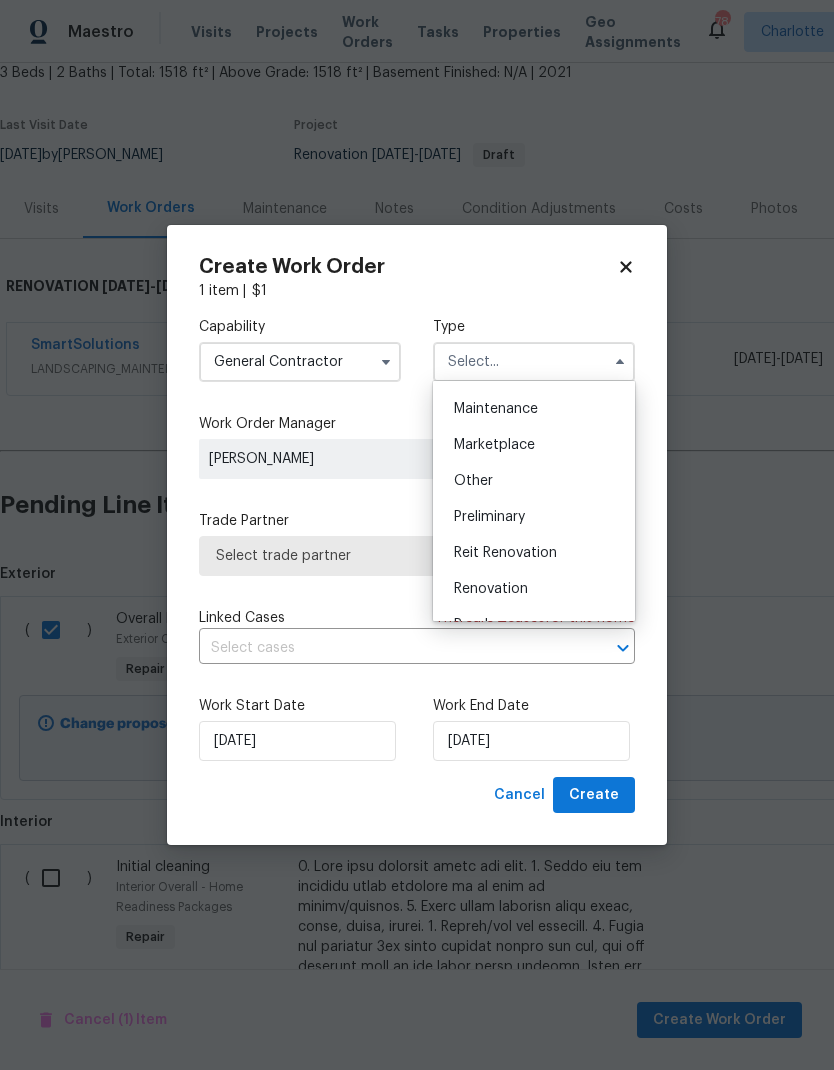 scroll, scrollTop: 367, scrollLeft: 0, axis: vertical 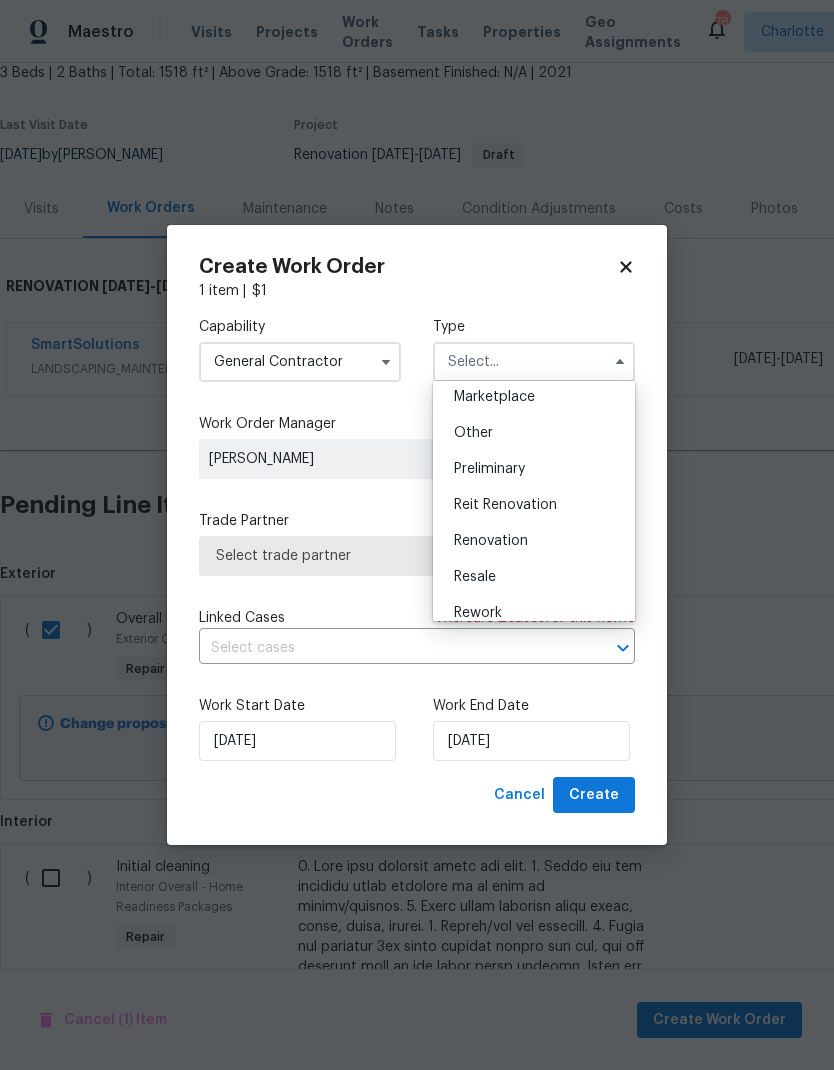 click on "Renovation" at bounding box center (534, 541) 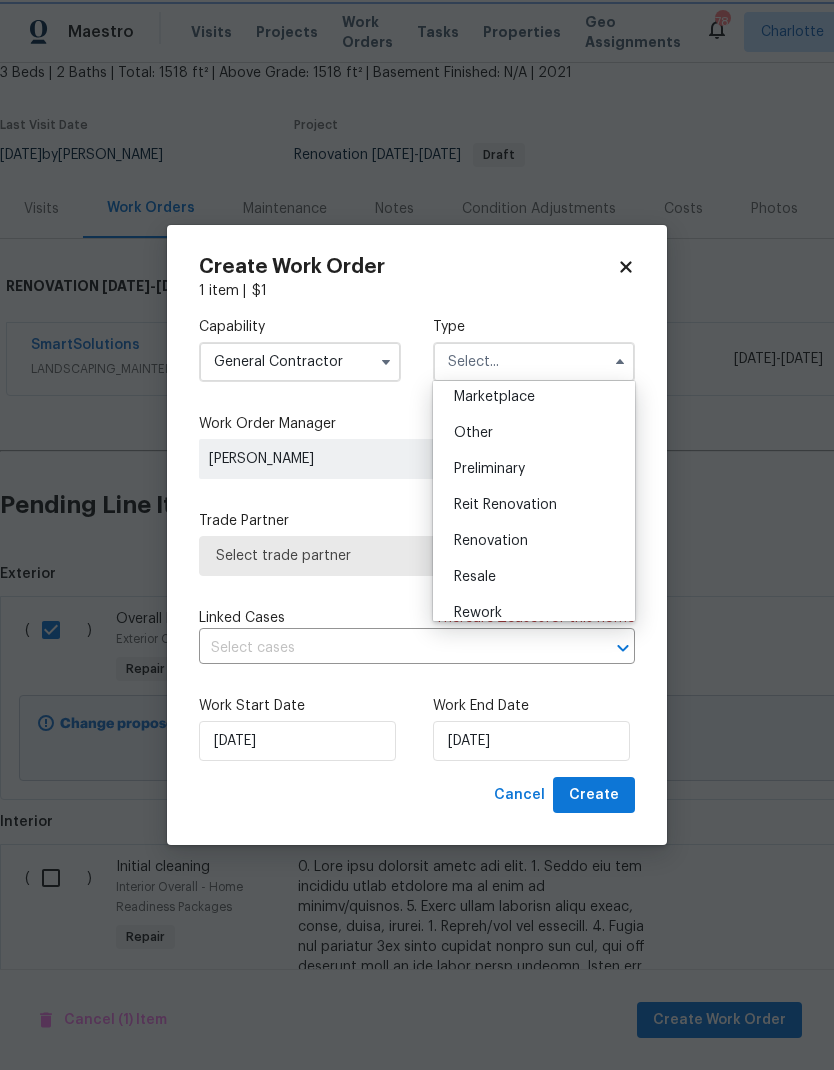 type on "Renovation" 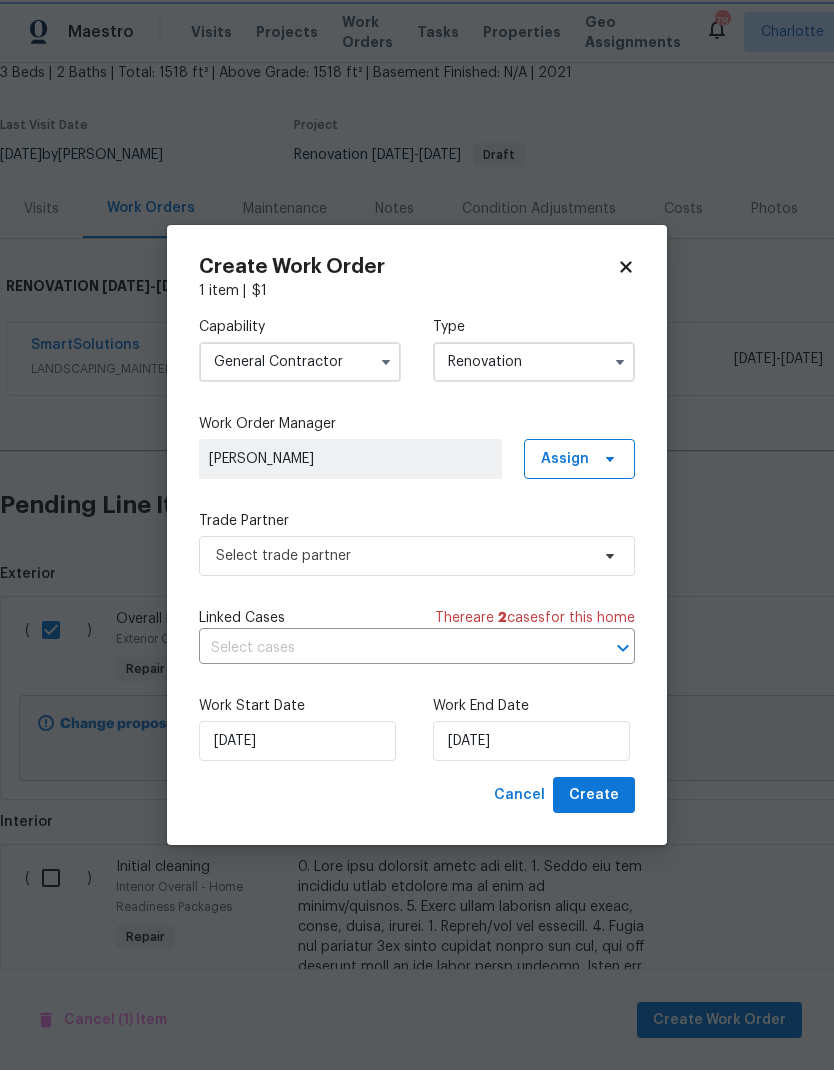 scroll, scrollTop: 0, scrollLeft: 0, axis: both 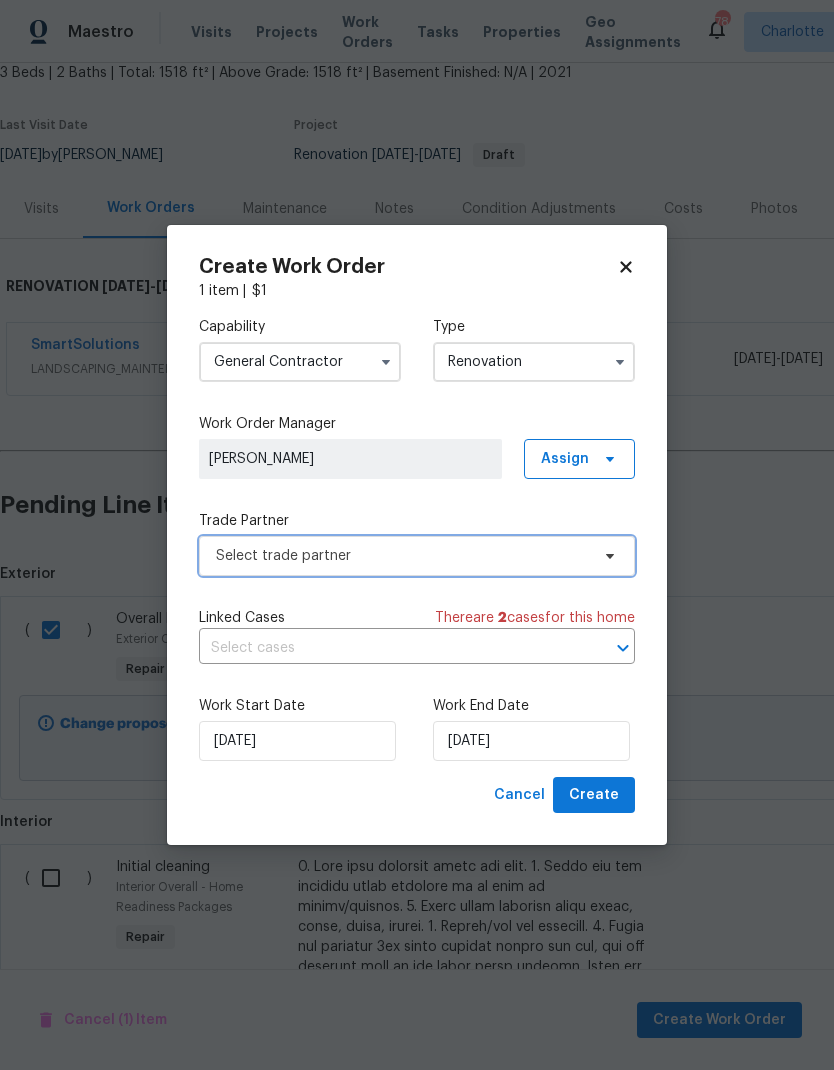 click 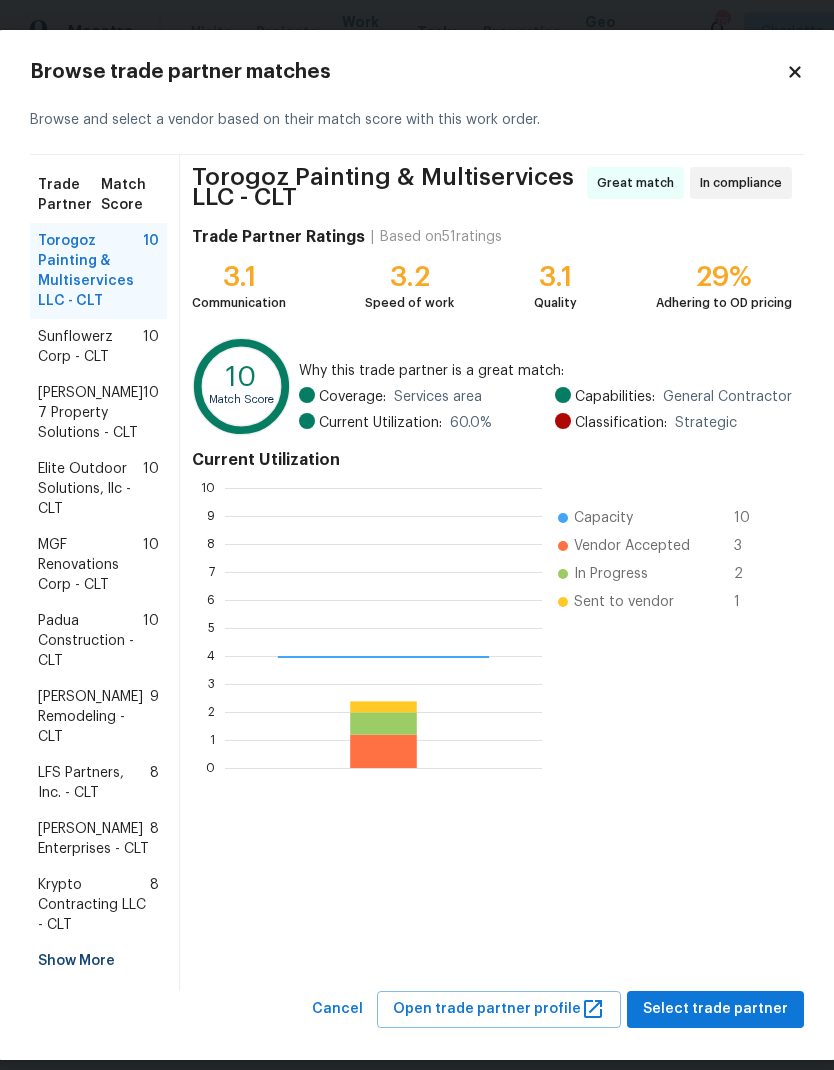 scroll, scrollTop: 2, scrollLeft: 2, axis: both 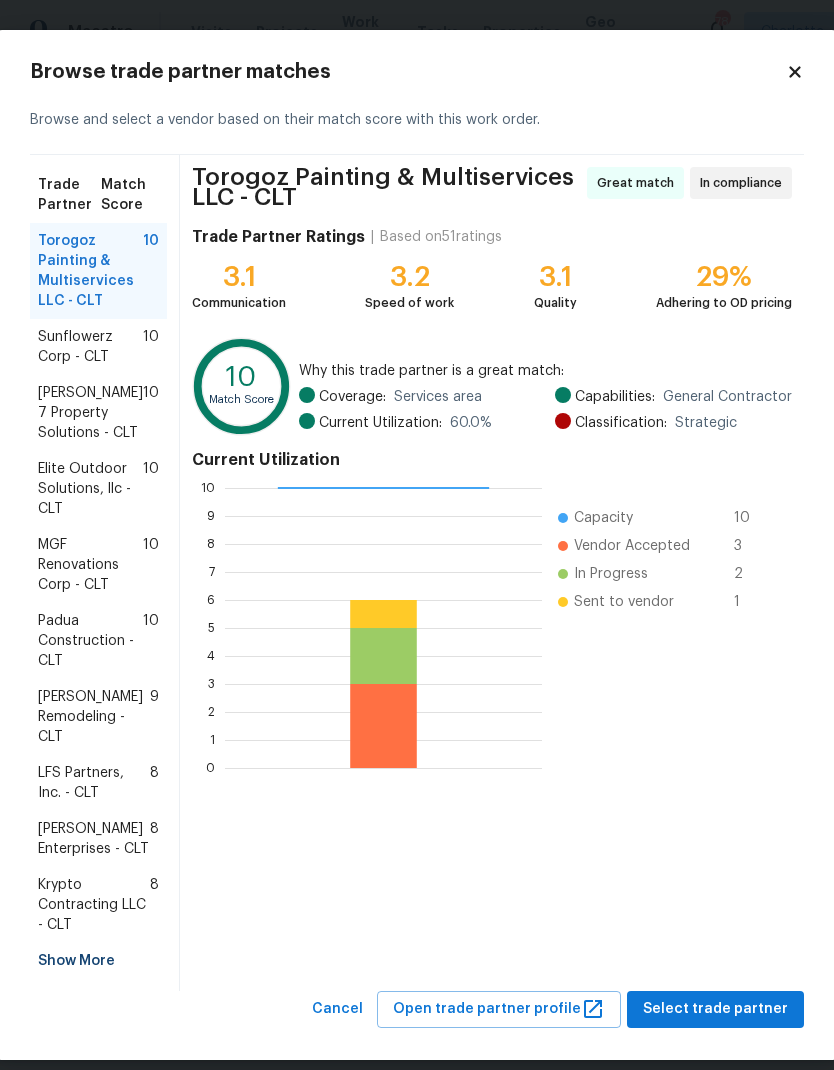 click on "Sunflowerz Corp - CLT" at bounding box center [90, 347] 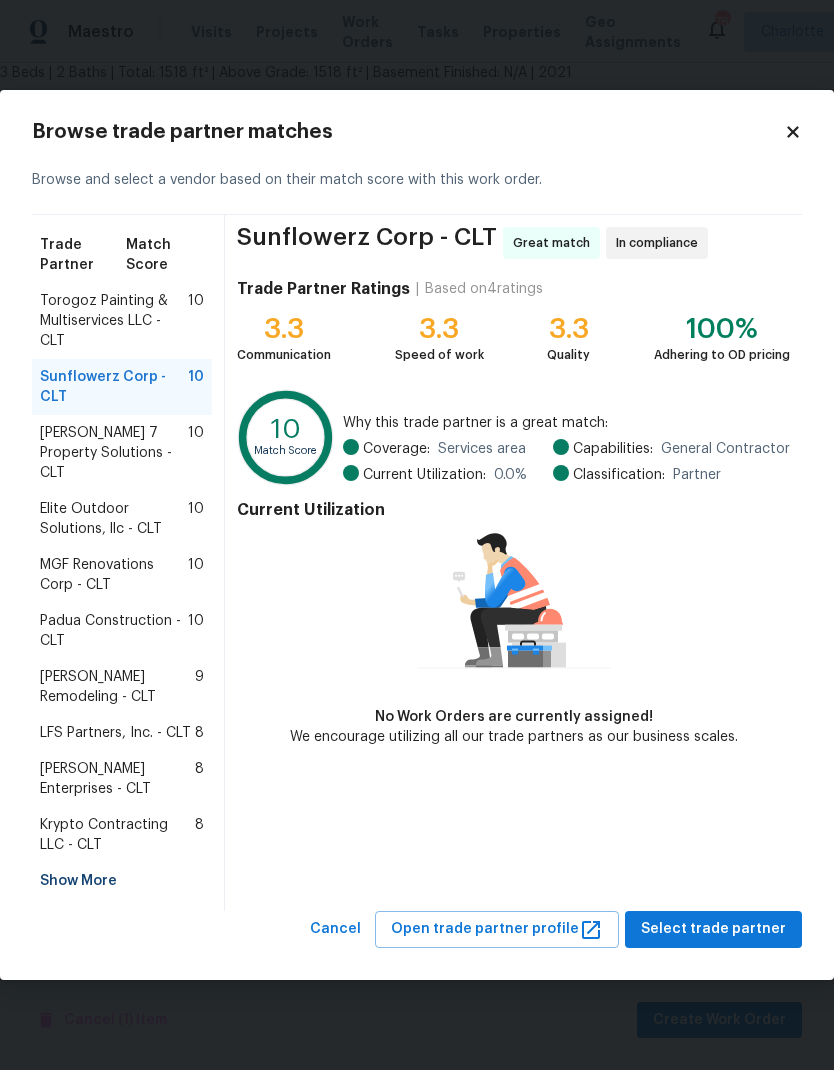 click on "Padua Construction - CLT" at bounding box center [114, 631] 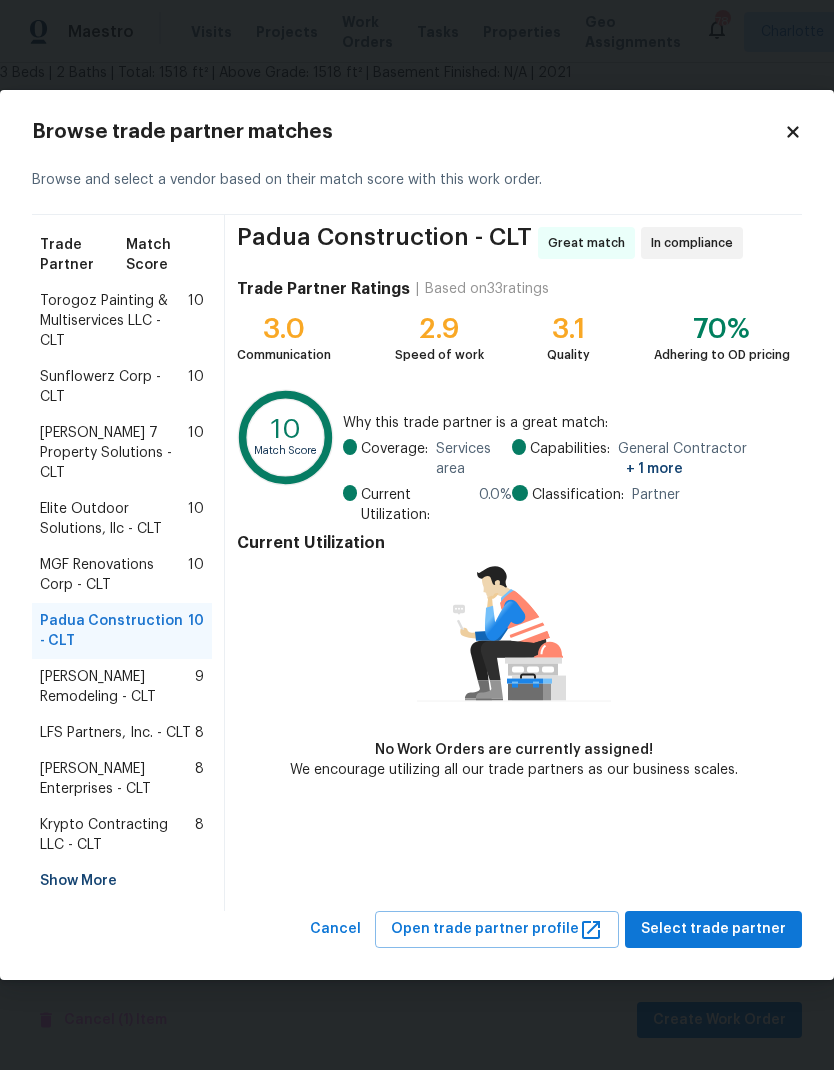 click on "Nordman Enterprises - CLT" at bounding box center [117, 779] 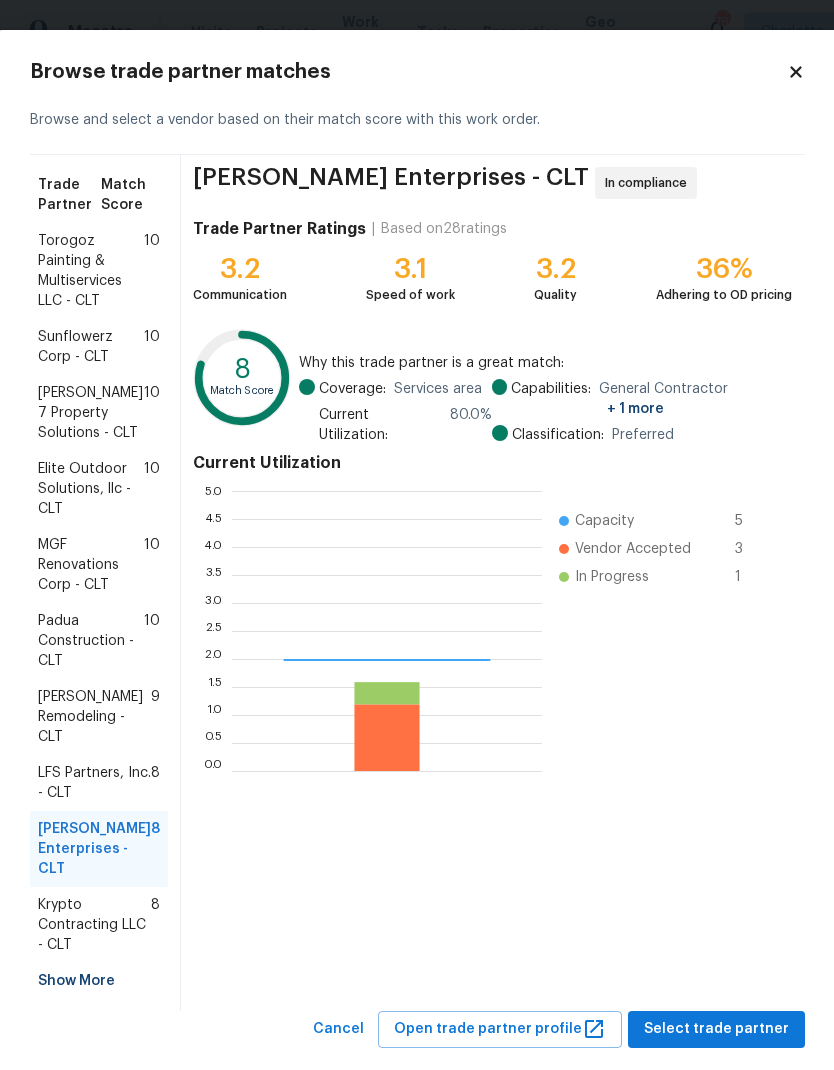 scroll, scrollTop: 2, scrollLeft: 2, axis: both 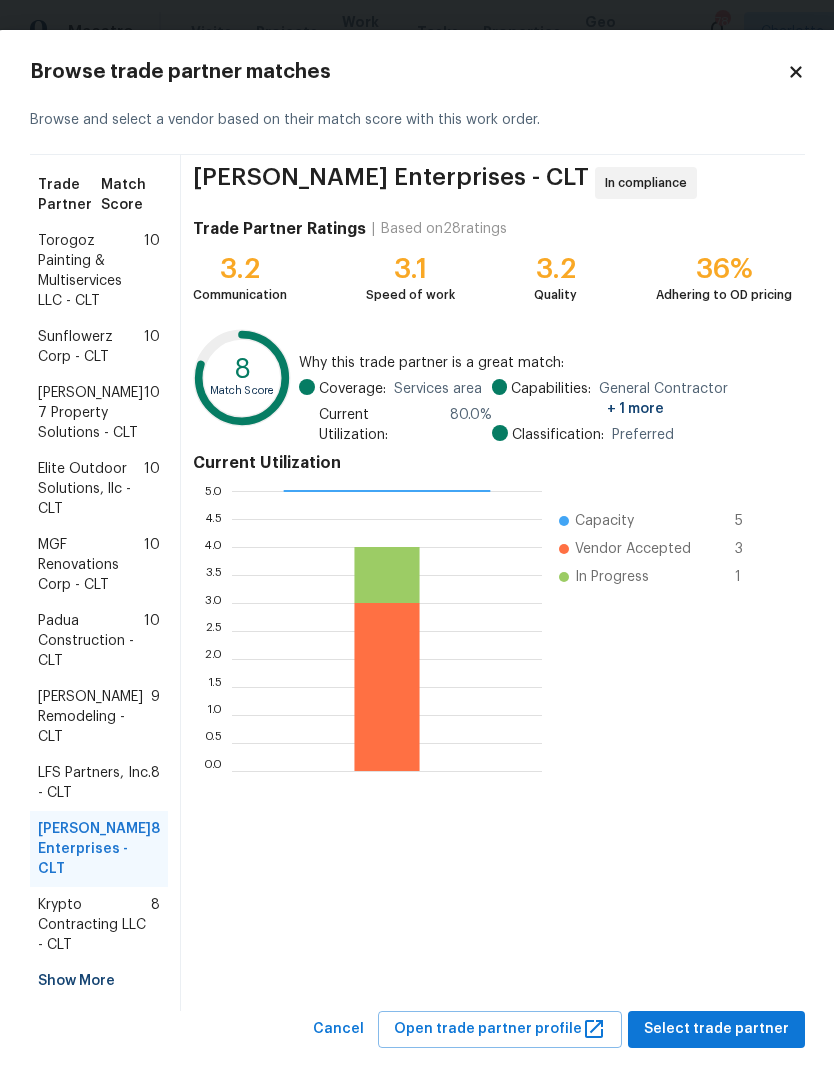 click on "Padua Construction - CLT" at bounding box center [91, 641] 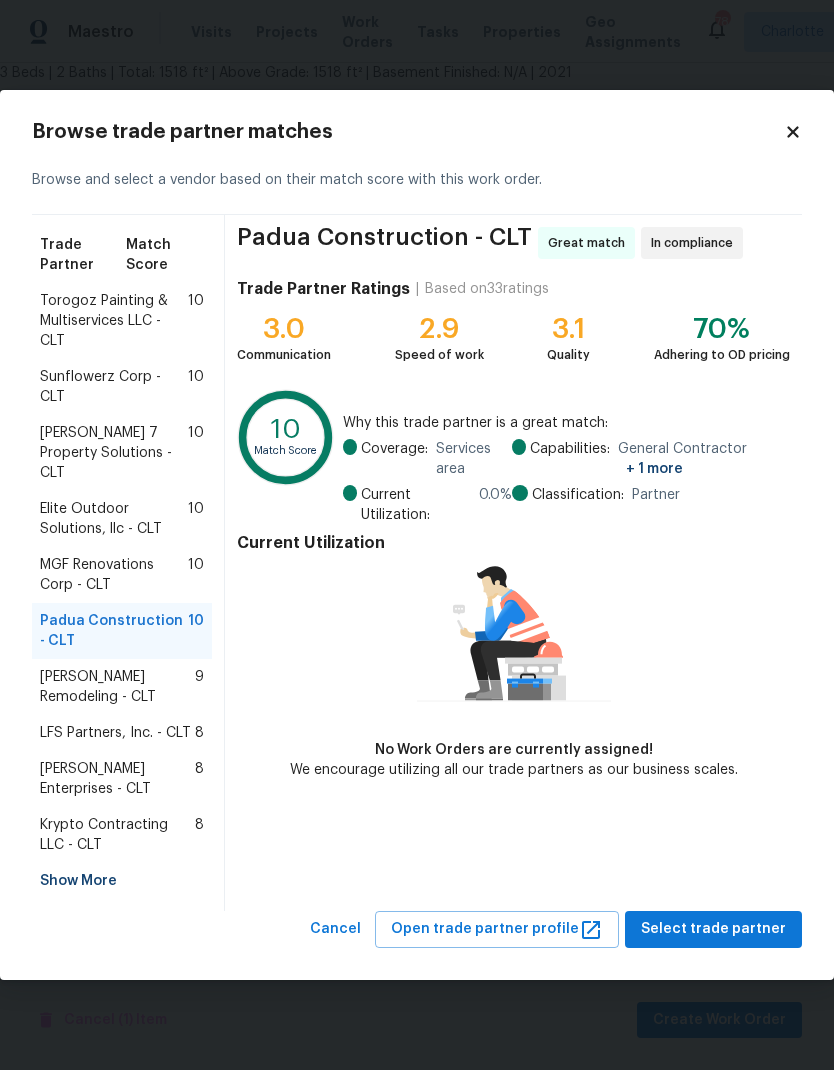 click on "MGF Renovations Corp - CLT" at bounding box center (114, 575) 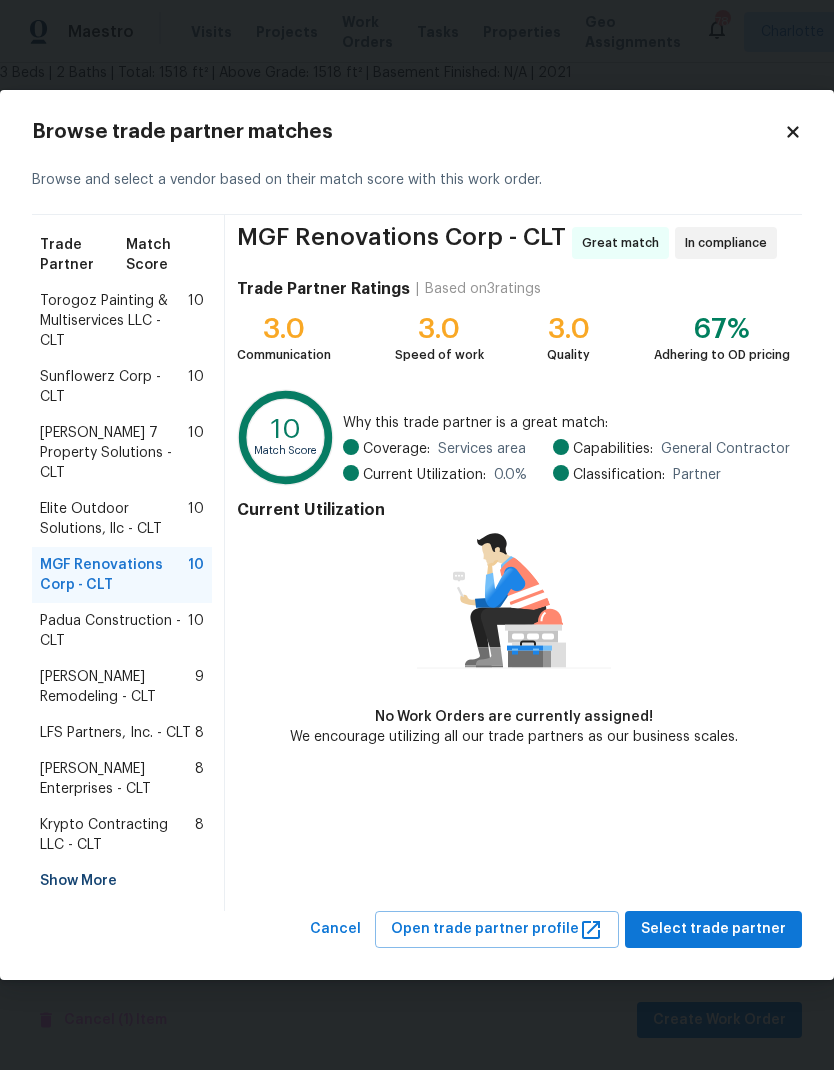 click on "Open trade partner profile" at bounding box center [497, 929] 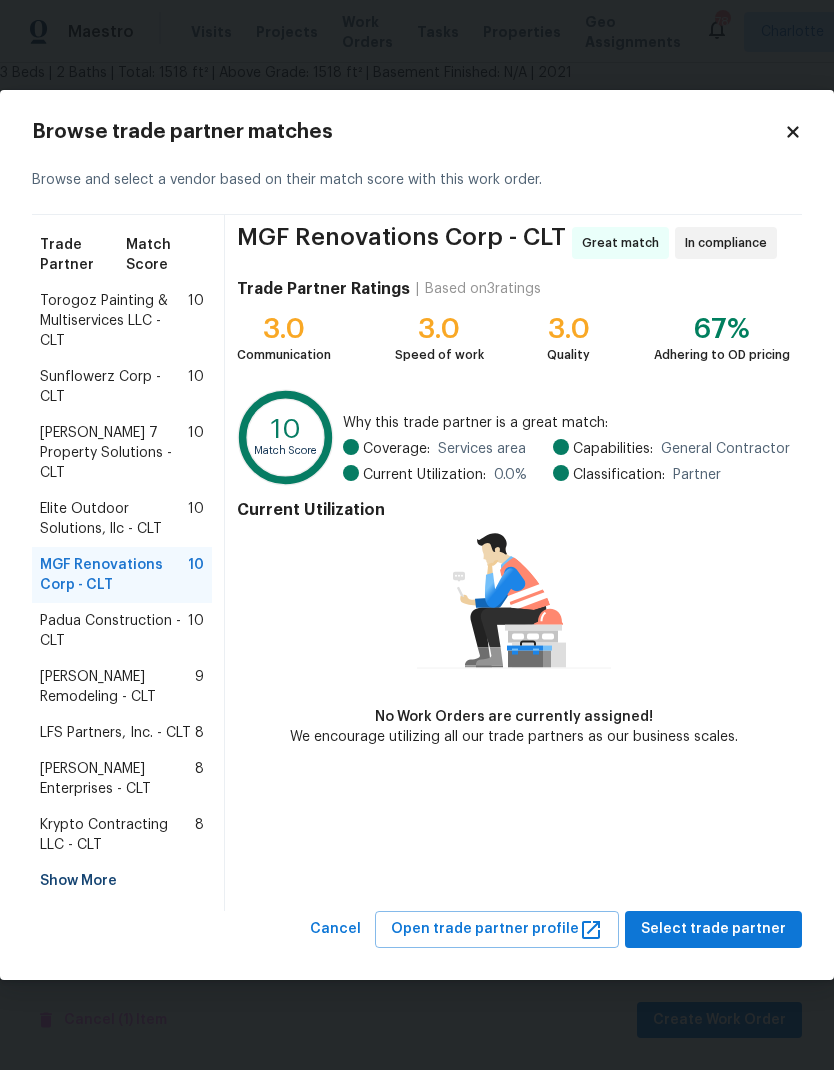 click on "Show More" at bounding box center [122, 881] 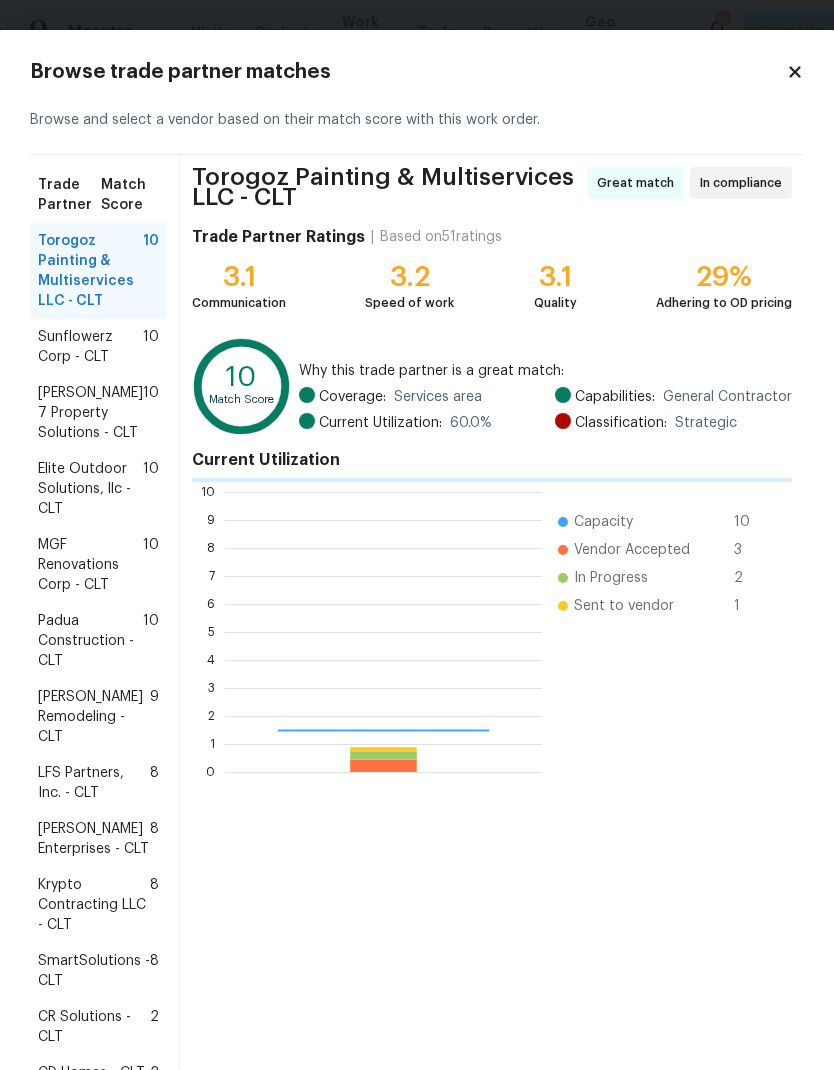 scroll, scrollTop: 2, scrollLeft: 2, axis: both 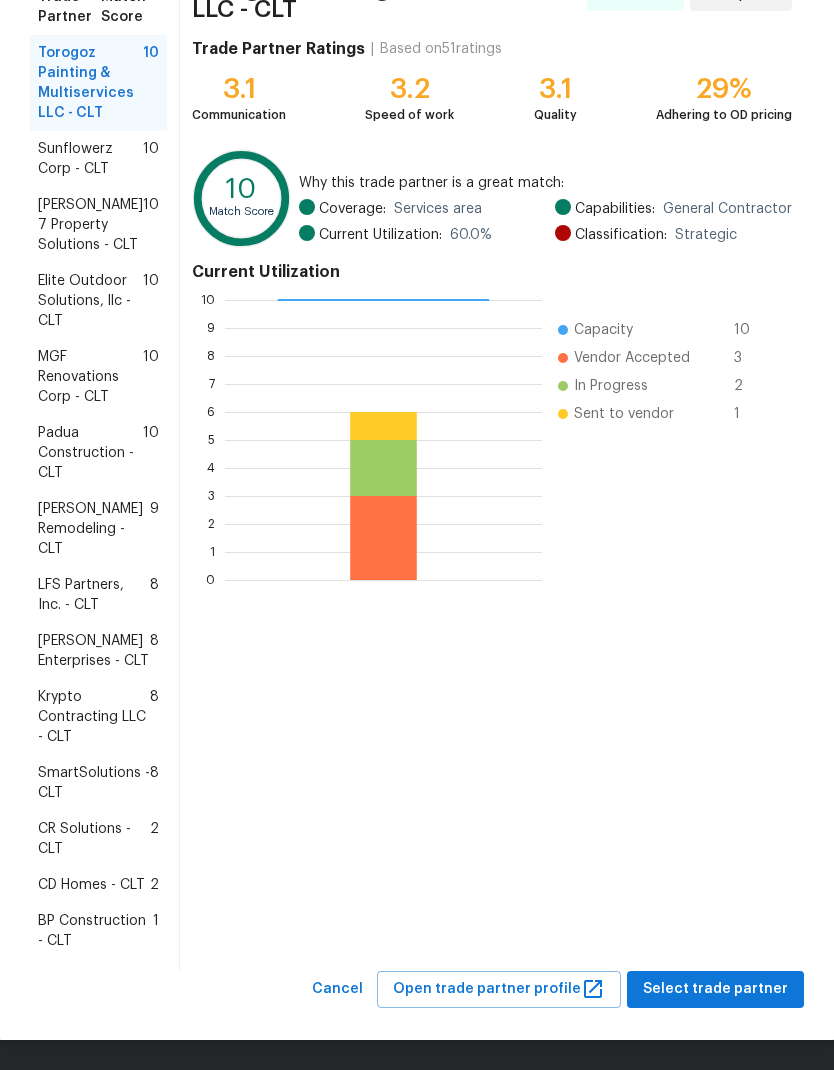 click on "BP Construction - CLT" at bounding box center (95, 931) 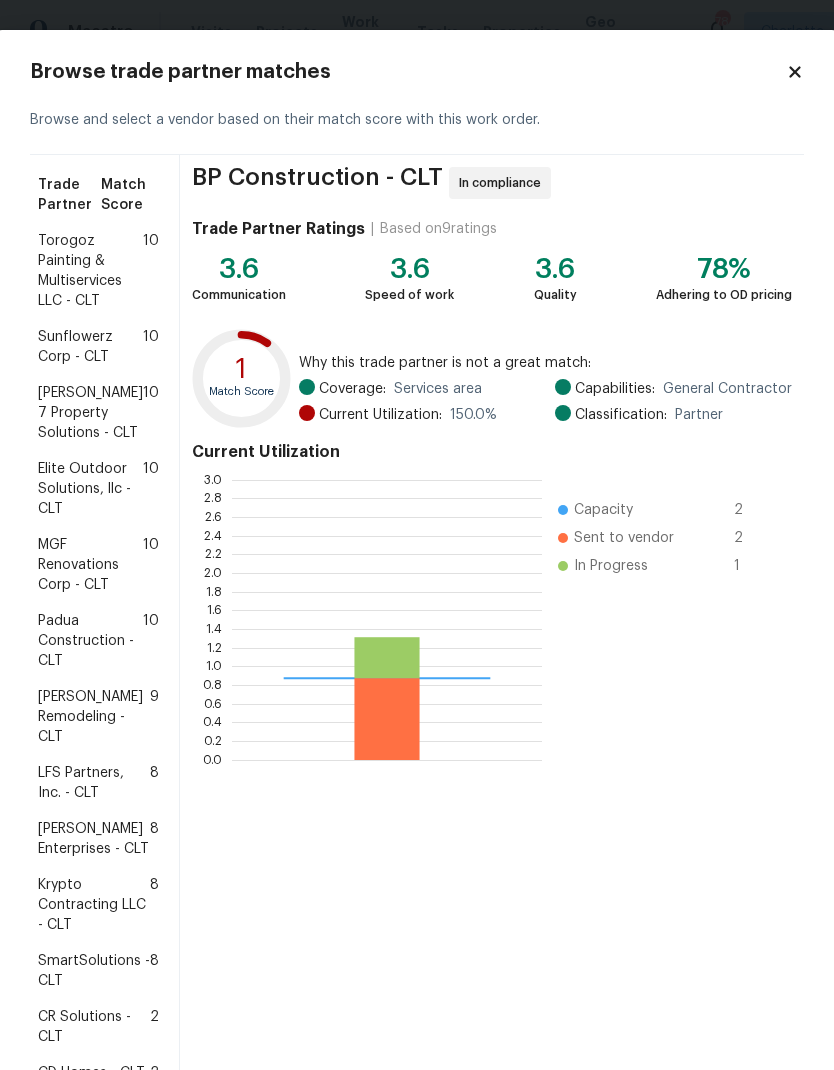 scroll, scrollTop: 2, scrollLeft: 2, axis: both 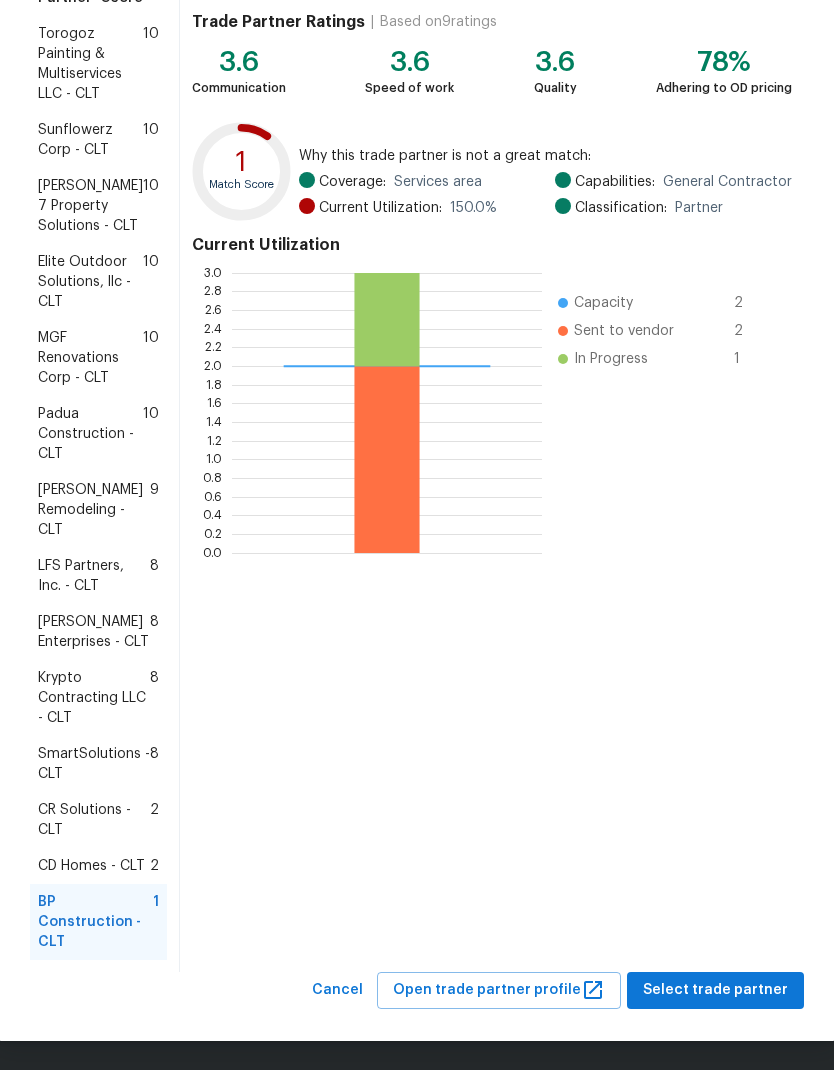 click on "CD Homes - CLT" at bounding box center [91, 866] 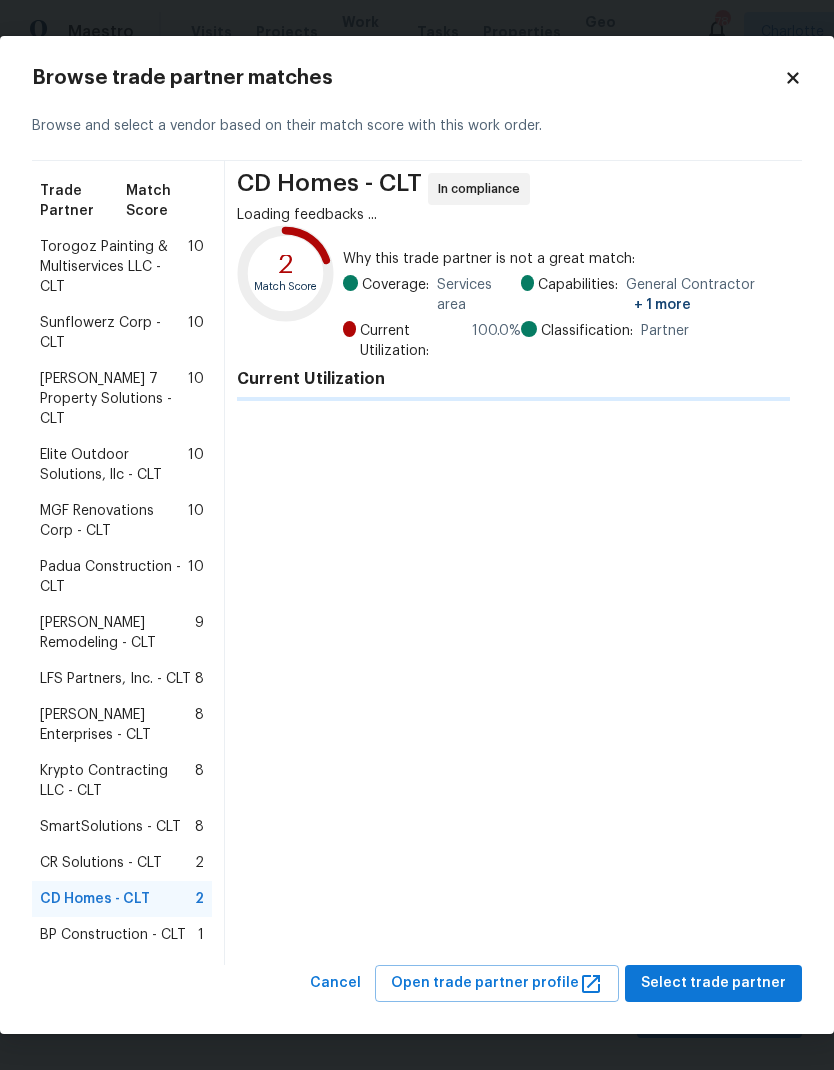 scroll, scrollTop: 0, scrollLeft: 0, axis: both 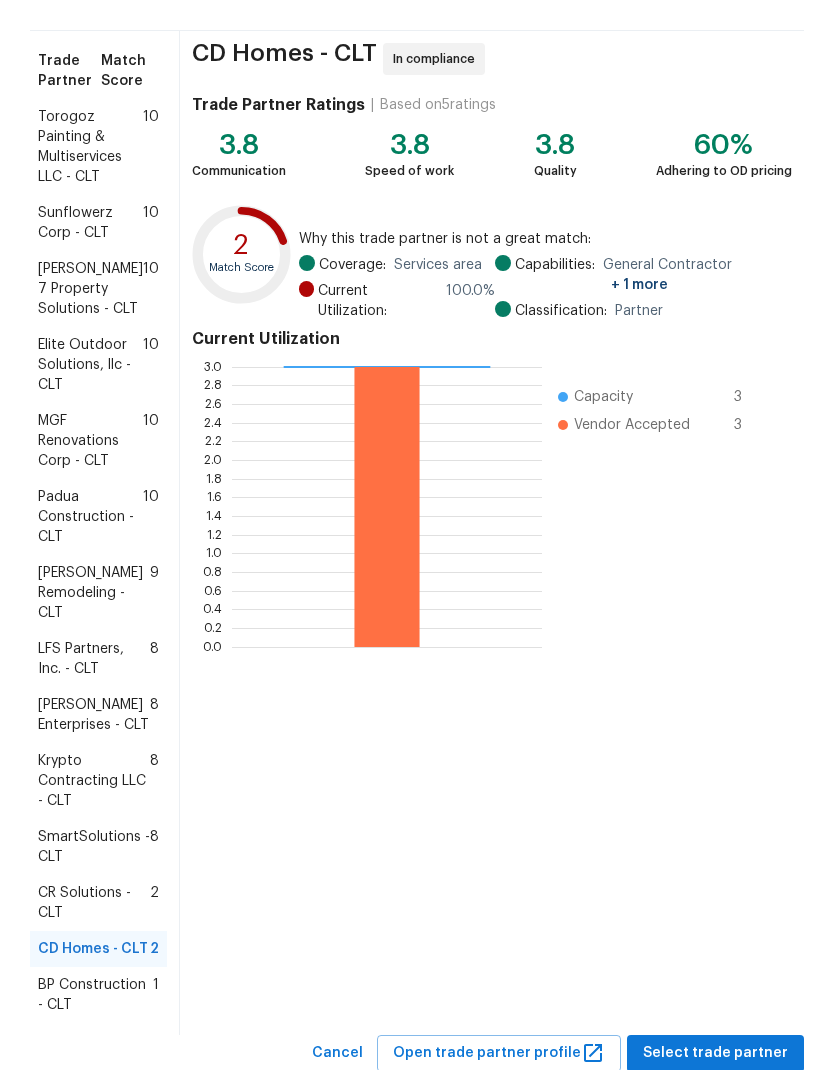 click on "CR Solutions - CLT" at bounding box center [94, 903] 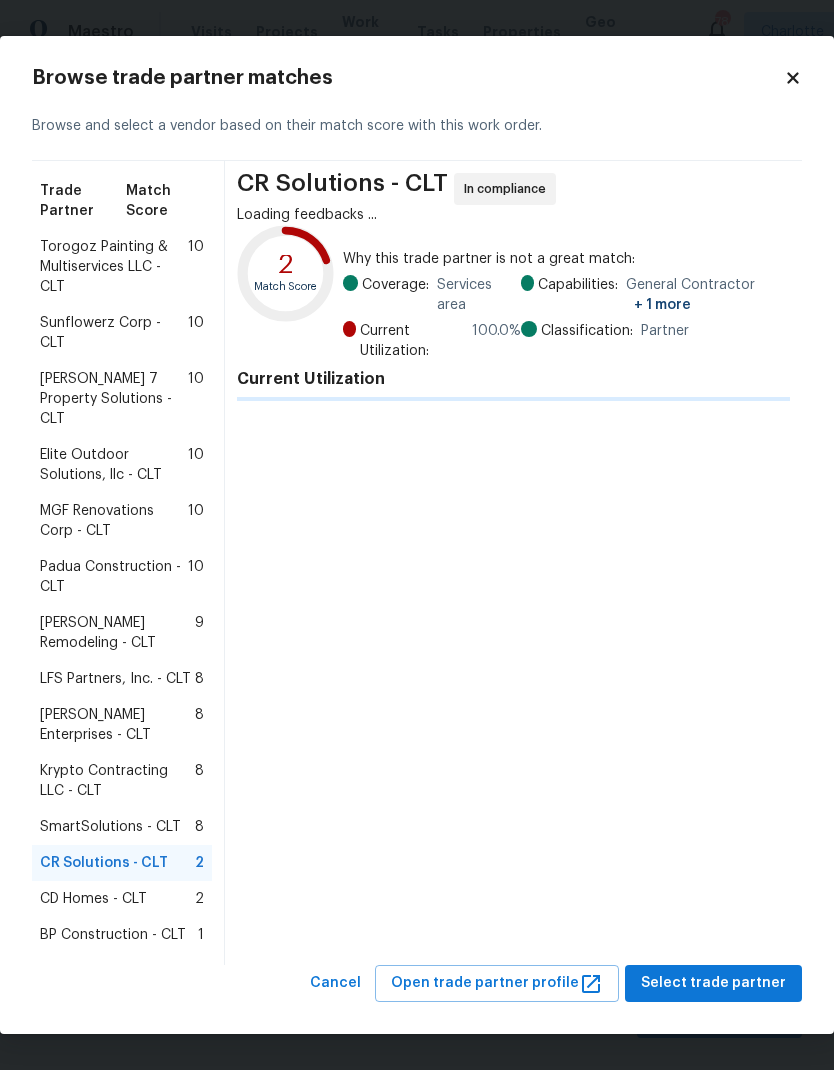 scroll, scrollTop: 0, scrollLeft: 0, axis: both 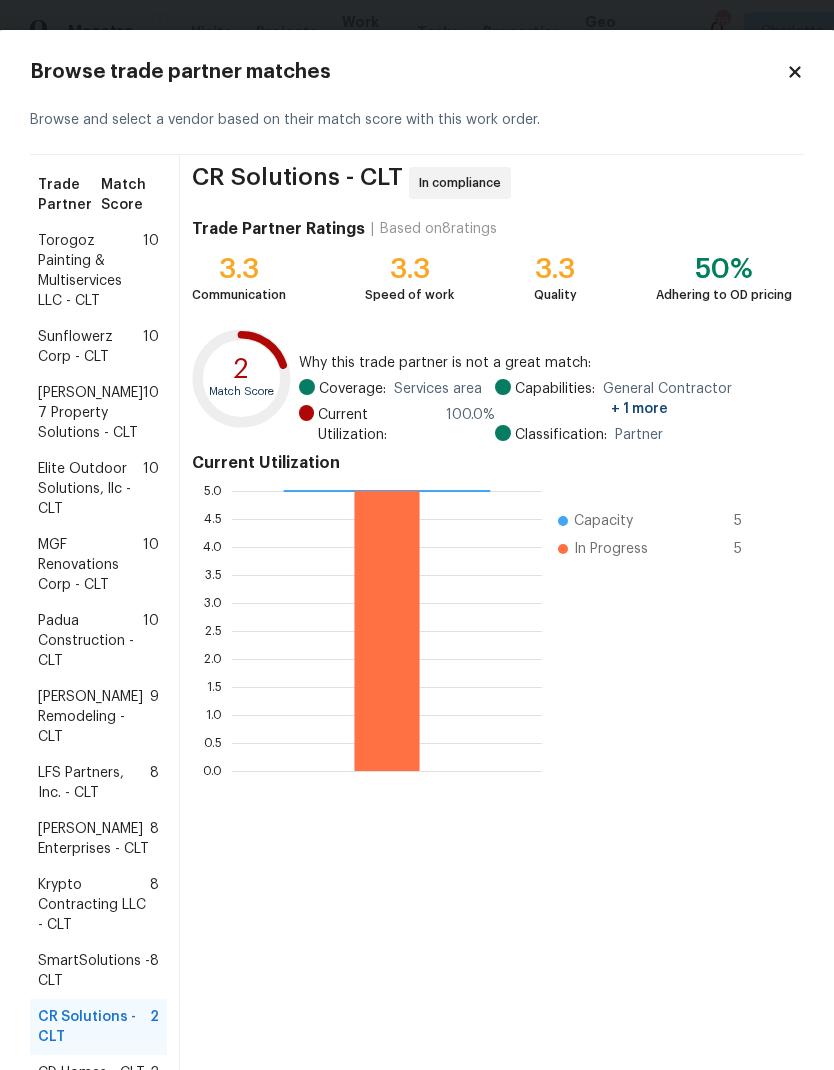 click on "SmartSolutions - CLT" at bounding box center [94, 971] 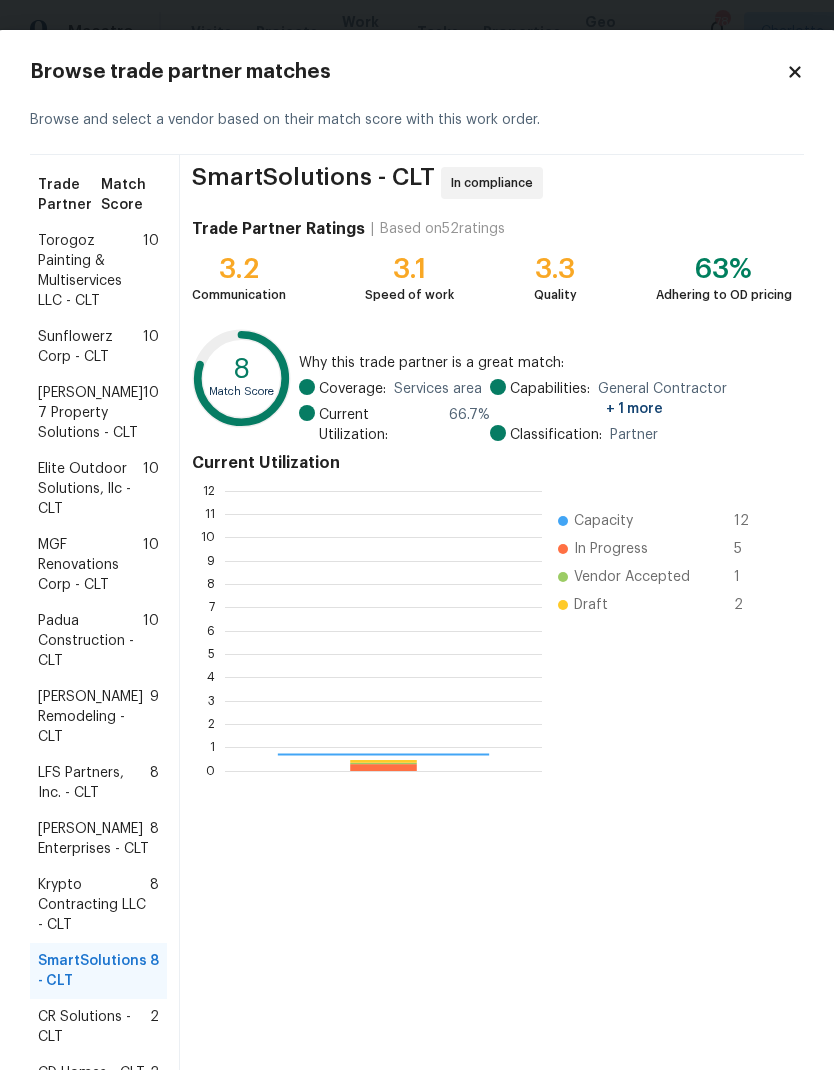 scroll, scrollTop: 2, scrollLeft: 2, axis: both 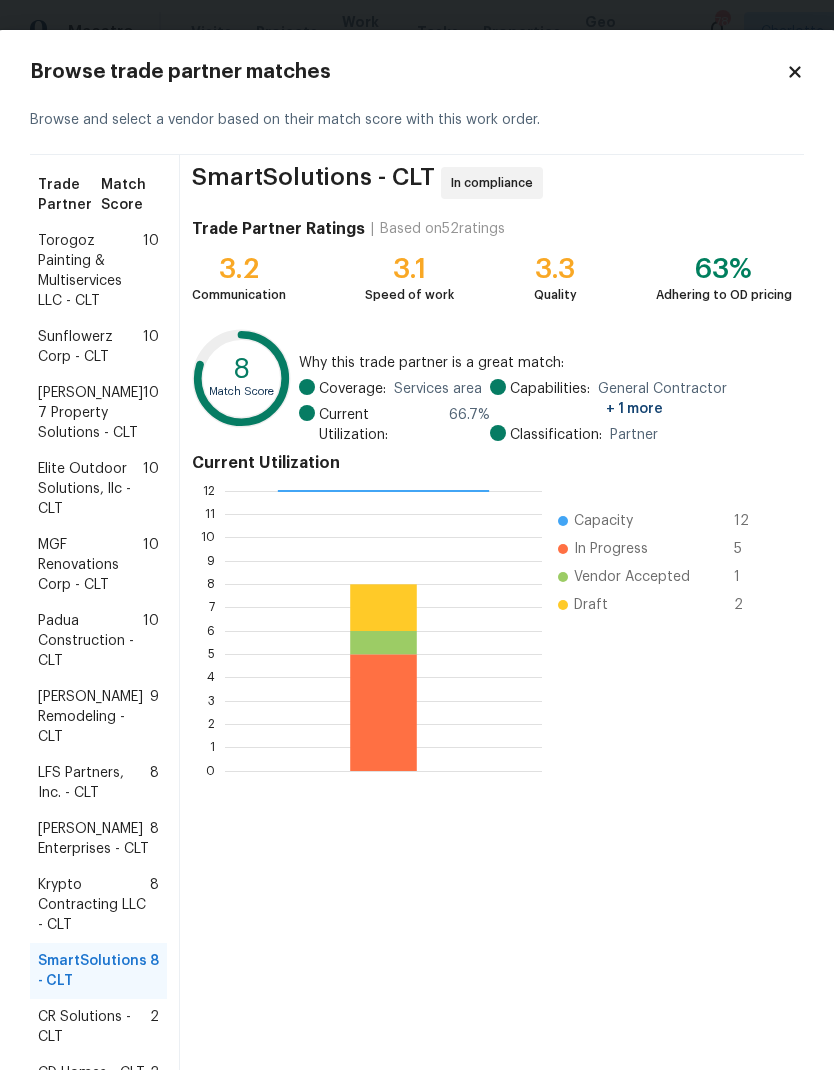 click on "Krypto Contracting LLC - CLT" at bounding box center (94, 905) 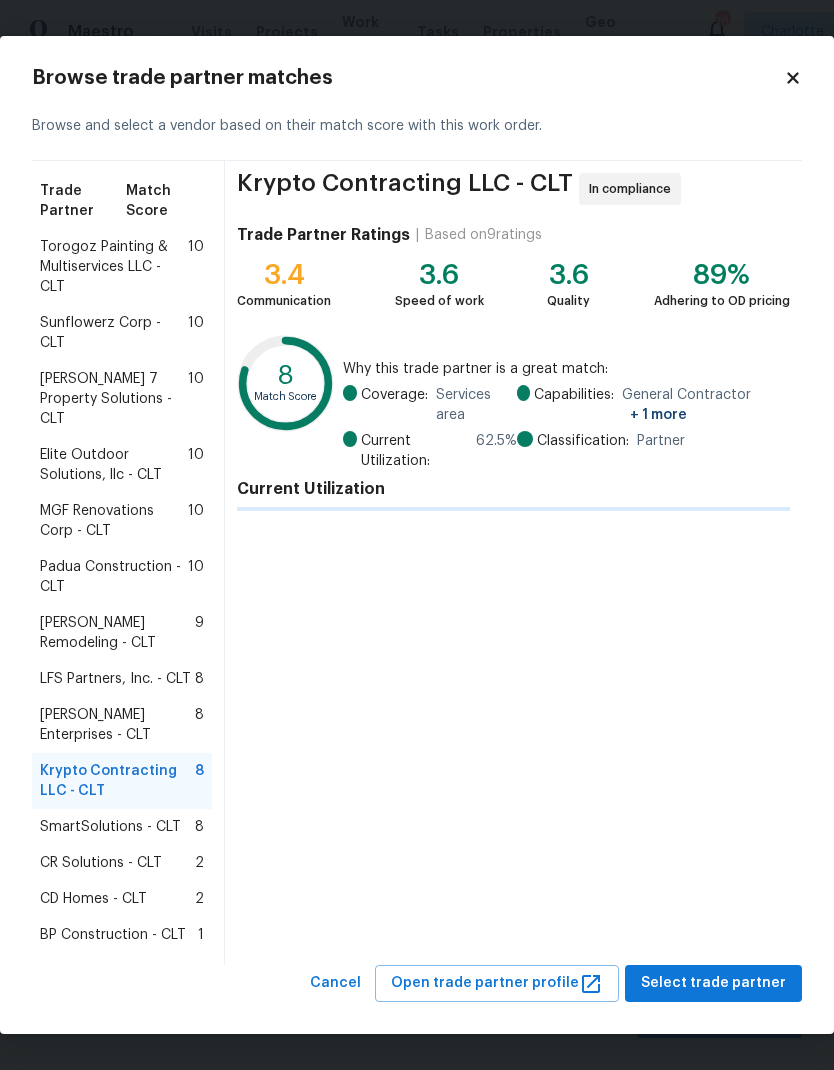 click on "Nordman Enterprises - CLT" at bounding box center (117, 725) 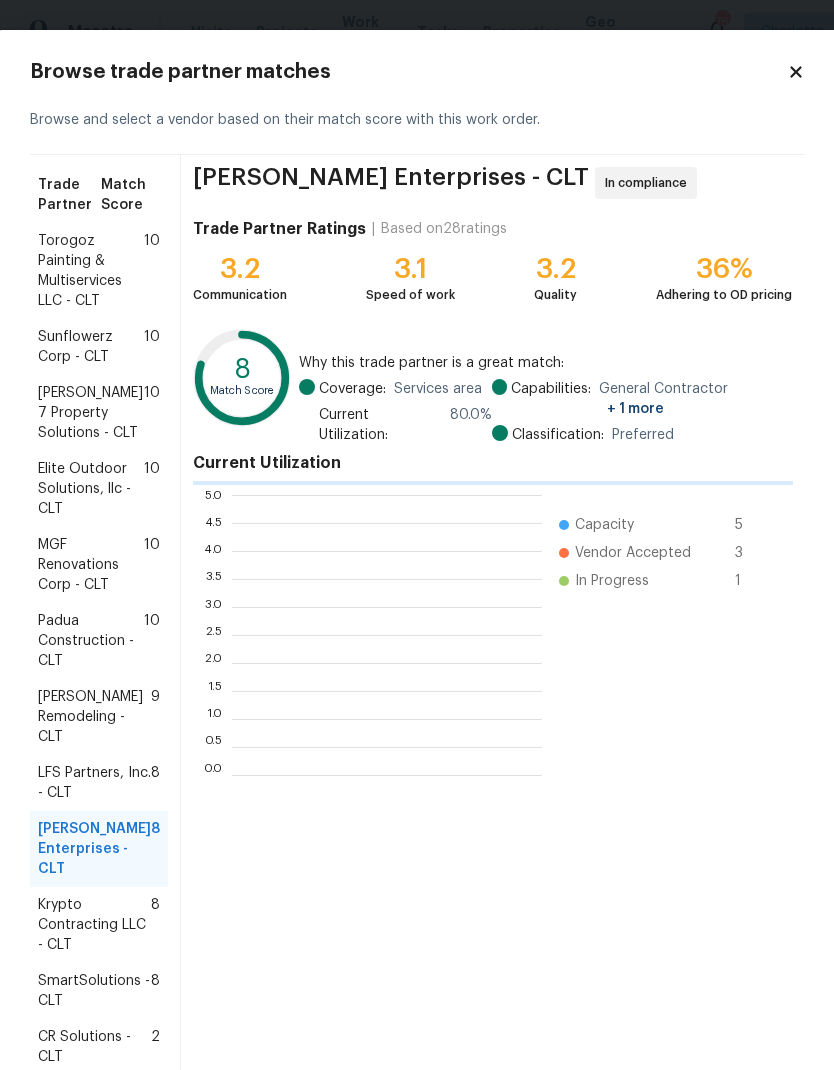 scroll, scrollTop: 2, scrollLeft: 2, axis: both 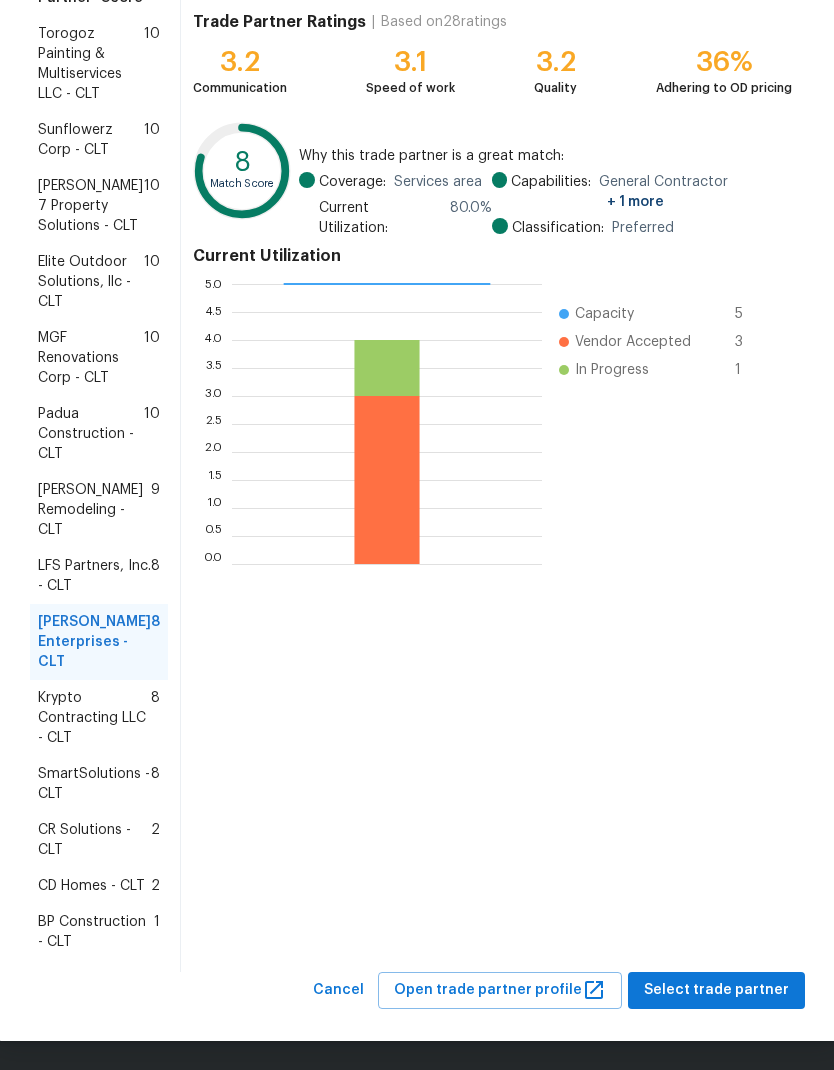 click on "CD Homes - CLT" at bounding box center (91, 886) 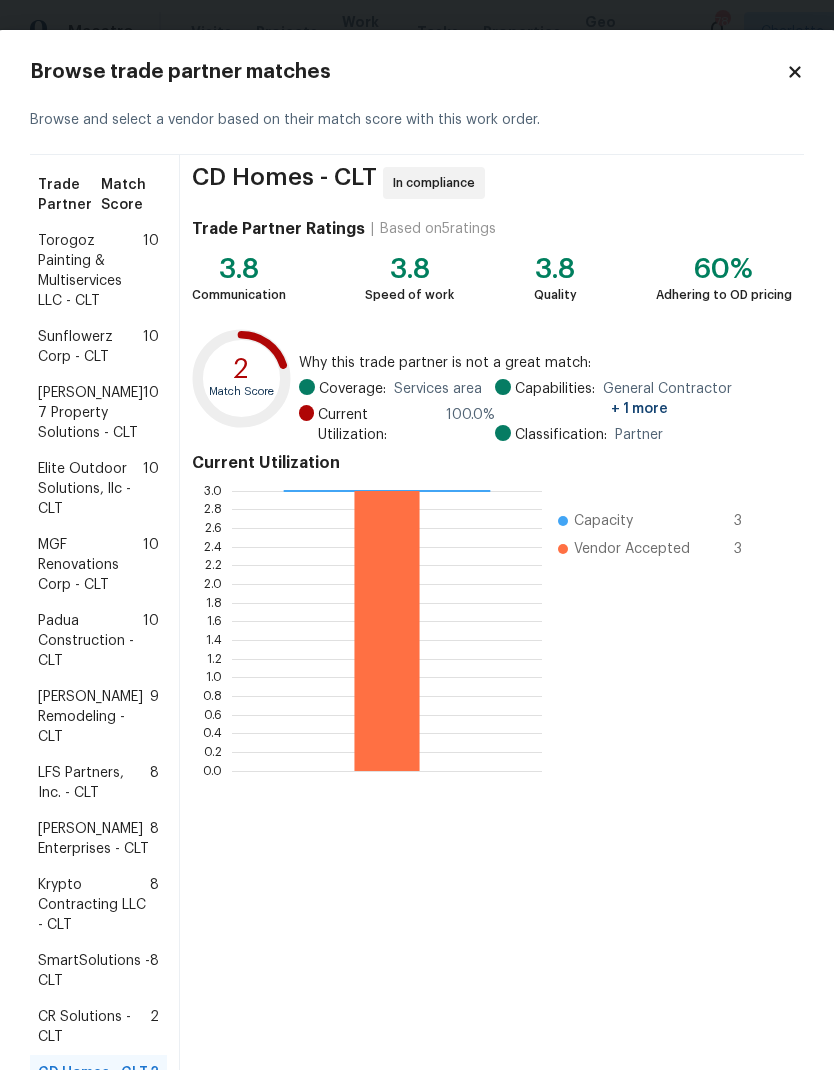 scroll, scrollTop: 0, scrollLeft: 0, axis: both 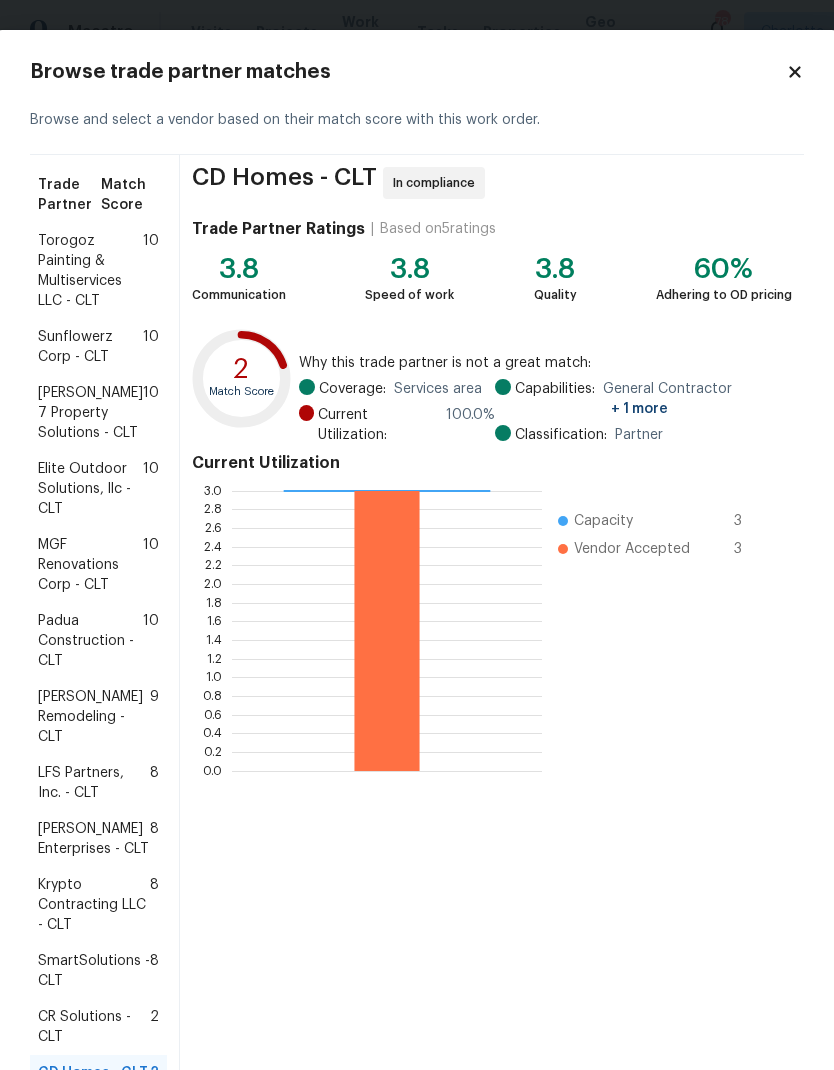 click on "Sunflowerz Corp - CLT" at bounding box center [90, 347] 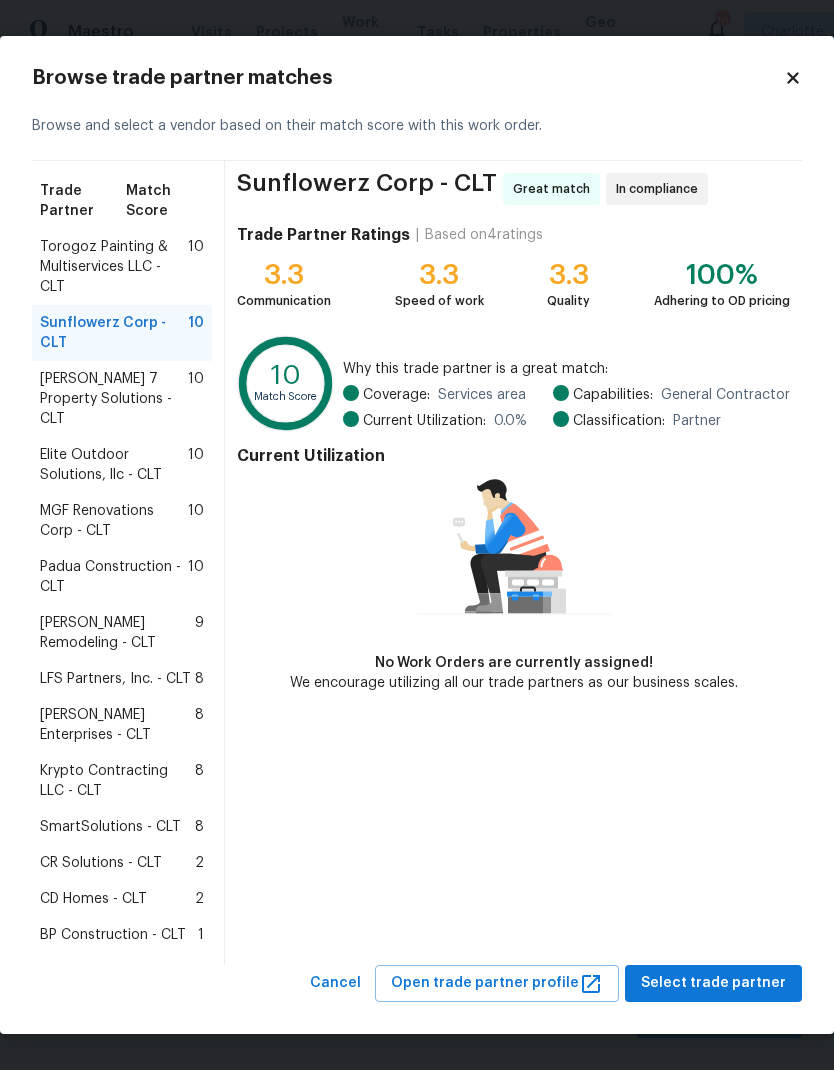 click on "Pino Remodeling - CLT 9" at bounding box center [122, 633] 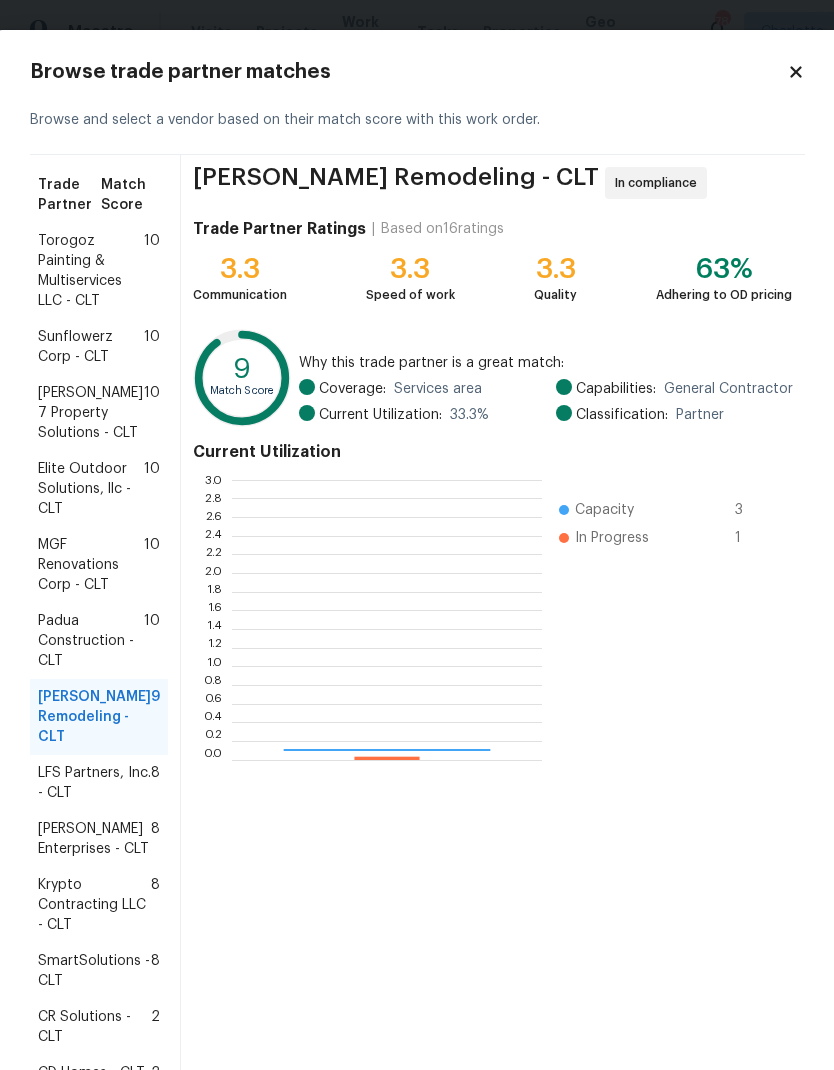 scroll, scrollTop: 2, scrollLeft: 2, axis: both 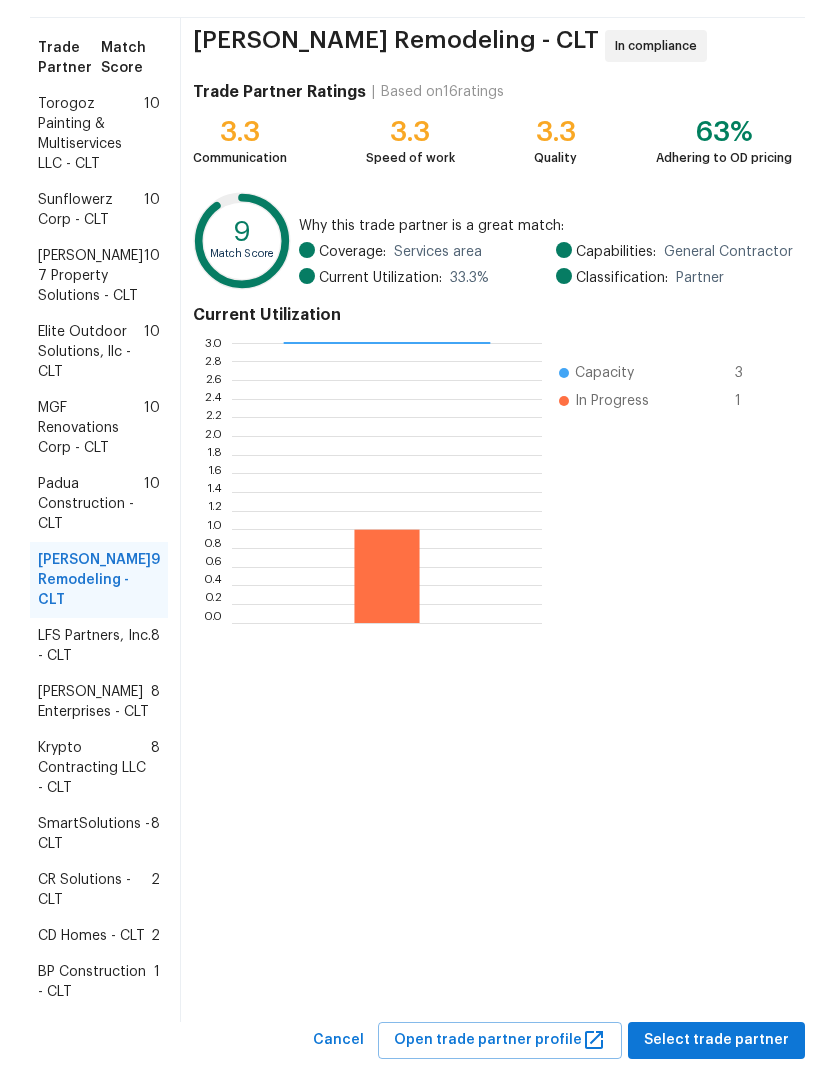 click on "Torogoz Painting & Multiservices LLC - CLT" at bounding box center (91, 134) 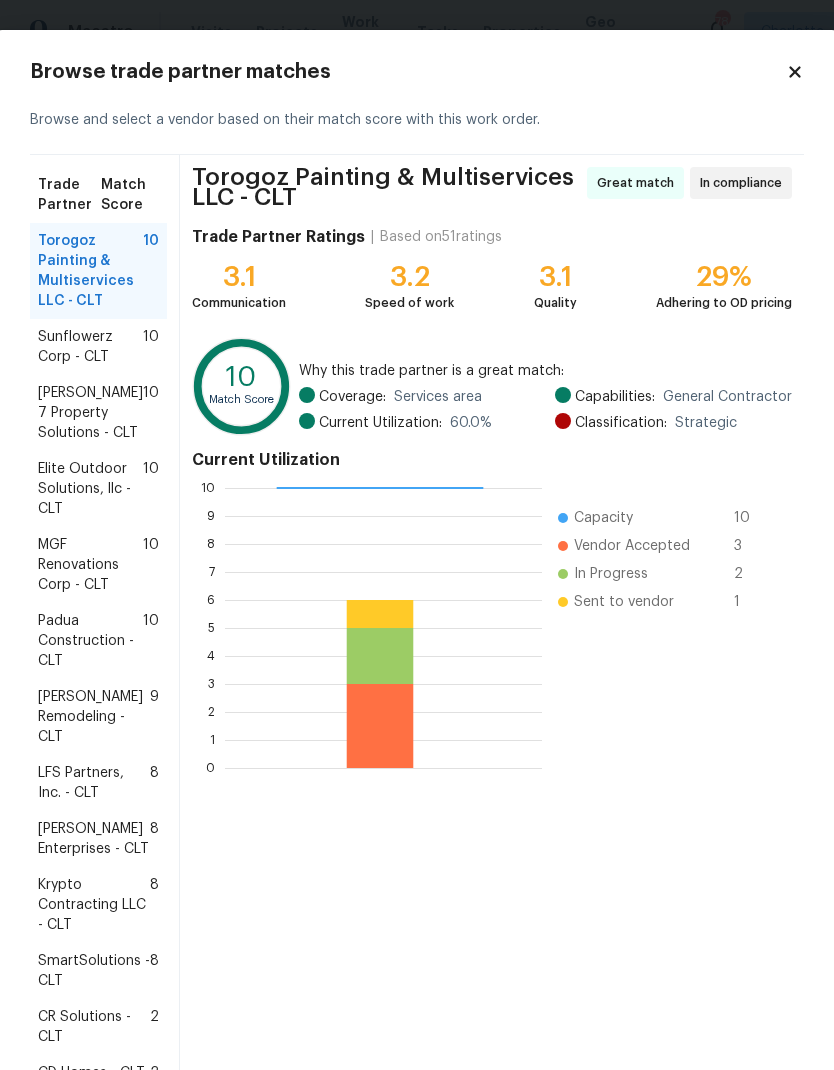 scroll, scrollTop: 0, scrollLeft: 0, axis: both 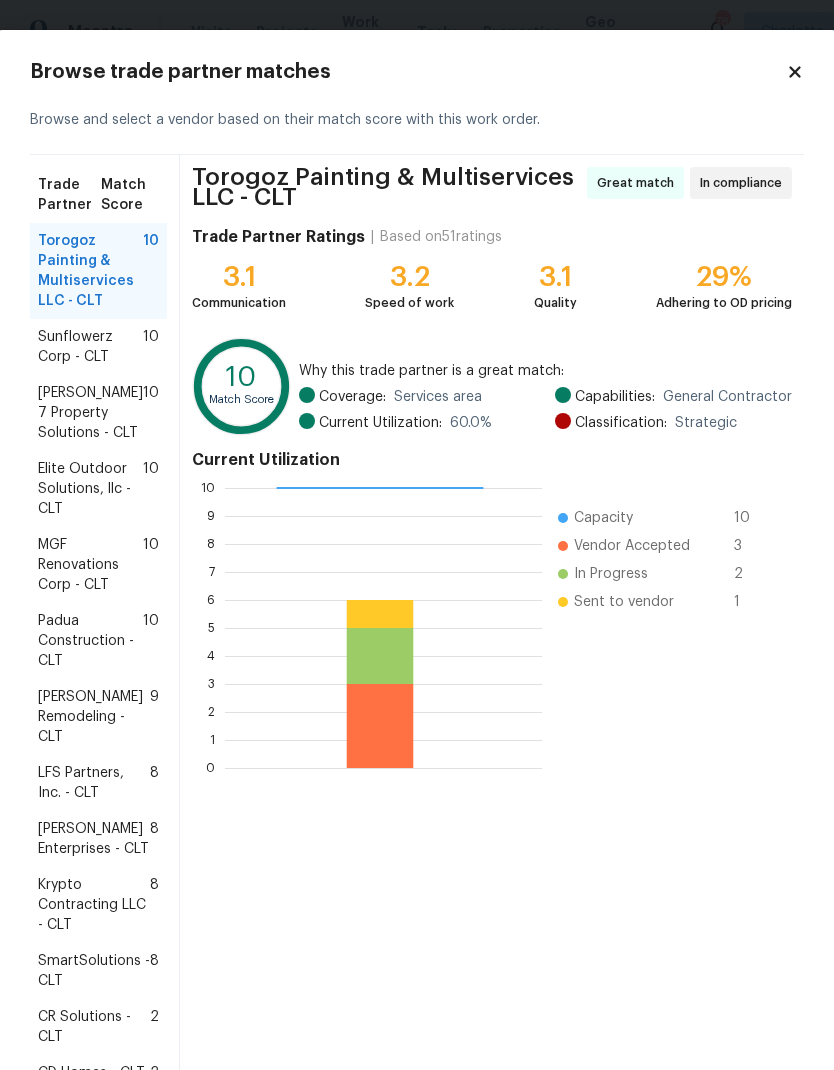 click on "MGF Renovations Corp - CLT" at bounding box center [90, 565] 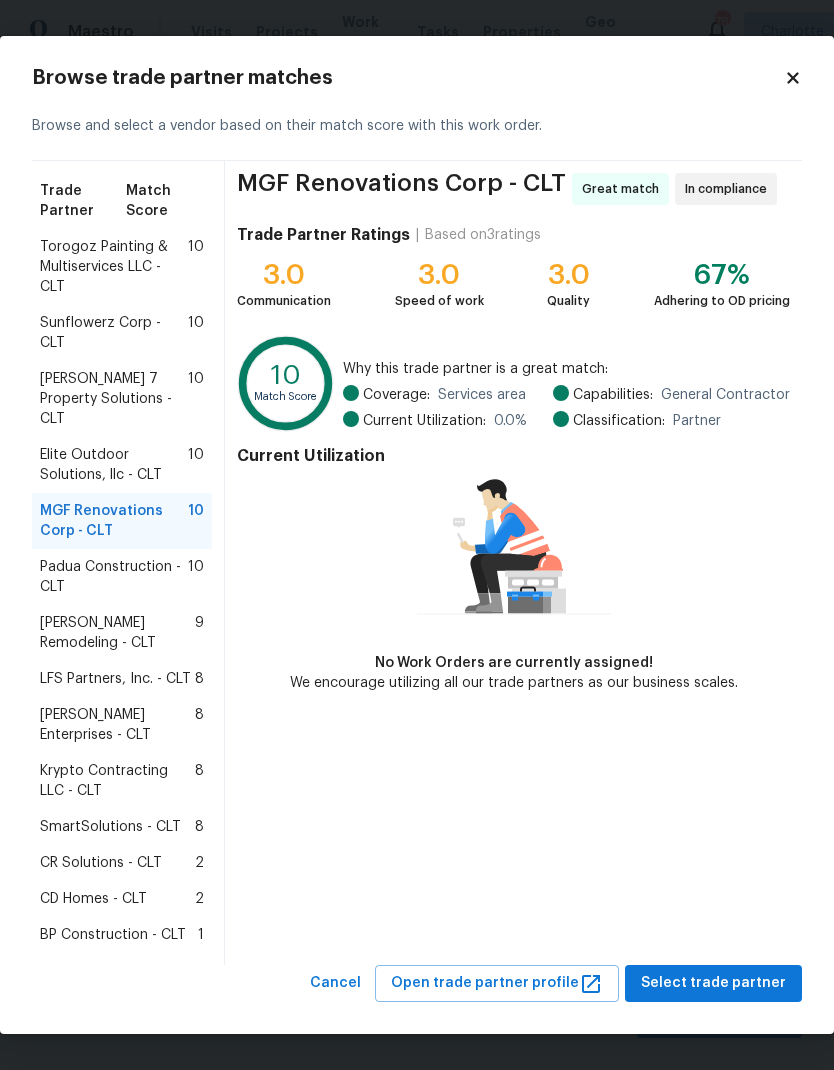 click on "Padua Construction - CLT" at bounding box center [114, 577] 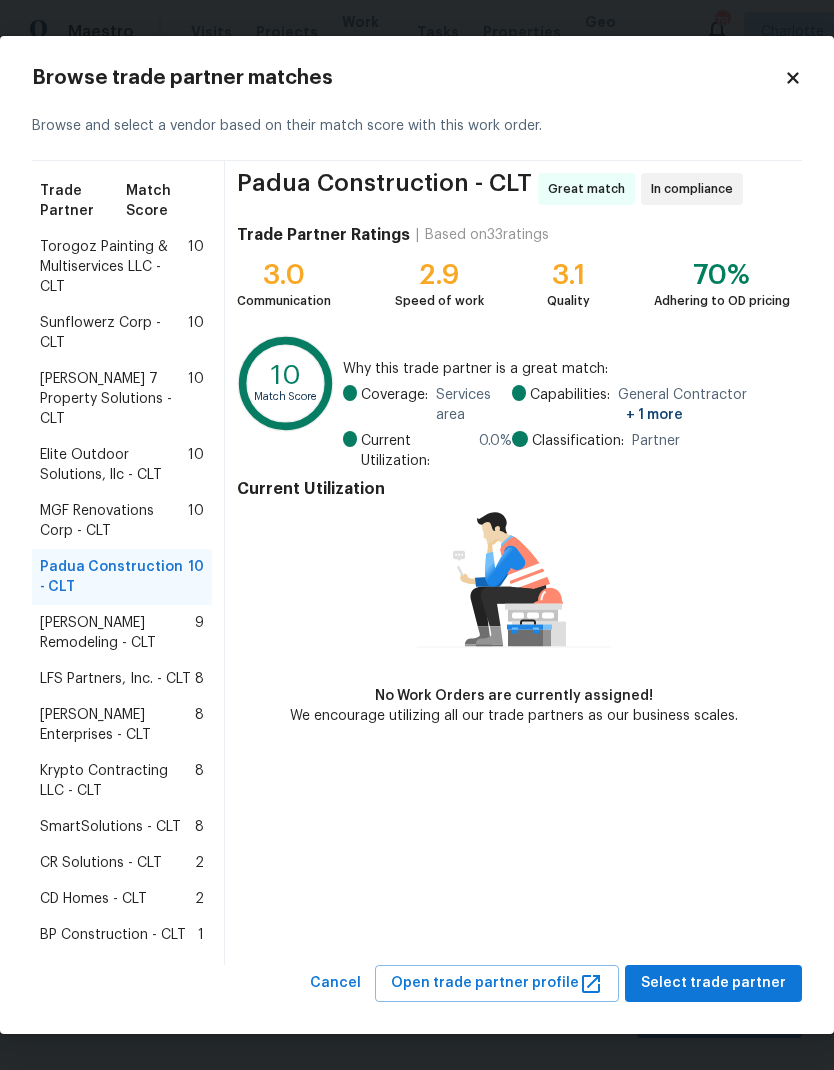 click on "[PERSON_NAME] Remodeling - CLT" at bounding box center [117, 633] 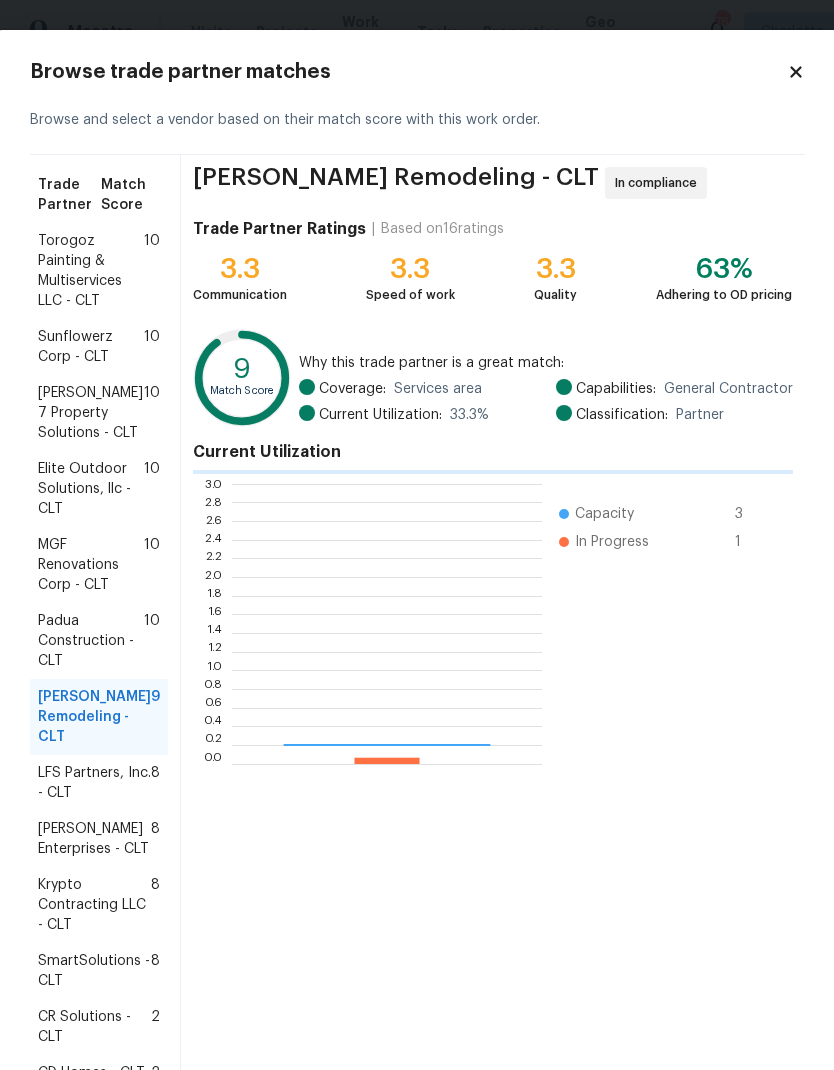 scroll, scrollTop: 2, scrollLeft: 2, axis: both 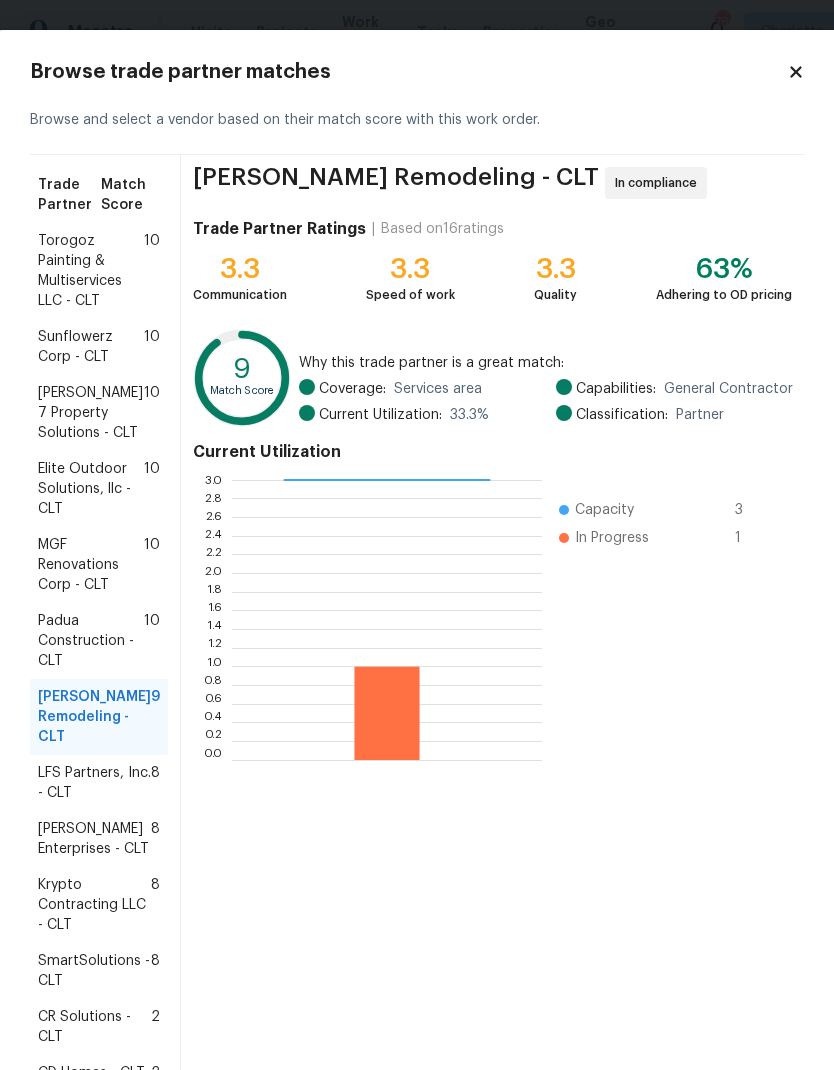 click on "LFS Partners, Inc. - CLT" at bounding box center (94, 783) 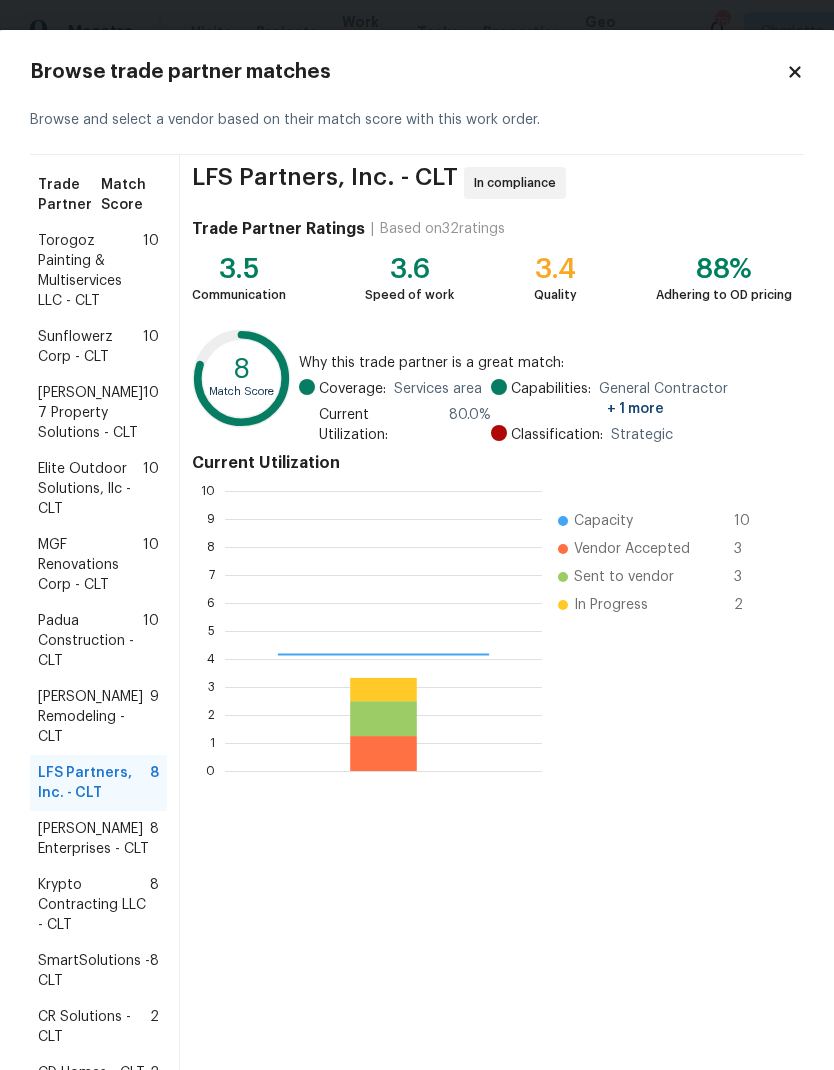 scroll, scrollTop: 2, scrollLeft: 2, axis: both 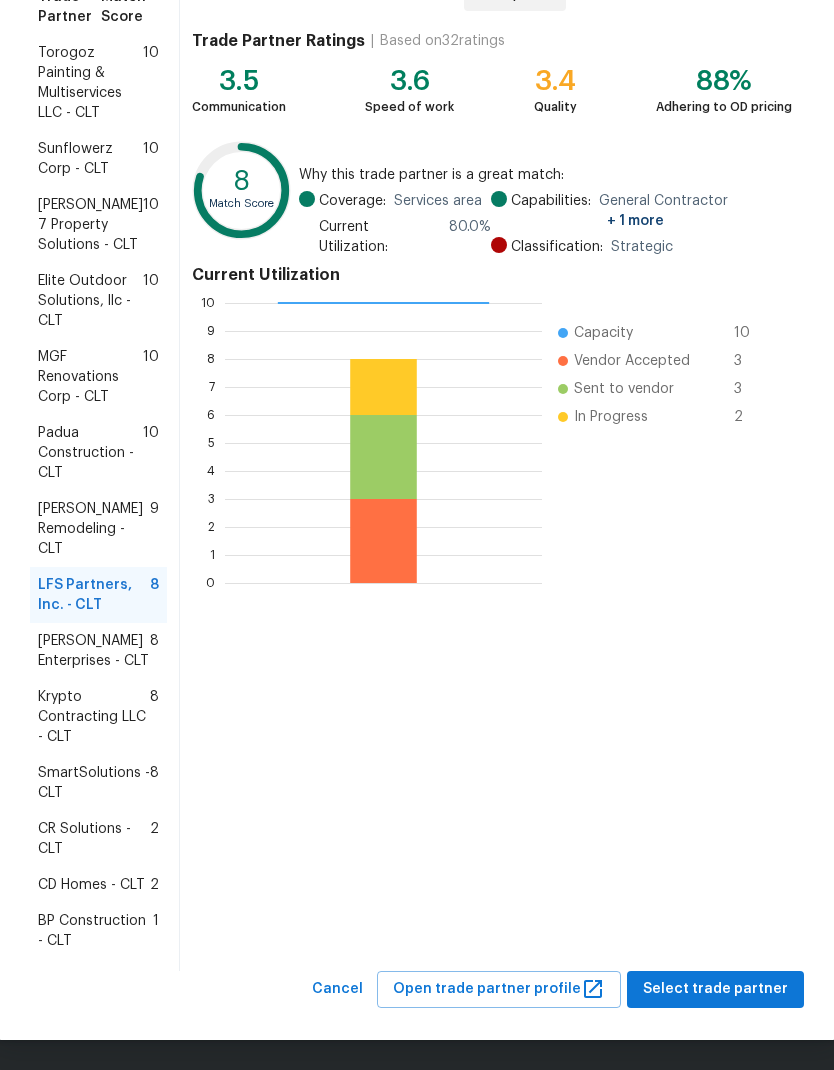 click on "Nordman Enterprises - CLT 8" at bounding box center [98, 651] 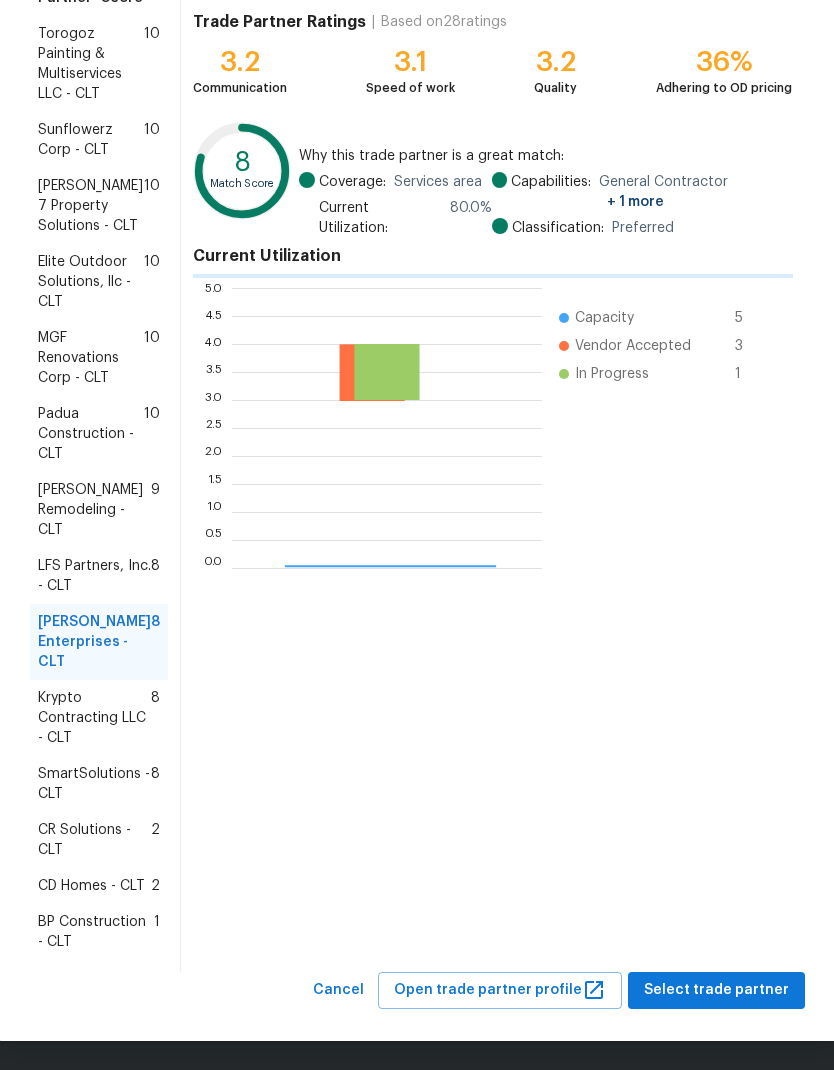 scroll, scrollTop: 280, scrollLeft: 310, axis: both 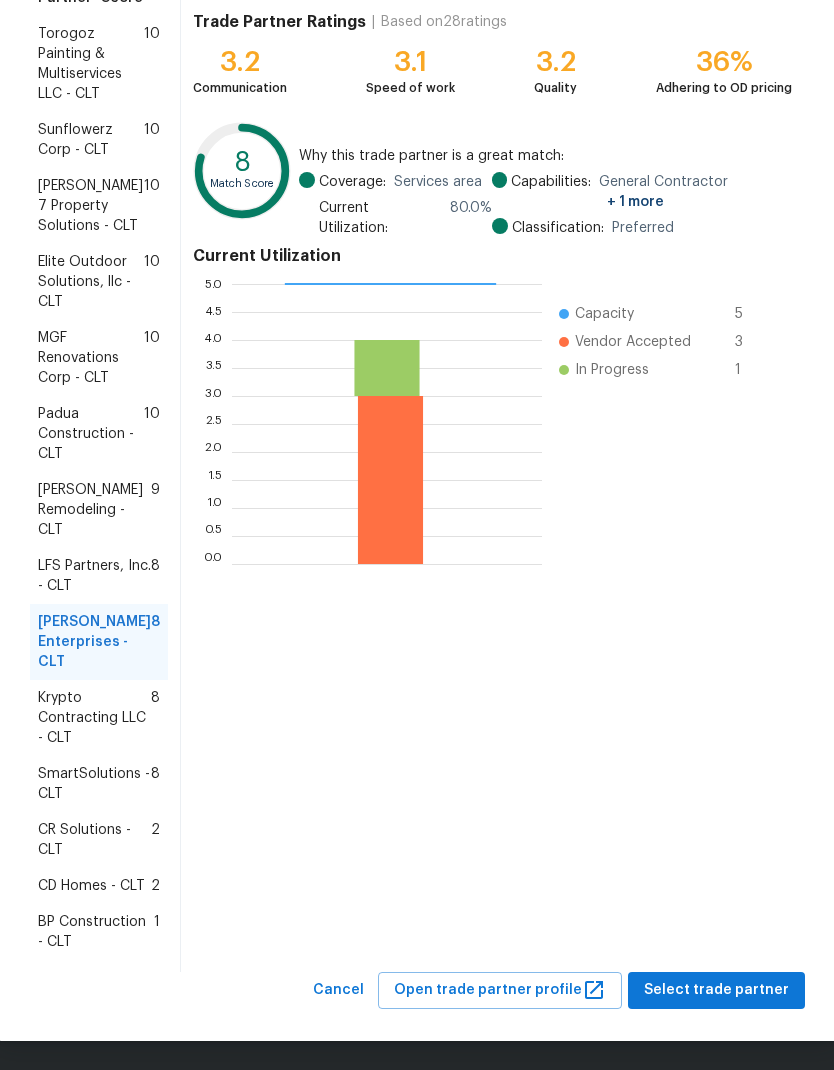 click on "Krypto Contracting LLC - CLT" at bounding box center [94, 718] 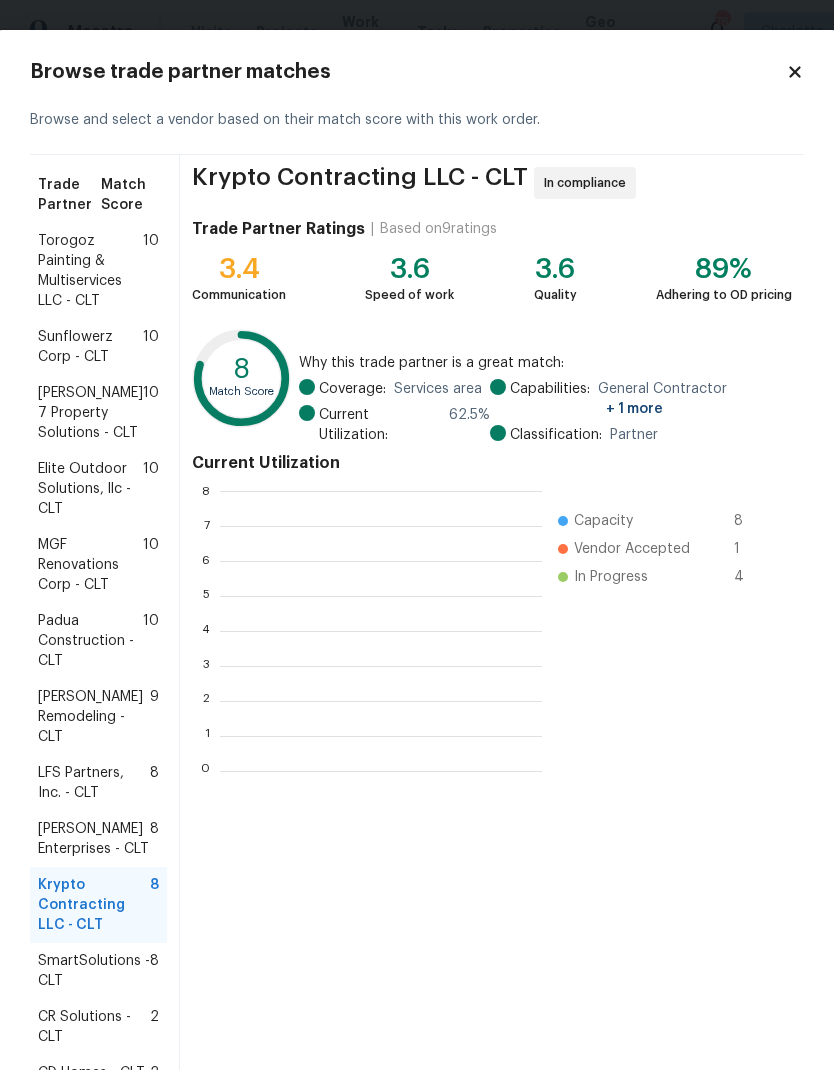 scroll, scrollTop: 280, scrollLeft: 322, axis: both 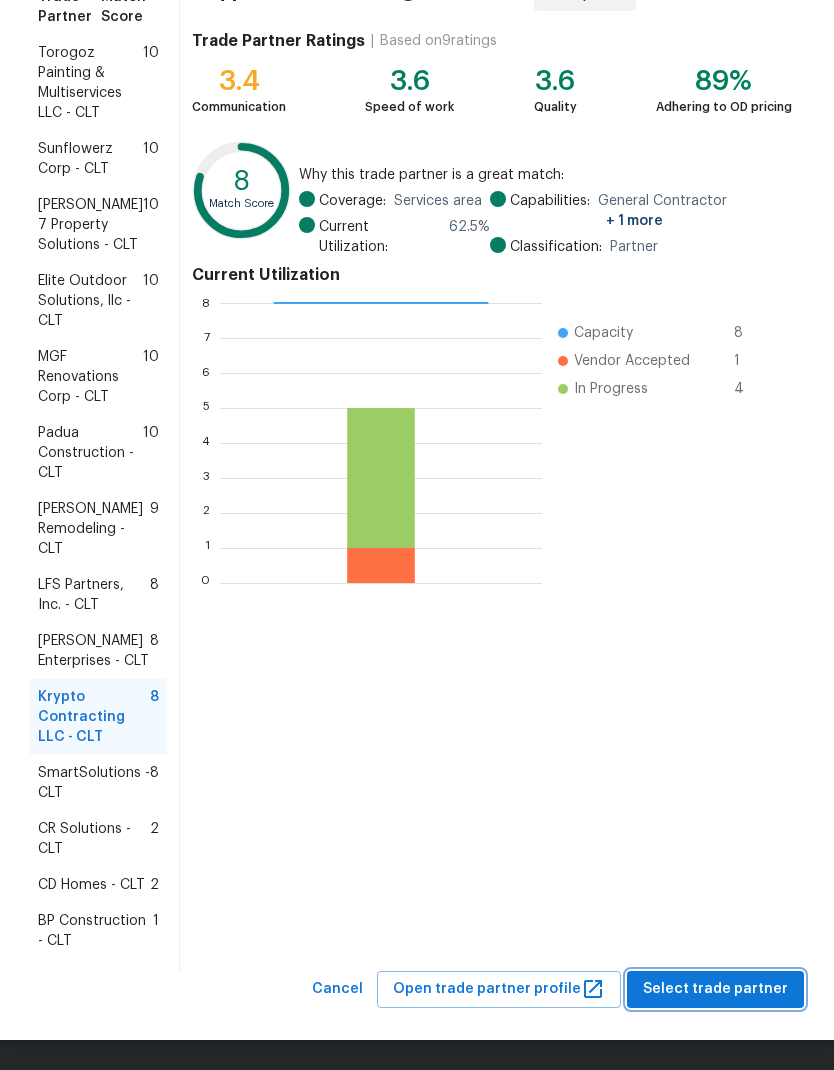 click on "Select trade partner" at bounding box center [715, 989] 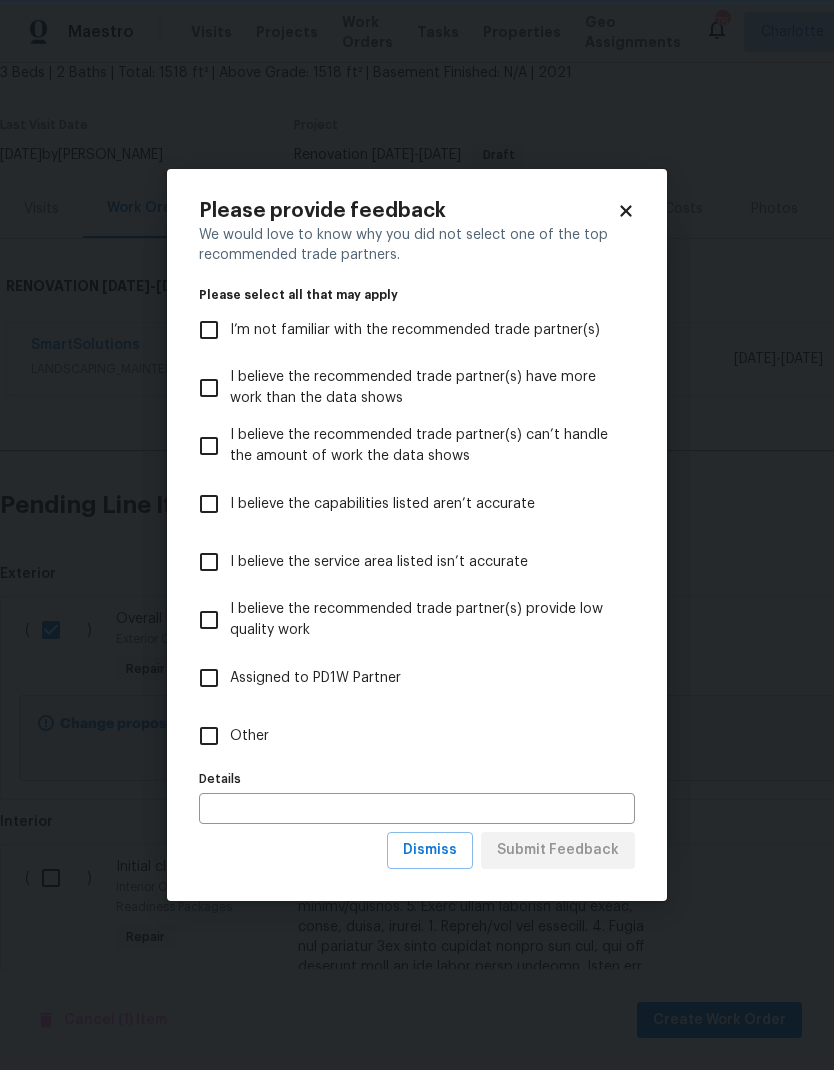 scroll, scrollTop: 0, scrollLeft: 0, axis: both 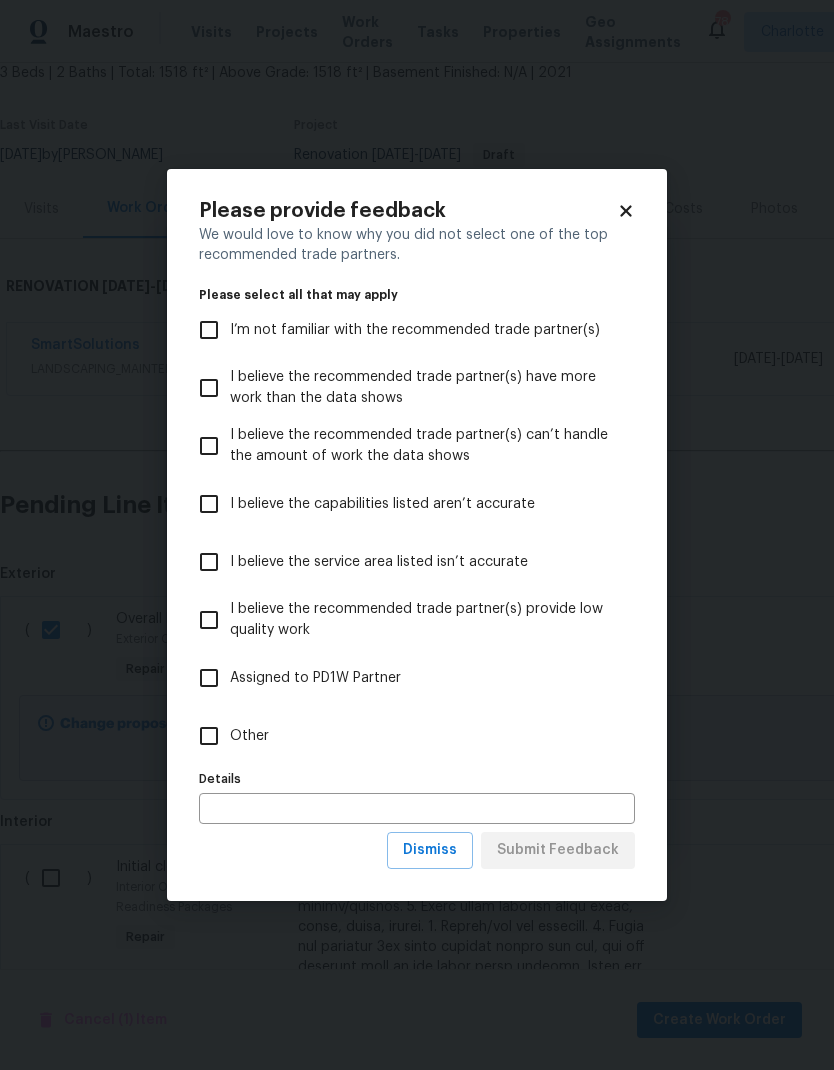 click on "Other" at bounding box center [209, 736] 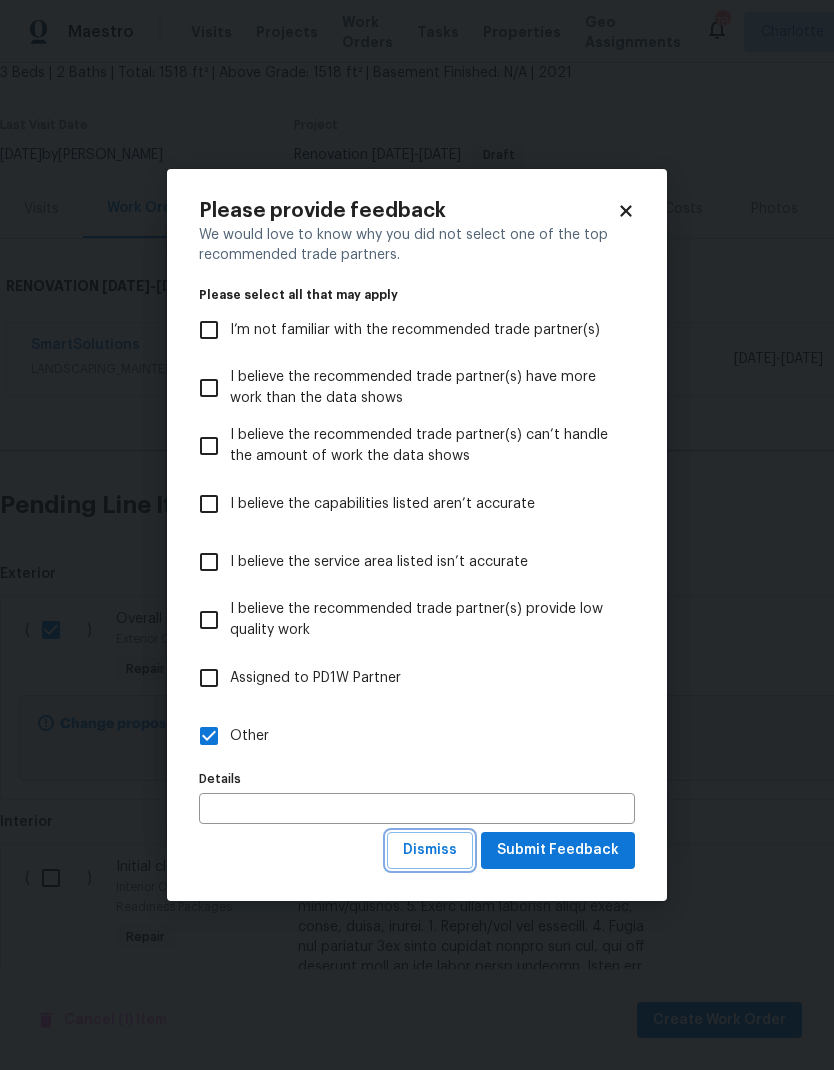 click on "Dismiss" at bounding box center [430, 850] 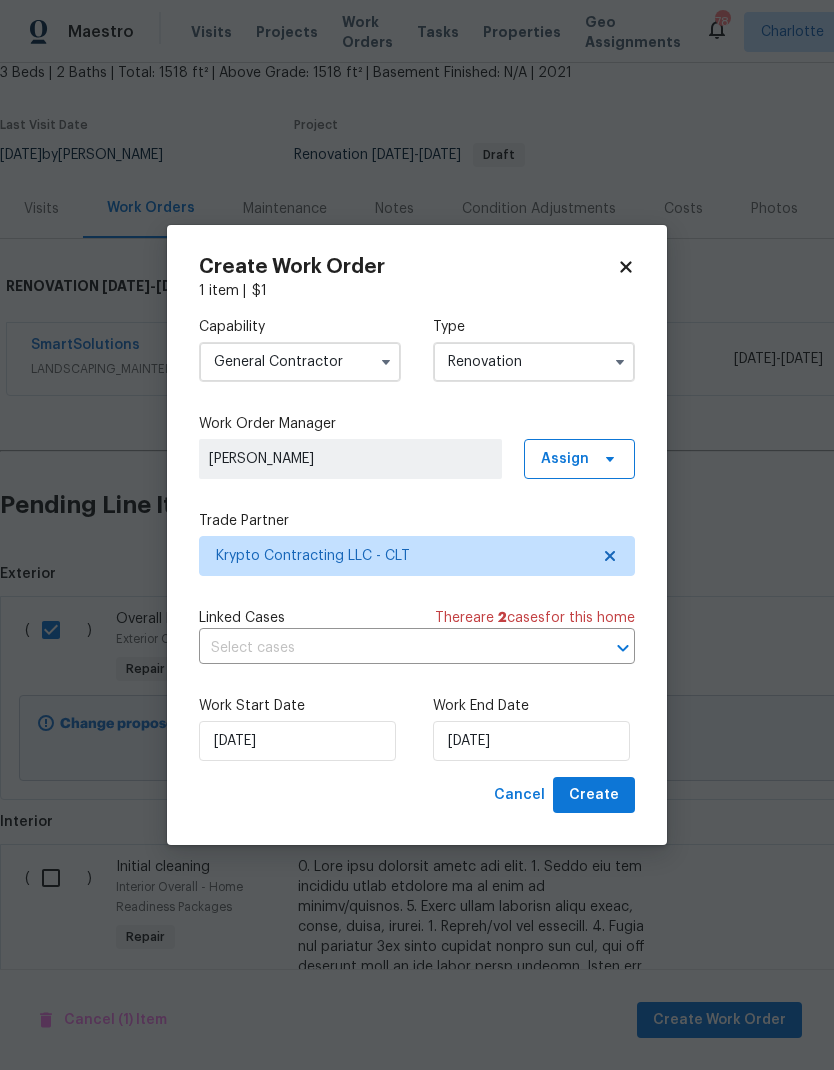click on "Krypto Contracting LLC - CLT" at bounding box center (402, 556) 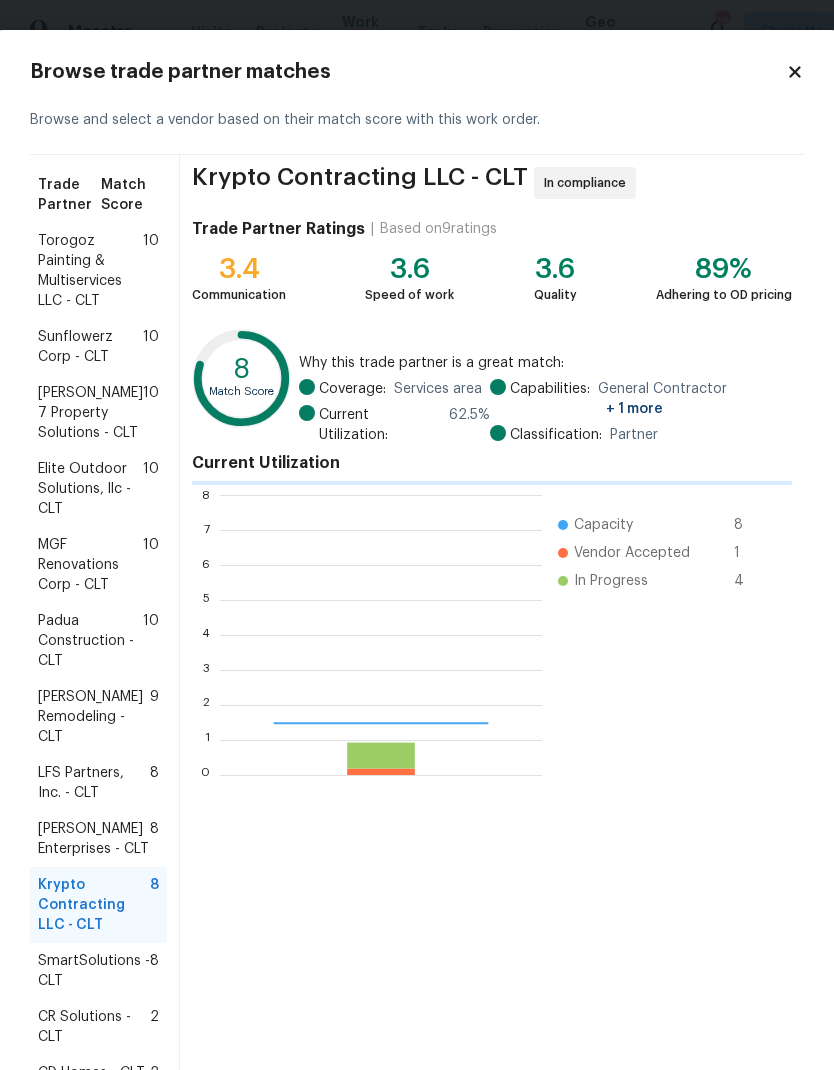 scroll, scrollTop: 2, scrollLeft: 2, axis: both 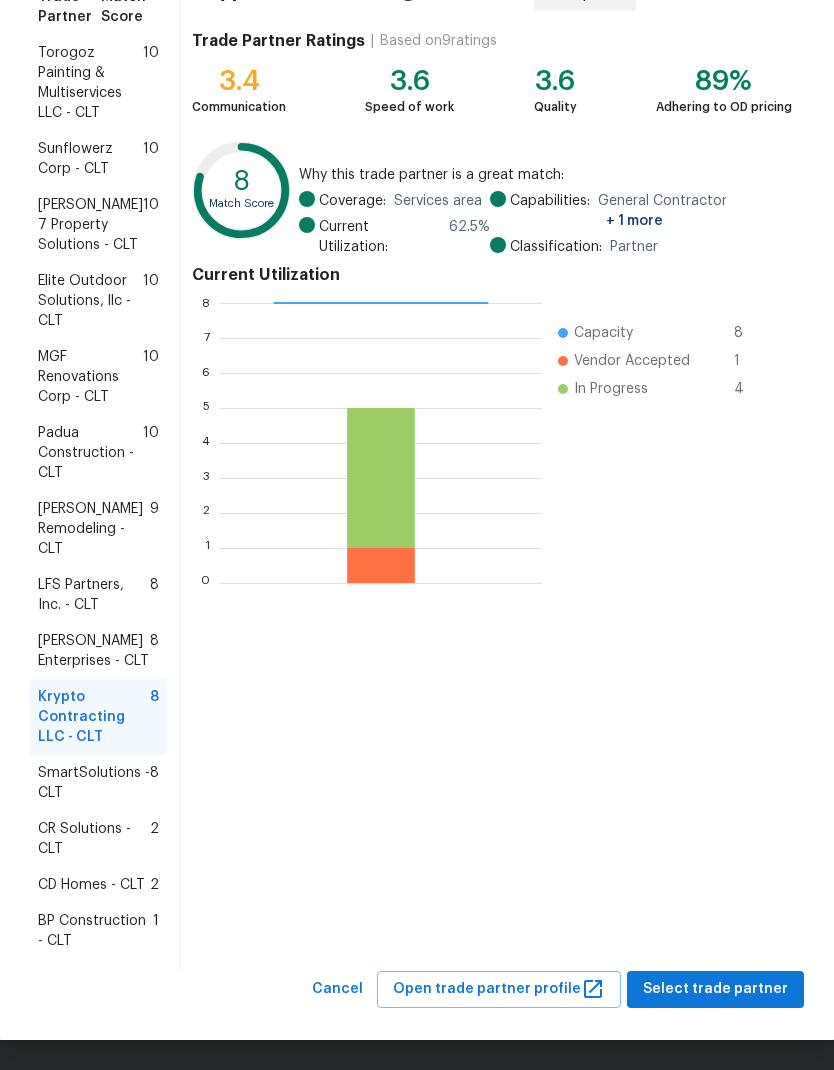 click on "Nordman Enterprises - CLT" at bounding box center [94, 651] 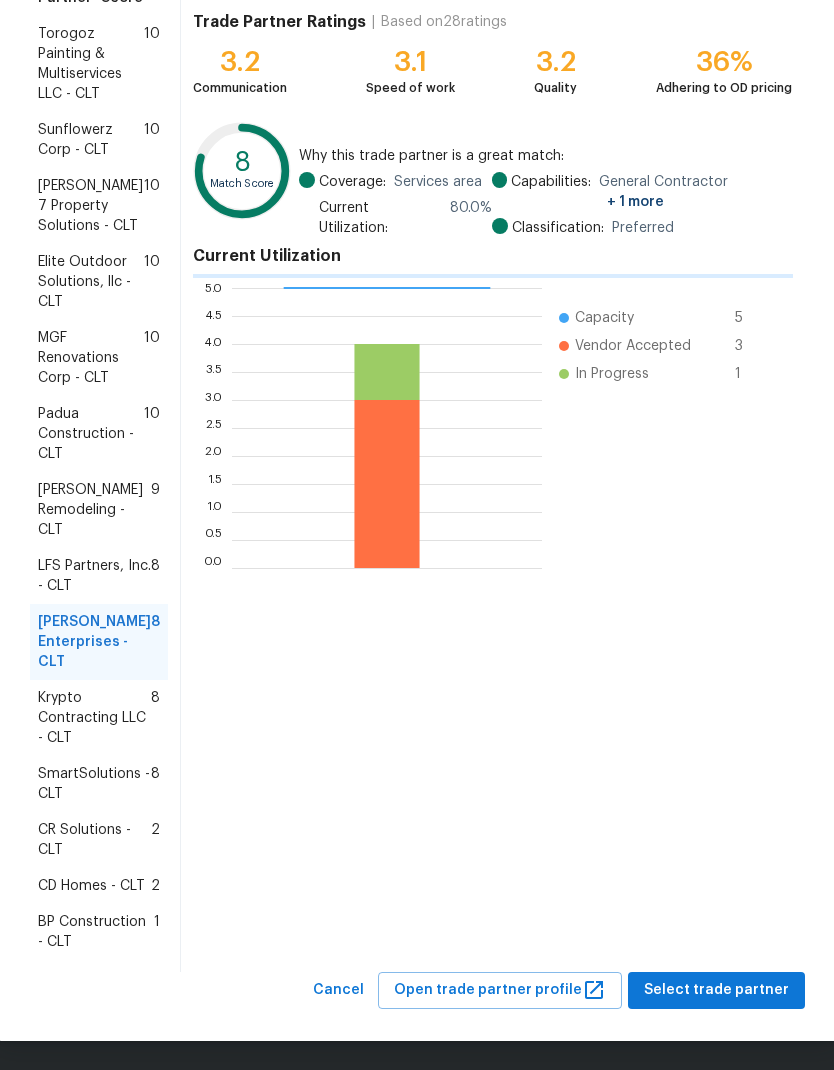 scroll, scrollTop: 280, scrollLeft: 310, axis: both 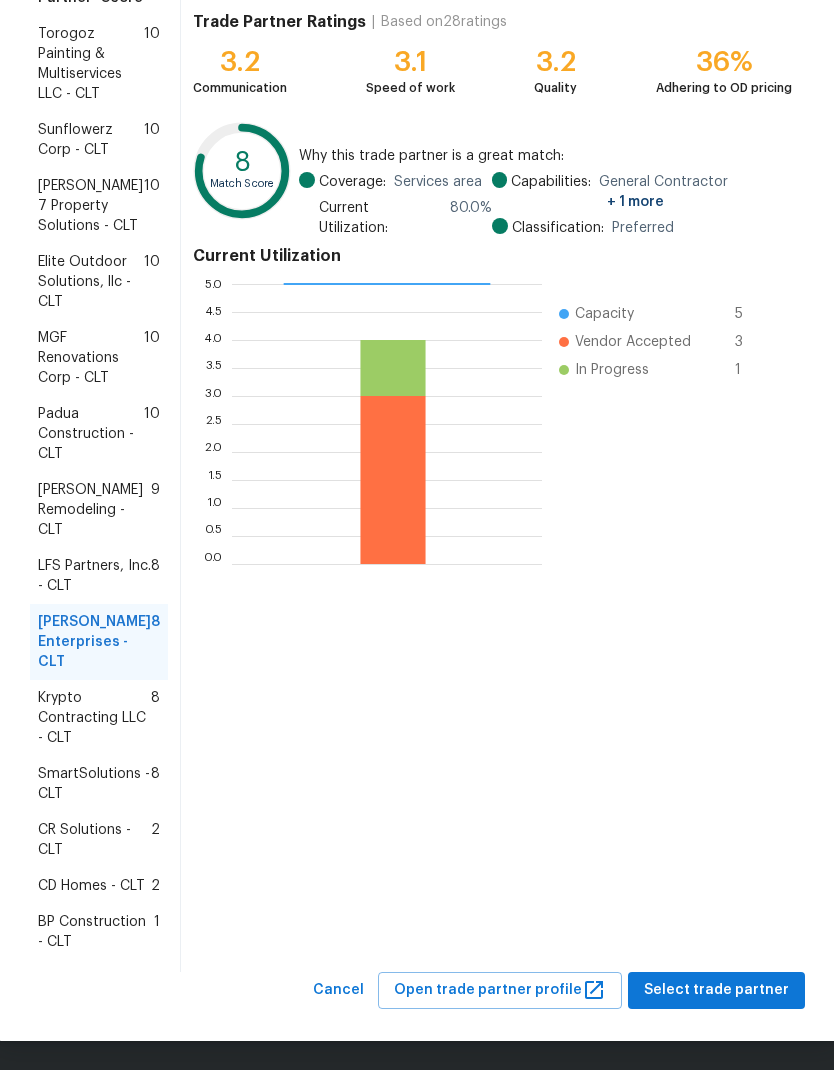 click on "Select trade partner" at bounding box center [716, 990] 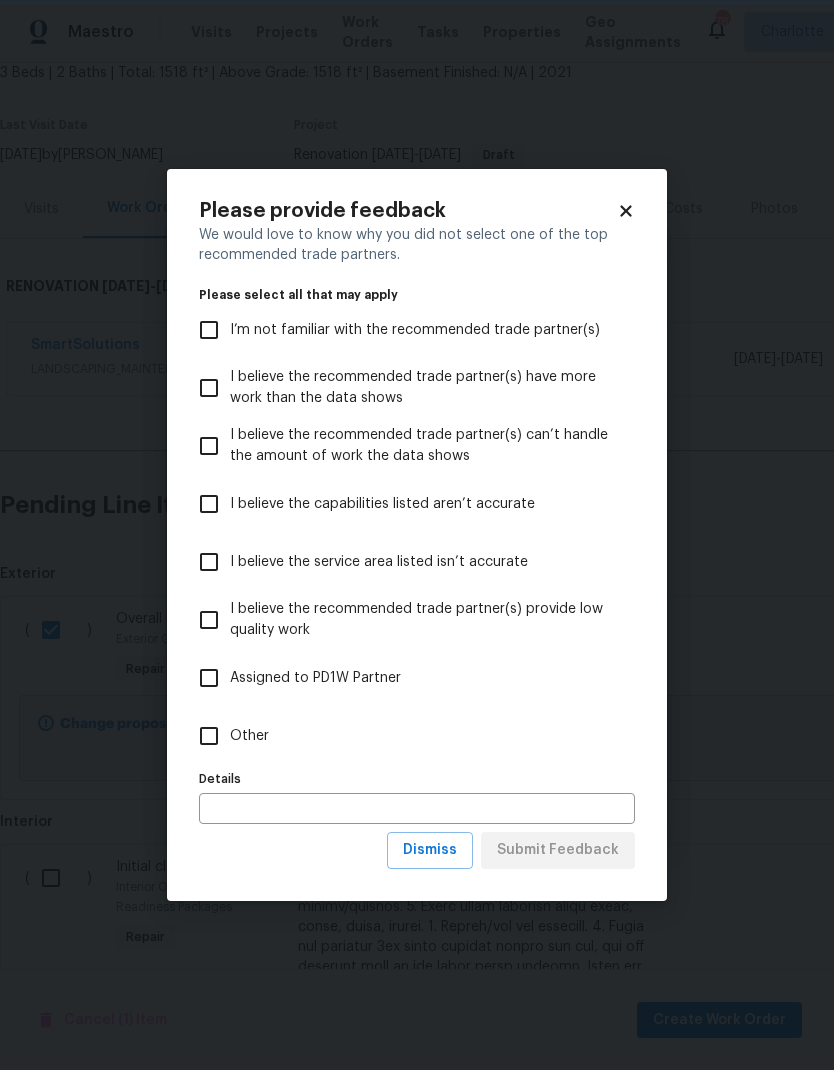 scroll, scrollTop: 0, scrollLeft: 0, axis: both 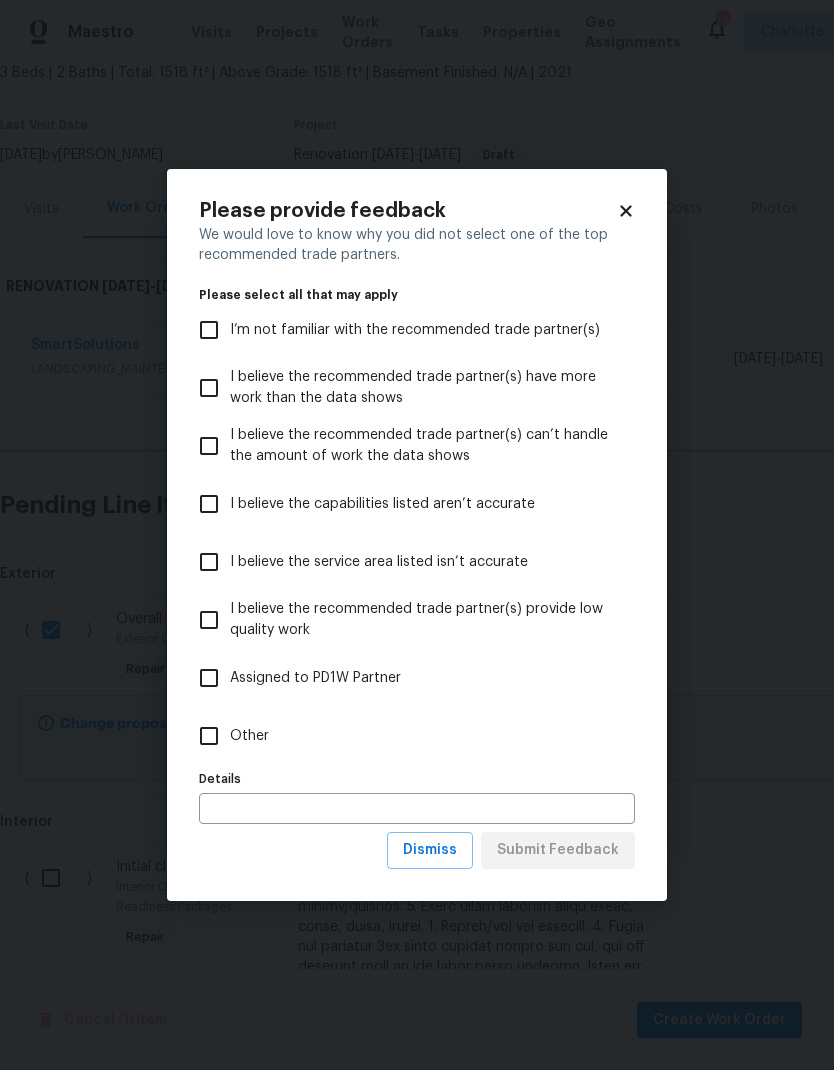 click on "Other" at bounding box center [209, 736] 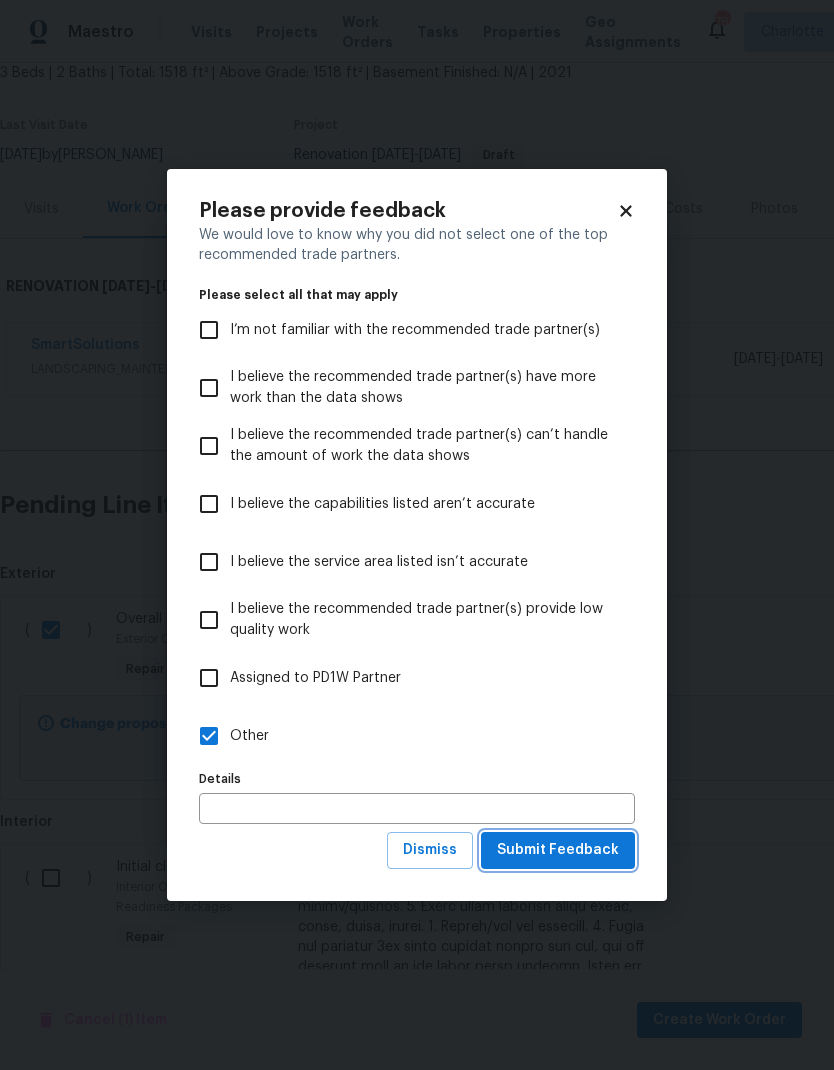 click on "Submit Feedback" at bounding box center [558, 850] 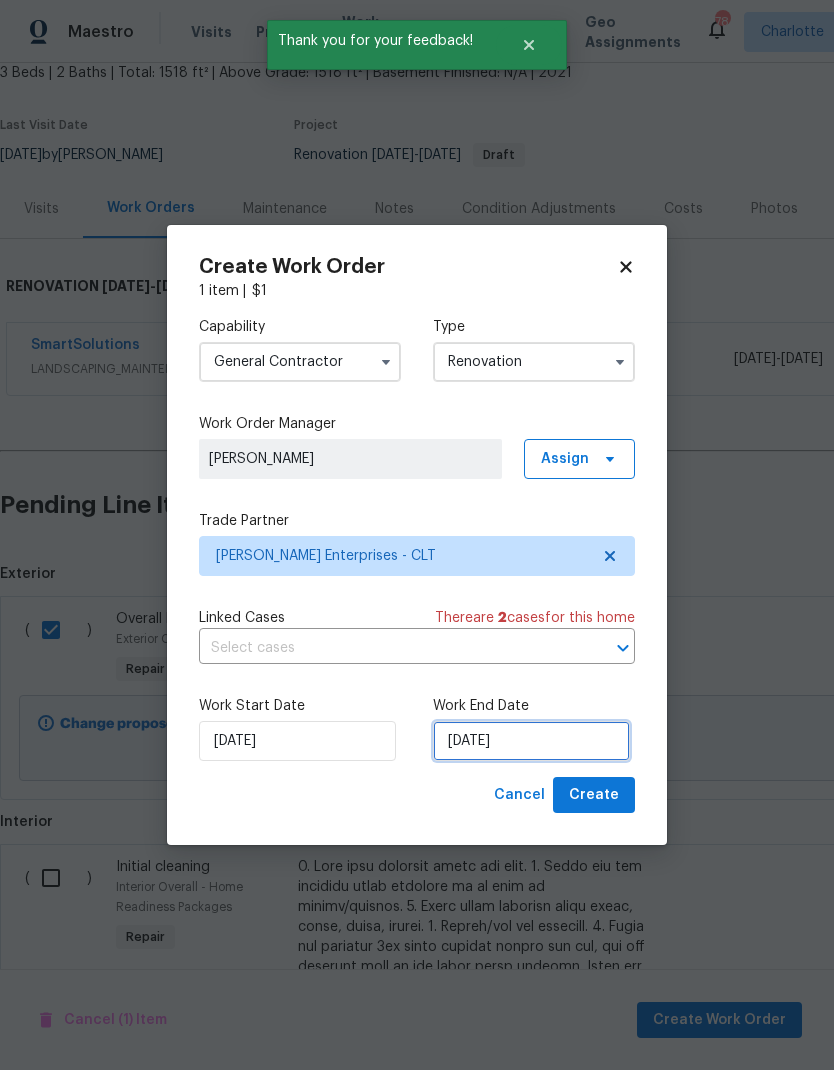 click on "7/24/2025" at bounding box center [531, 741] 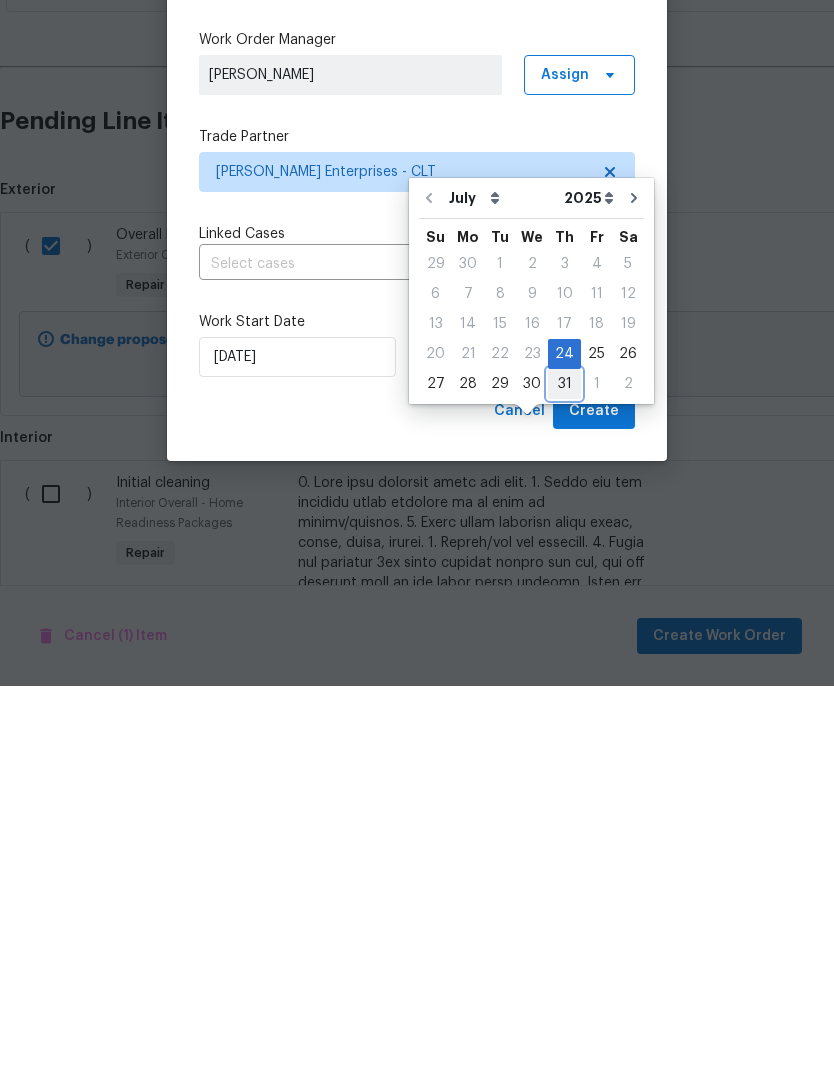 click on "31" at bounding box center (564, 768) 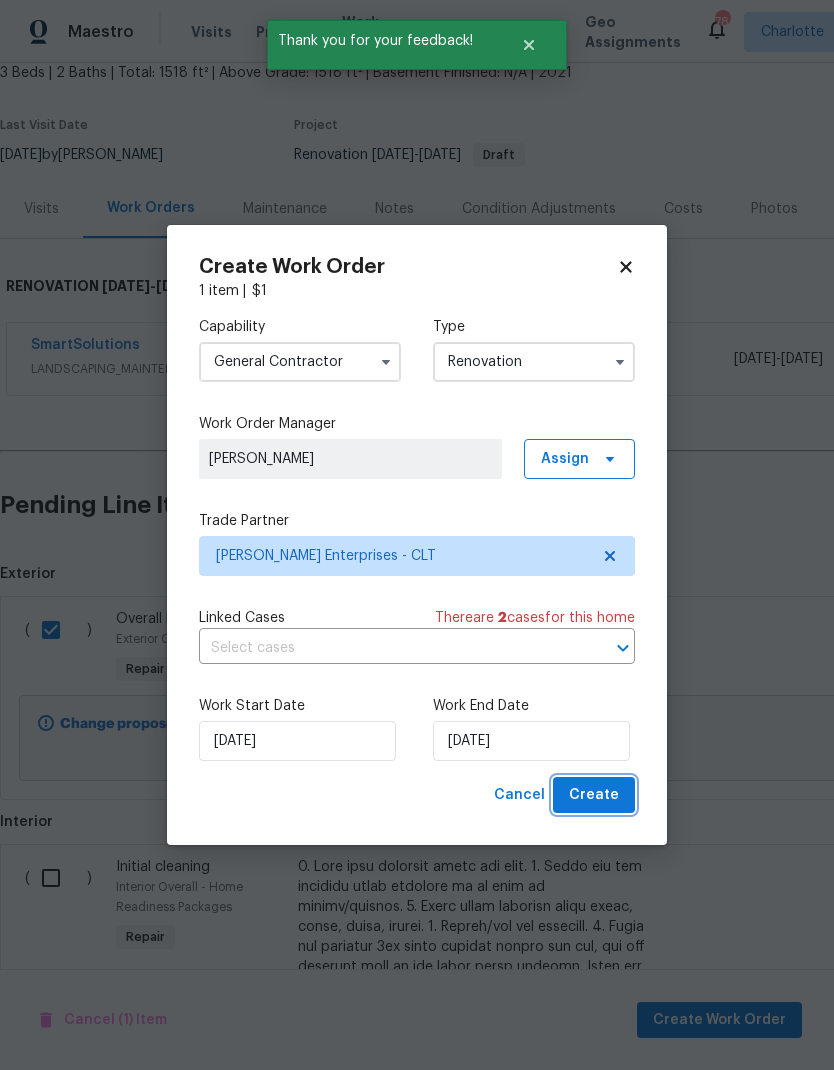 click on "Create" at bounding box center (594, 795) 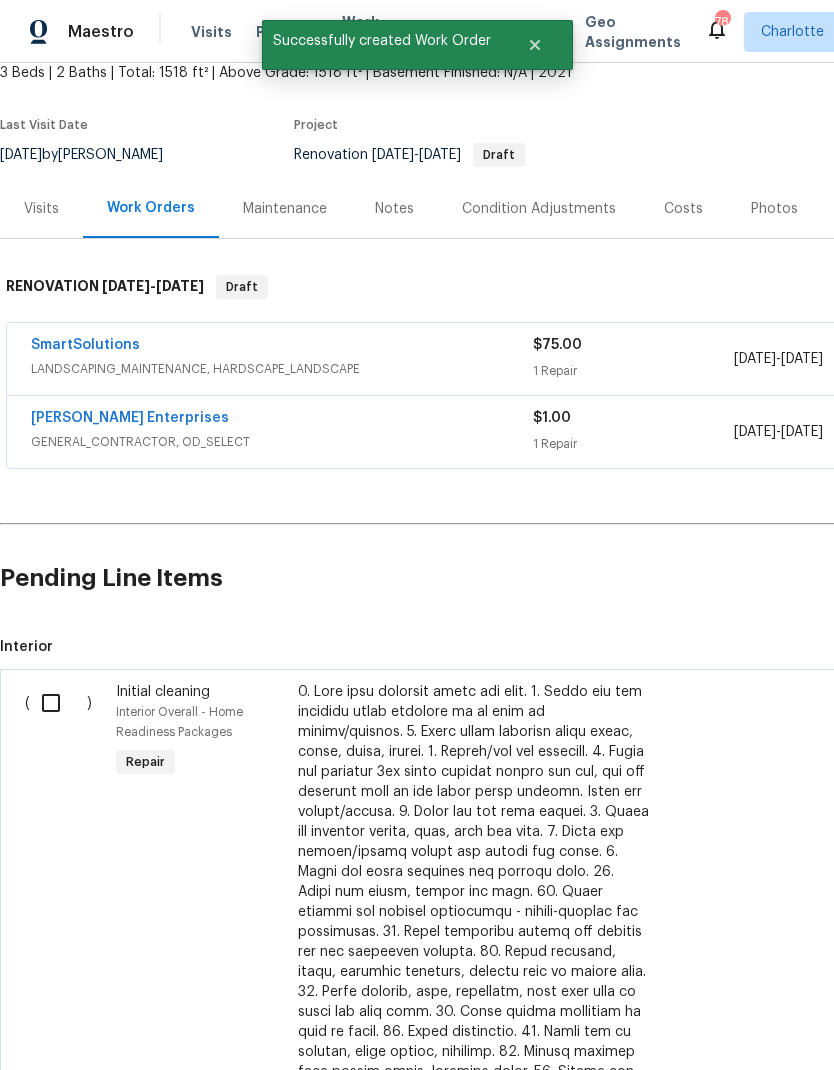 click at bounding box center (58, 703) 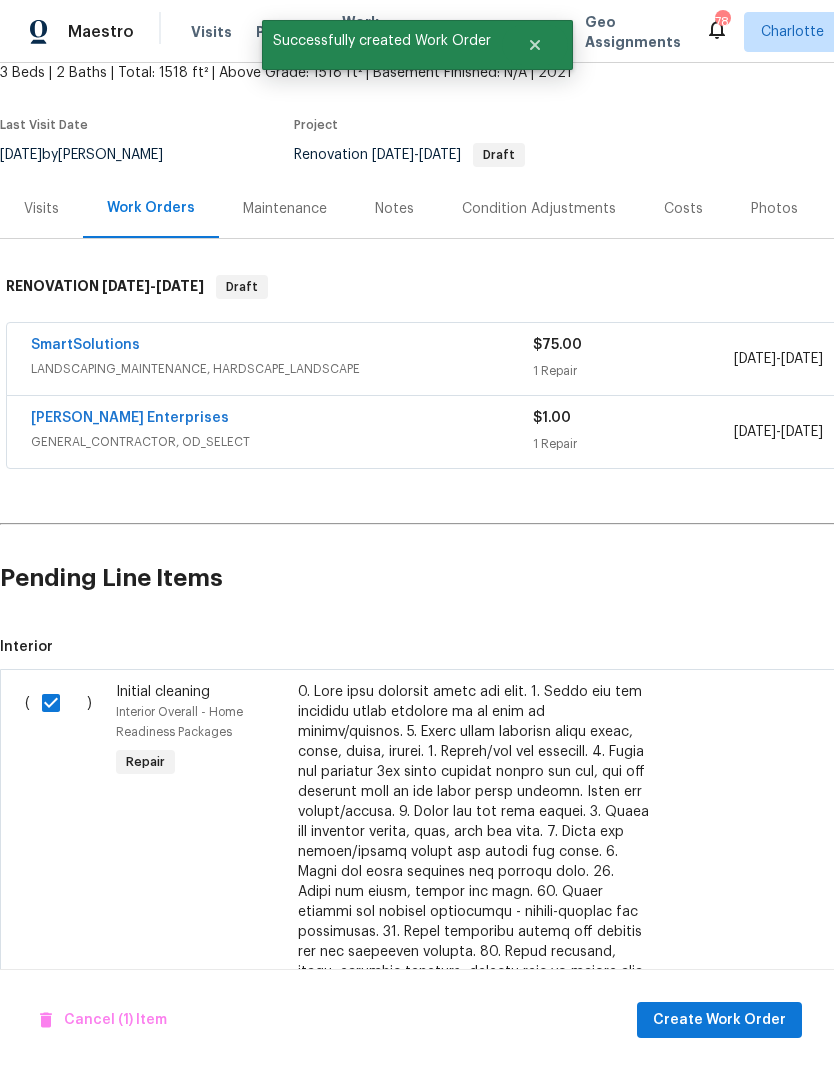 click on "Create Work Order" at bounding box center [719, 1020] 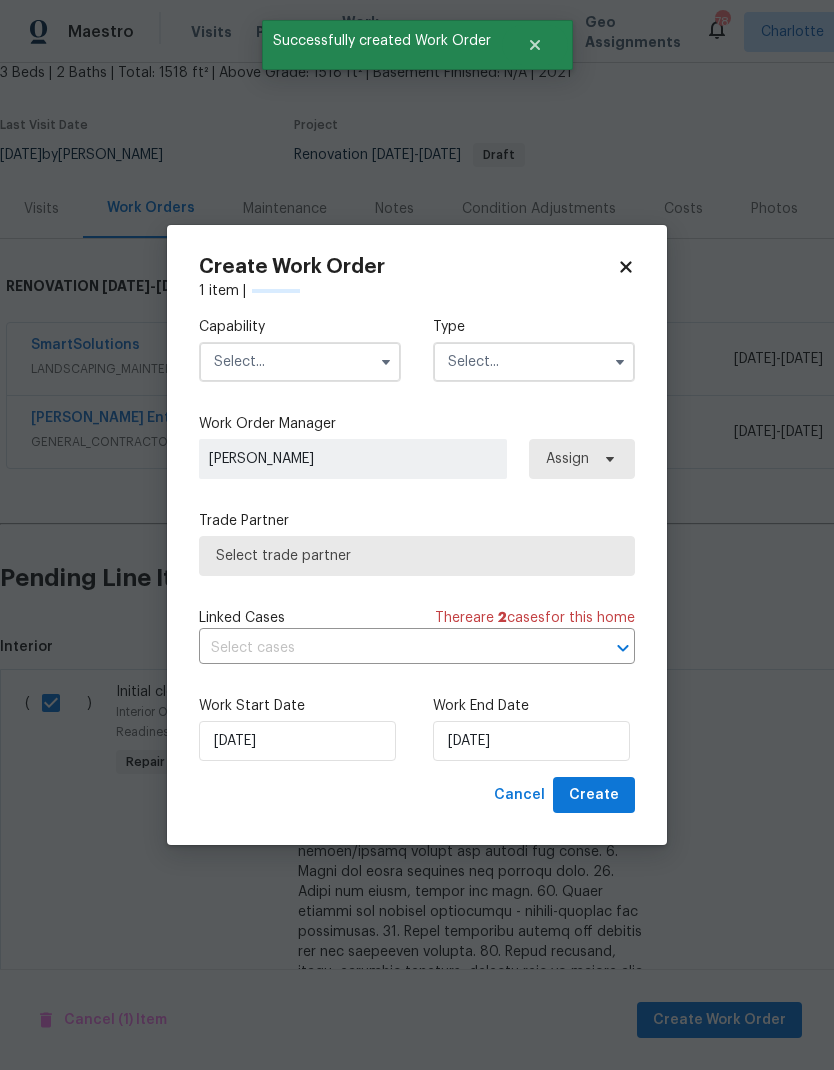 click at bounding box center (300, 362) 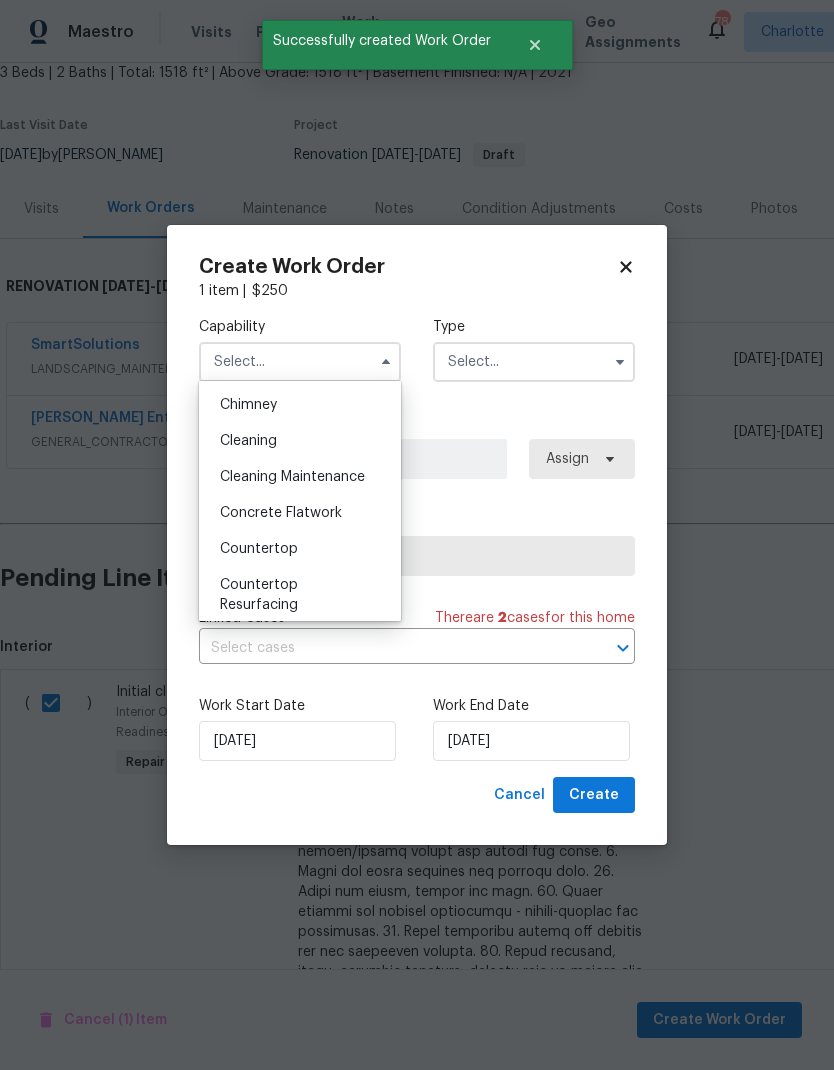 scroll, scrollTop: 267, scrollLeft: 0, axis: vertical 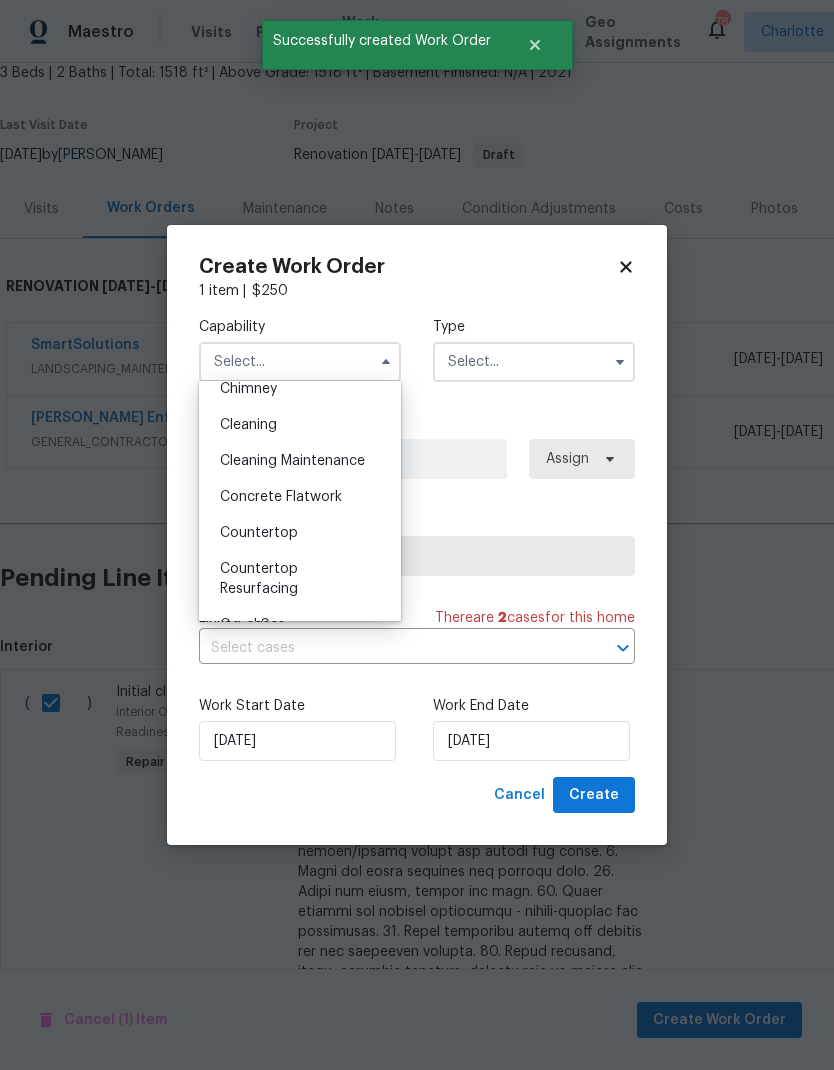 click on "Cleaning Maintenance" at bounding box center (292, 461) 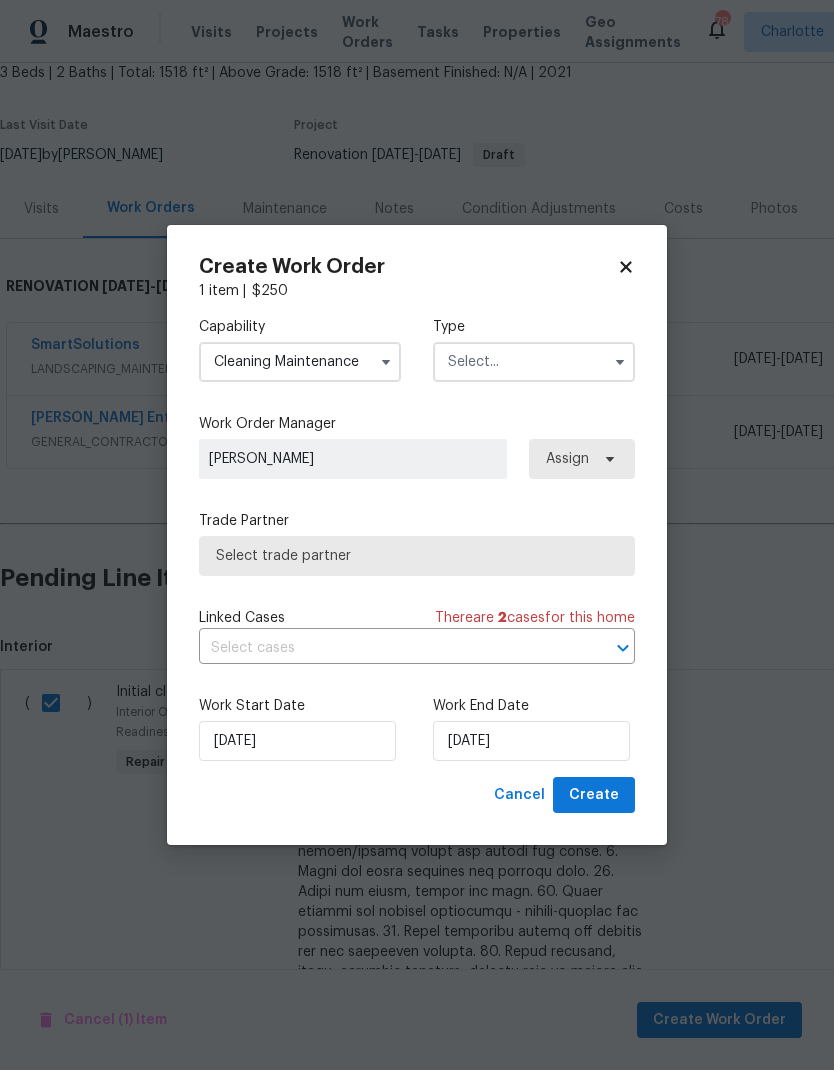 click at bounding box center [534, 362] 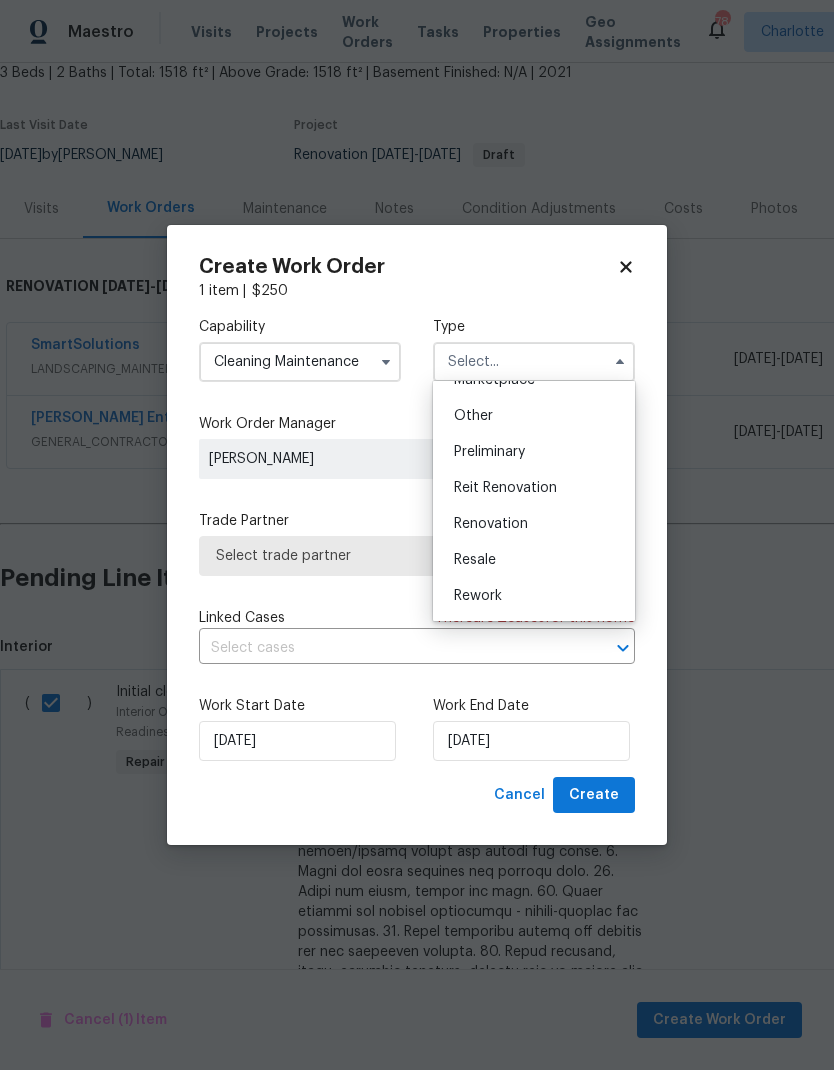 scroll, scrollTop: 387, scrollLeft: 0, axis: vertical 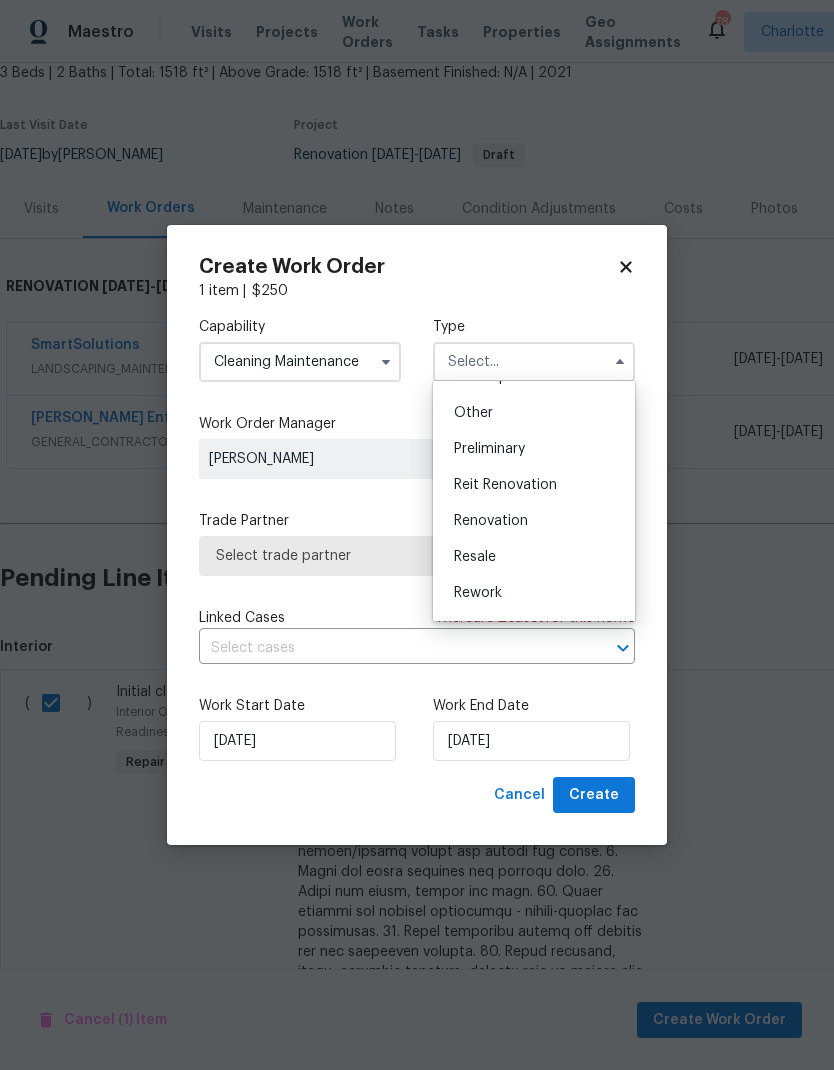 click on "Renovation" at bounding box center (534, 521) 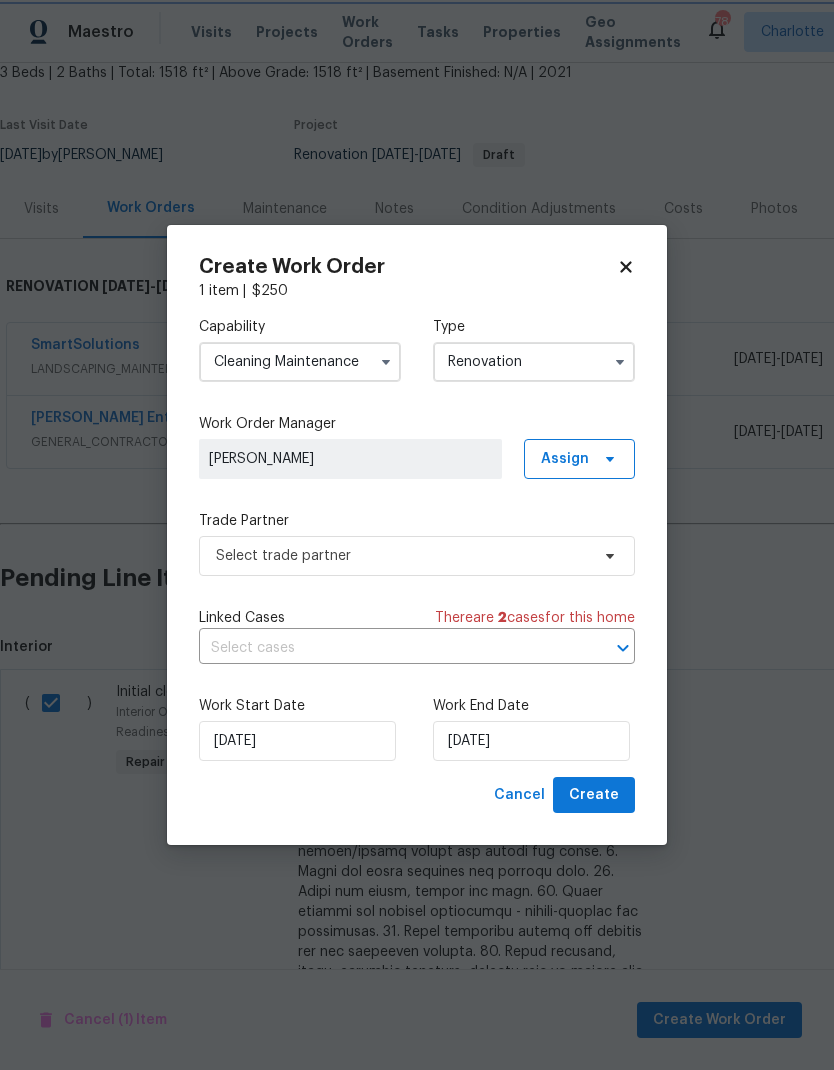 scroll, scrollTop: 0, scrollLeft: 0, axis: both 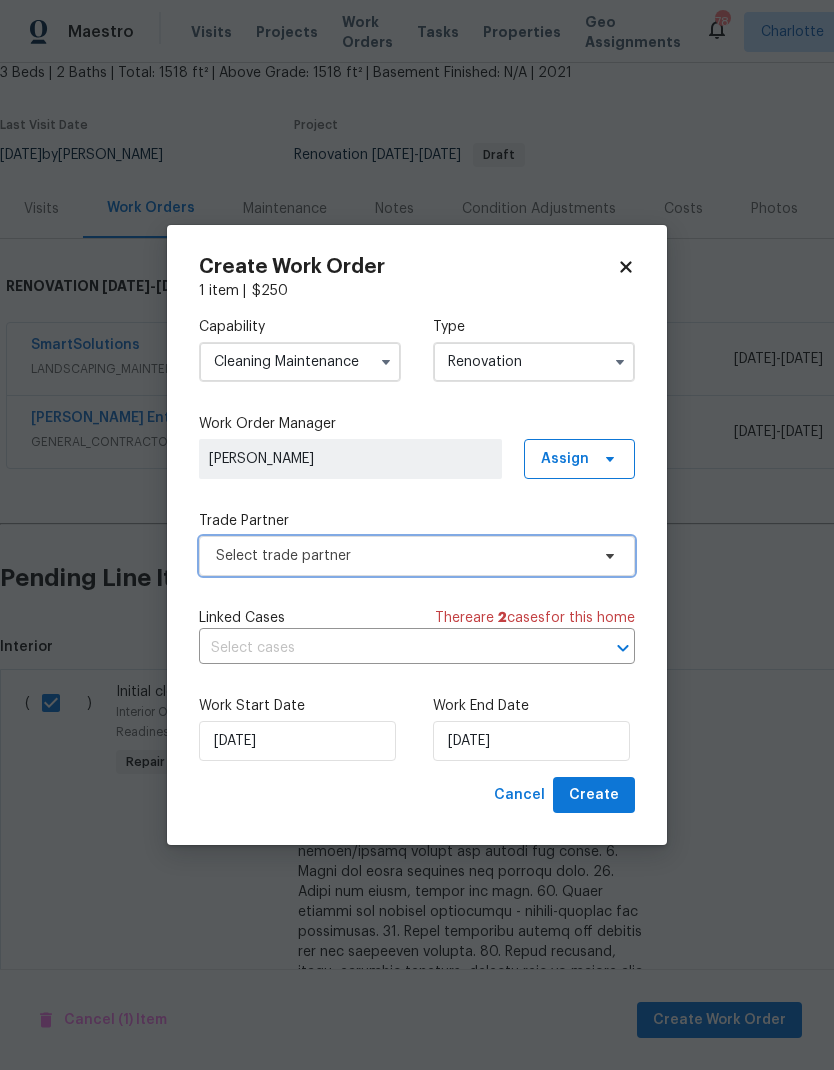 click on "Select trade partner" at bounding box center (417, 556) 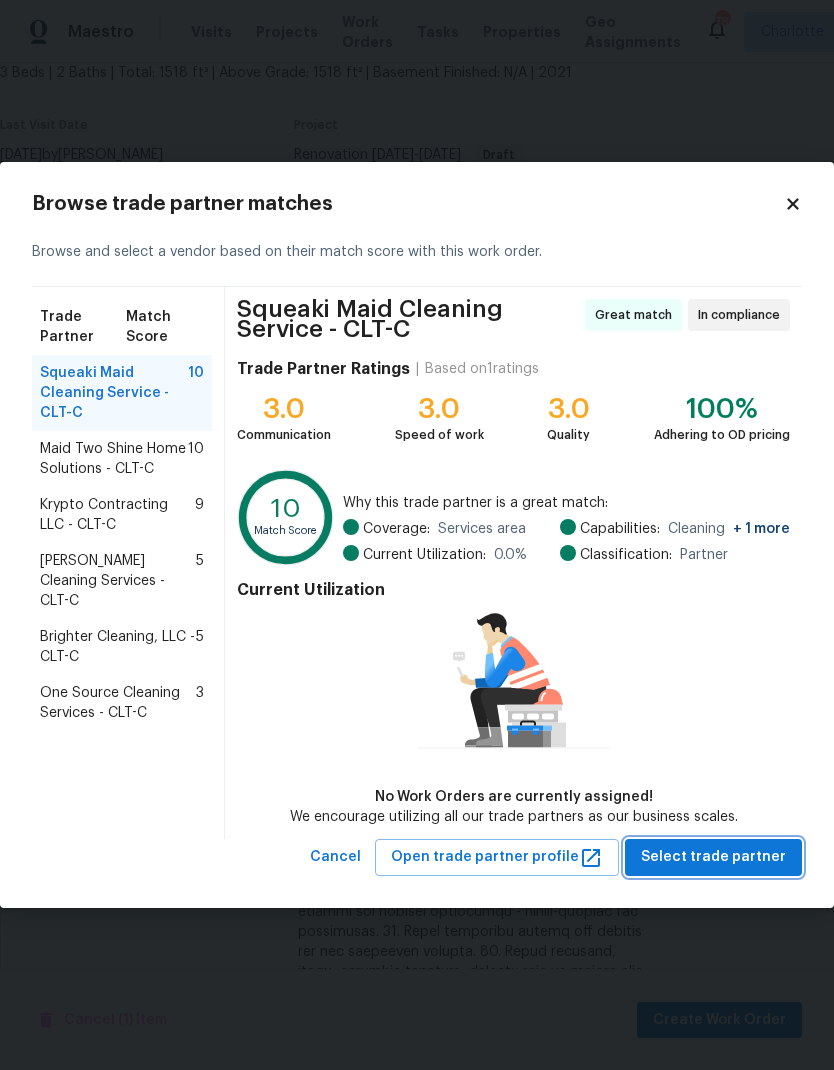 click on "Select trade partner" at bounding box center [713, 857] 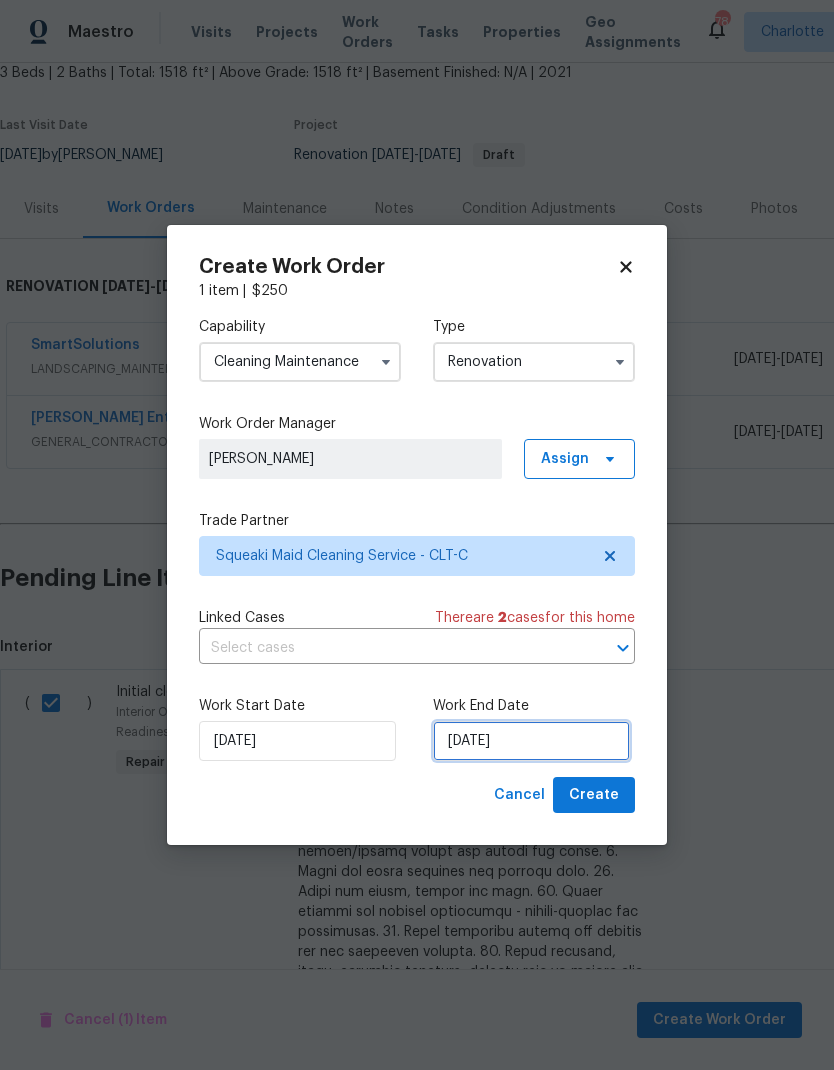 click on "7/24/2025" at bounding box center (531, 741) 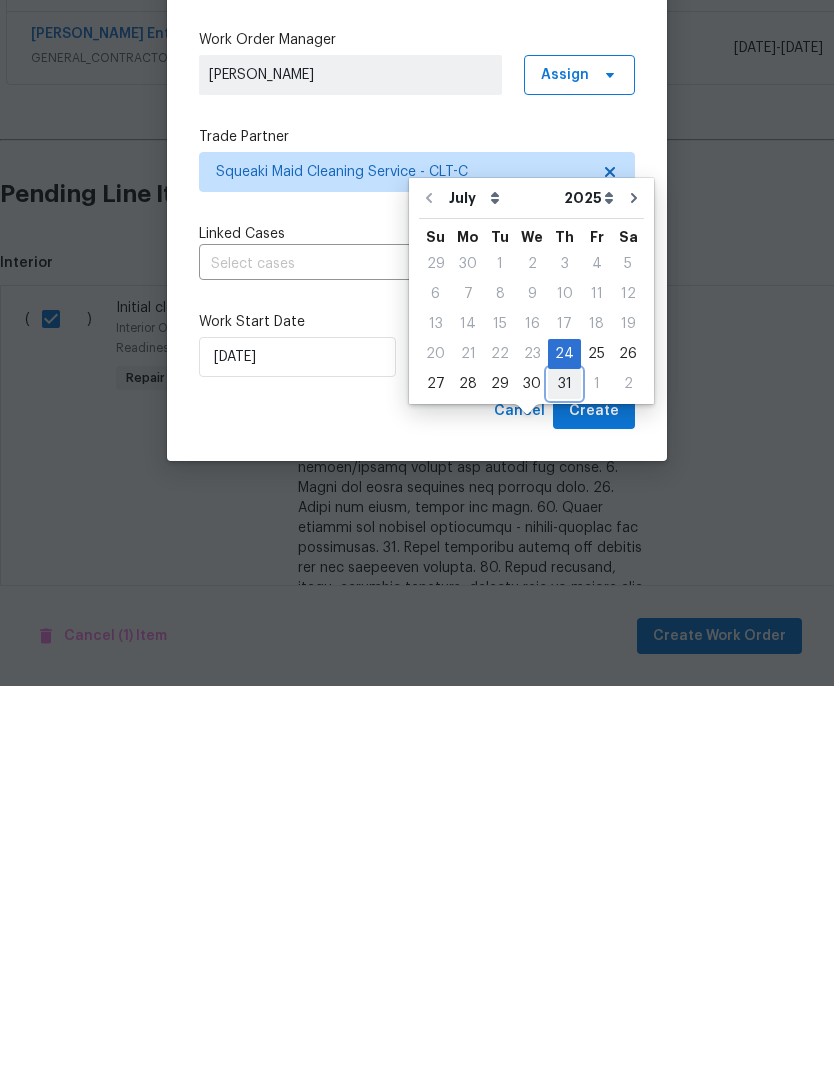 click on "31" at bounding box center [564, 768] 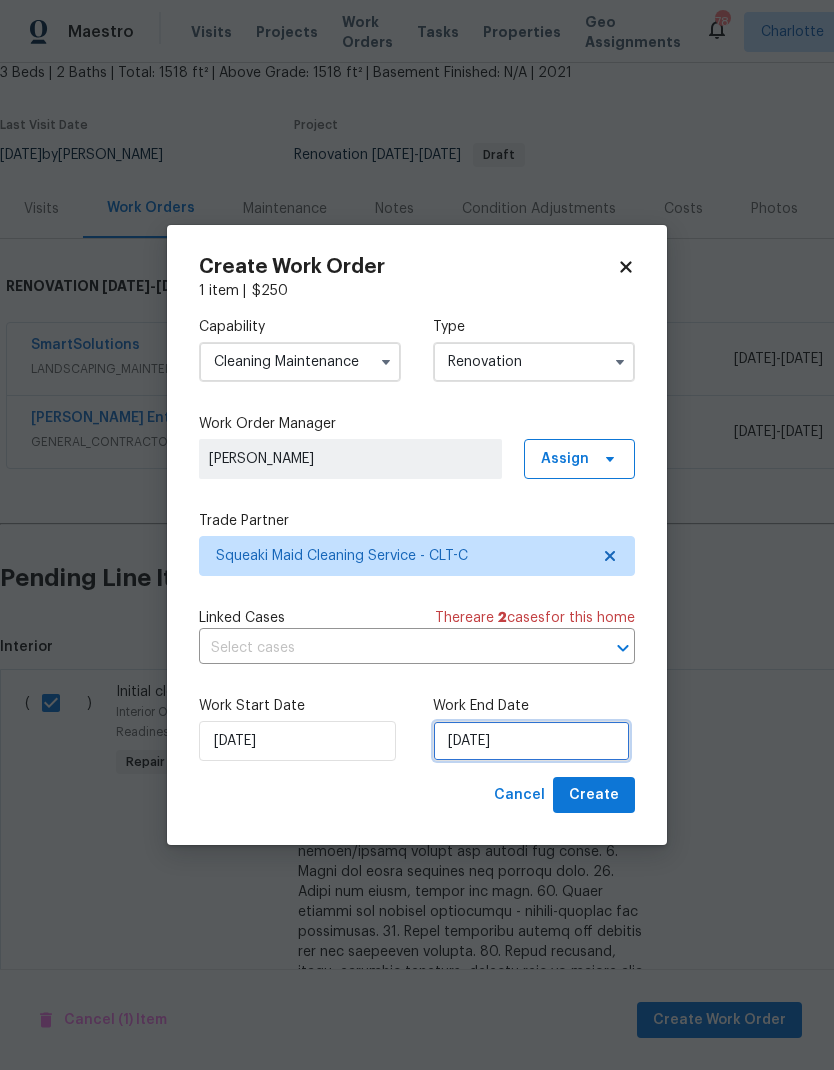 click on "7/31/2025" at bounding box center [531, 741] 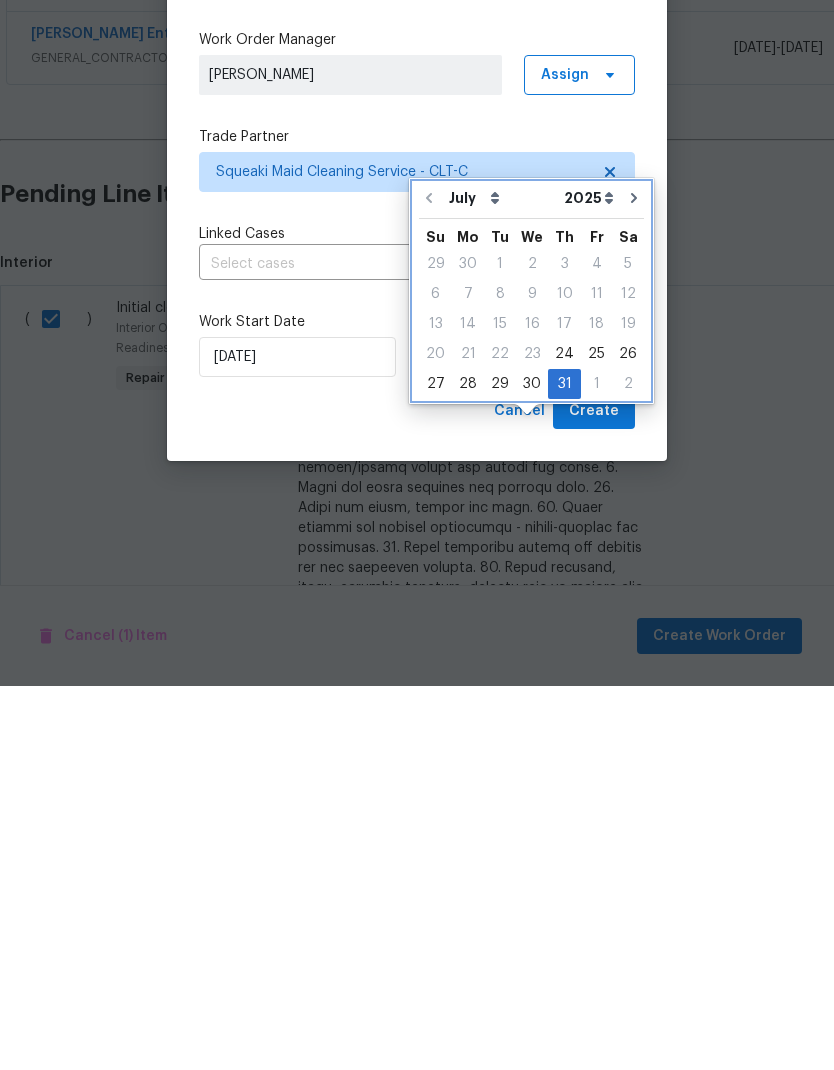 click at bounding box center [634, 582] 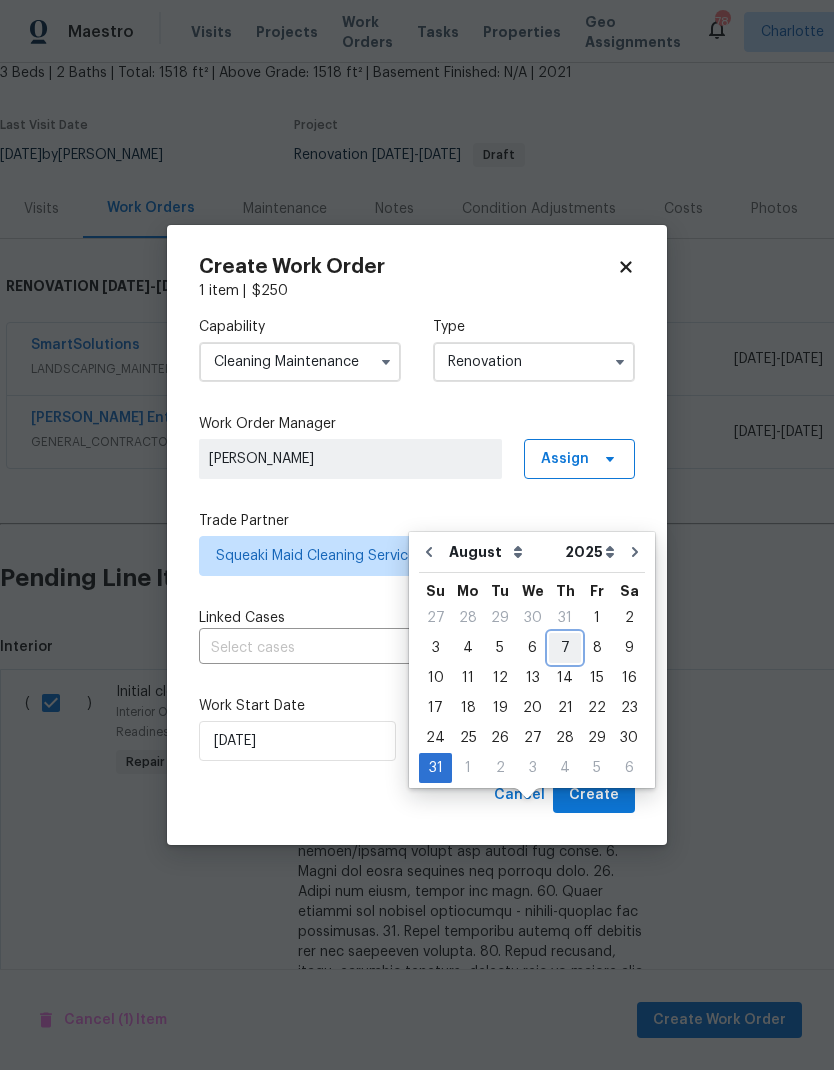click on "7" at bounding box center (565, 648) 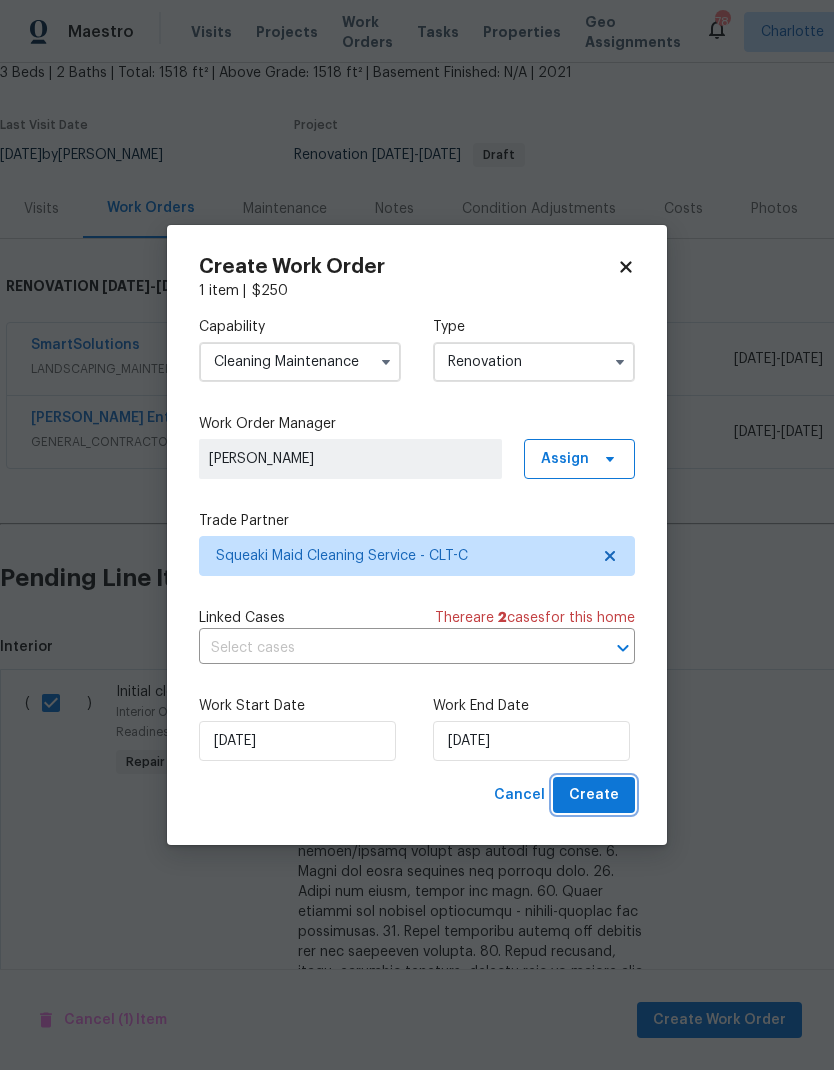 click on "Create" at bounding box center (594, 795) 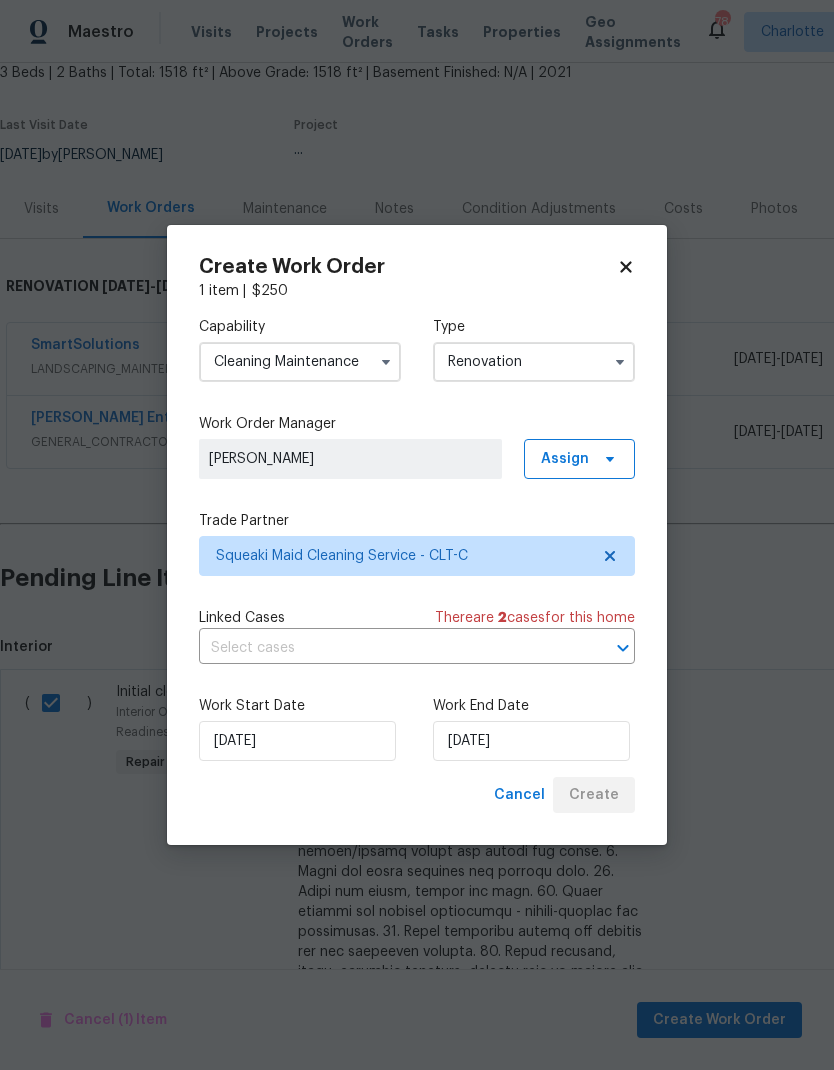scroll, scrollTop: 0, scrollLeft: 0, axis: both 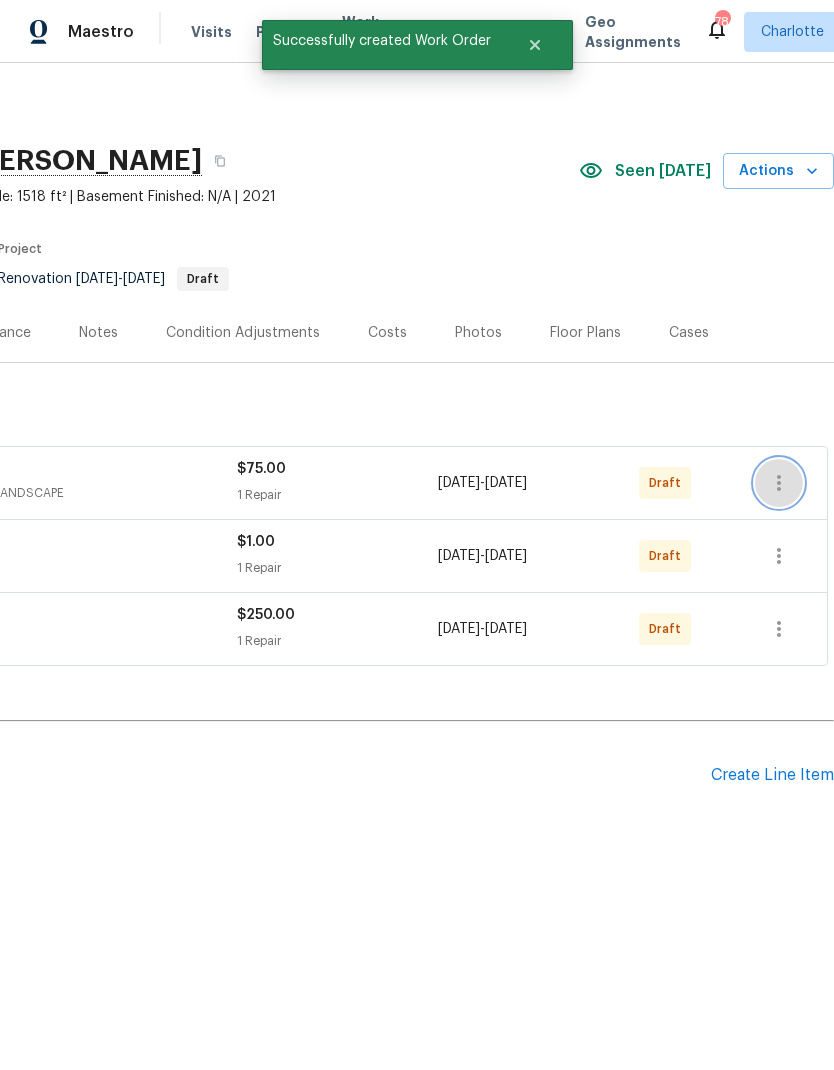 click 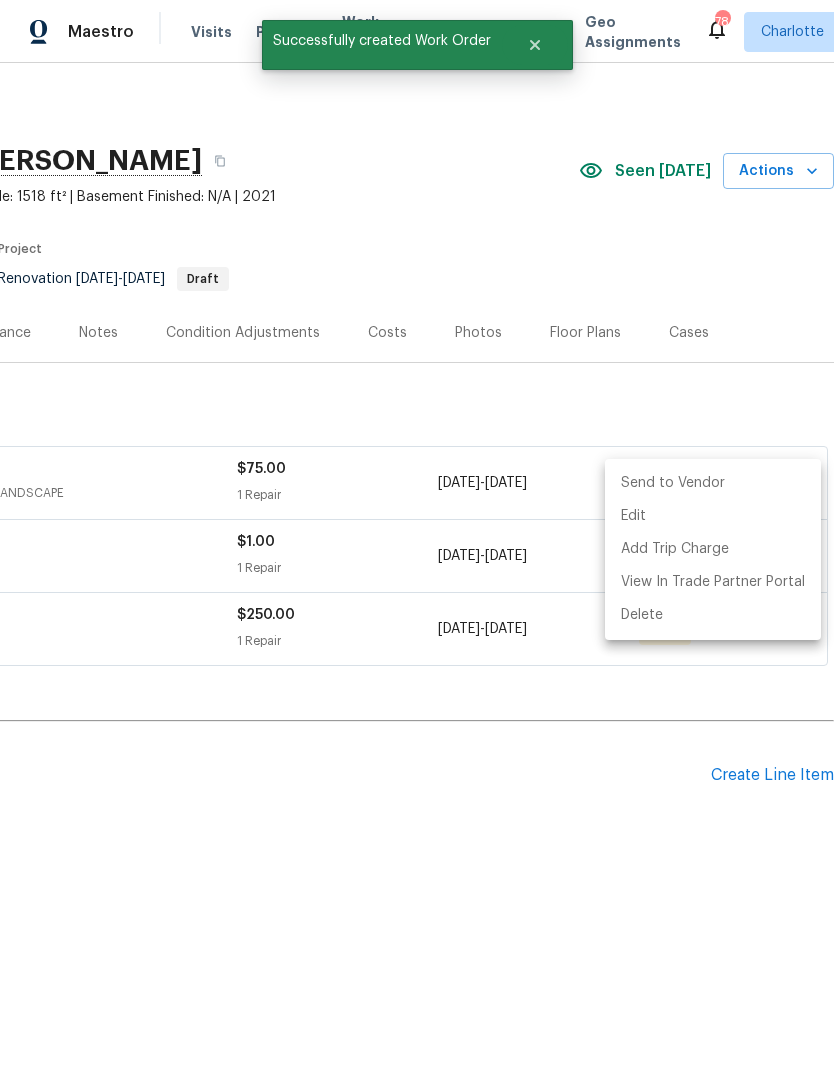 click on "Send to Vendor" at bounding box center (713, 483) 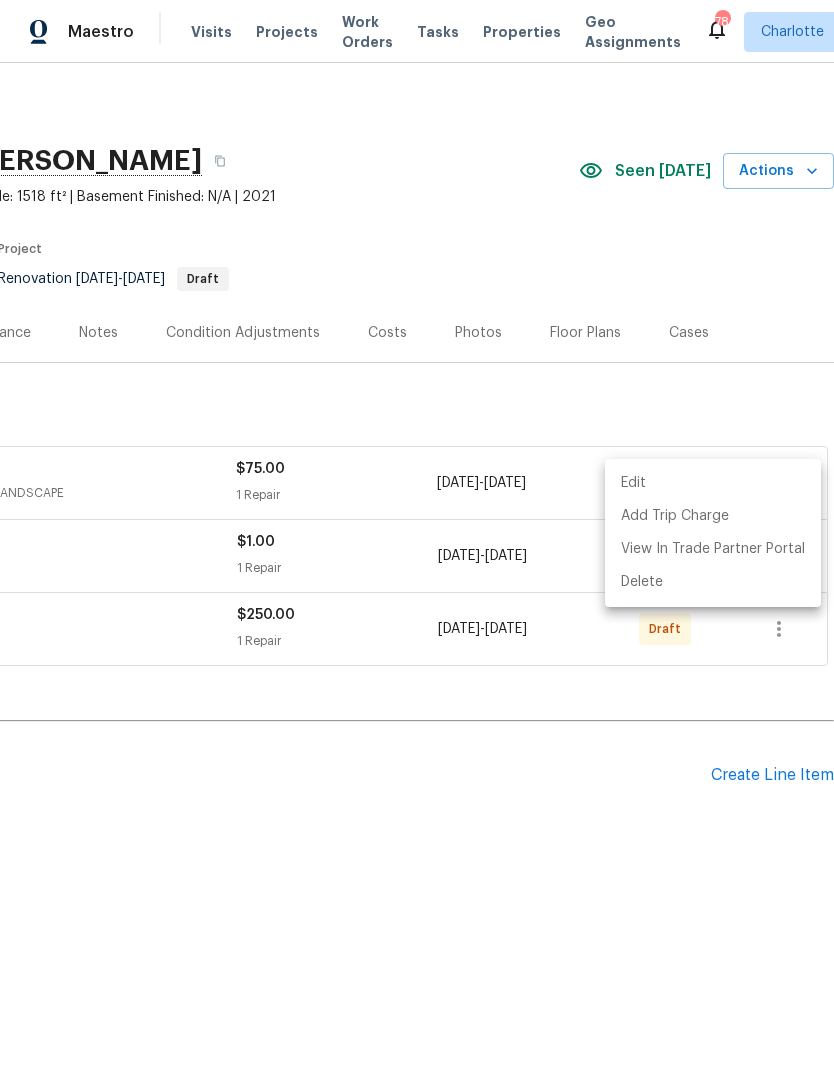 click at bounding box center [417, 535] 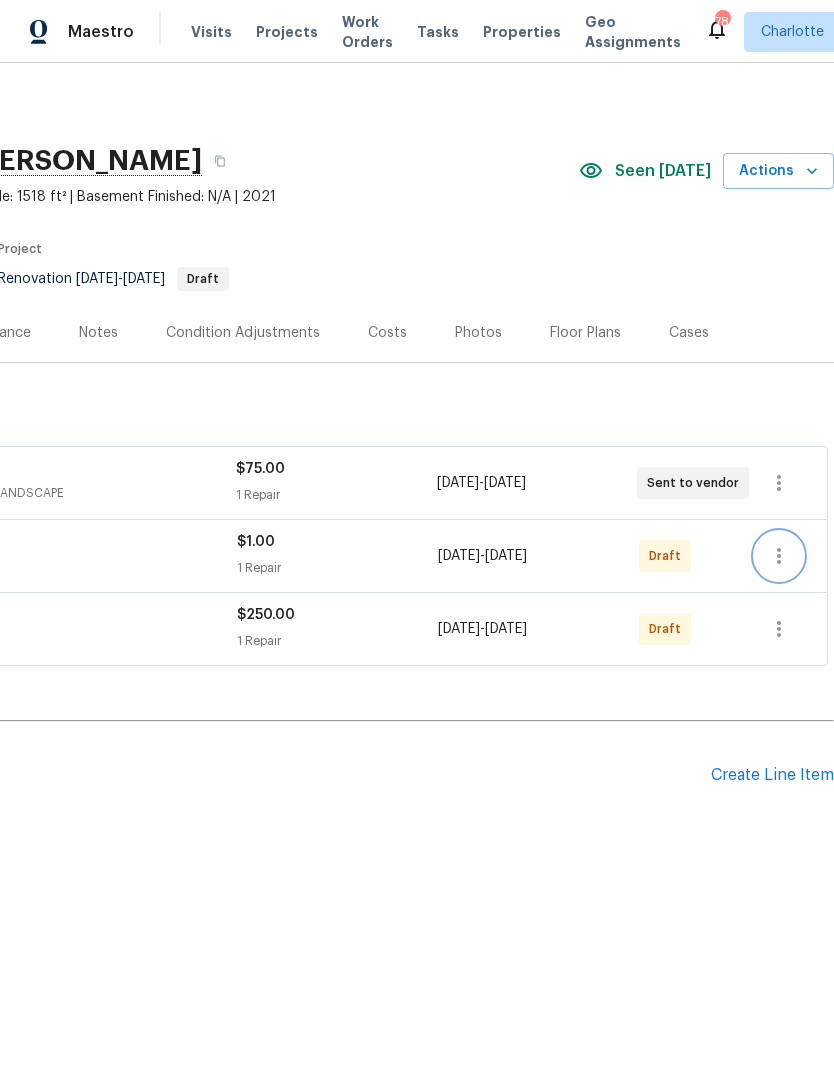 click at bounding box center [779, 556] 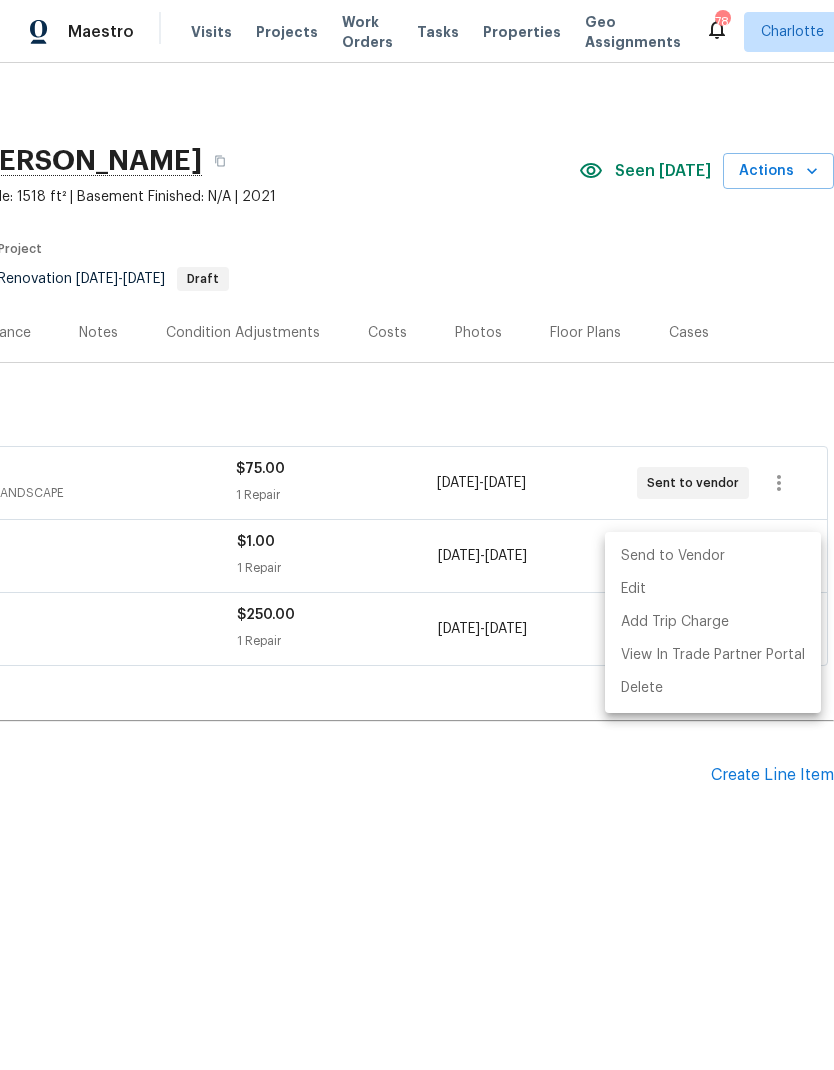 click on "Send to Vendor" at bounding box center [713, 556] 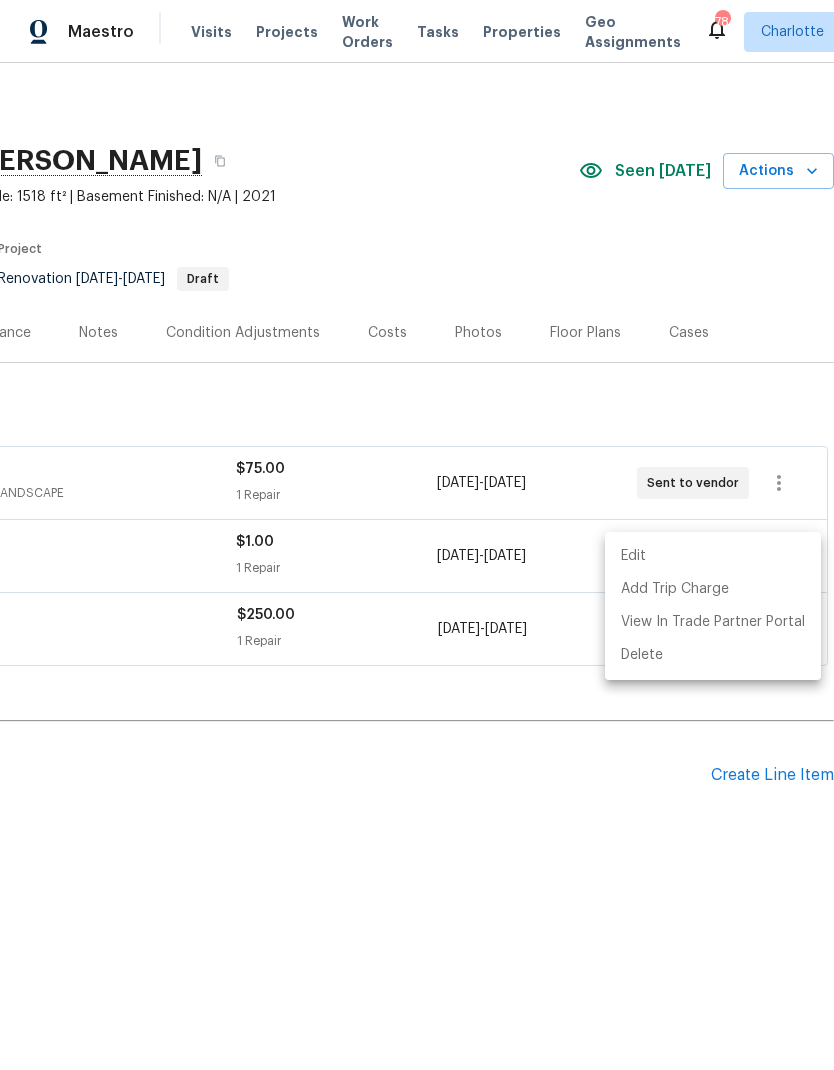 click at bounding box center (417, 535) 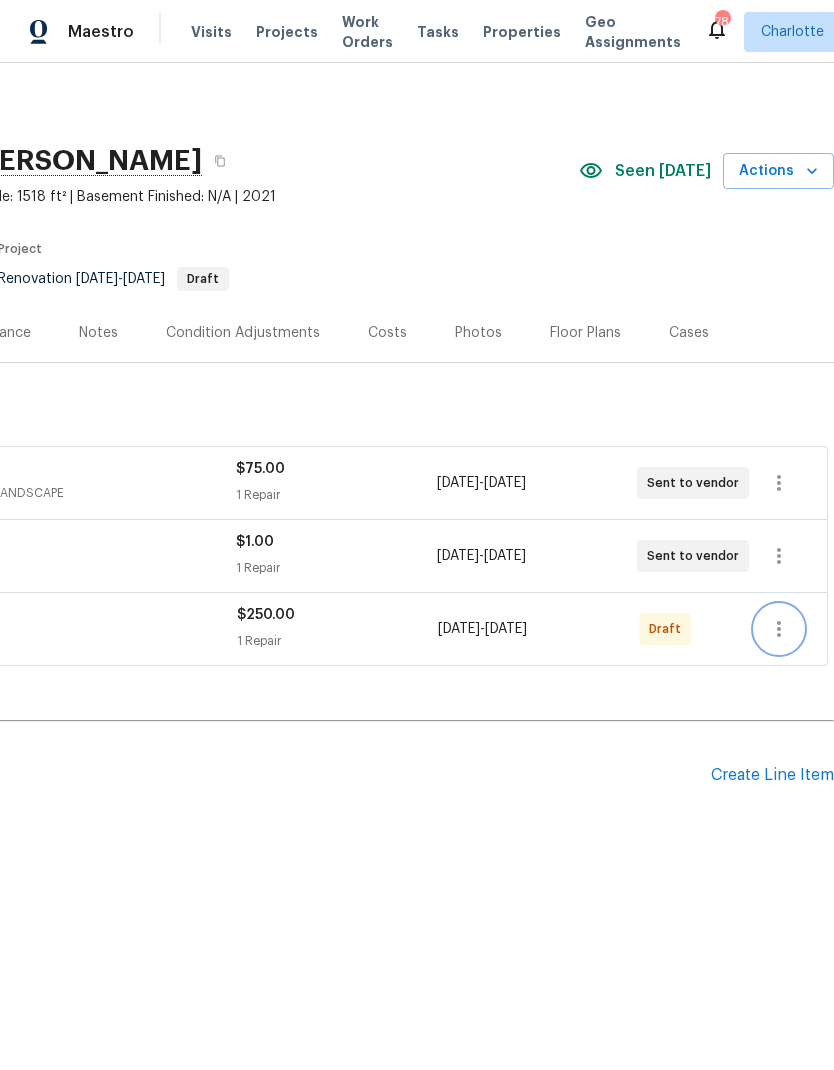 click 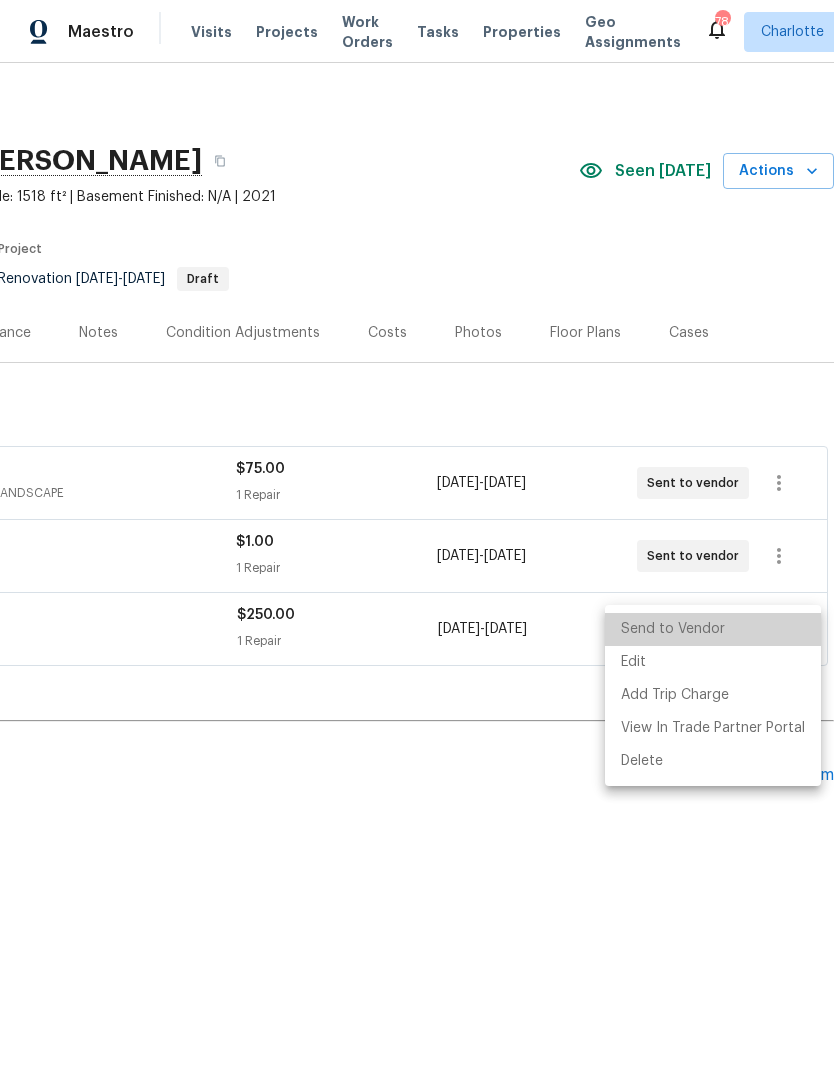 click on "Send to Vendor" at bounding box center [713, 629] 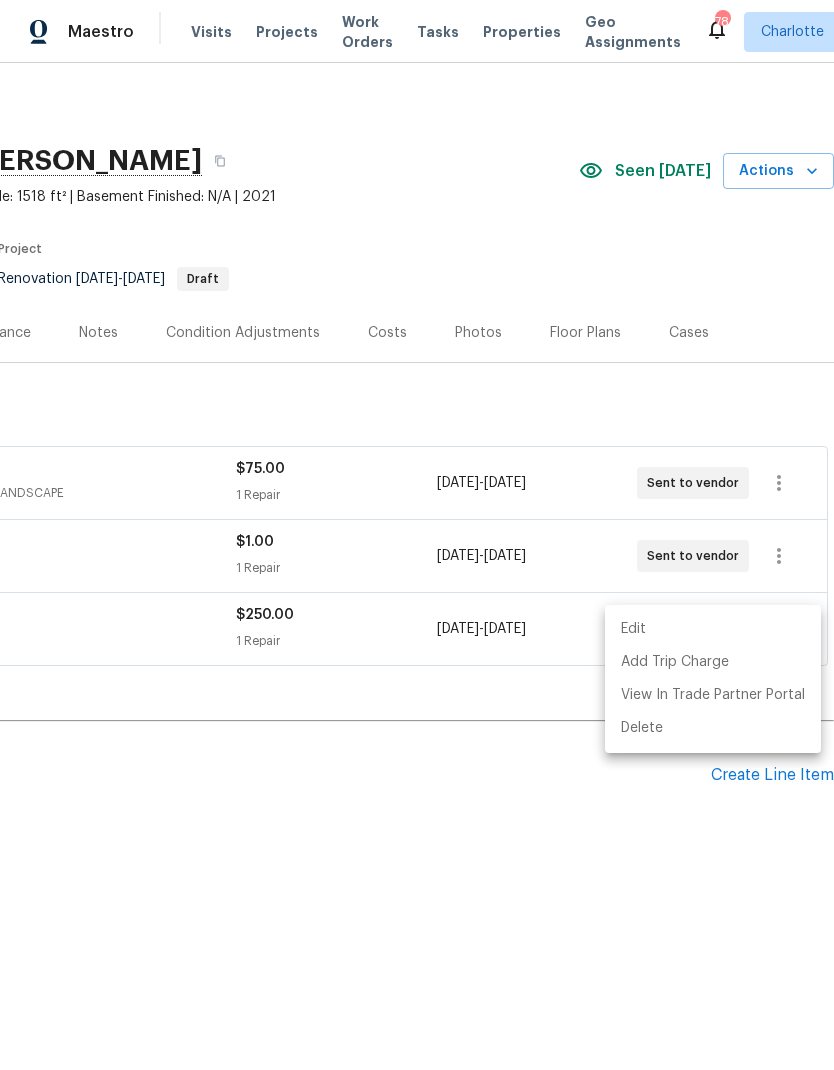 click at bounding box center [417, 535] 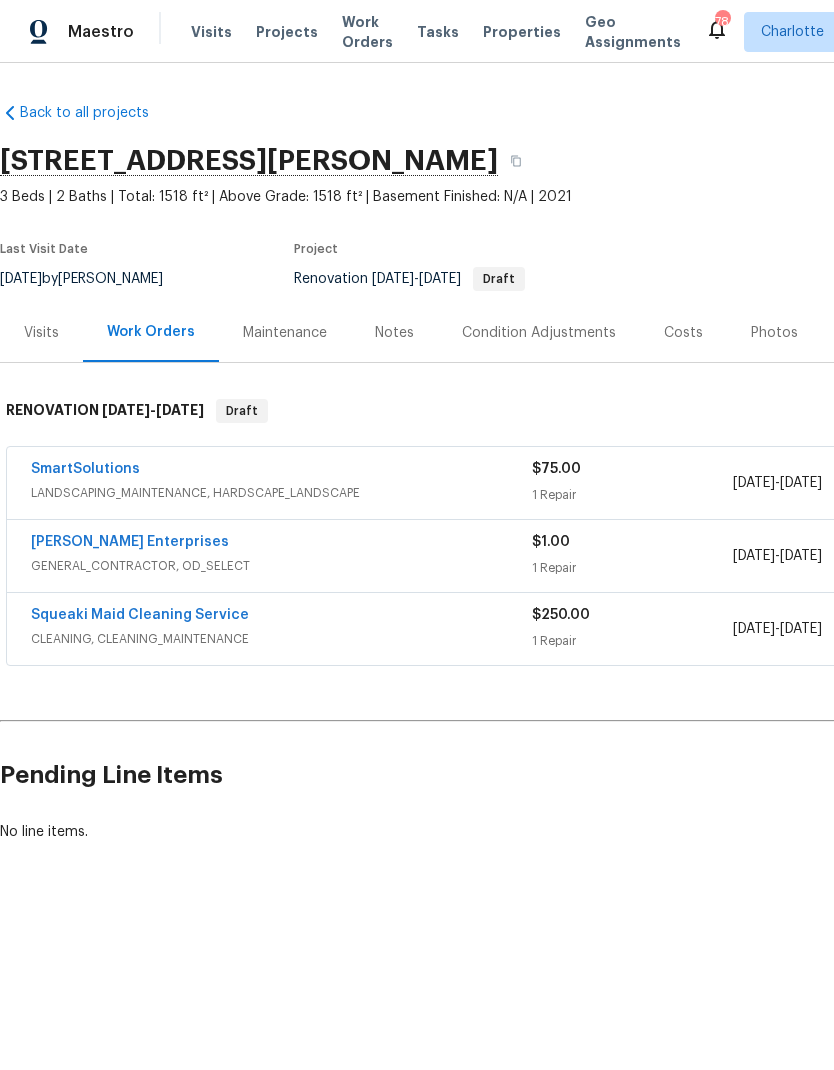 scroll, scrollTop: 0, scrollLeft: 0, axis: both 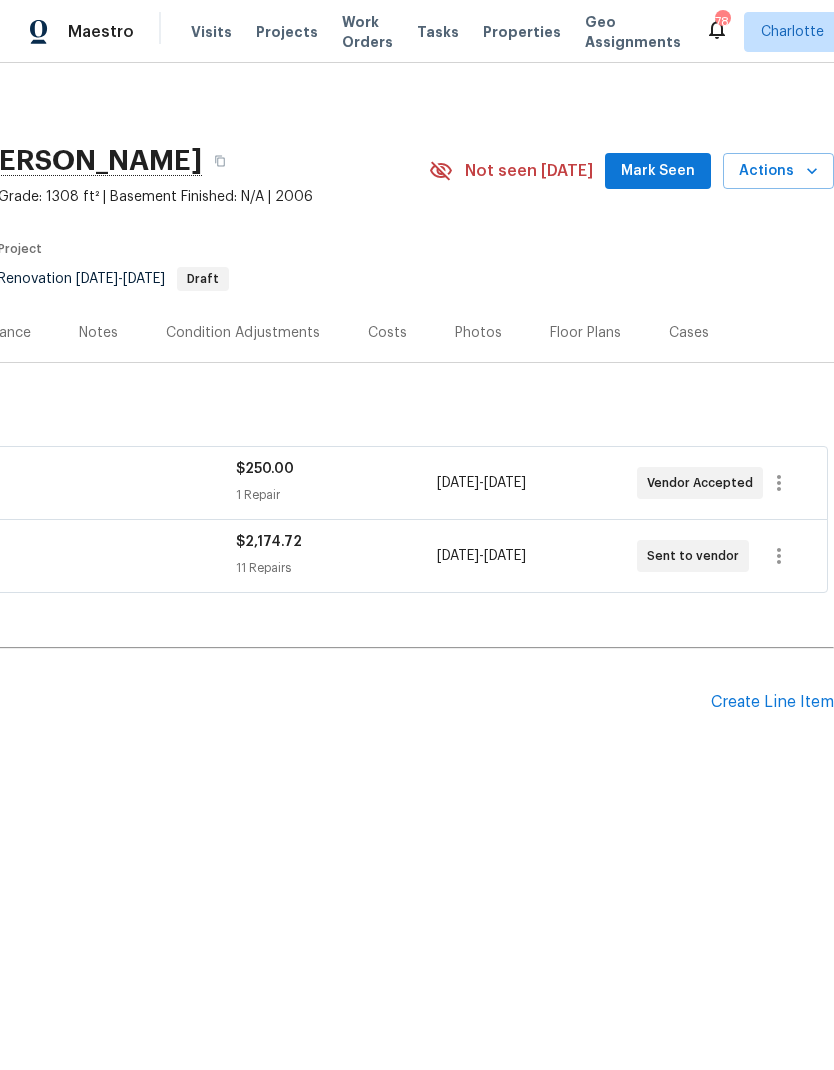 click on "Mark Seen" at bounding box center [658, 171] 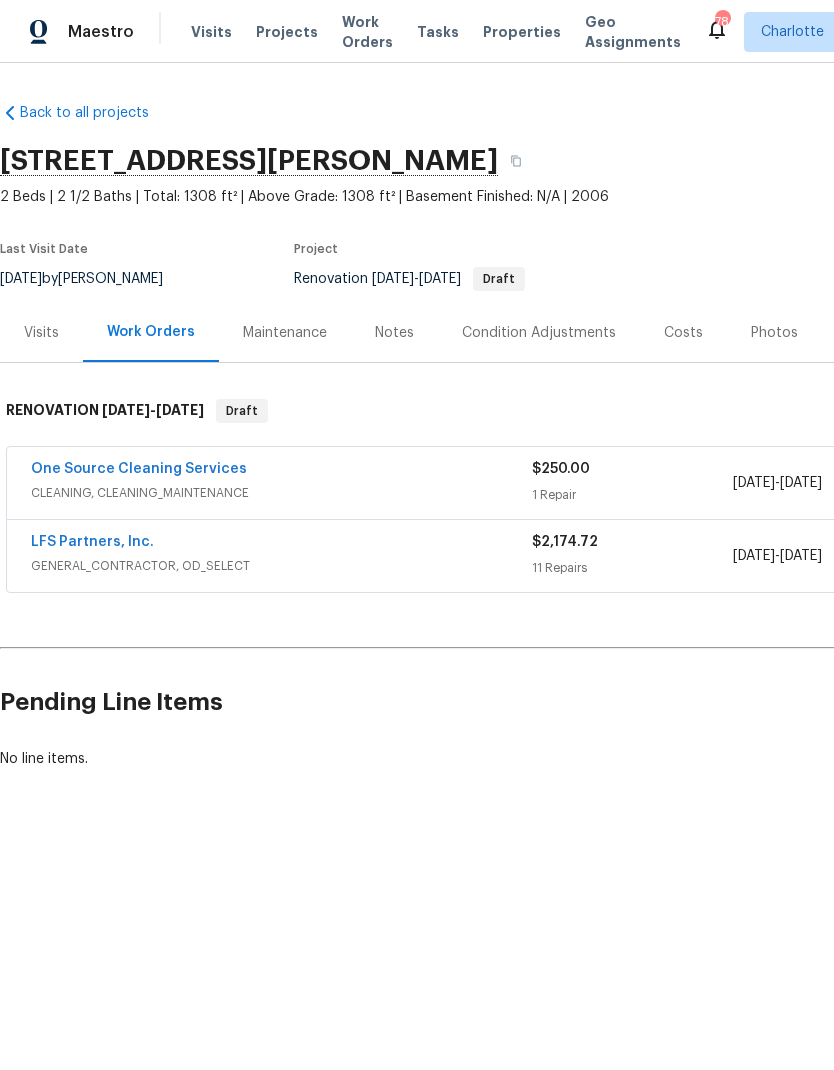 scroll, scrollTop: 0, scrollLeft: -1, axis: horizontal 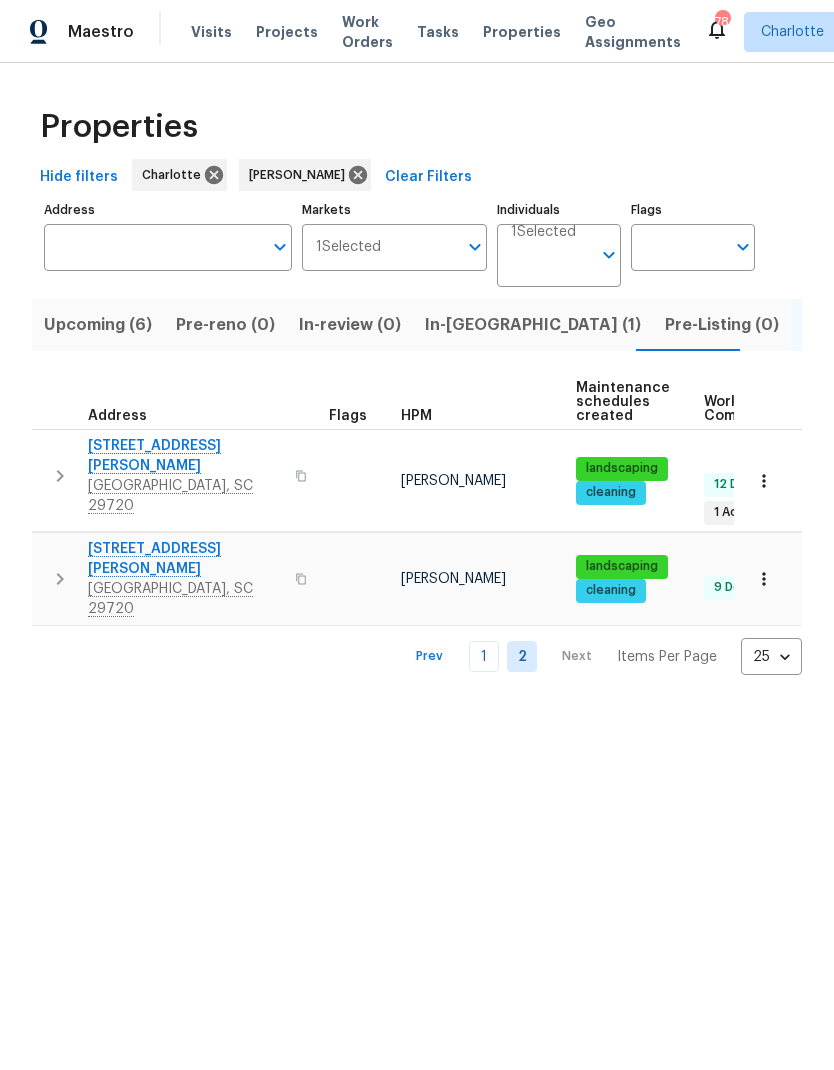 click on "Upcoming (6)" at bounding box center (98, 325) 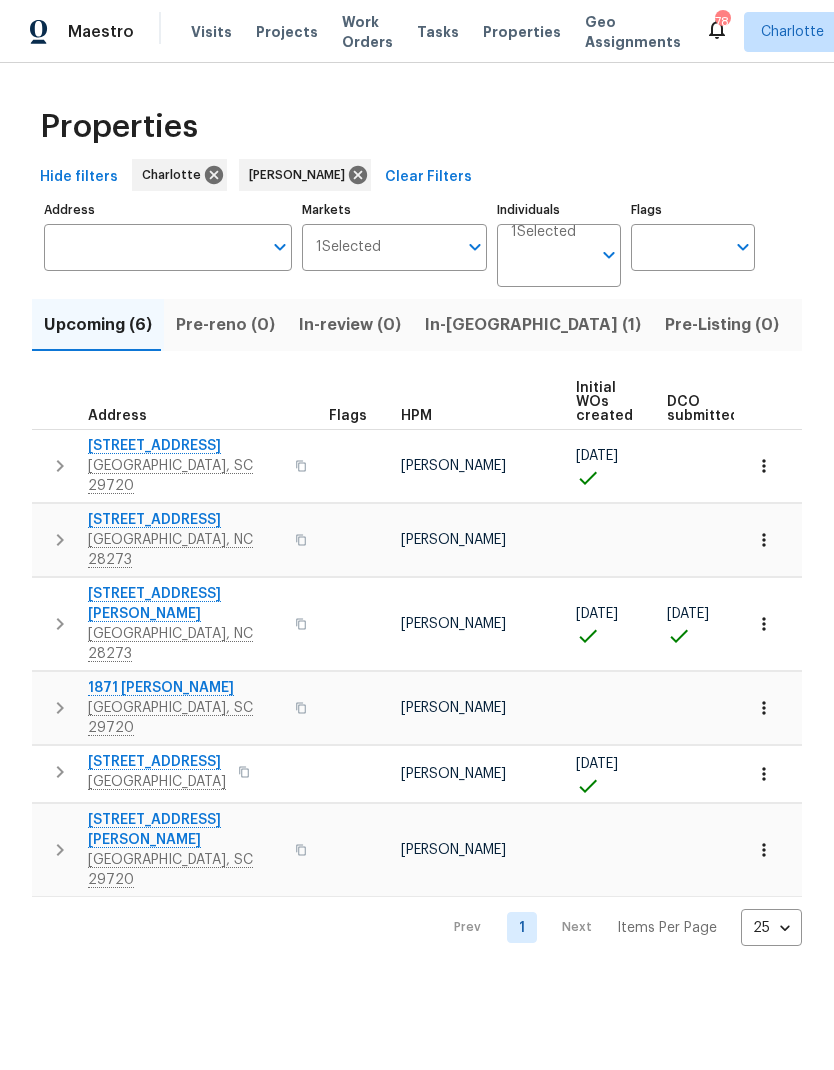 scroll, scrollTop: 0, scrollLeft: 0, axis: both 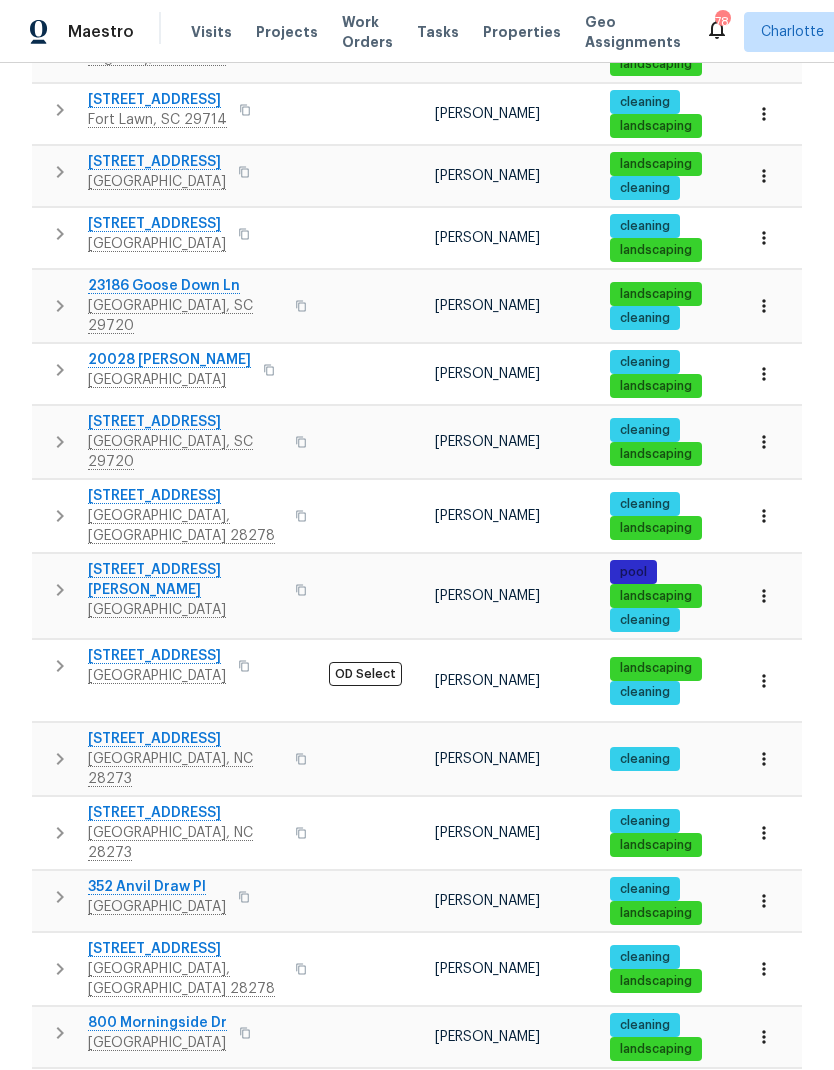 click on "2" at bounding box center (522, 1296) 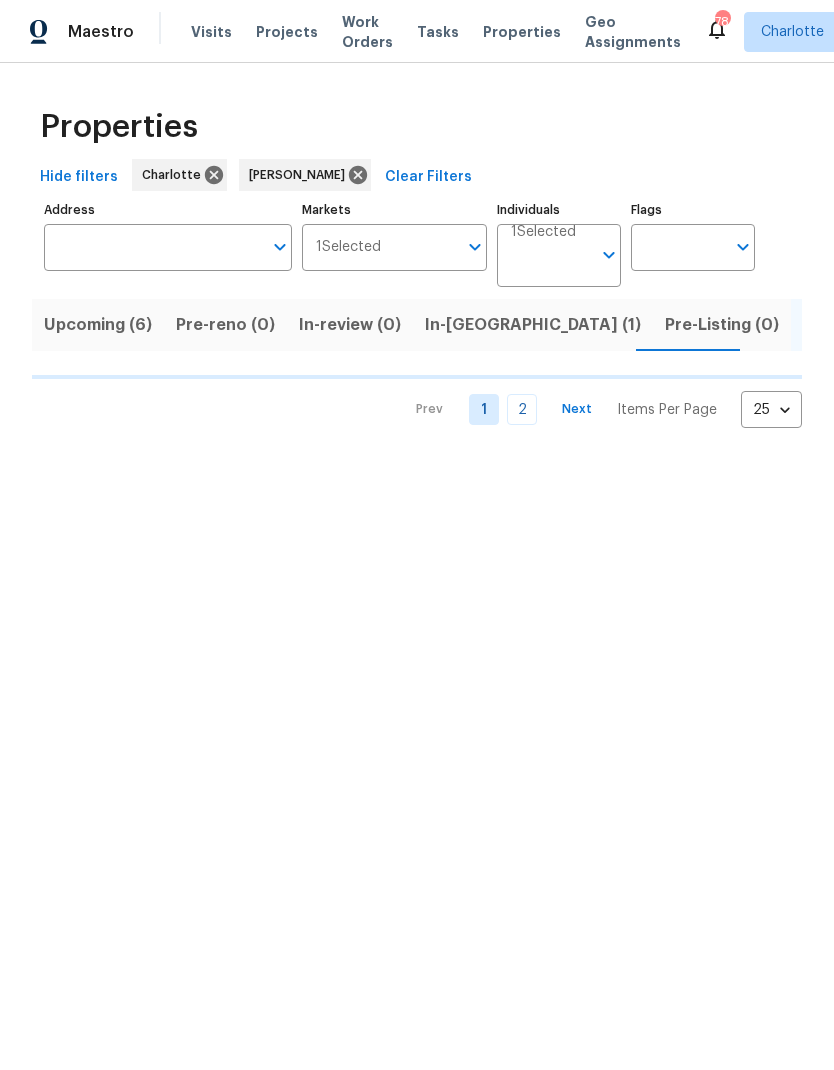 scroll, scrollTop: 0, scrollLeft: 0, axis: both 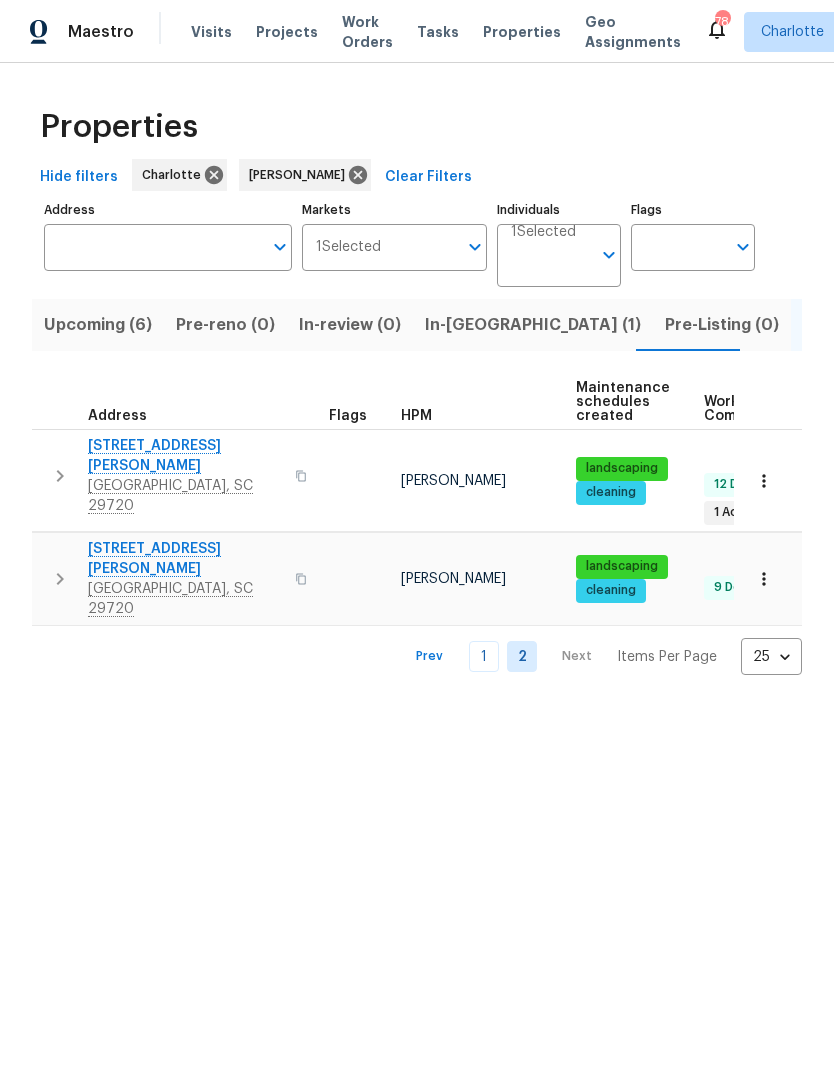 click on "1" at bounding box center (484, 656) 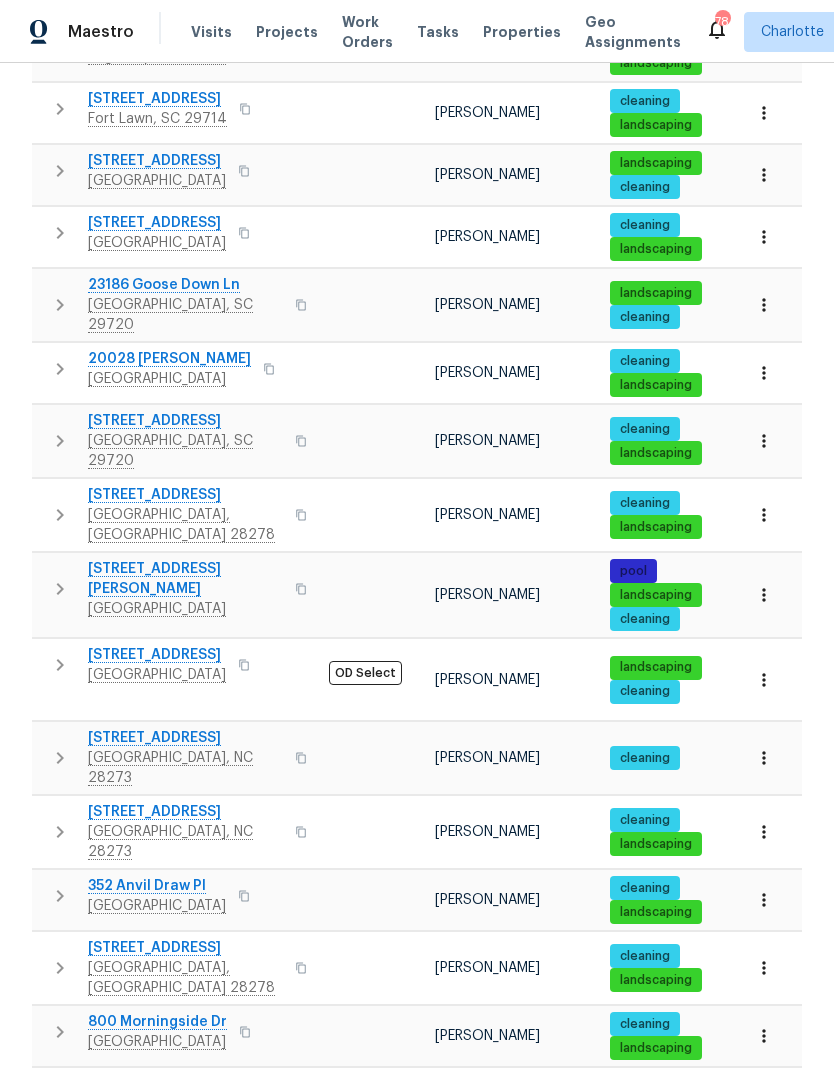 scroll, scrollTop: 935, scrollLeft: 0, axis: vertical 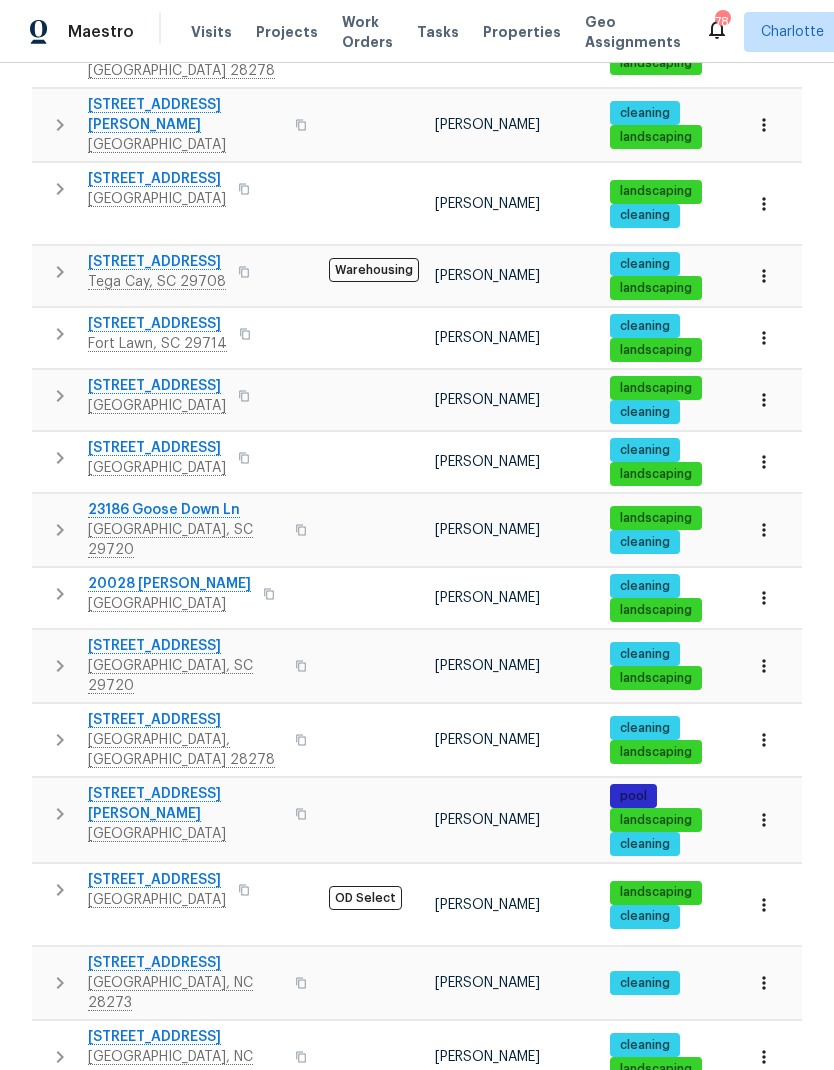 click 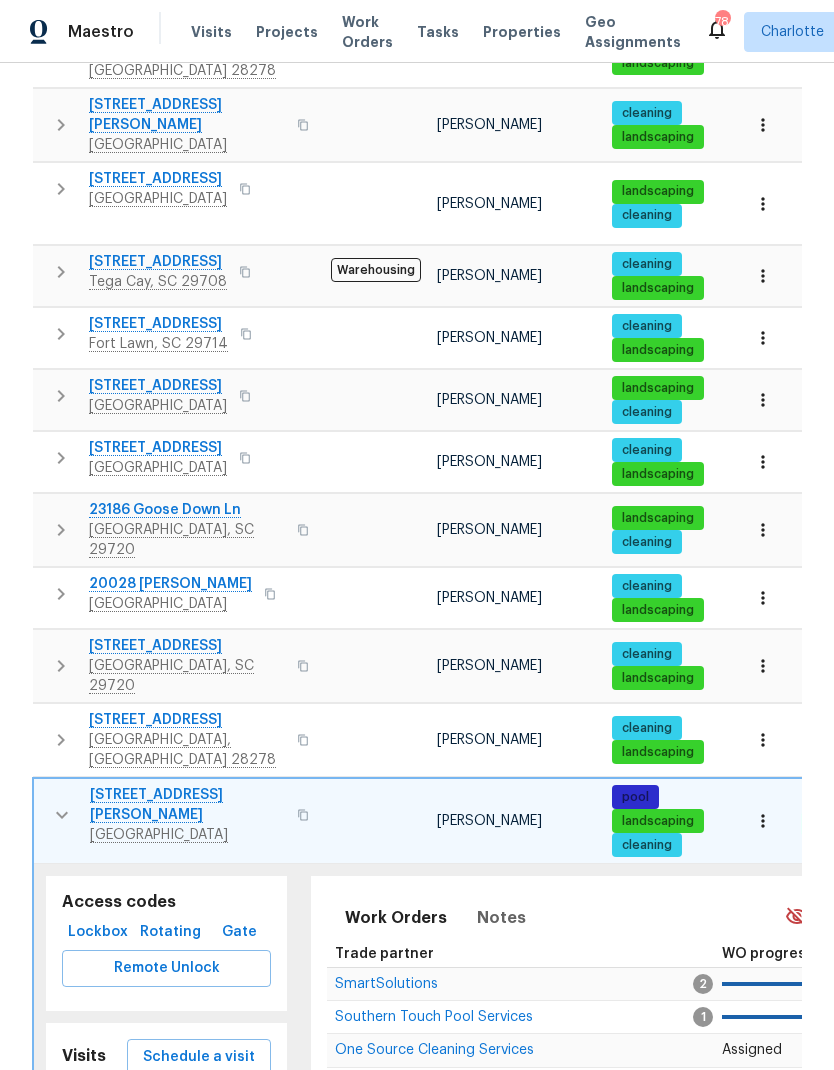 click on "Completed" at bounding box center (228, 1105) 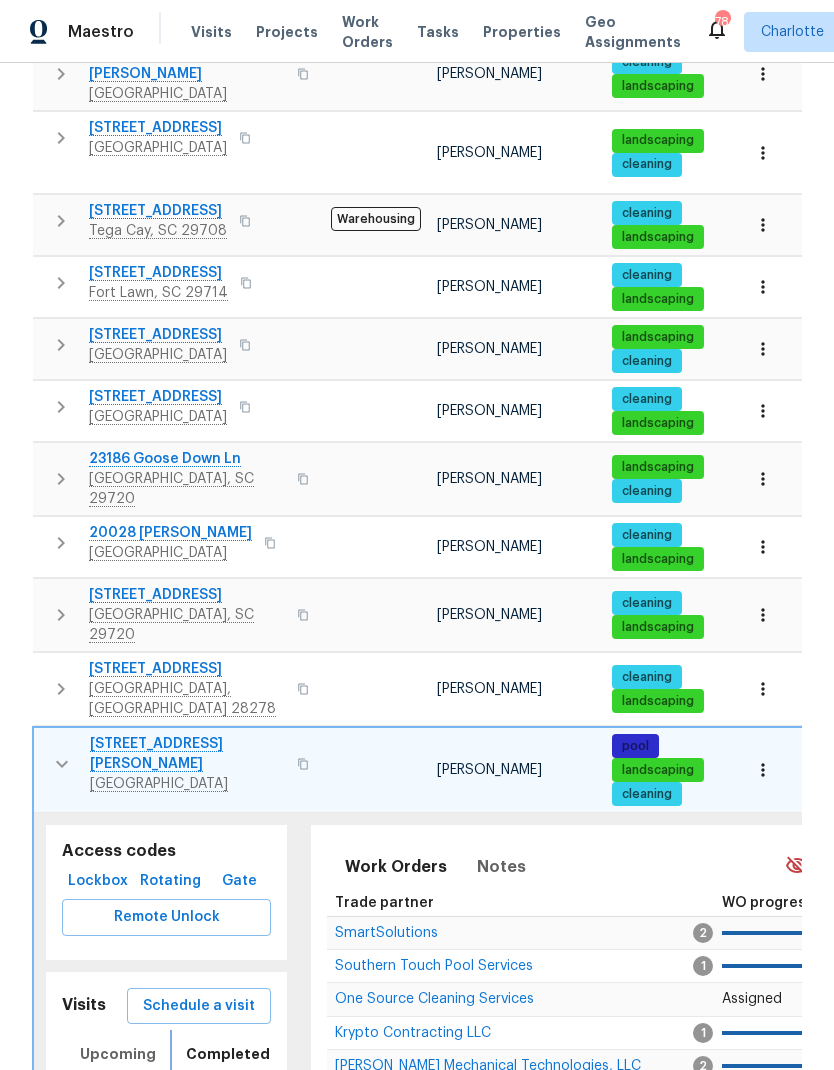 scroll, scrollTop: 733, scrollLeft: 0, axis: vertical 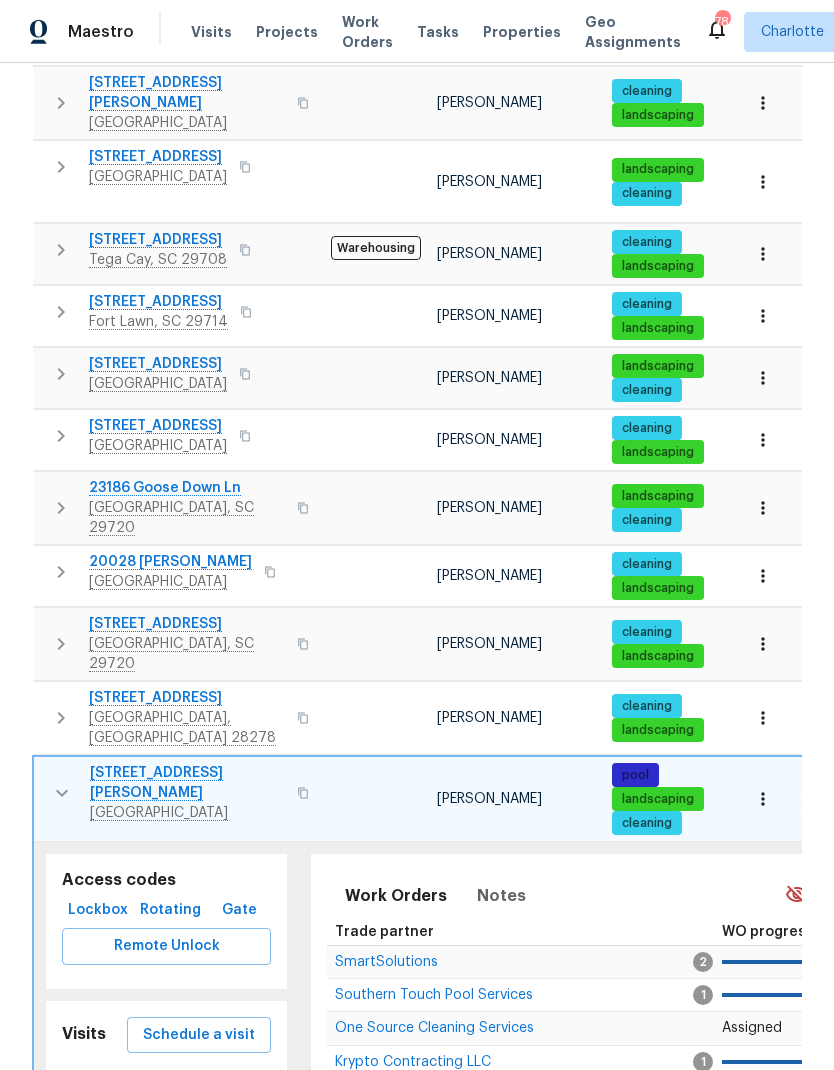 click 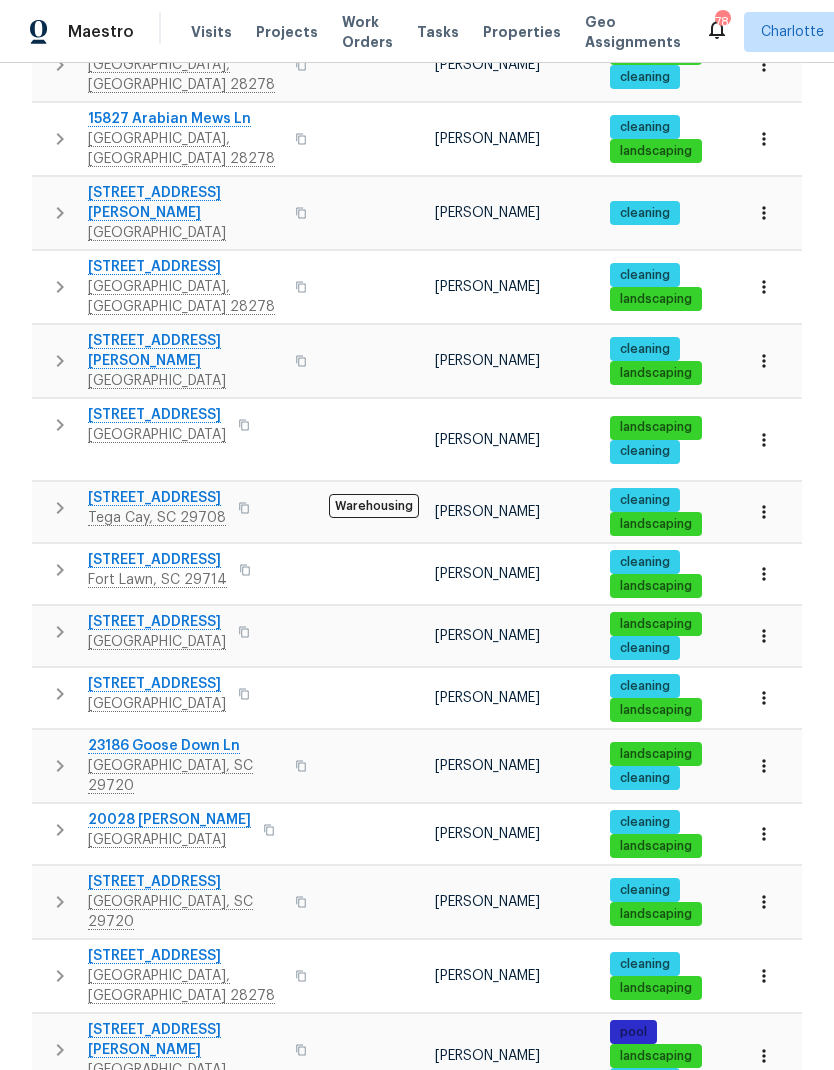 scroll, scrollTop: 474, scrollLeft: 0, axis: vertical 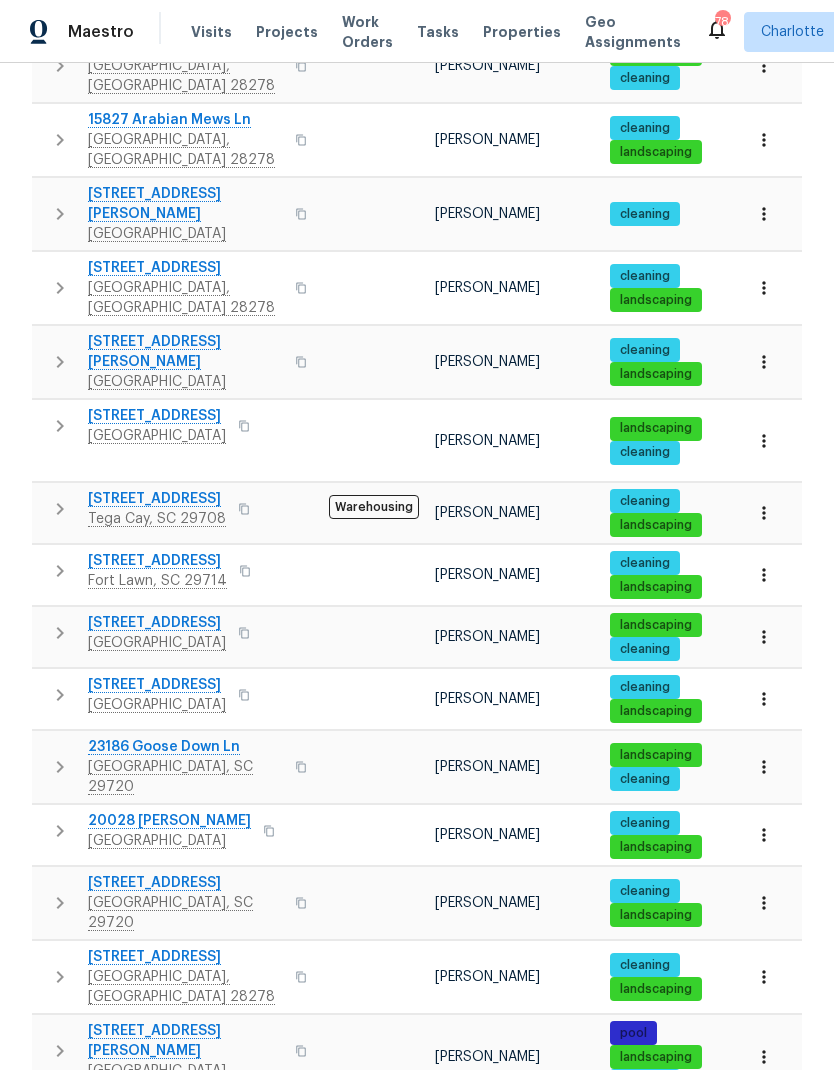 click on "1228 N Dobys Bridge Rd Fort Mill, SC 29715" at bounding box center (176, 695) 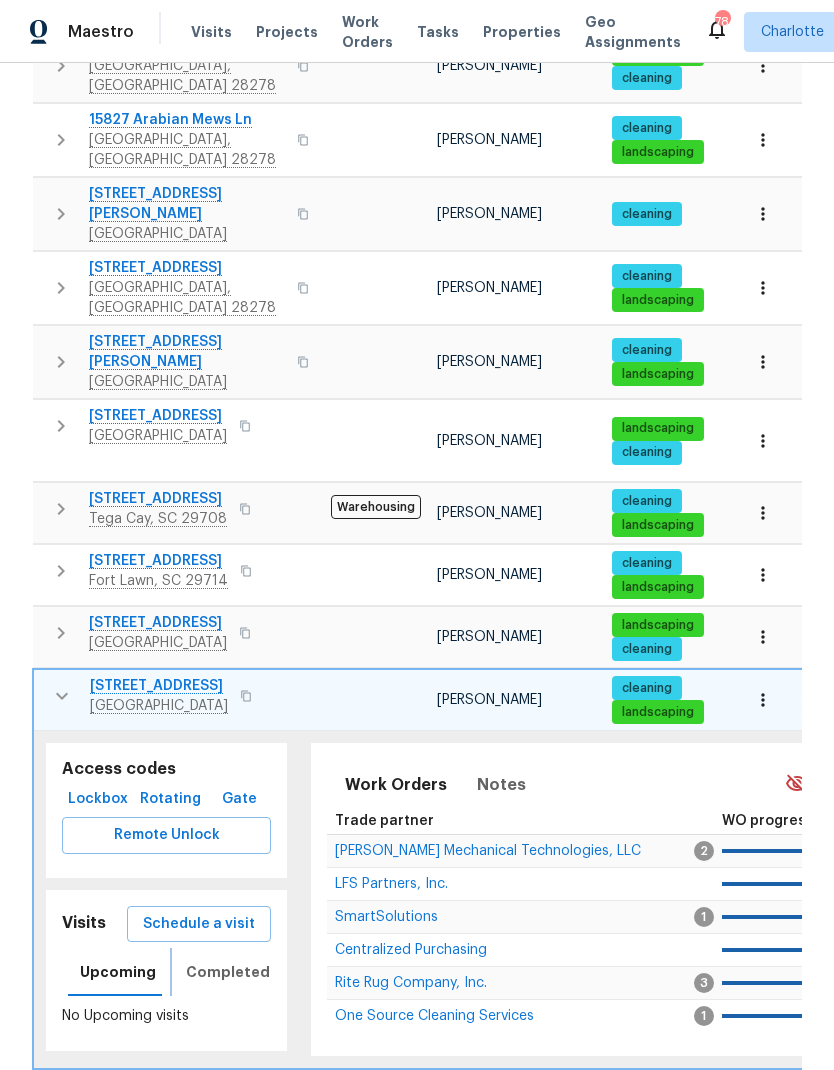 click on "Completed" at bounding box center [228, 972] 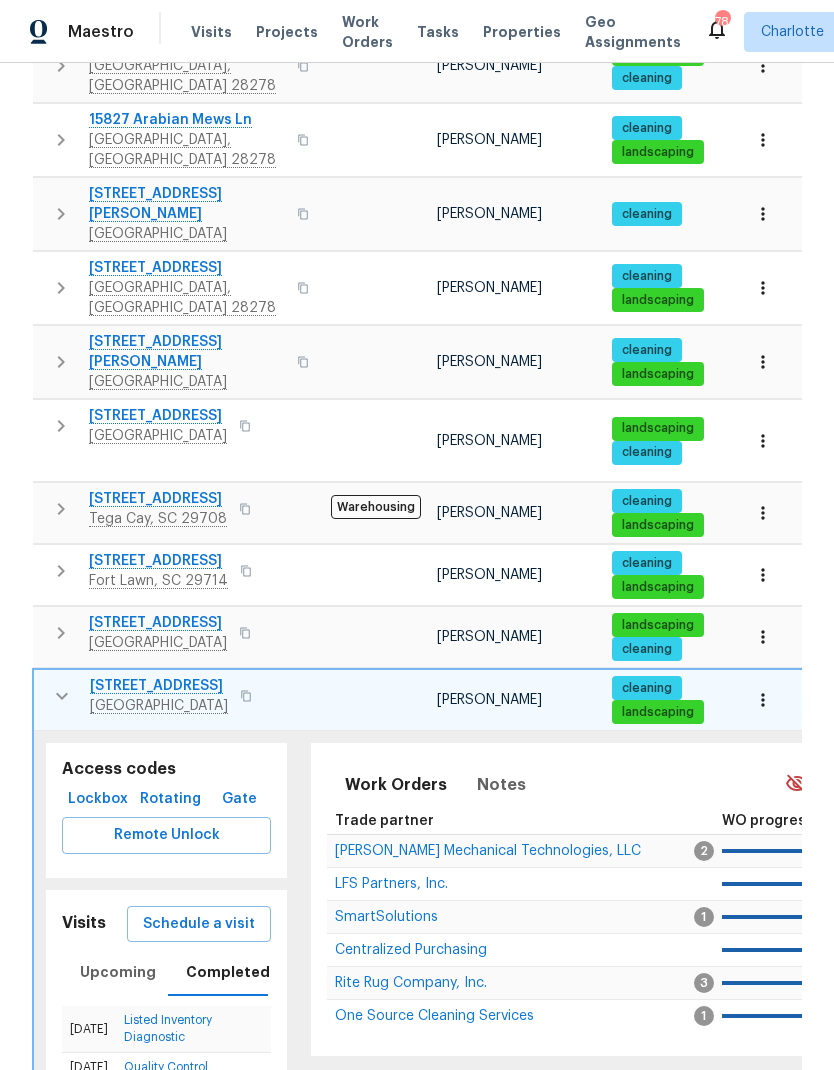 click 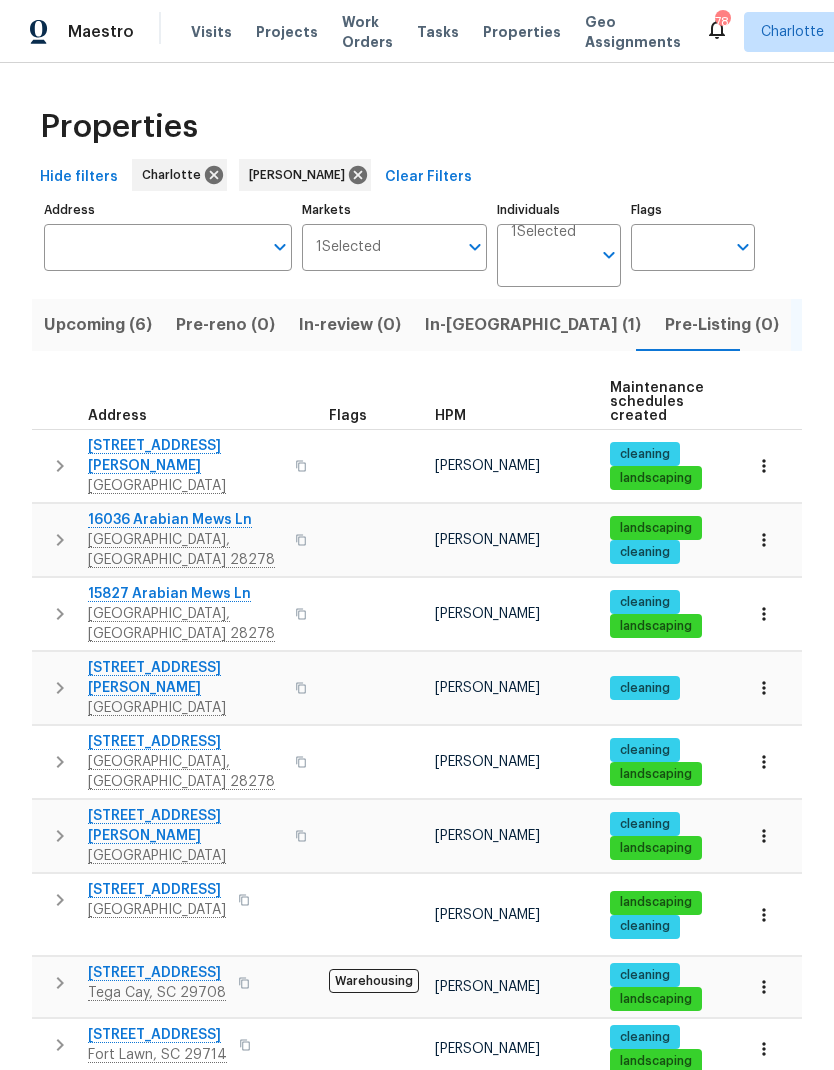 scroll, scrollTop: 0, scrollLeft: 0, axis: both 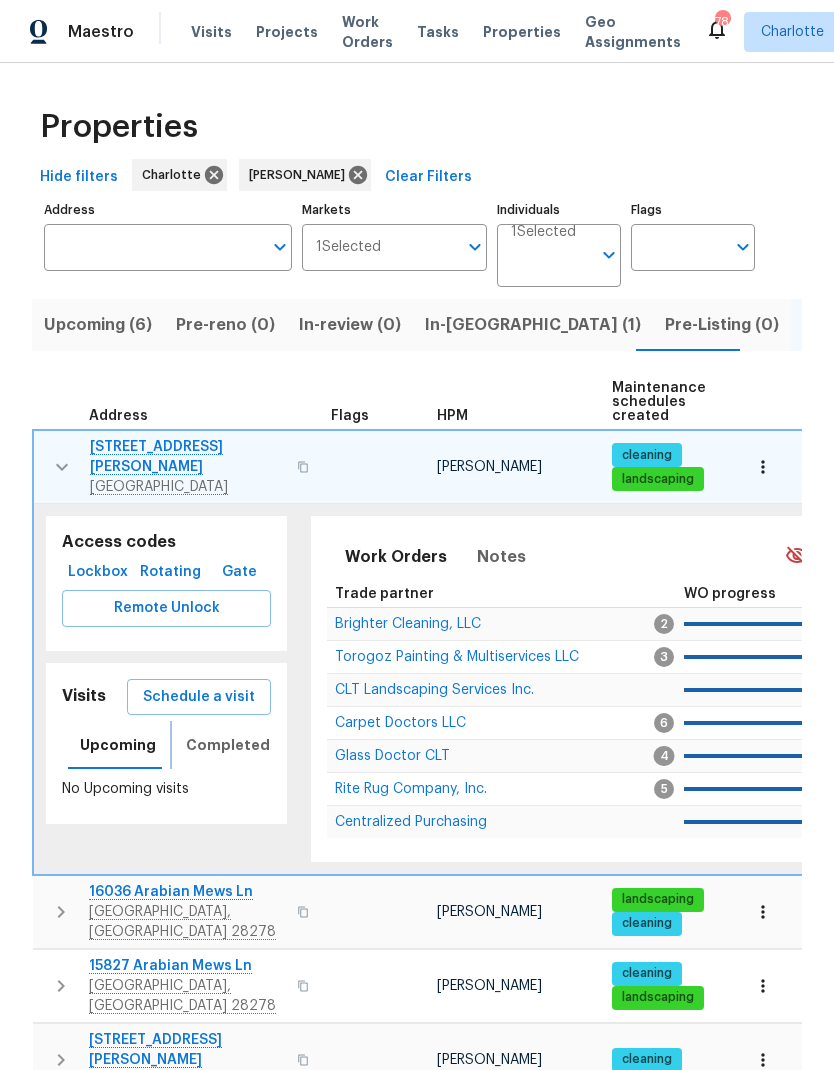 click on "Completed" at bounding box center [228, 745] 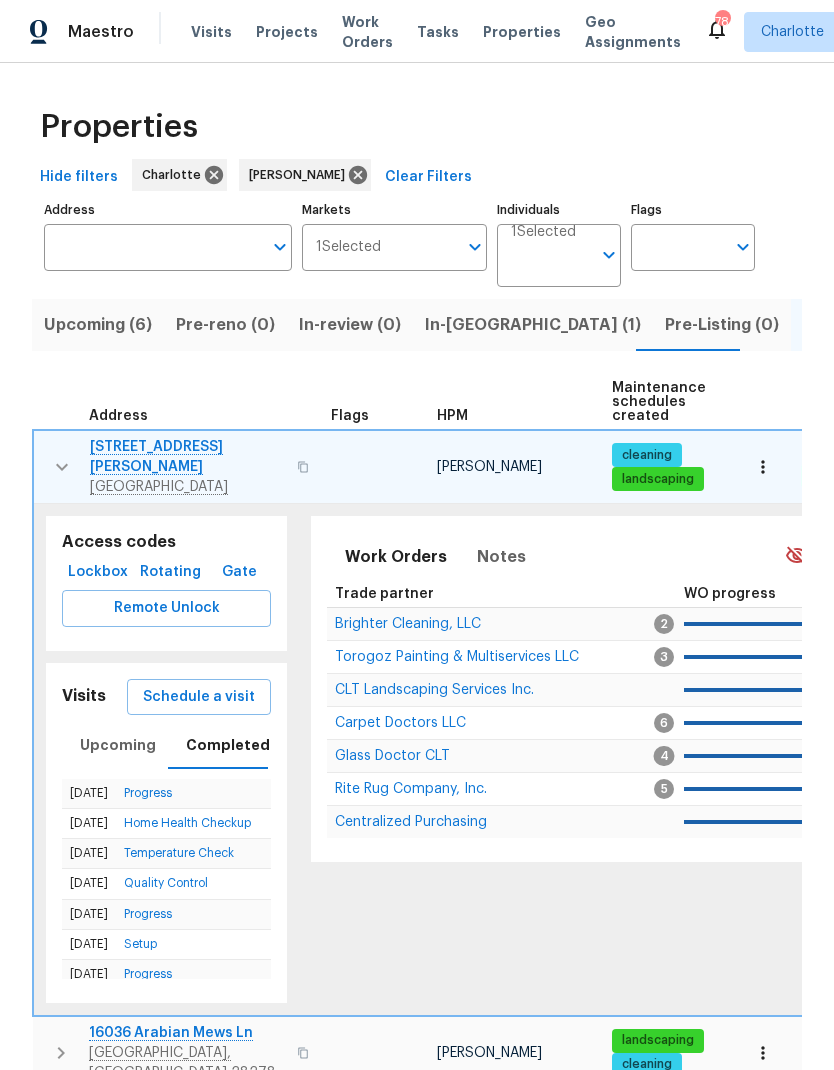 click 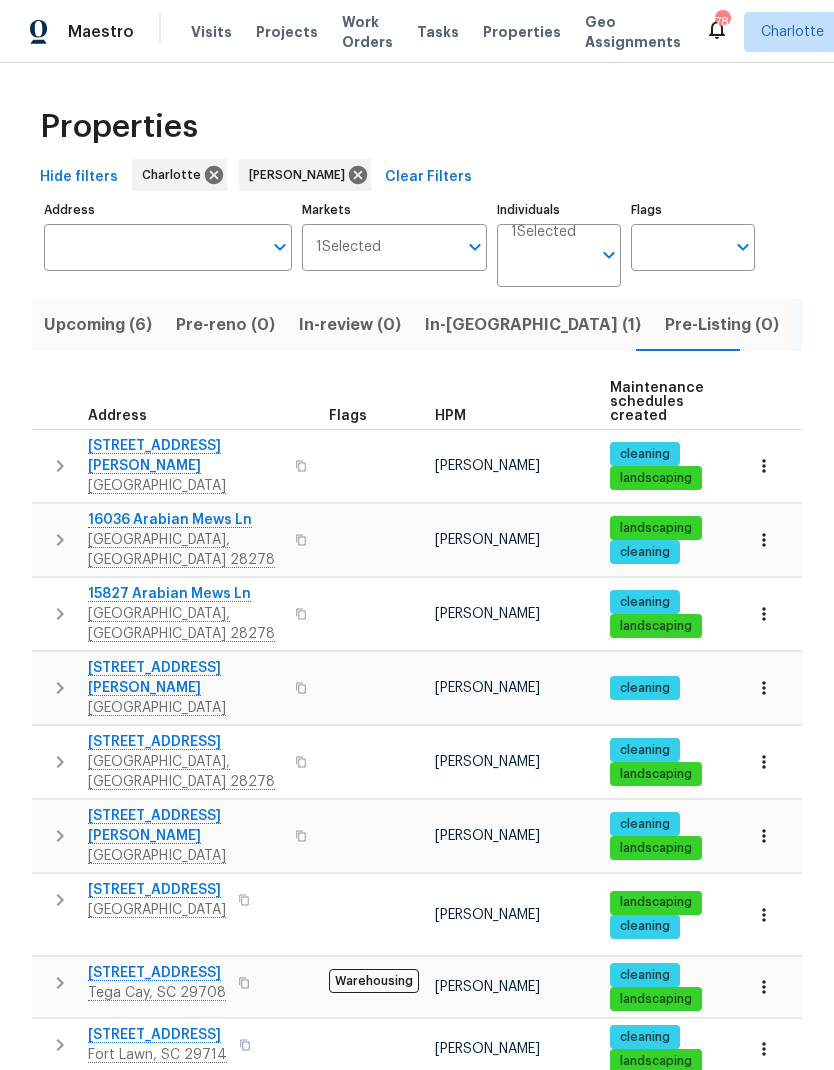 scroll, scrollTop: 0, scrollLeft: 0, axis: both 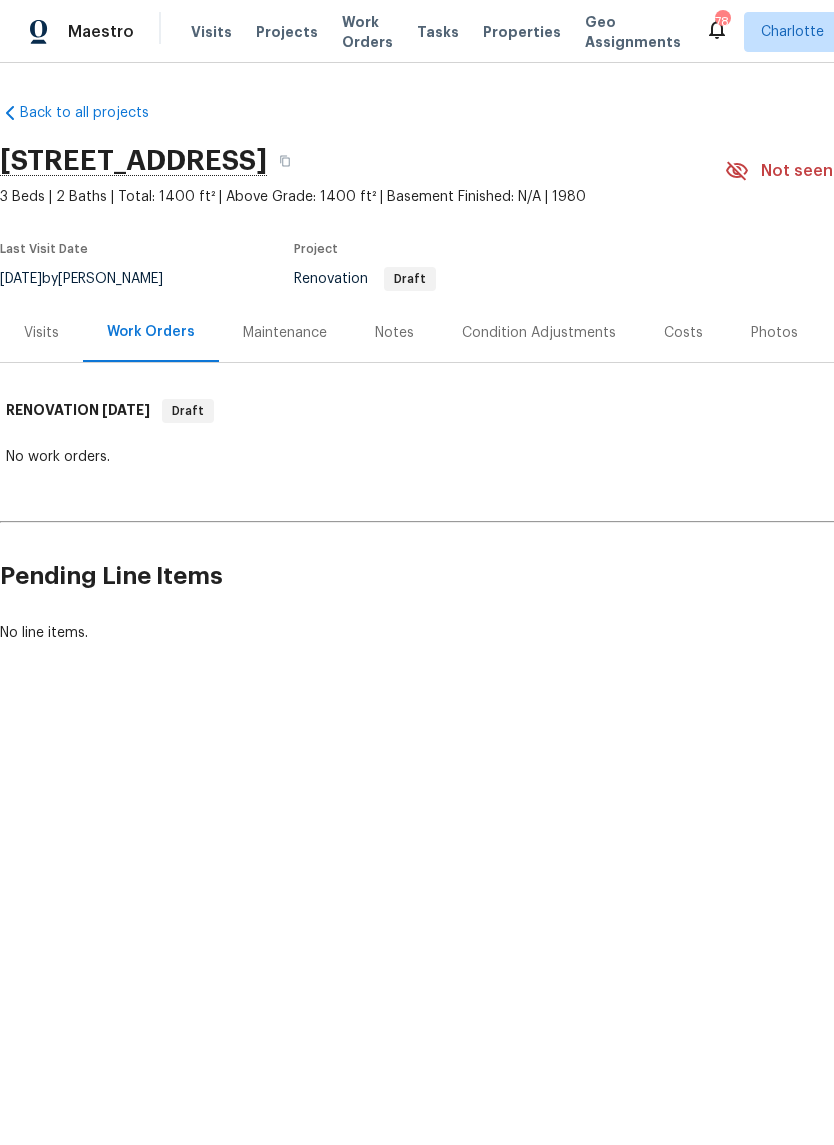 click on "Costs" at bounding box center (683, 333) 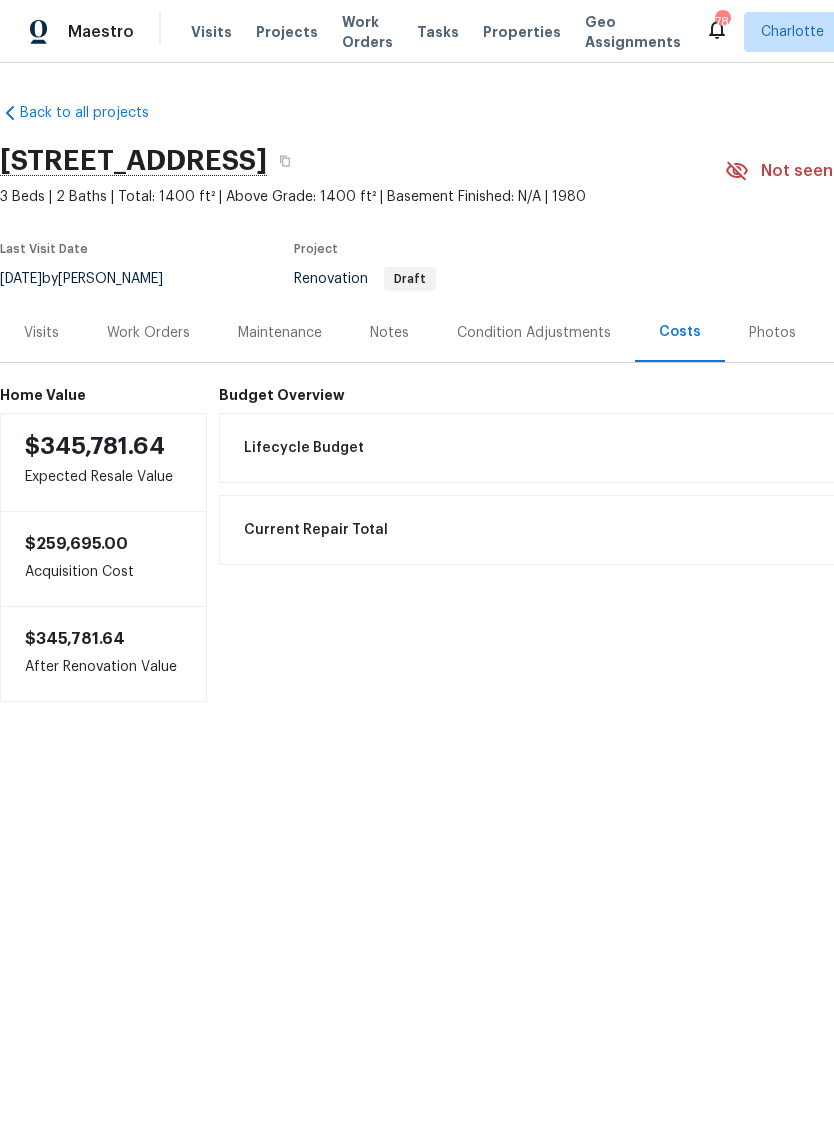 scroll, scrollTop: 0, scrollLeft: 0, axis: both 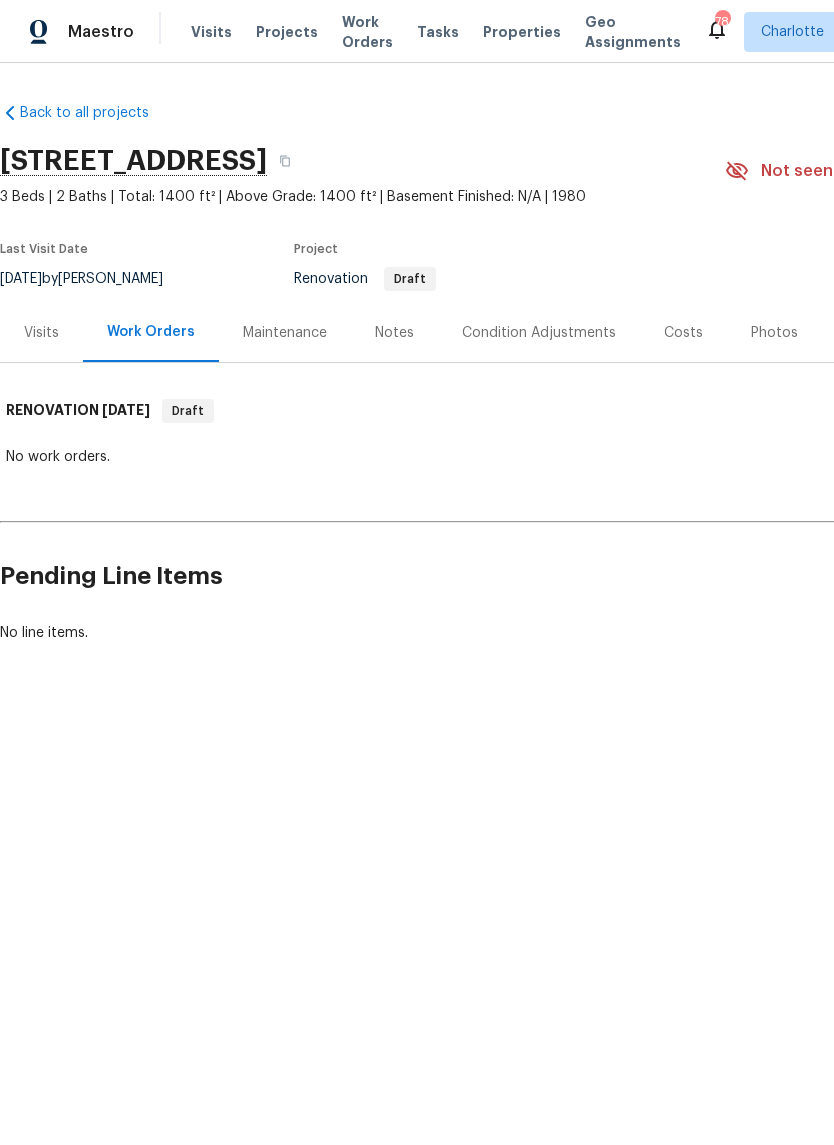 click on "Notes" at bounding box center [394, 333] 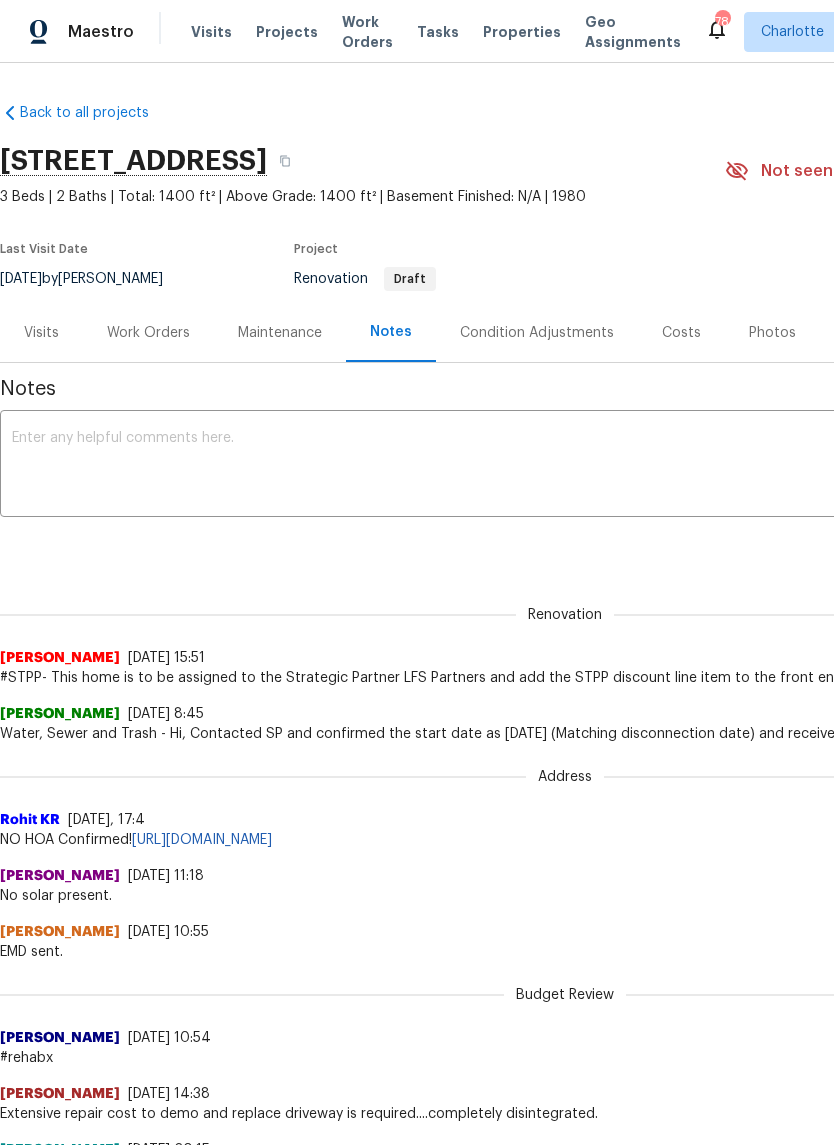 scroll, scrollTop: 0, scrollLeft: 0, axis: both 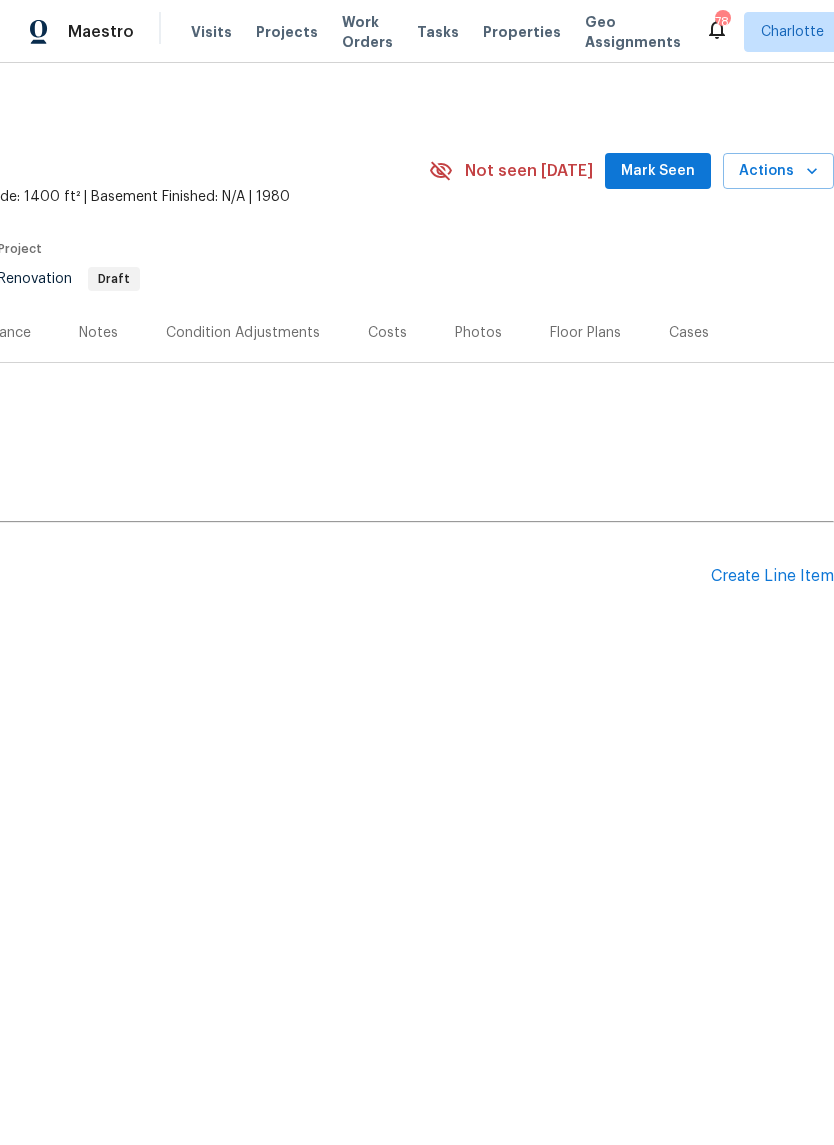 click on "Mark Seen" at bounding box center (658, 171) 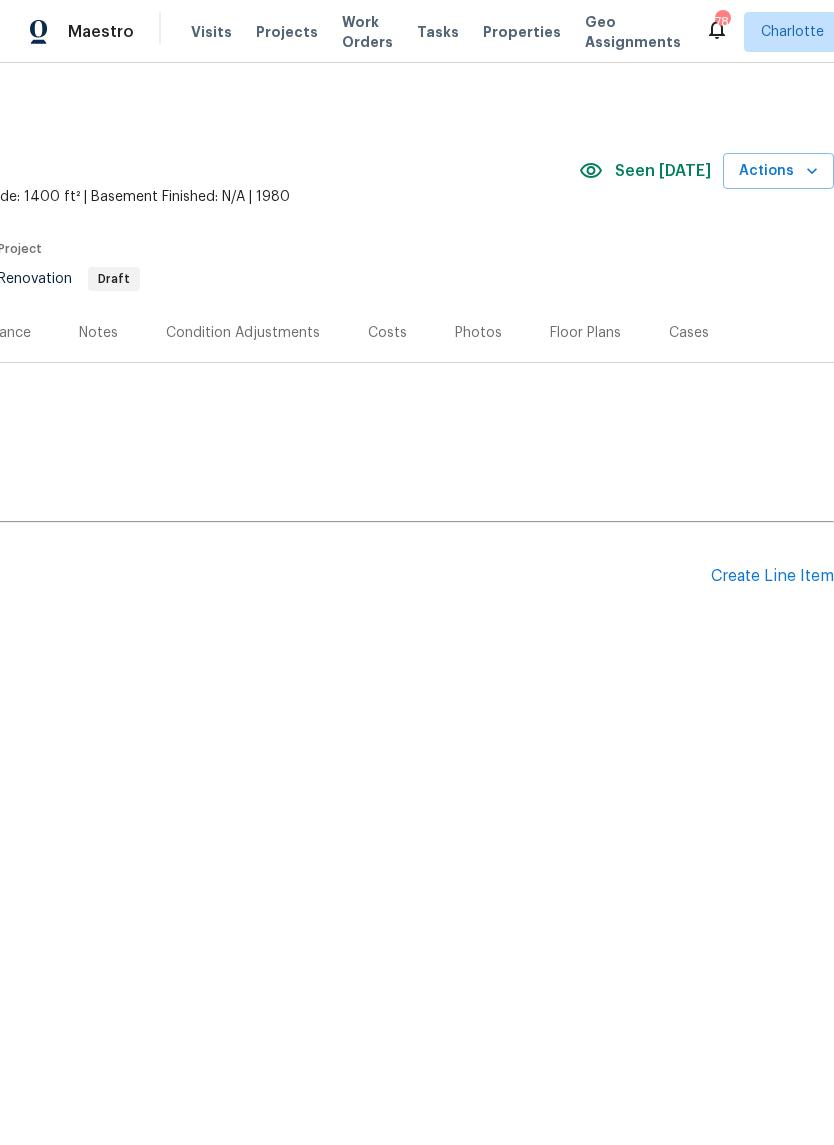 click on "Create Line Item" at bounding box center [772, 576] 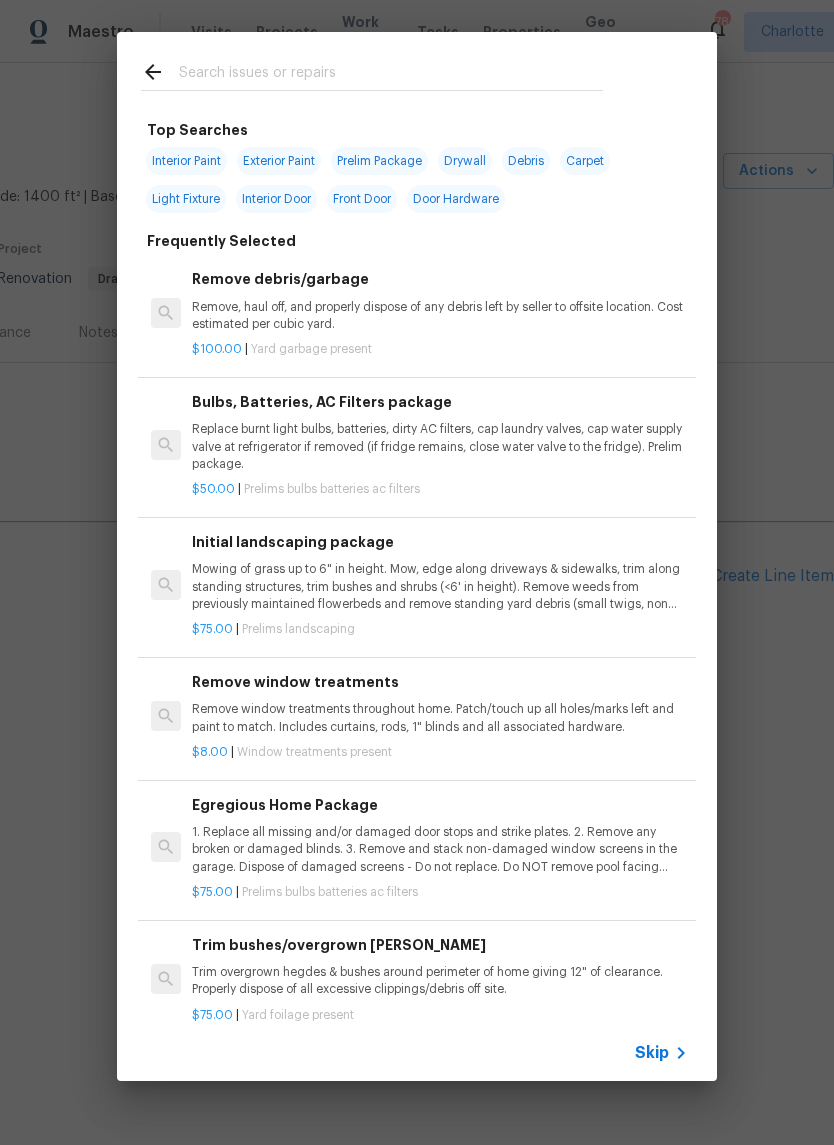 click at bounding box center [391, 75] 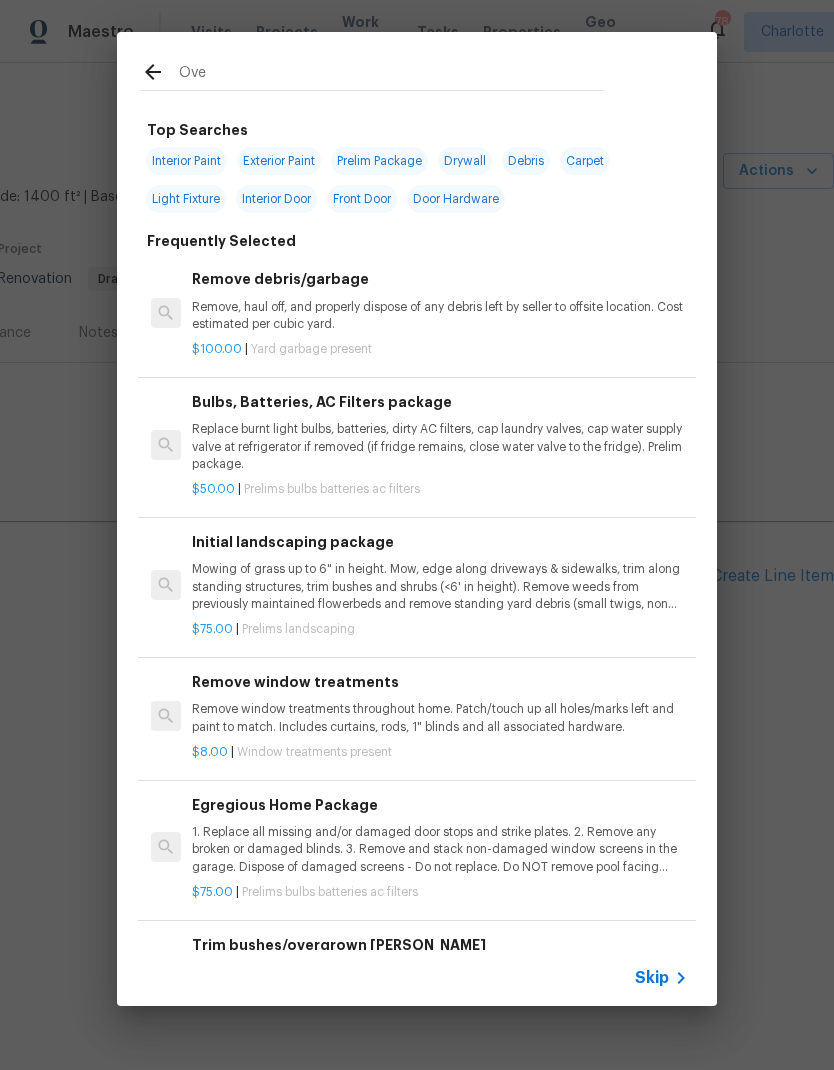 type on "Over" 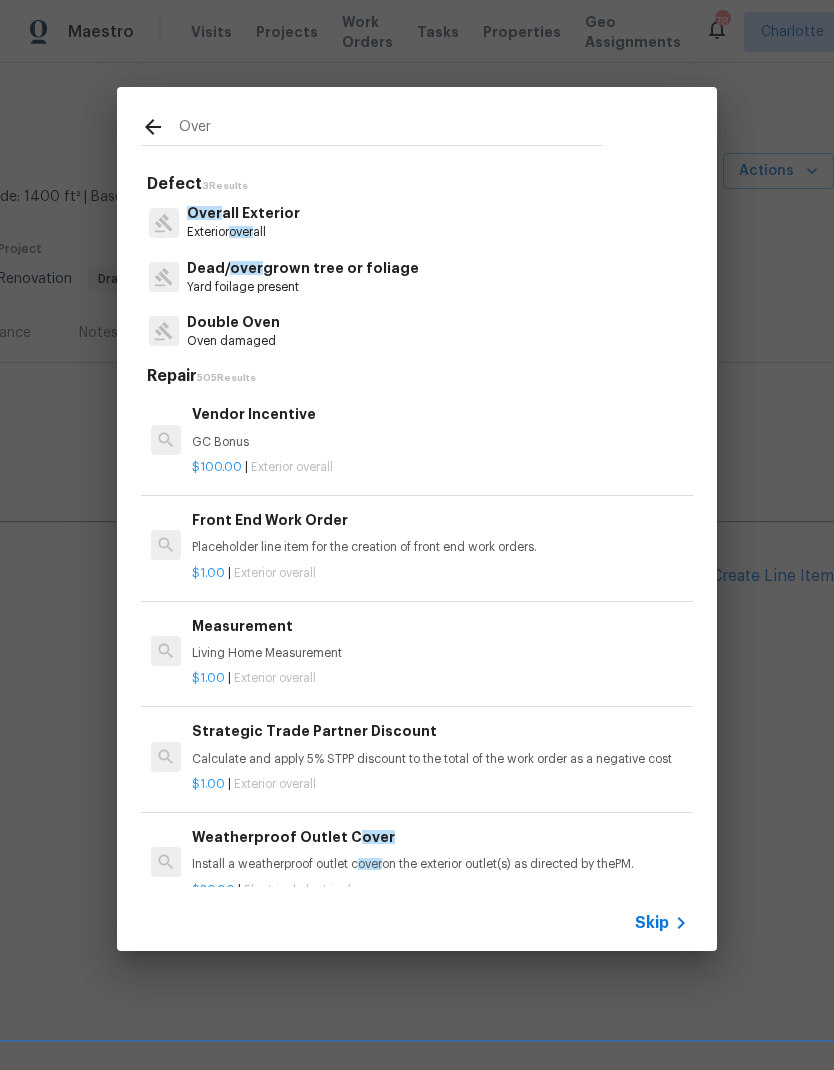 click on "Placeholder line item for the creation of front end work orders." at bounding box center (440, 547) 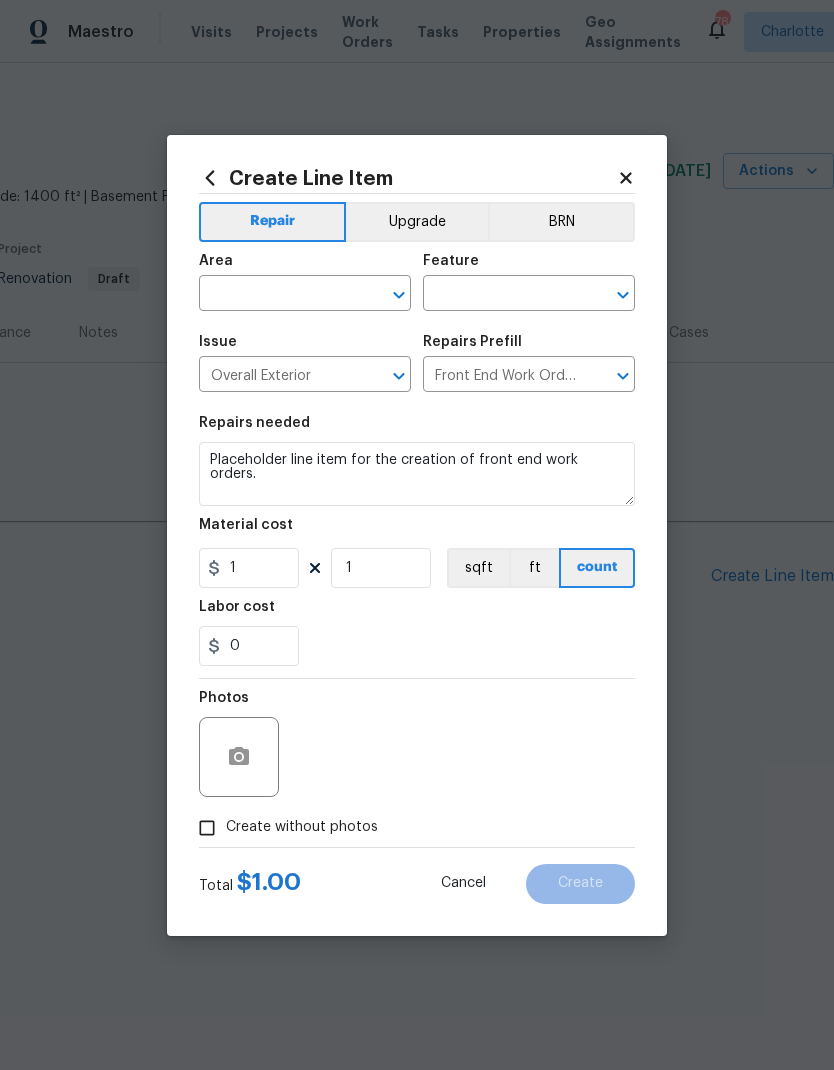 click at bounding box center [277, 295] 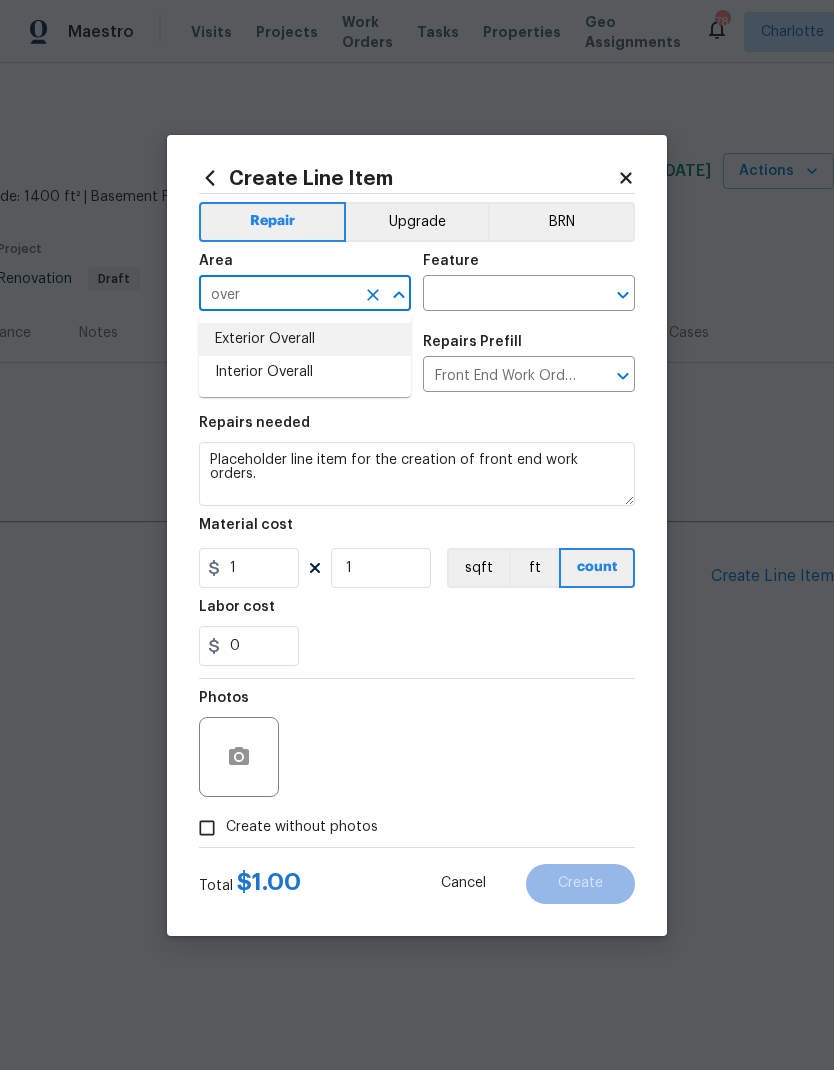 click on "Exterior Overall" at bounding box center [305, 339] 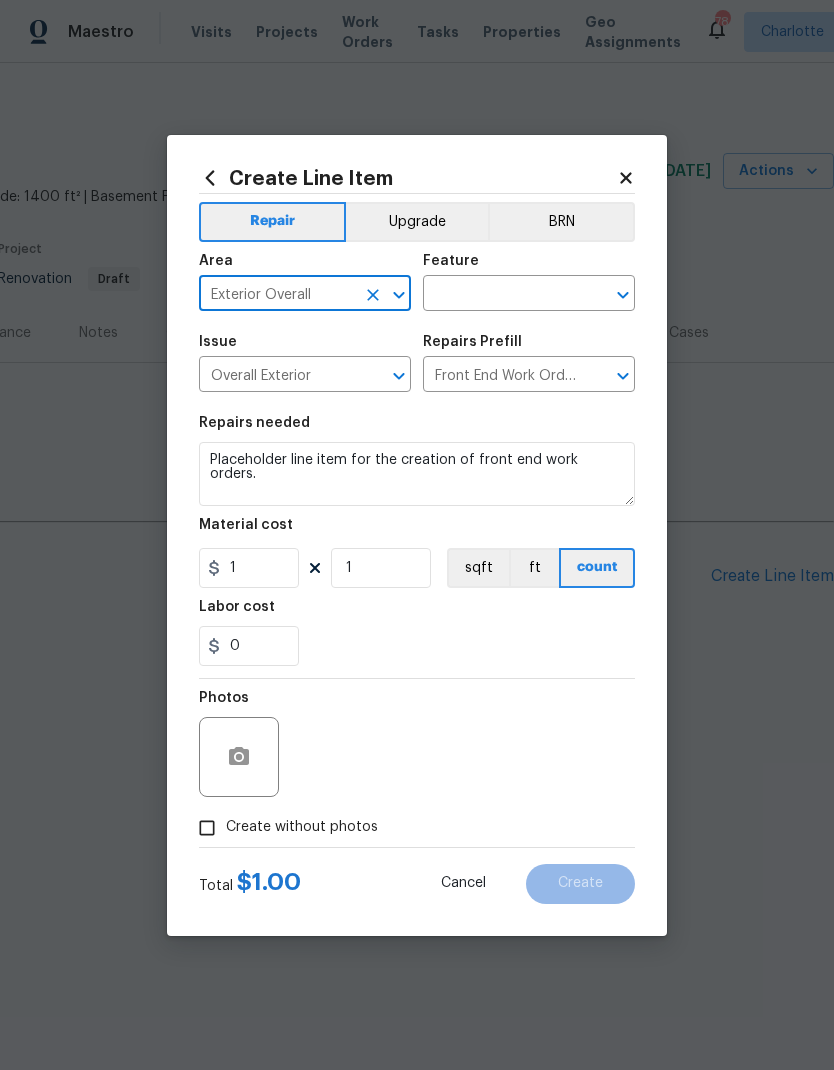 click at bounding box center [501, 295] 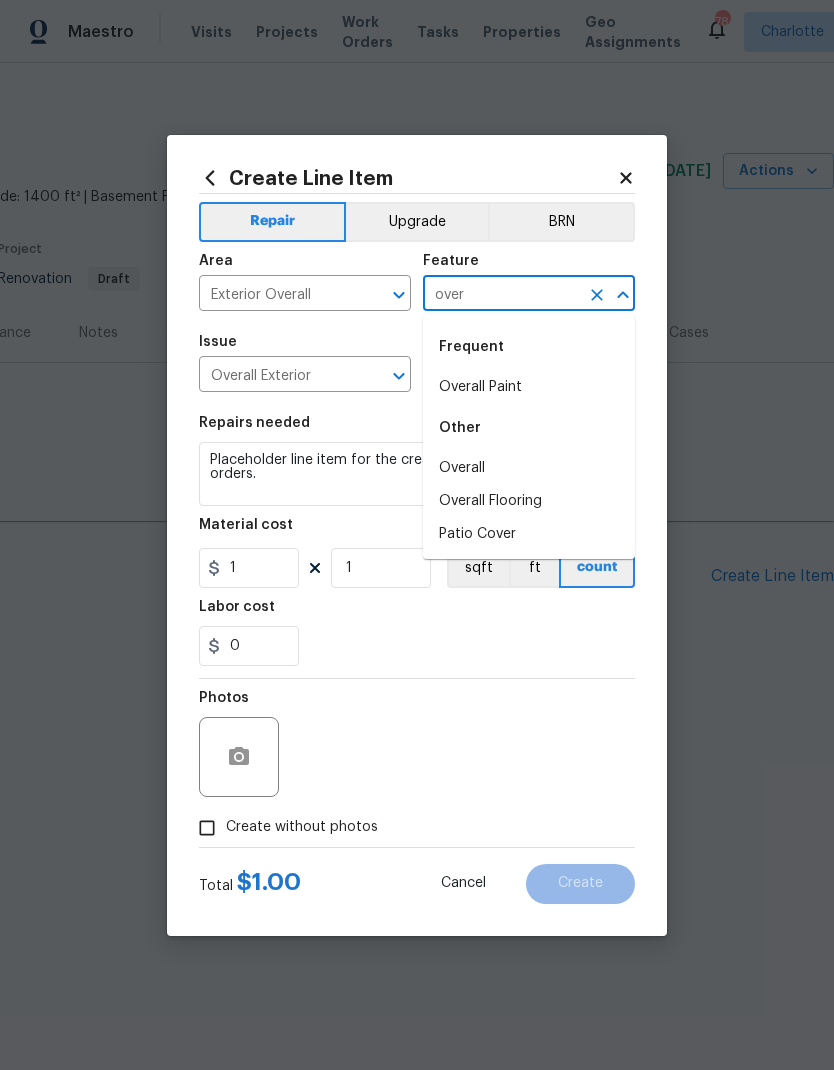 click on "Overall" at bounding box center (529, 468) 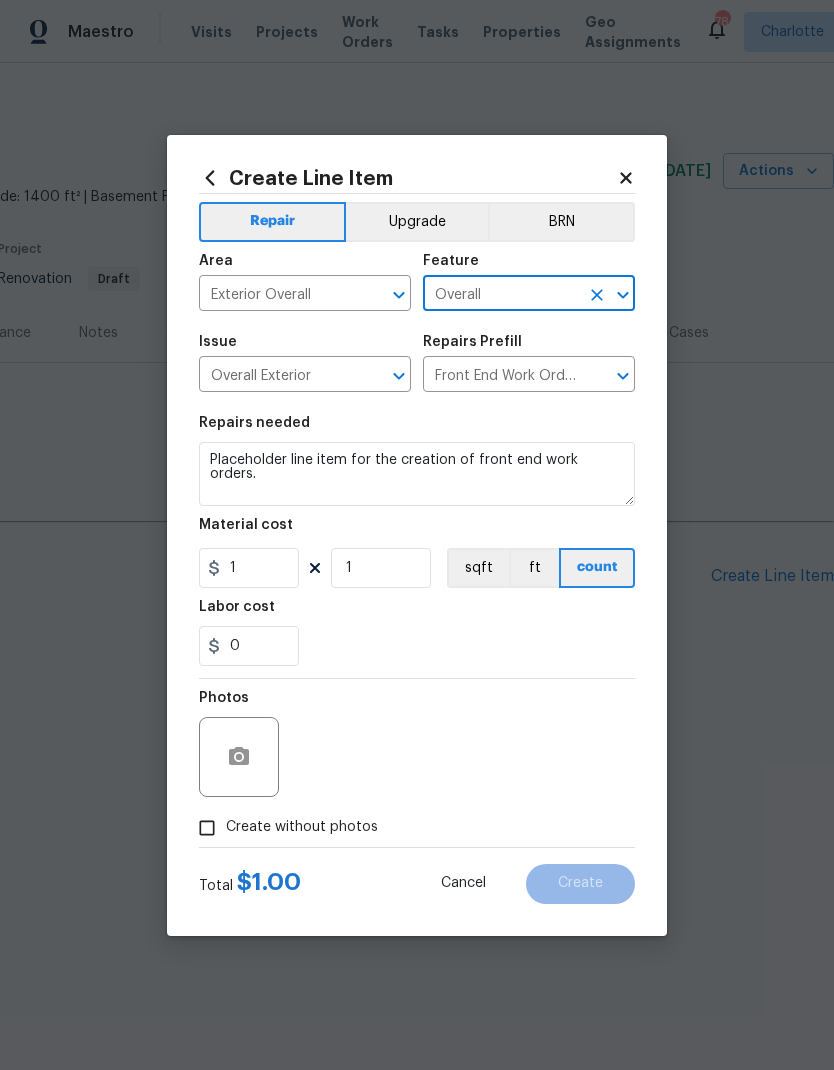 click on "0" at bounding box center [417, 646] 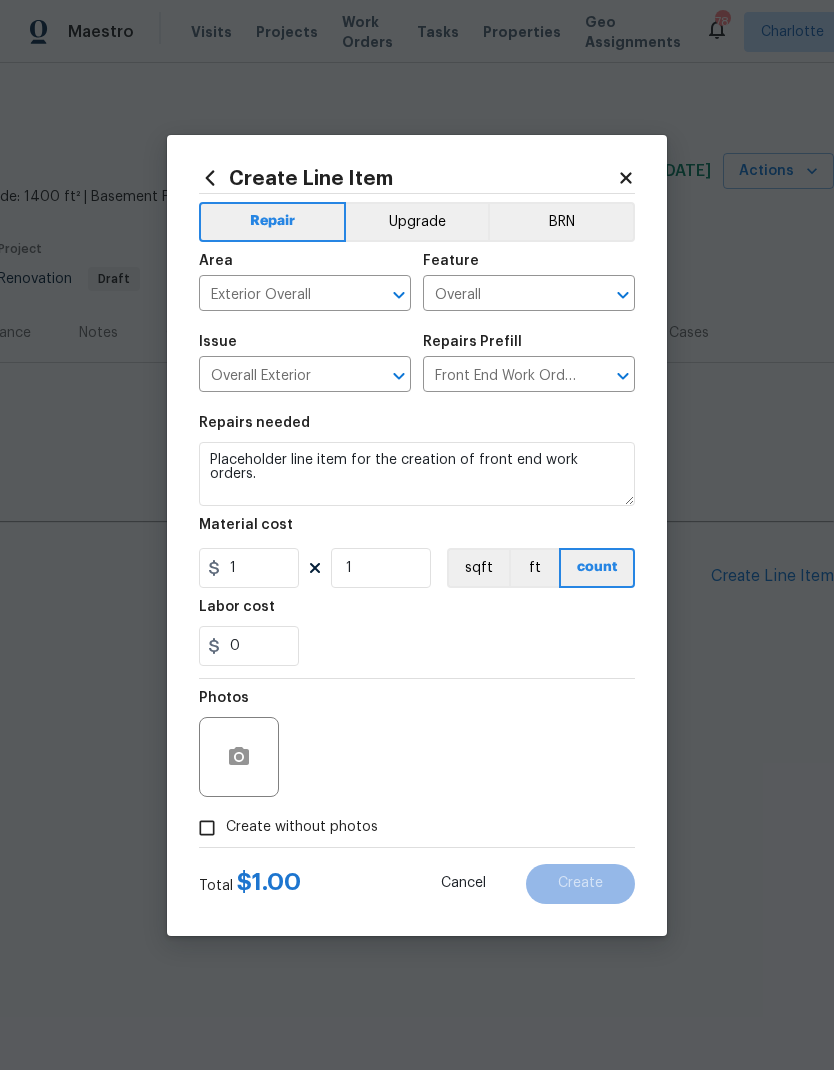 click on "Create Line Item Repair Upgrade BRN Area Exterior Overall ​ Feature Overall ​ Issue Overall Exterior ​ Repairs Prefill Front End Work Order $1.00 ​ Repairs needed Placeholder line item for the creation of front end work orders.  Material cost 1 1 sqft ft count Labor cost 0 Photos Create without photos Total   $ 1.00 Cancel Create" at bounding box center (417, 535) 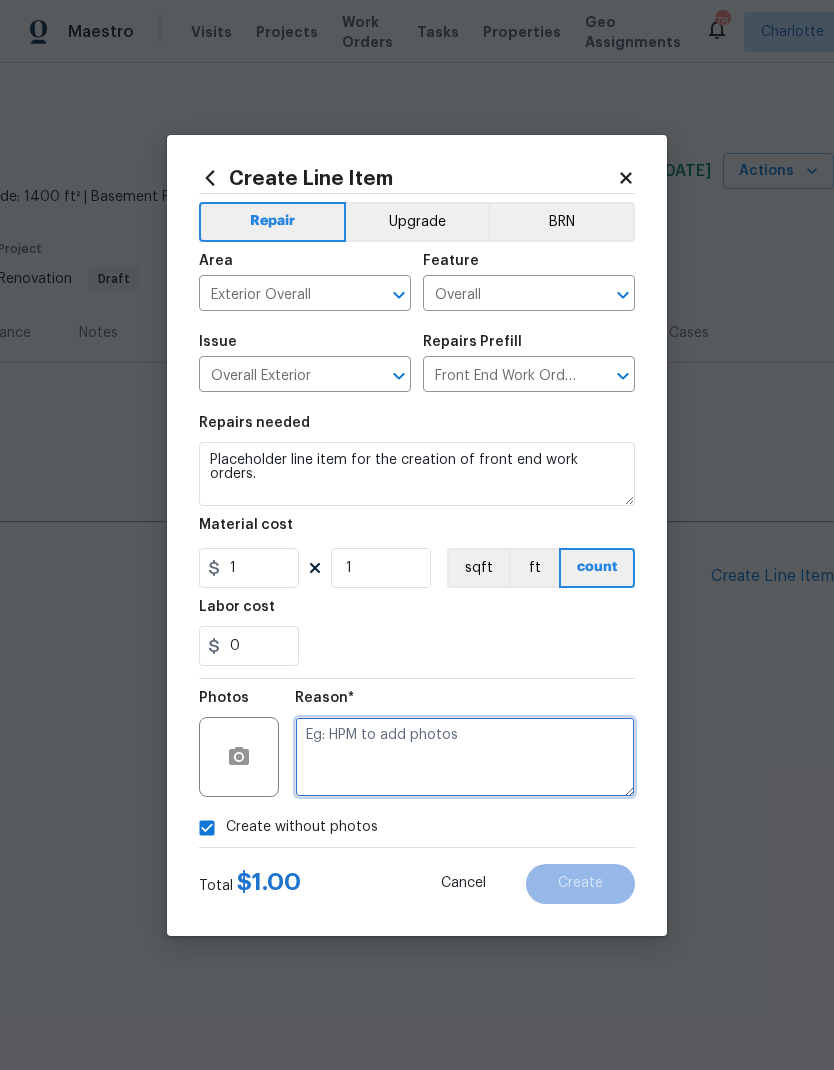 click at bounding box center [465, 757] 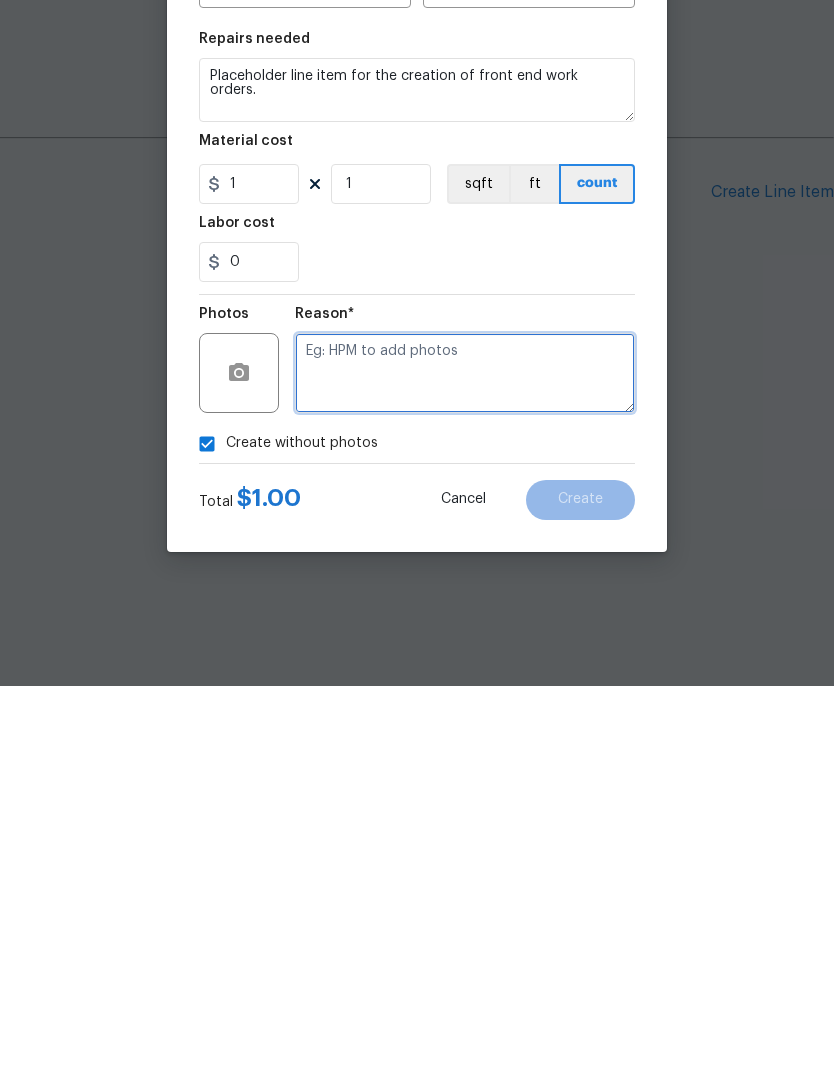 click at bounding box center [465, 757] 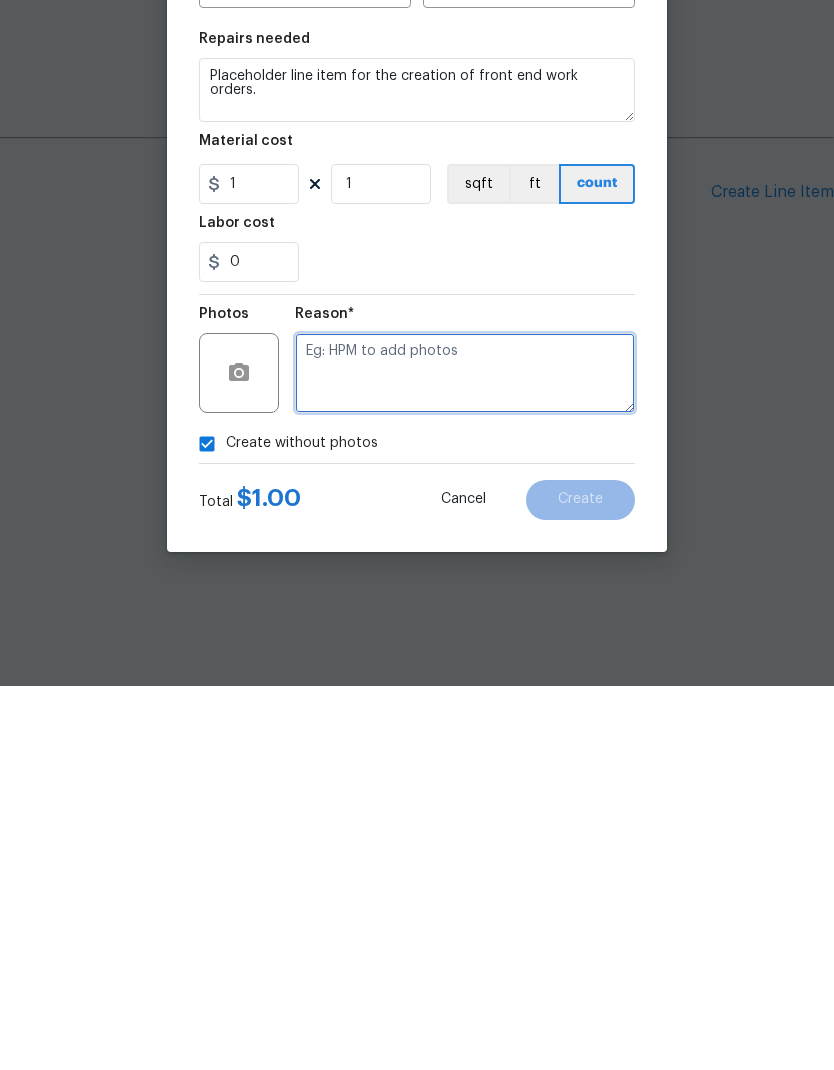 paste on "FEWO" 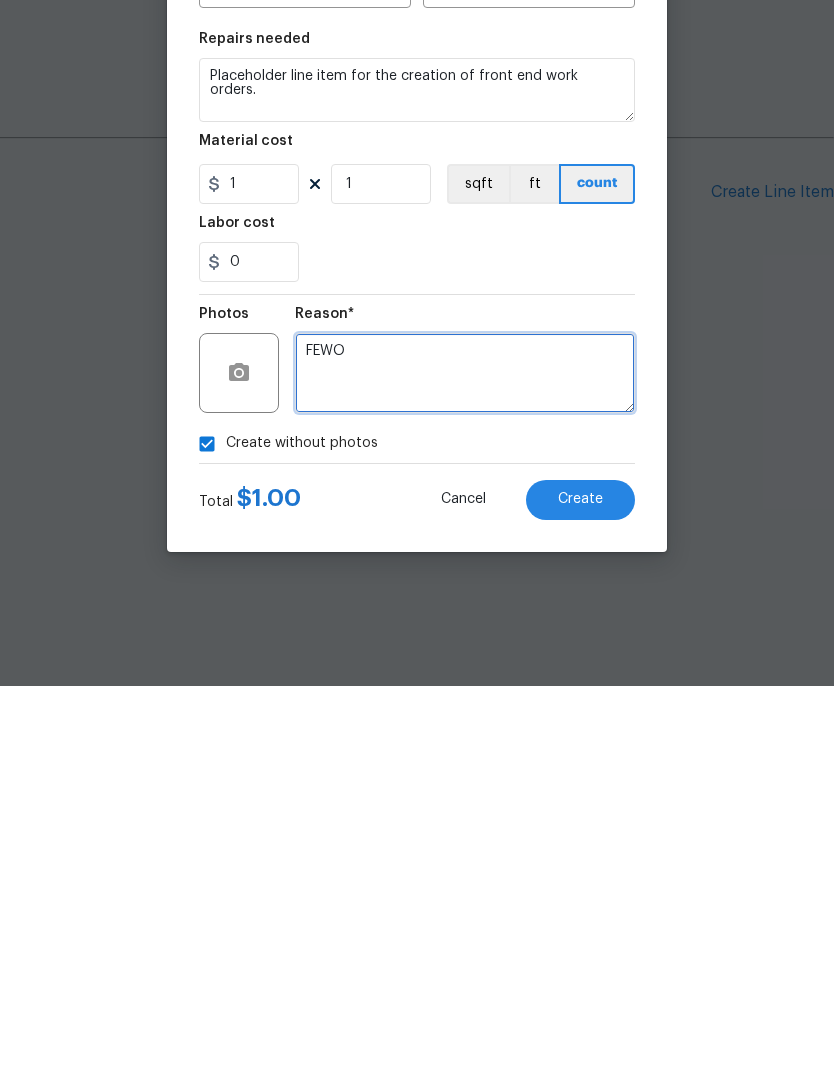 type on "FEWO" 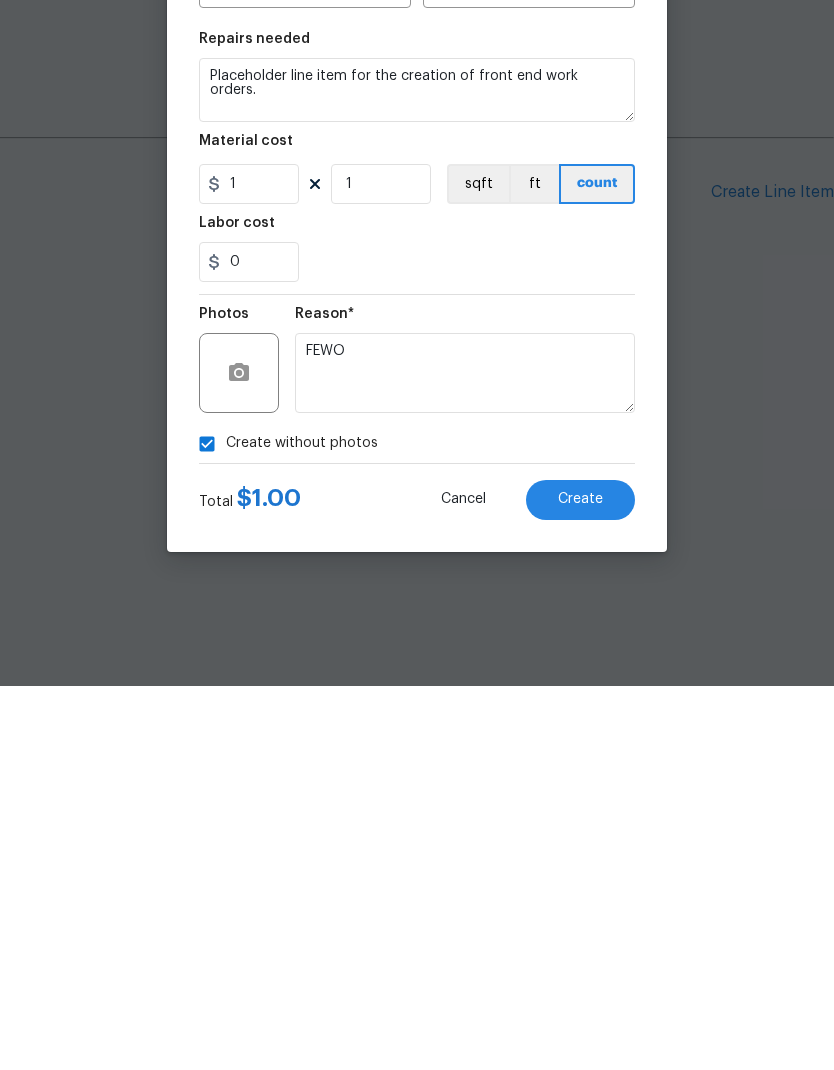 click on "Create" at bounding box center [580, 884] 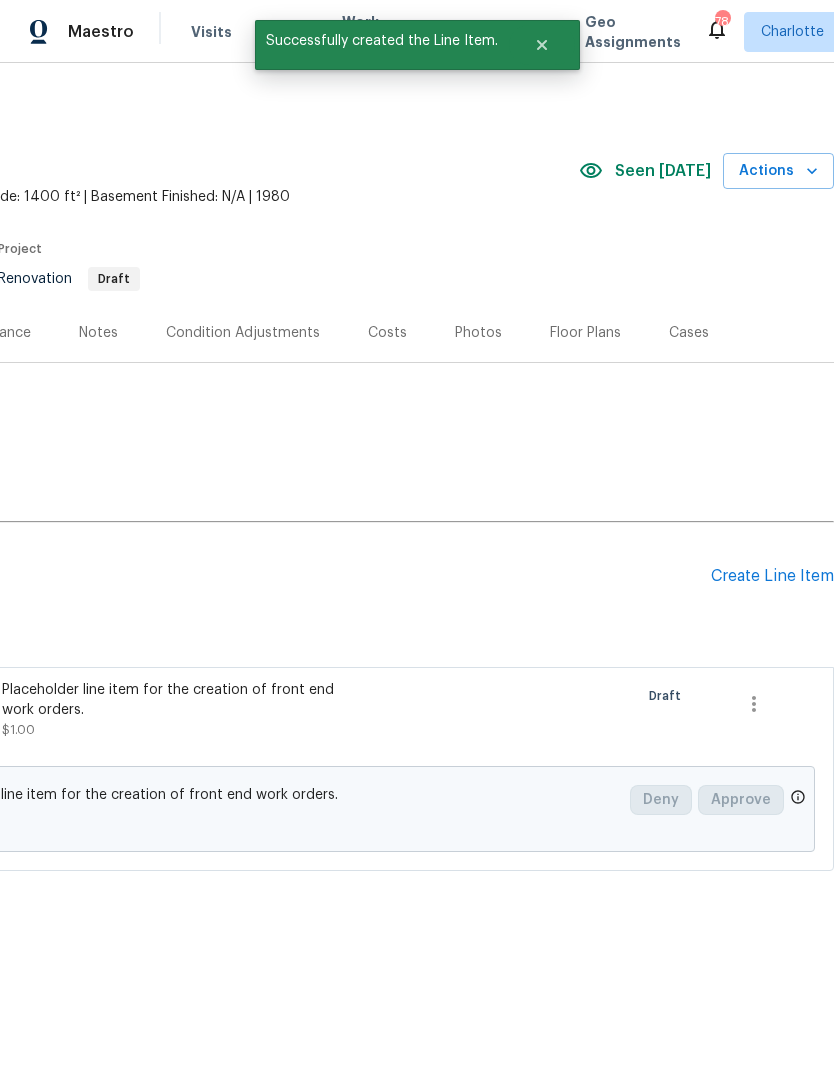 click on "Create Line Item" at bounding box center (772, 576) 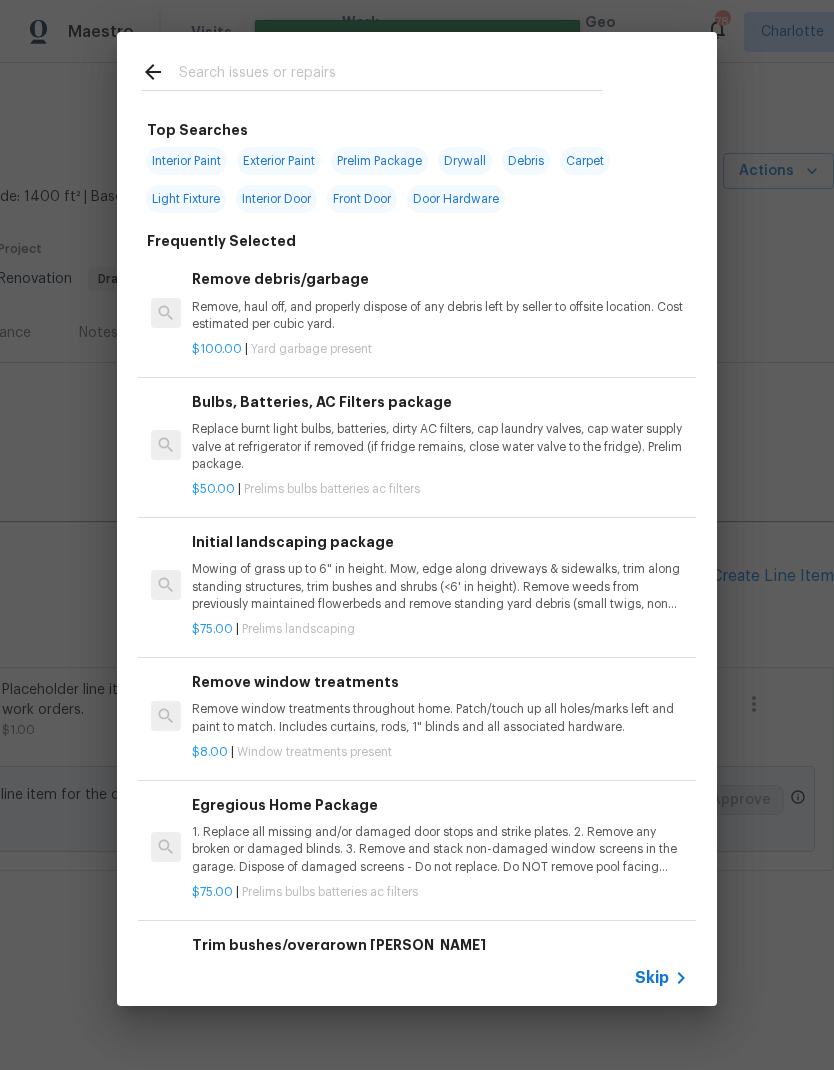 click at bounding box center [391, 75] 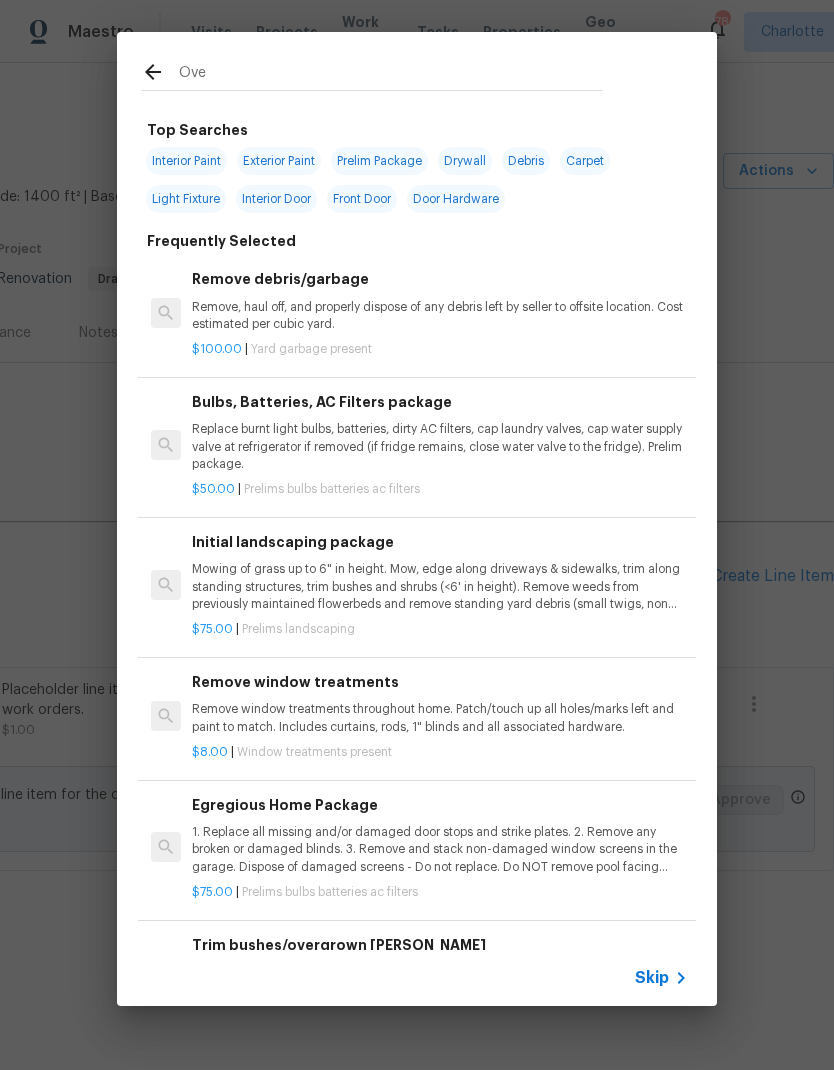 type on "Over" 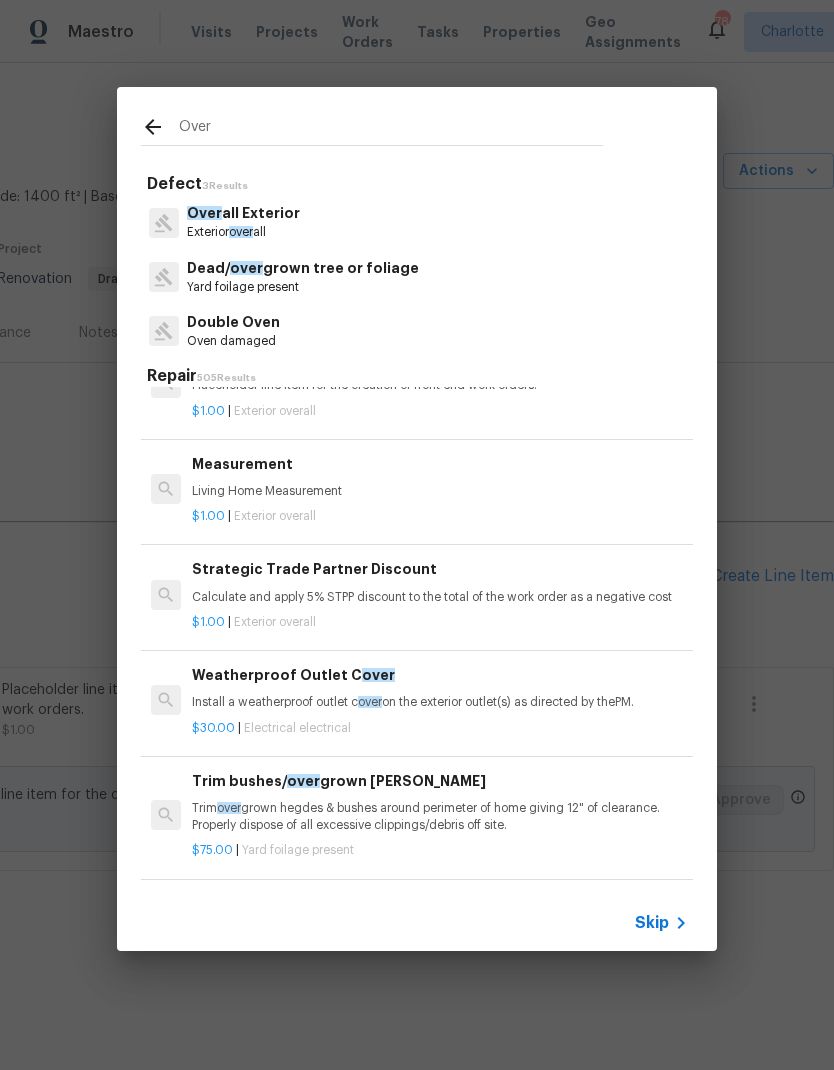 scroll, scrollTop: 162, scrollLeft: 0, axis: vertical 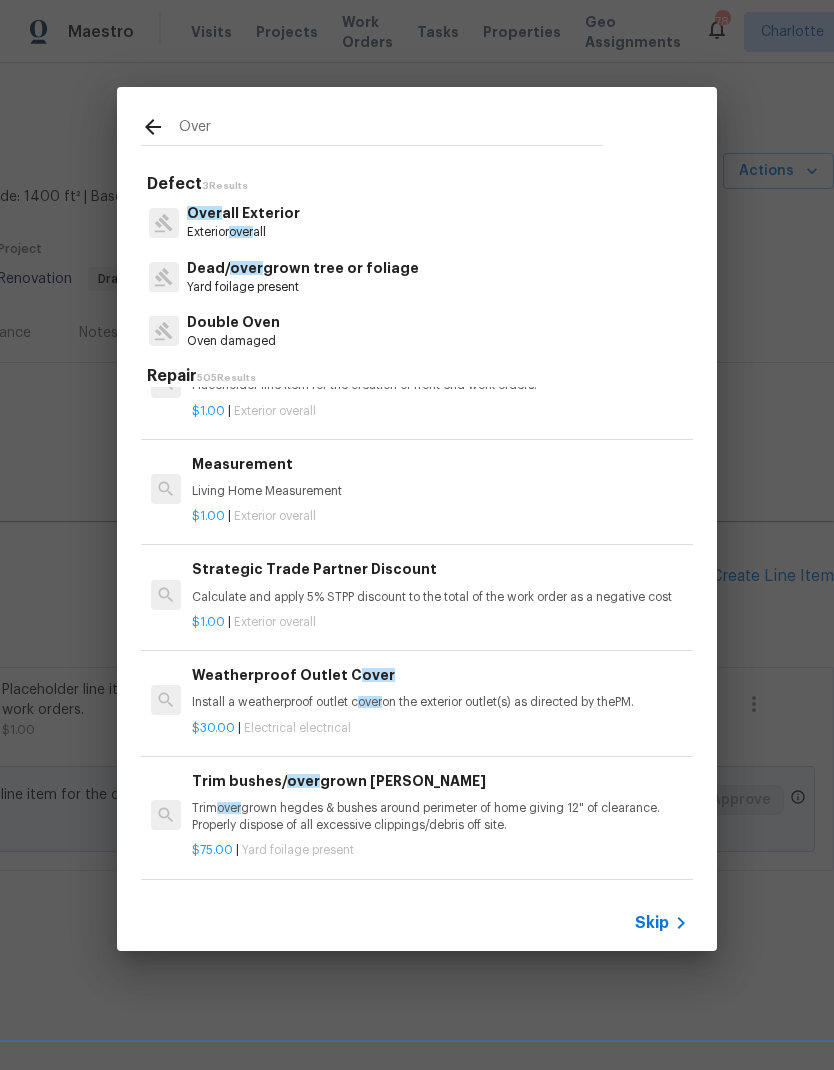 click on "Calculate and apply 5% STPP discount to the total of the work order as a negative cost" at bounding box center [440, 597] 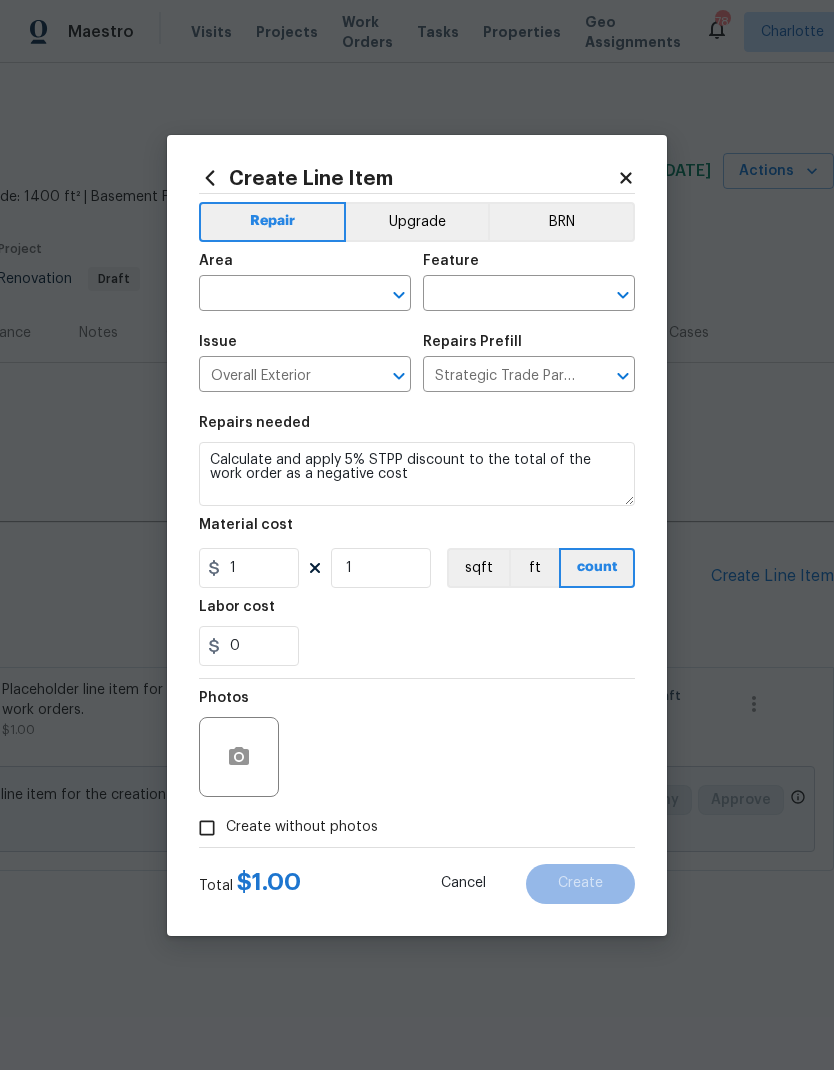 click at bounding box center (277, 295) 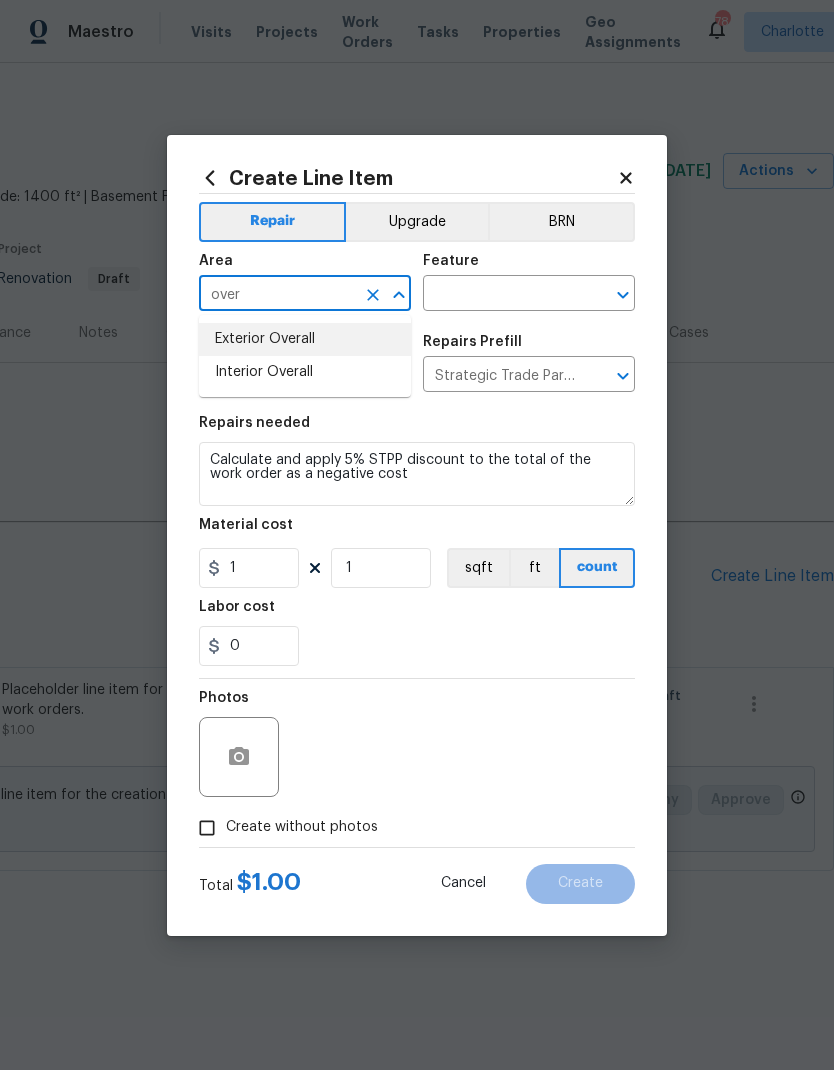 click on "Exterior Overall" at bounding box center [305, 339] 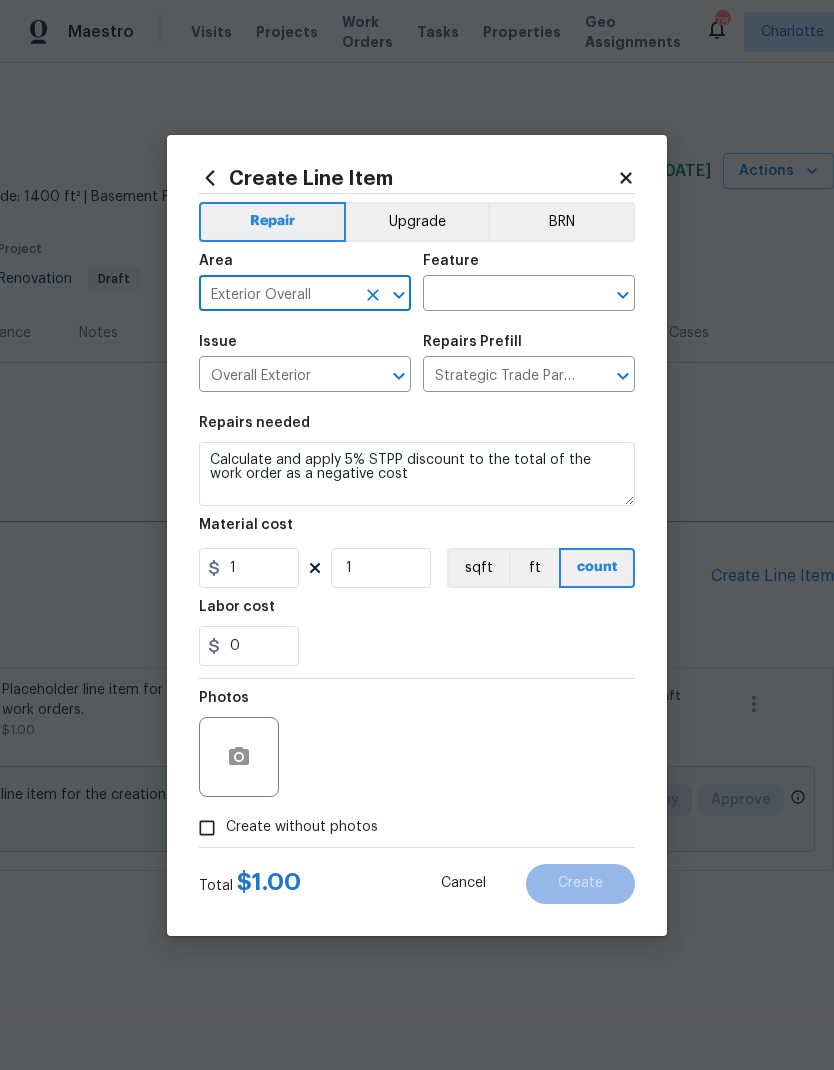 click at bounding box center (501, 295) 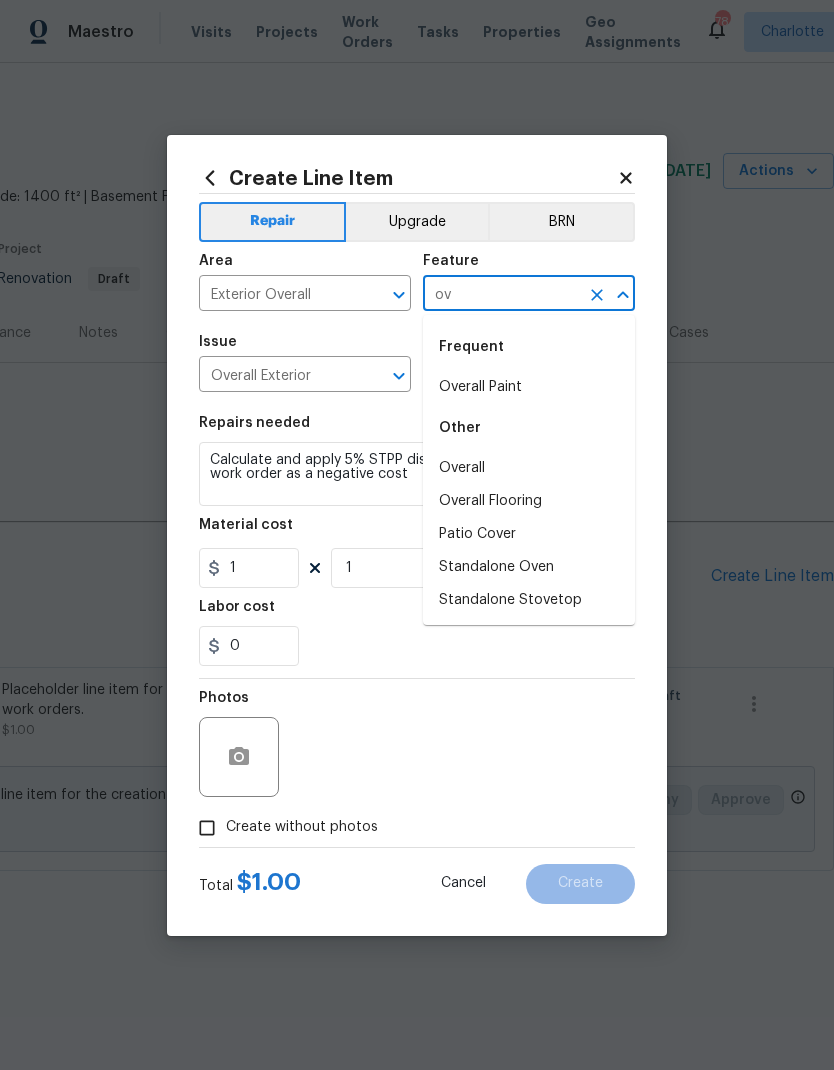 click on "Overall" at bounding box center (529, 468) 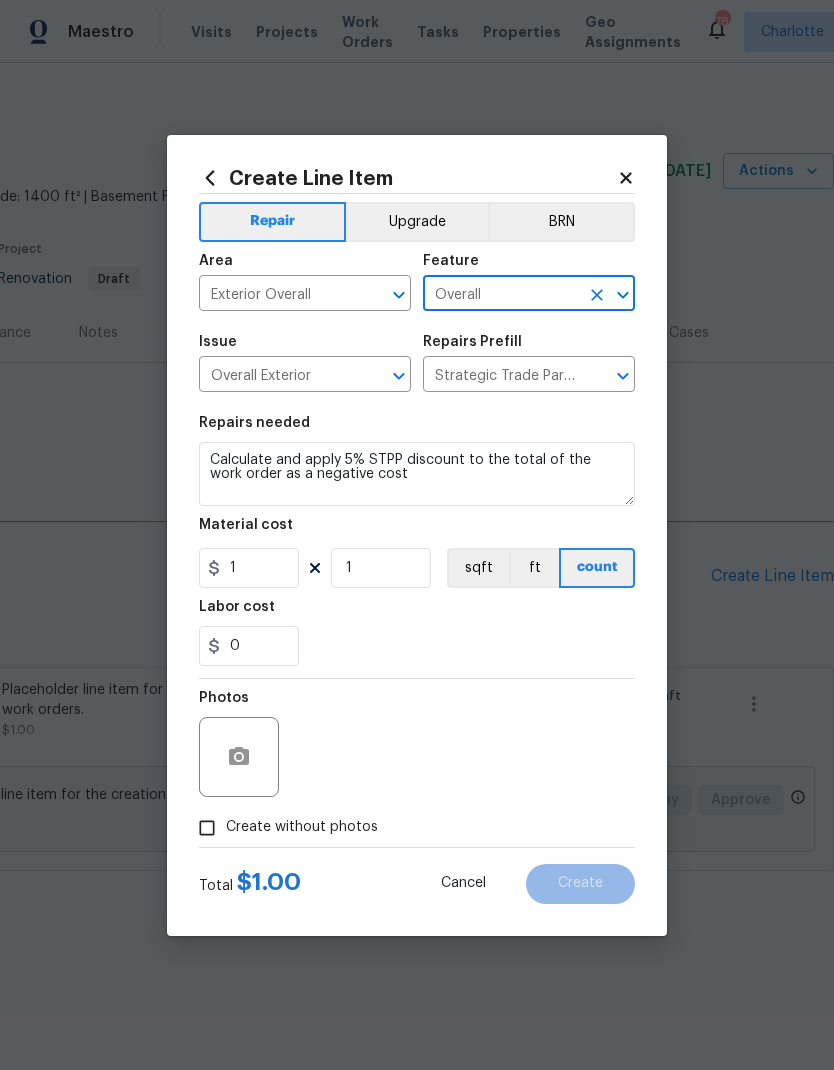 click on "0" at bounding box center [417, 646] 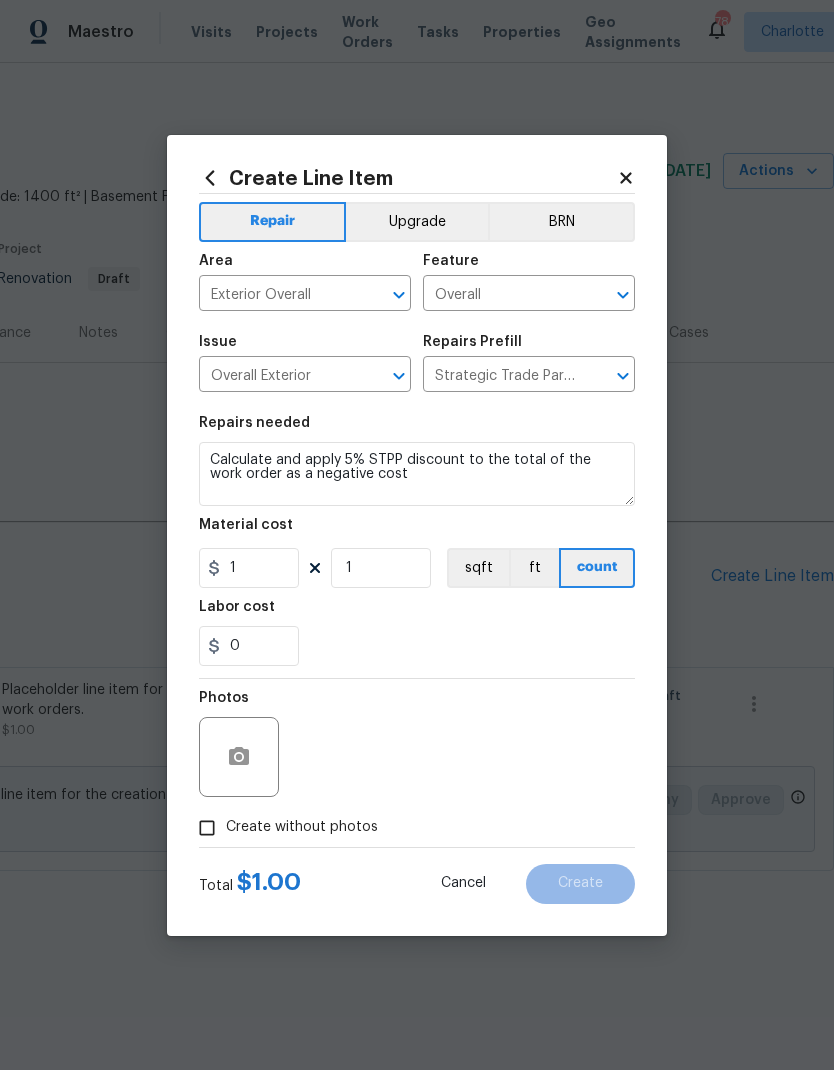 click on "Create without photos" at bounding box center [207, 828] 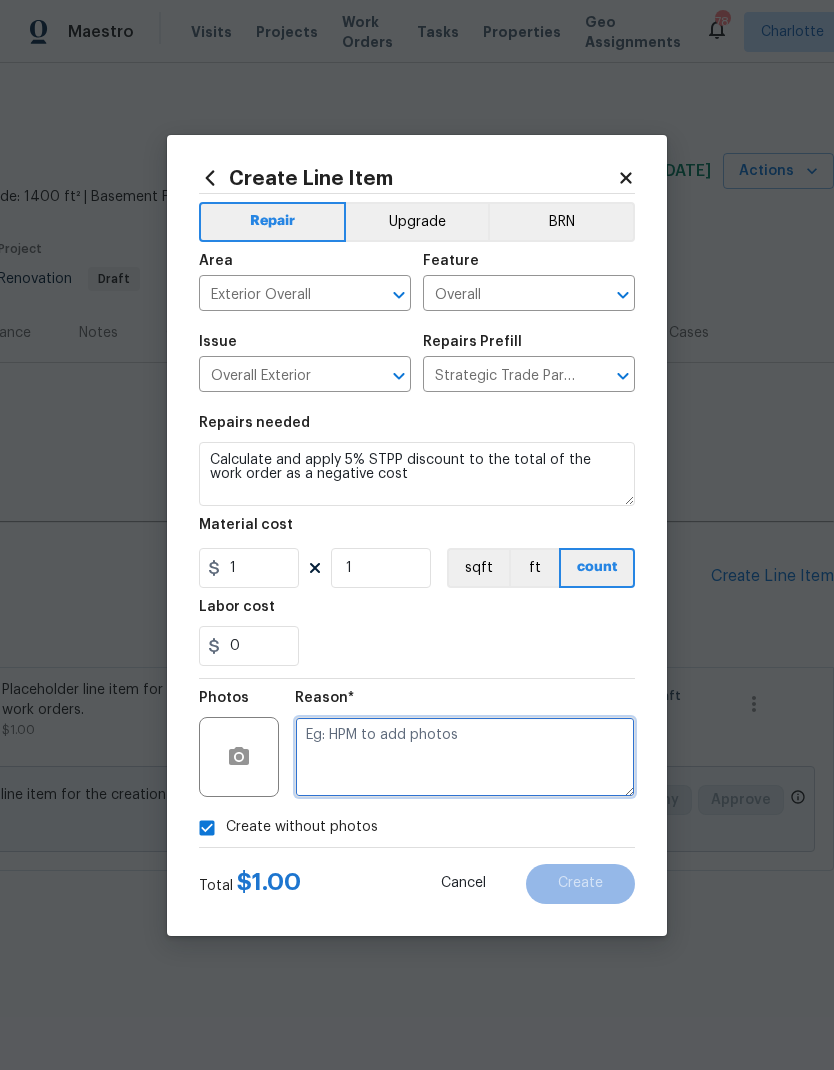 click at bounding box center (465, 757) 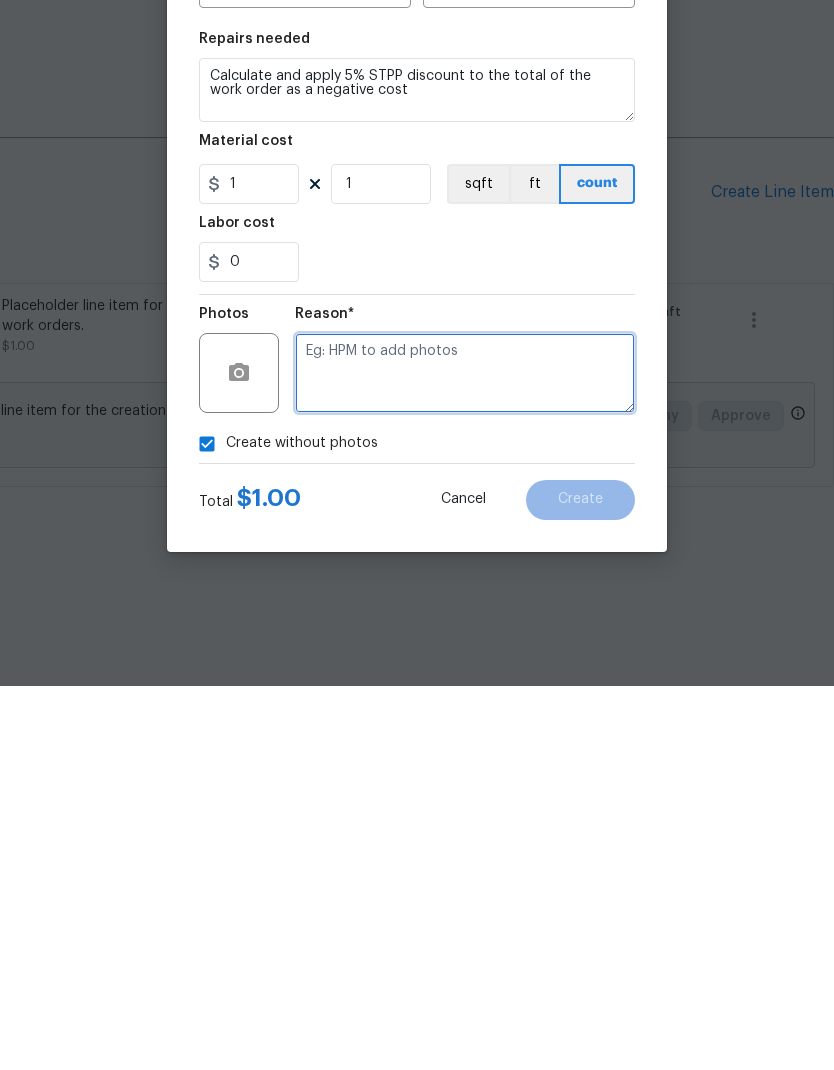 click at bounding box center [465, 757] 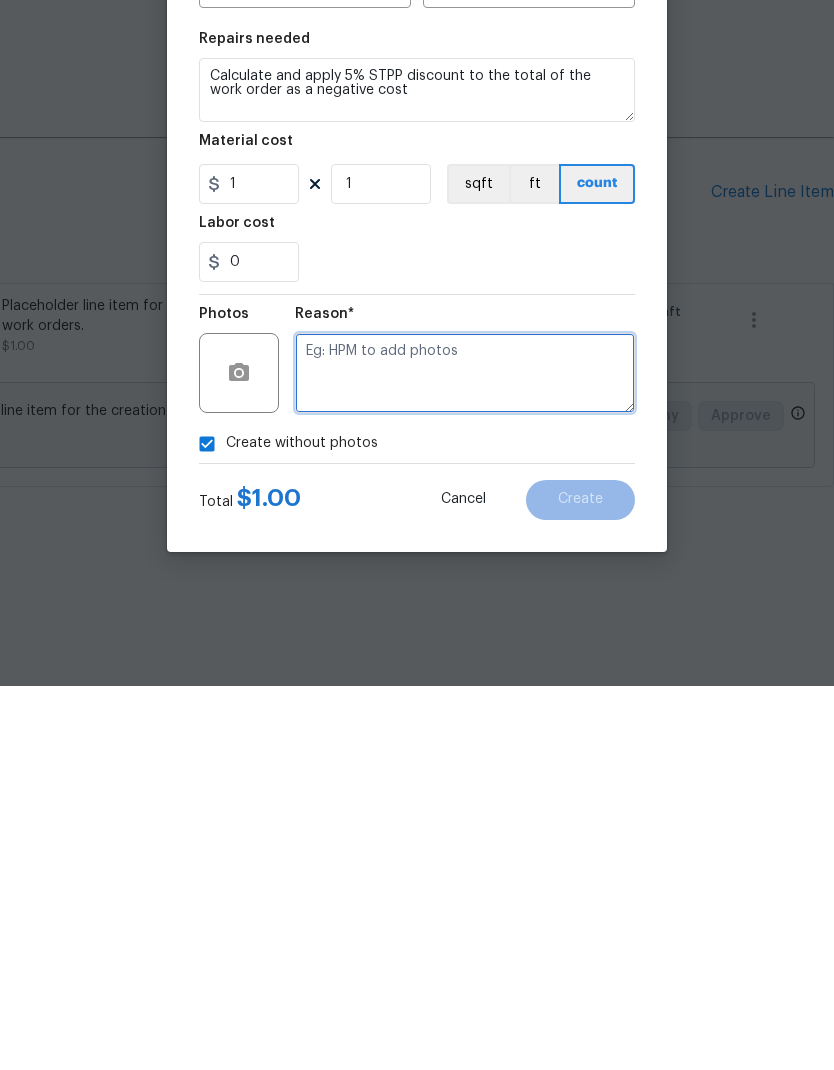 paste on "FEWO" 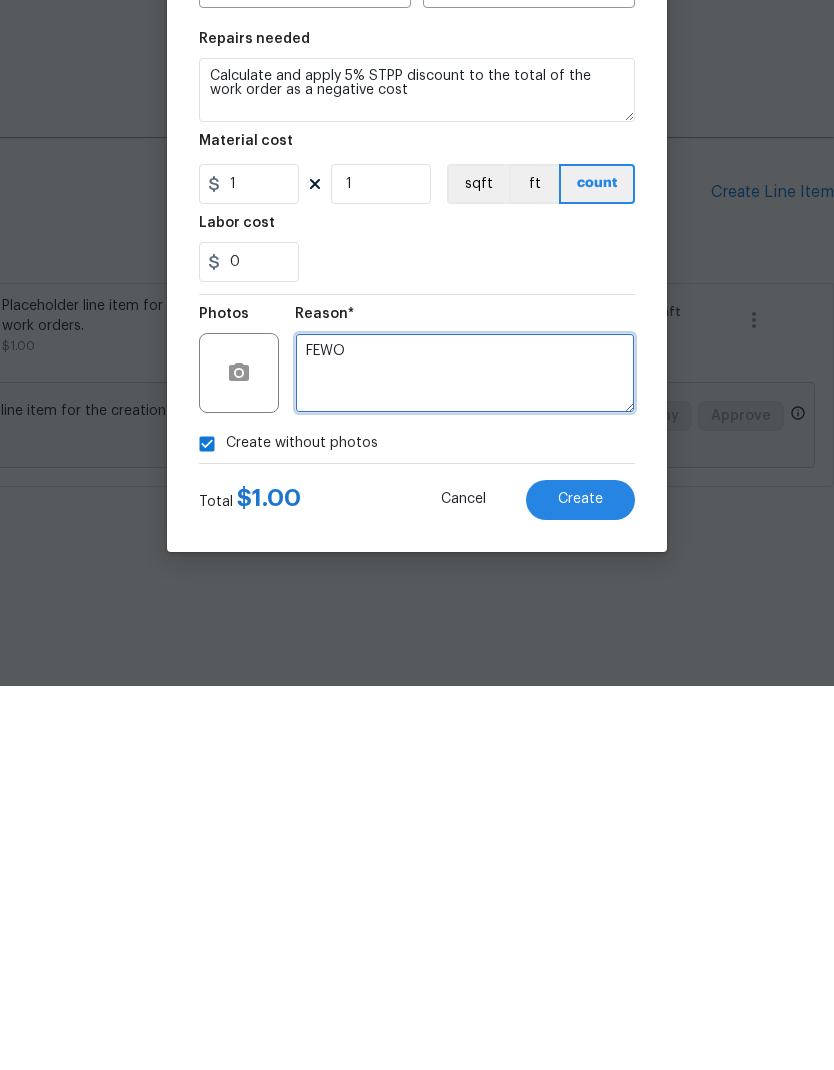type on "FEWO" 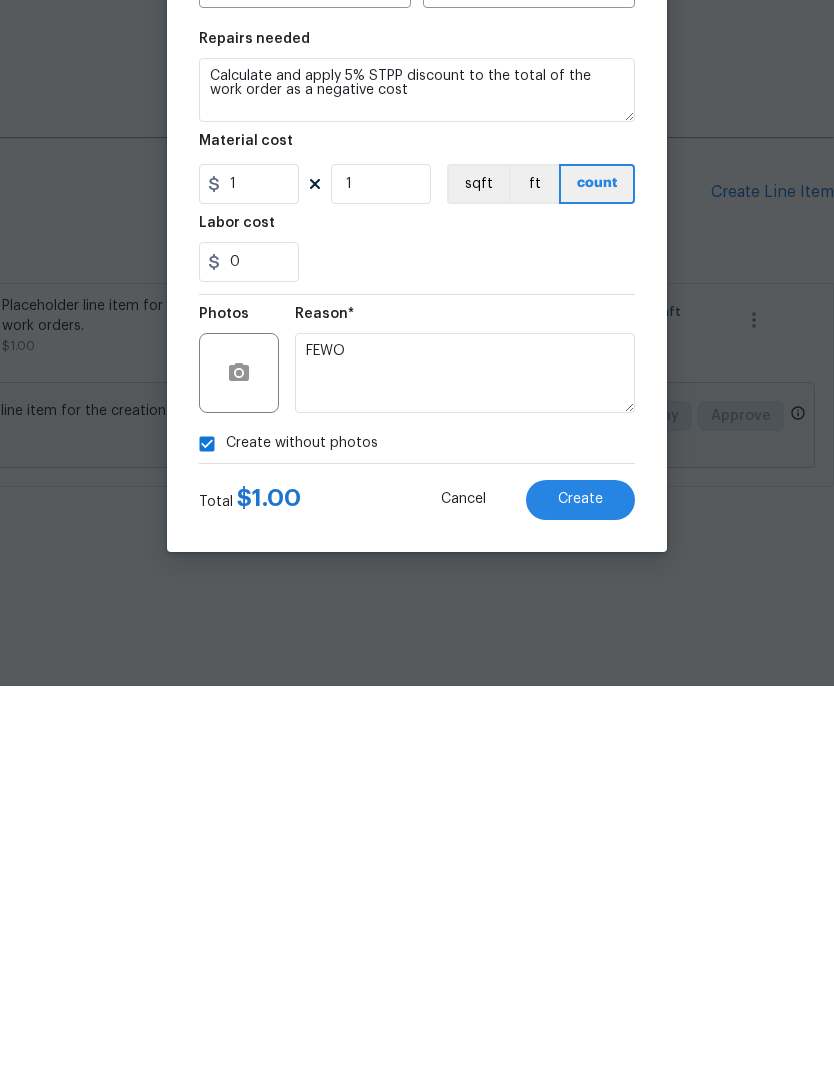 click on "Create" at bounding box center [580, 884] 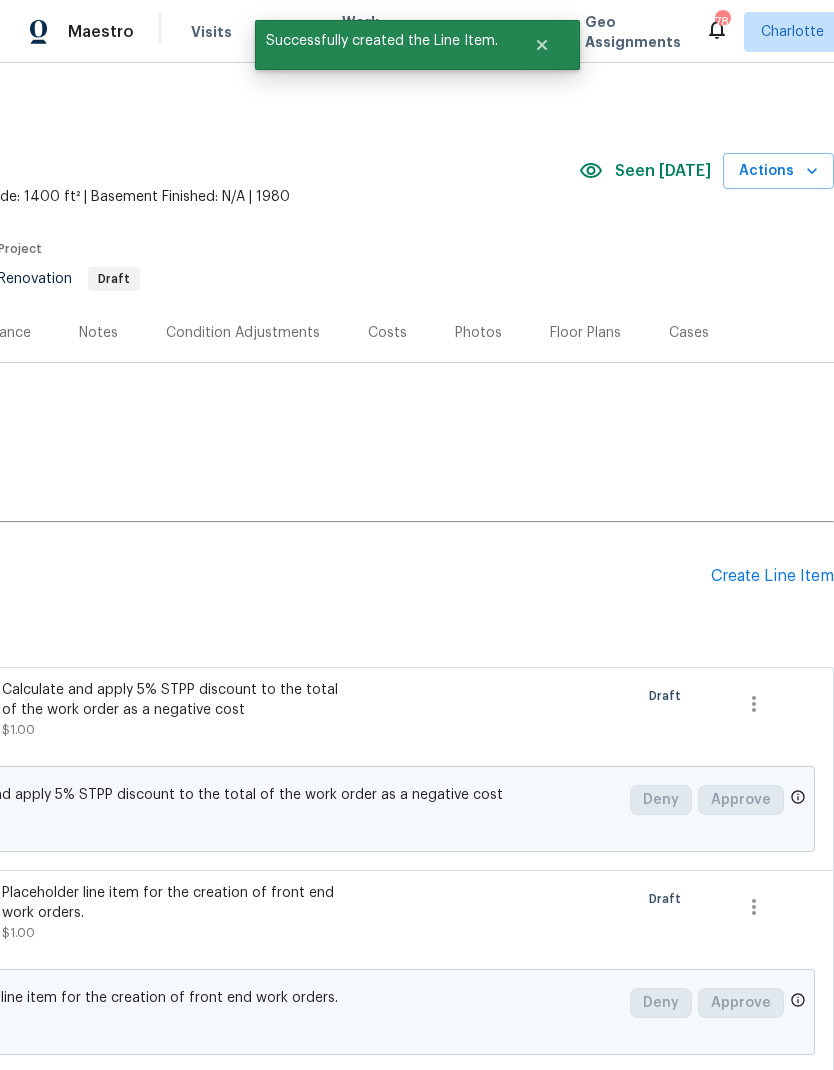 click on "Create Line Item" at bounding box center (772, 576) 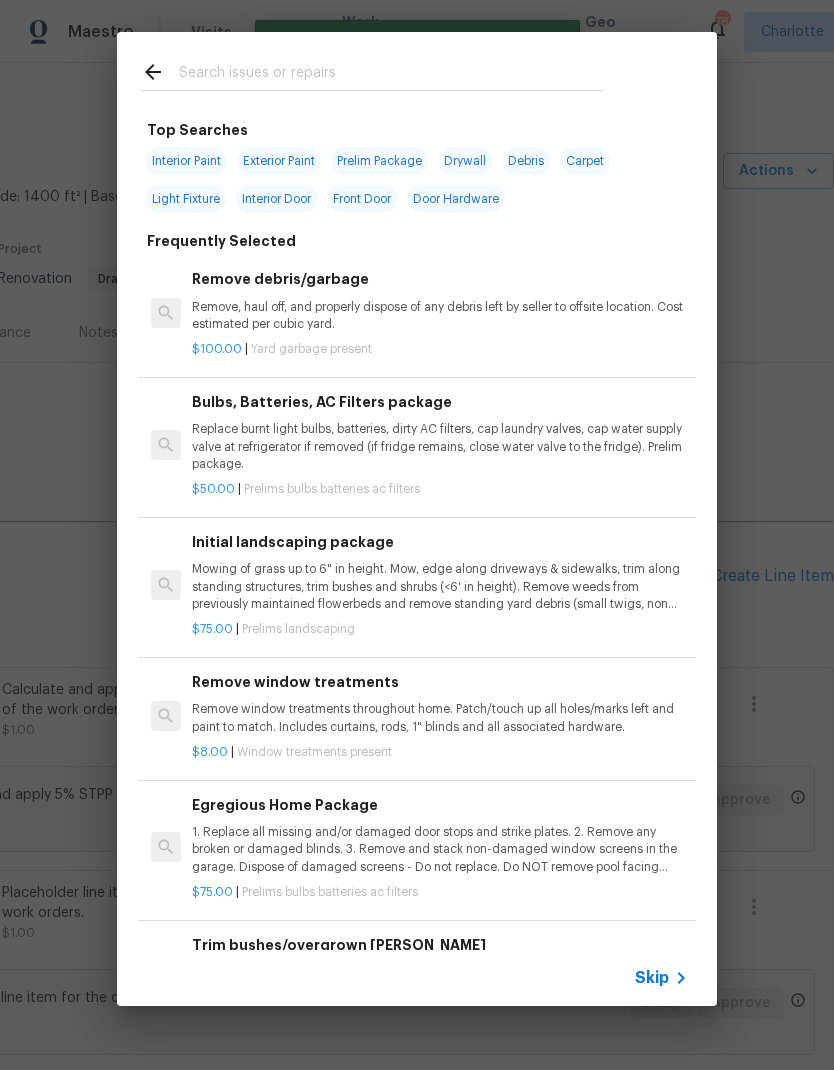 click at bounding box center (391, 75) 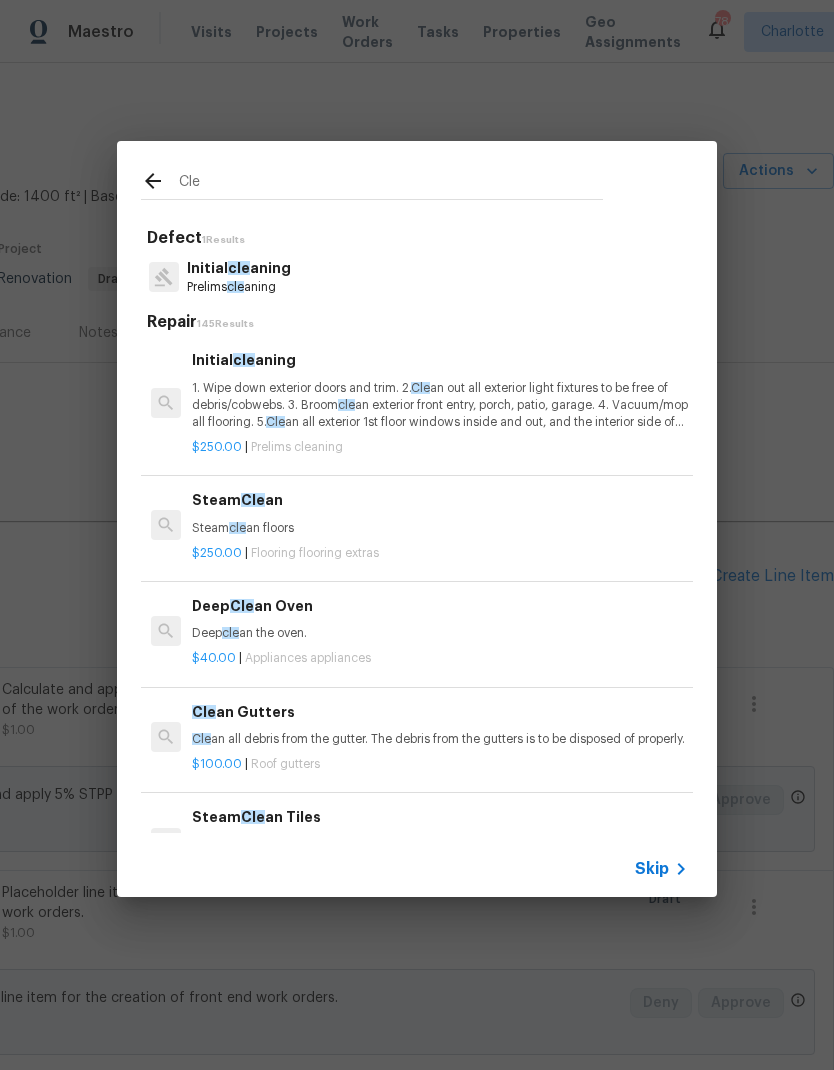type on "Cle" 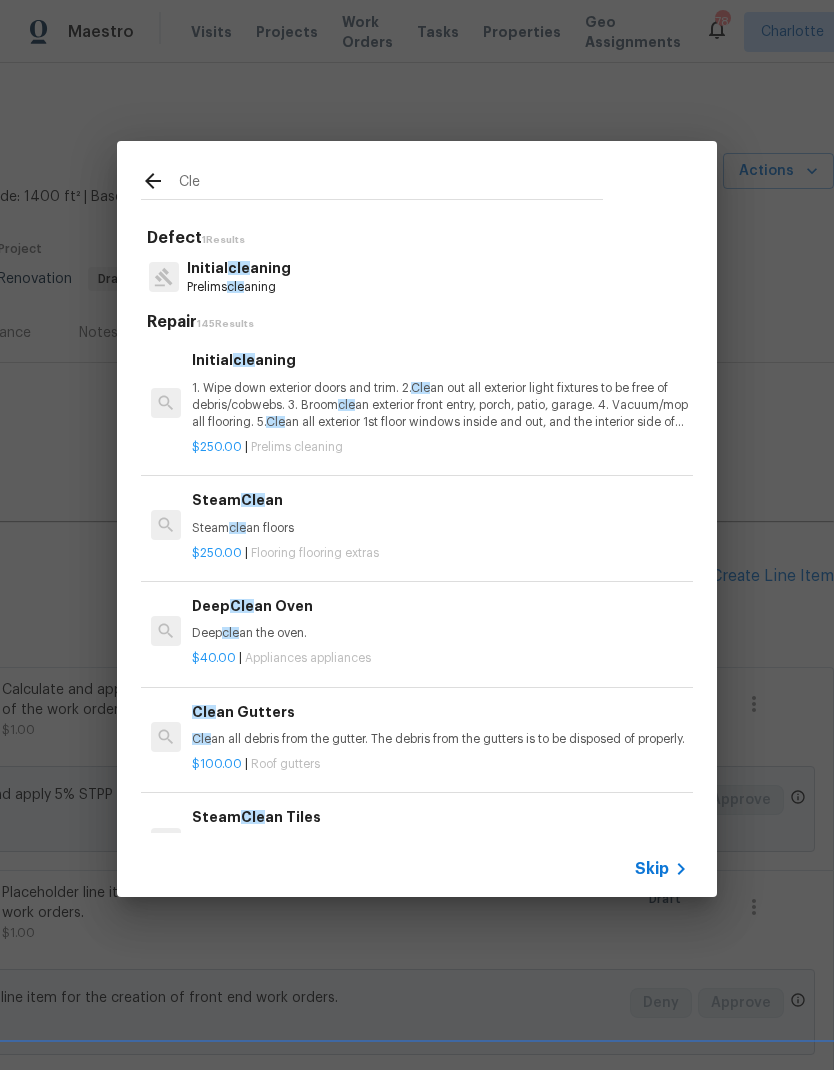 click on "Initial  cle aning Prelims  cle aning" at bounding box center (417, 277) 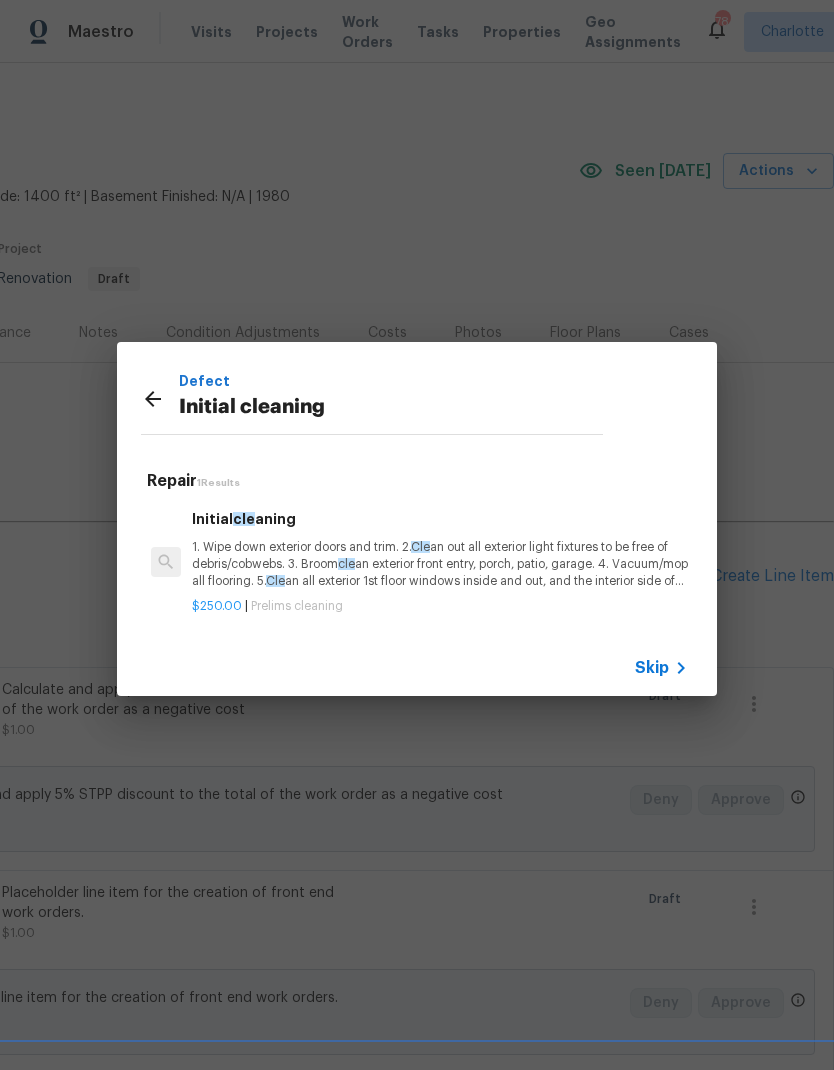 click on "1. Wipe down exterior doors and trim. 2.  Cle an out all exterior light fixtures to be free of debris/cobwebs. 3. Broom  cle an exterior front entry, porch, patio, garage. 4. Vacuum/mop all flooring. 5.  Cle an all exterior 1st floor windows inside and out, and the interior side of all above grade windows.  Cle an all tracks/frames. 6.  Cle an all air vent grills. 7.  Cle an all interior window, base, sill and trim. 8.  Cle an all switch/outlet plates and remove any paint. 9.  Cle an all light fixtures and ceiling fans. 10.  Cle an all doors, frames and trim. 11.  Cle an kitchen and laundry appliances - inside-outside and underneath. 12.  Cle an cabinetry inside and outside and top including drawers. 13.  Cle an counters, sinks, plumbing fixtures, toilets seat to remain down. 14.  Cle an showers, tubs, surrounds, wall tile free of grime and soap scum. 15.  Cle an window coverings if left in place. 16.  Cle an baseboards. 17.  Cle" at bounding box center (440, 564) 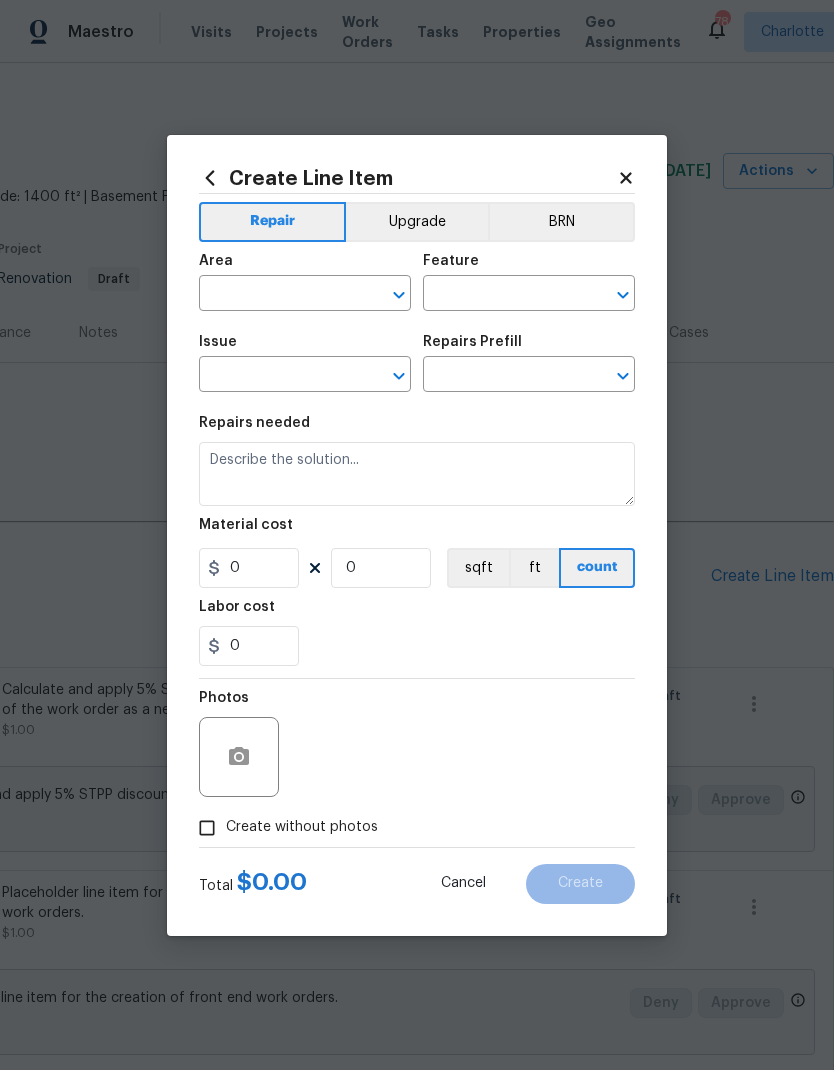 type on "Home Readiness Packages" 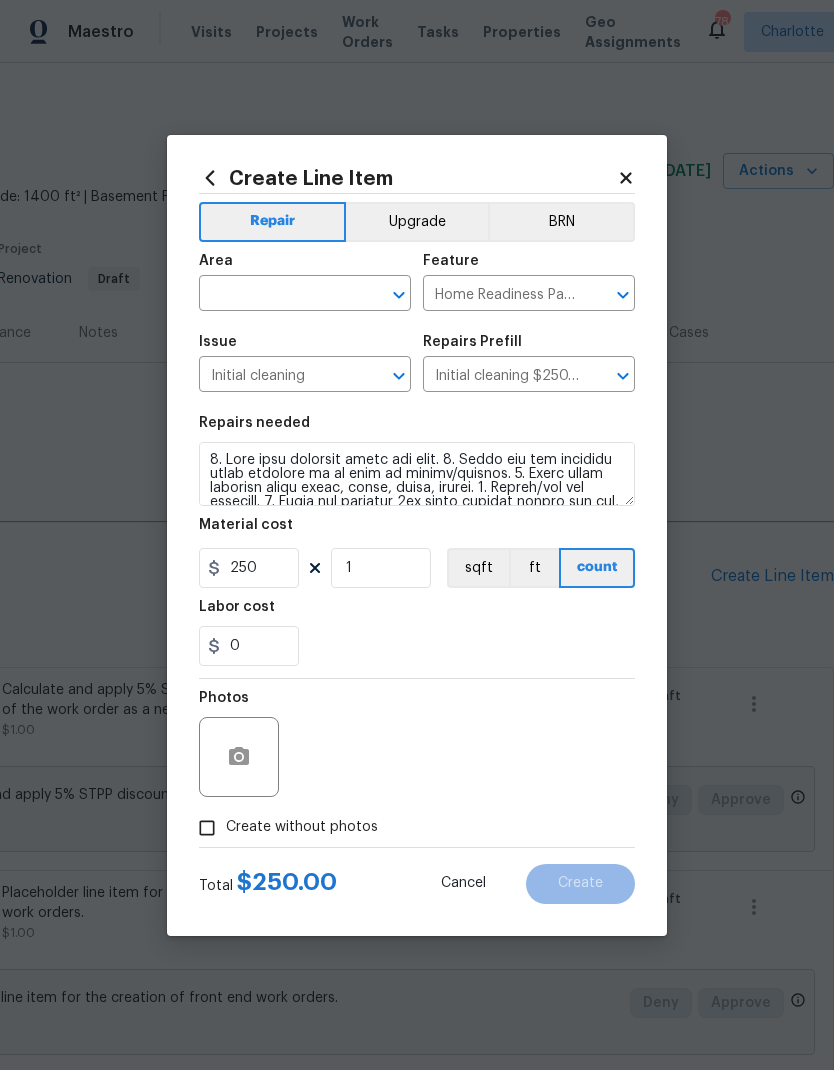 click at bounding box center (277, 295) 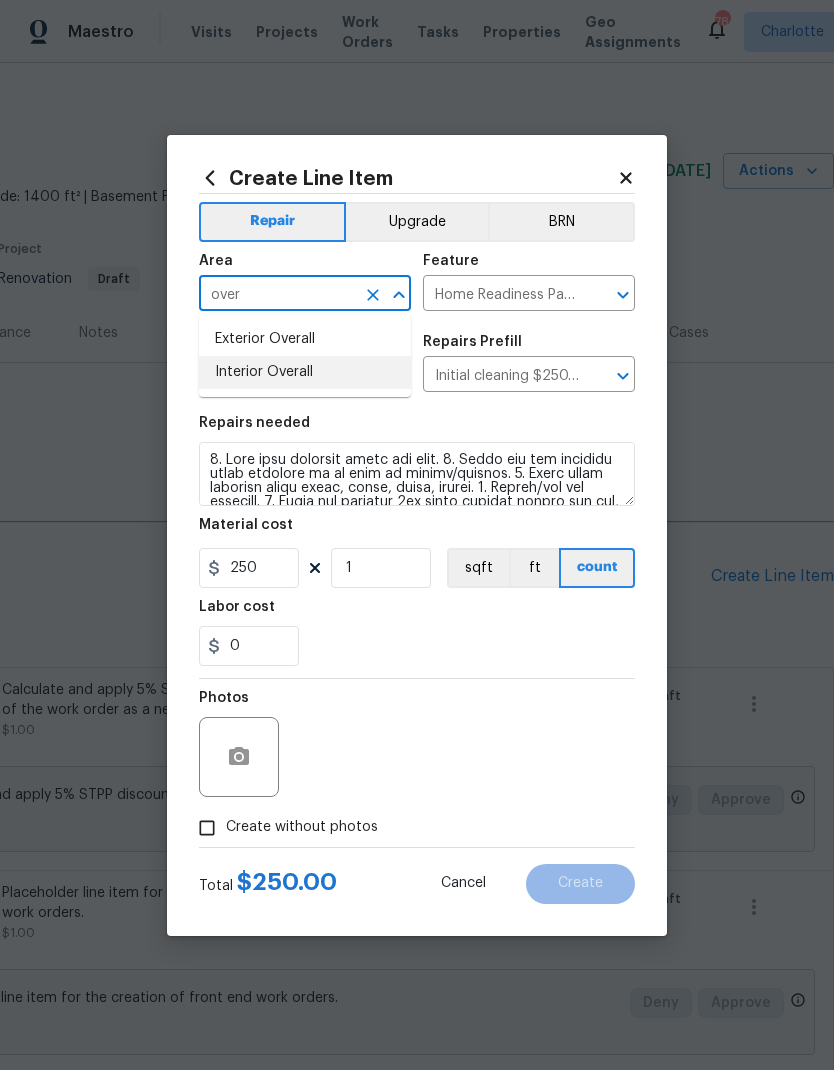 click on "Interior Overall" at bounding box center [305, 372] 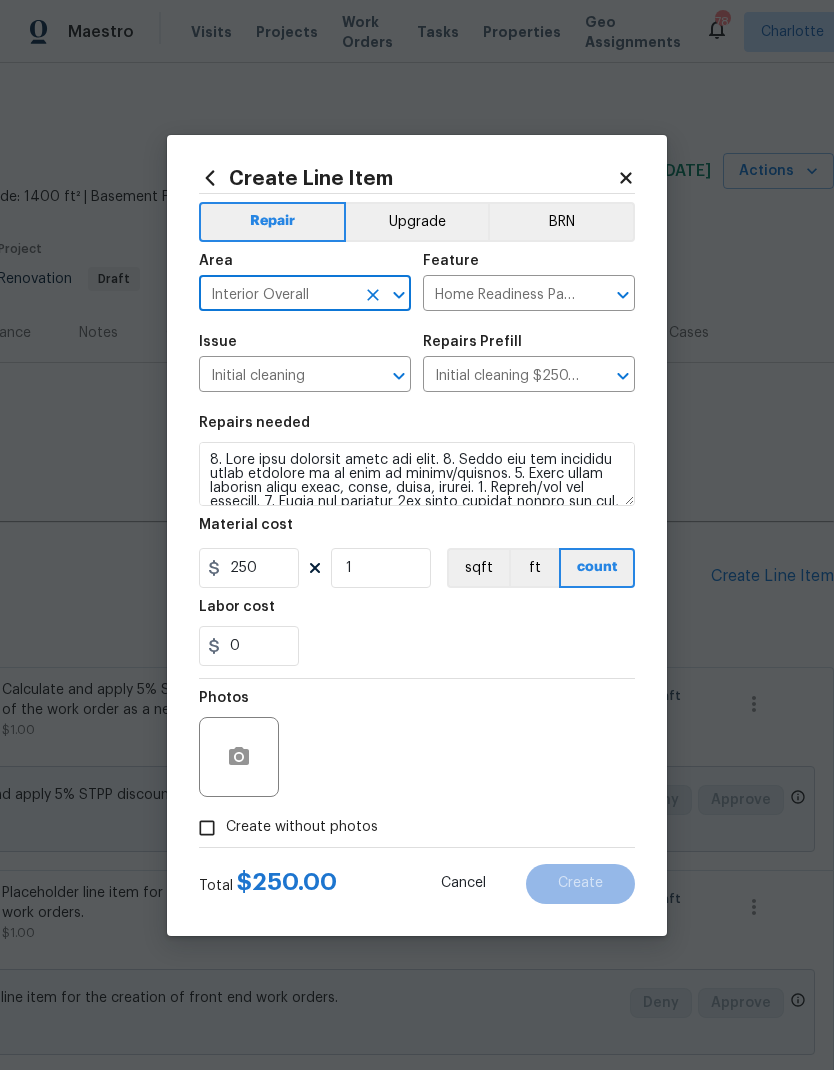 click on "Repairs needed Material cost 250 1 sqft ft count Labor cost 0" at bounding box center (417, 541) 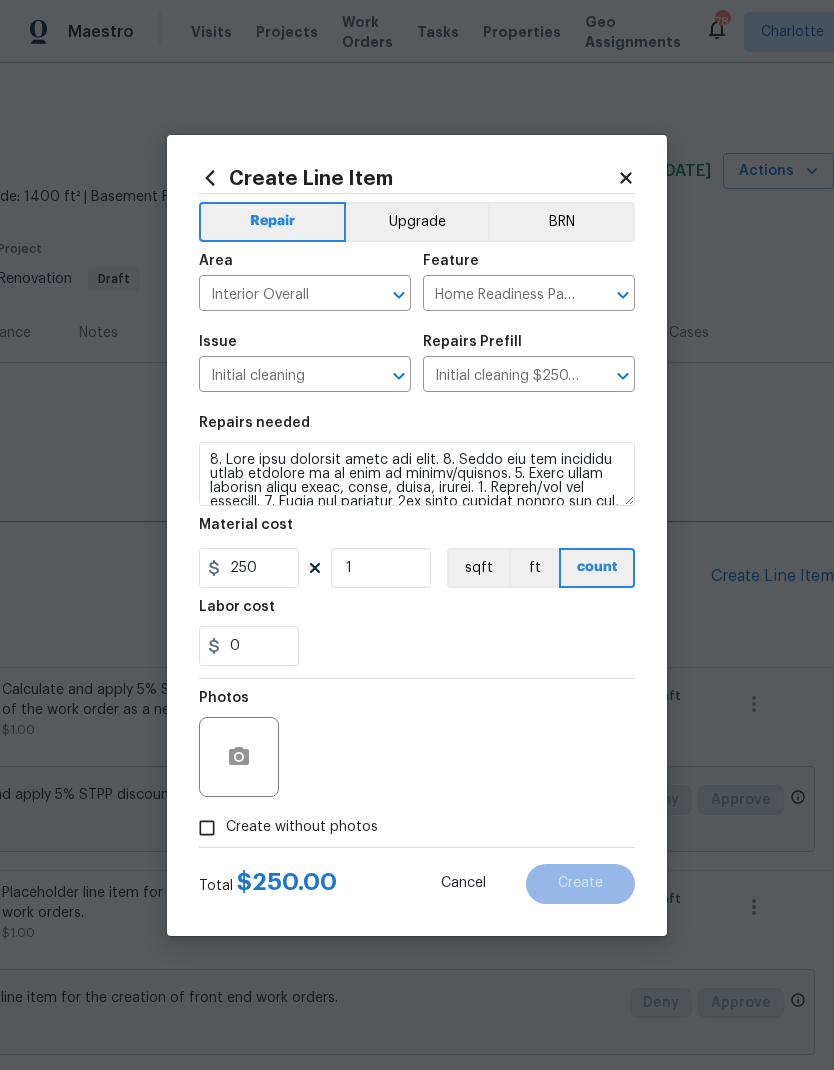 click on "Create without photos" at bounding box center (207, 828) 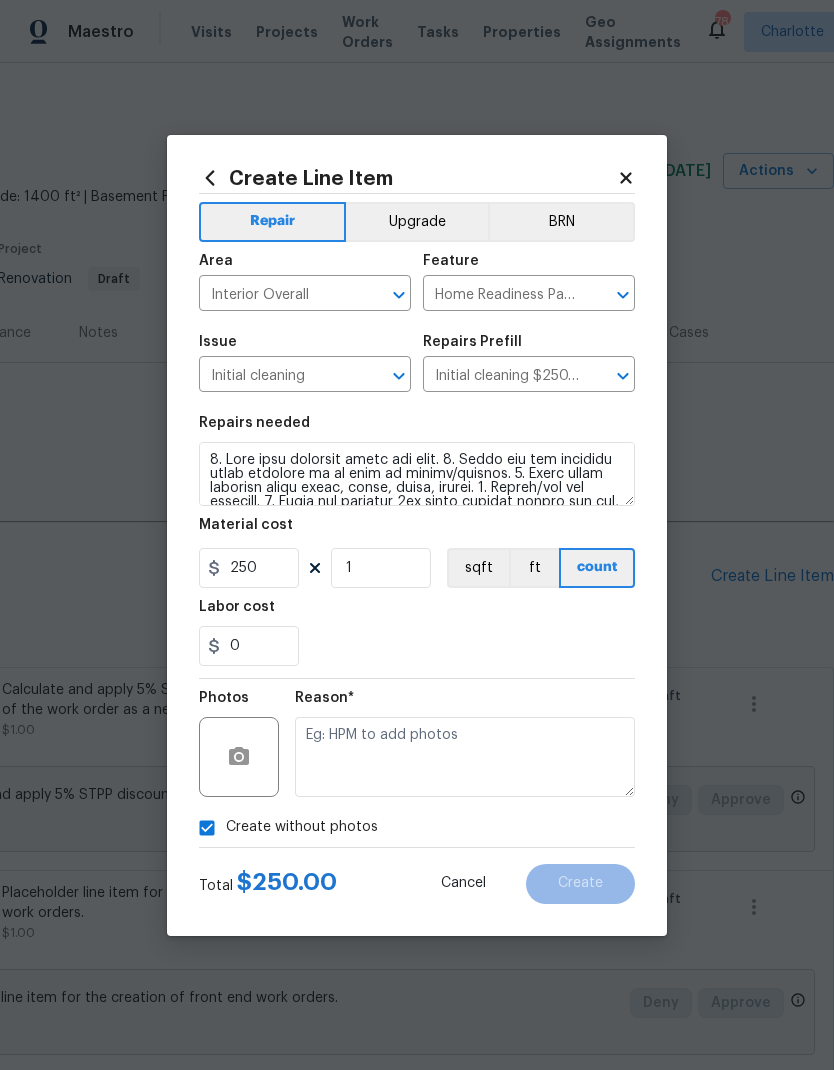 click at bounding box center [465, 757] 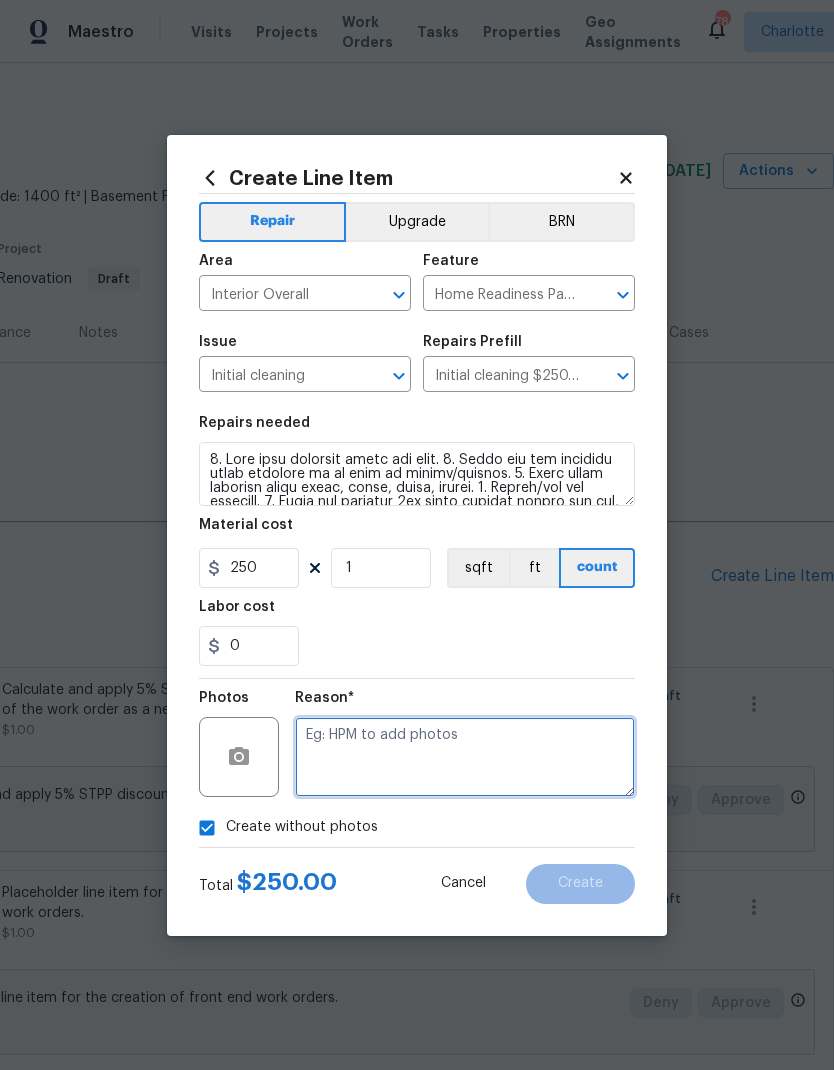 scroll, scrollTop: 31, scrollLeft: 0, axis: vertical 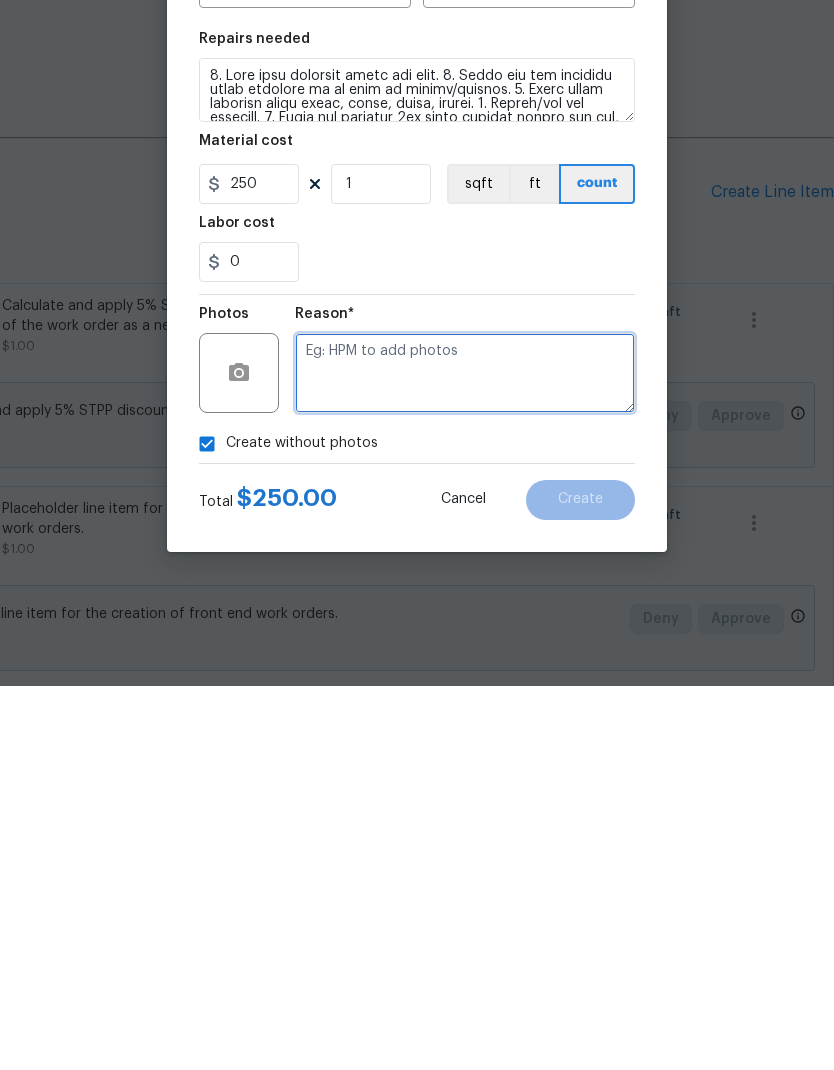 click at bounding box center [465, 757] 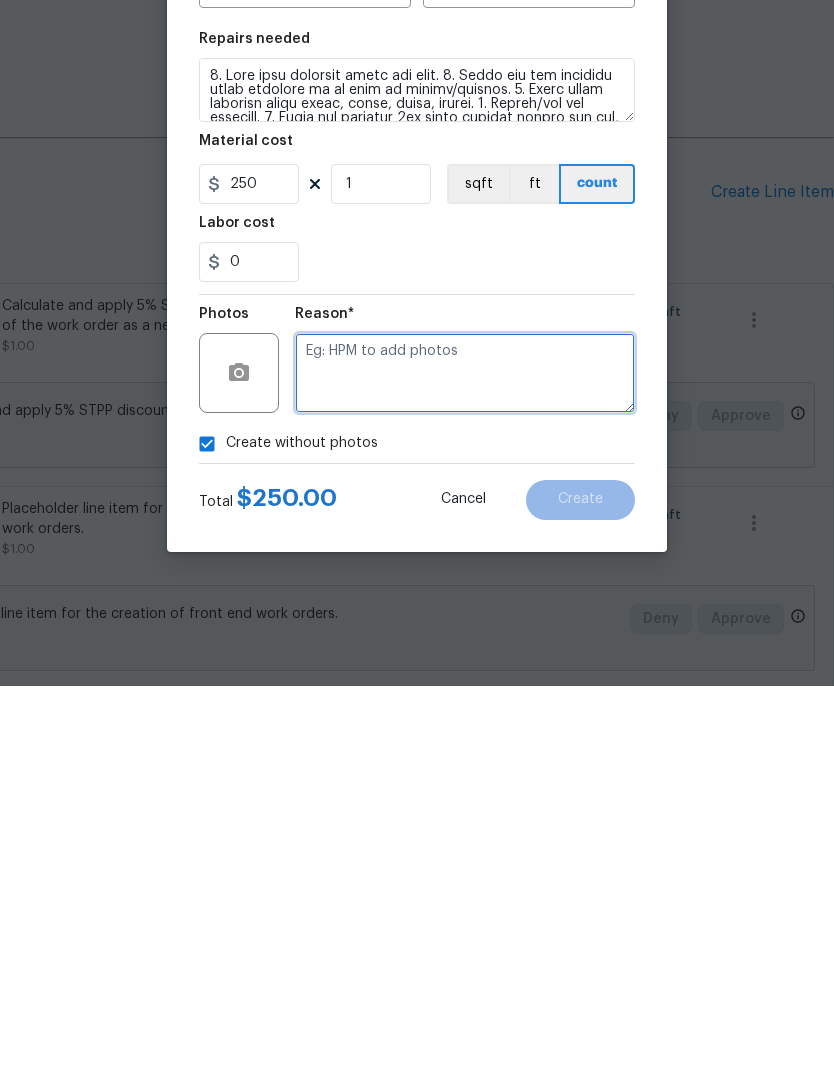 paste on "FEWO" 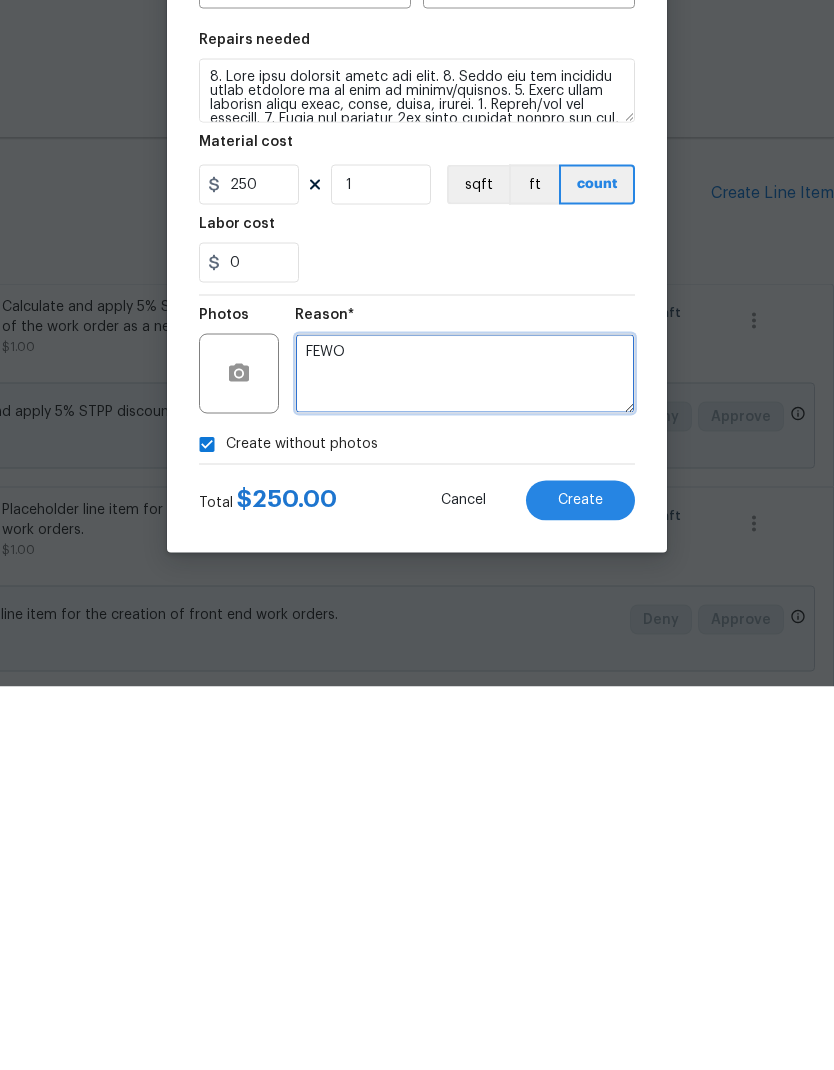 type on "FEWO" 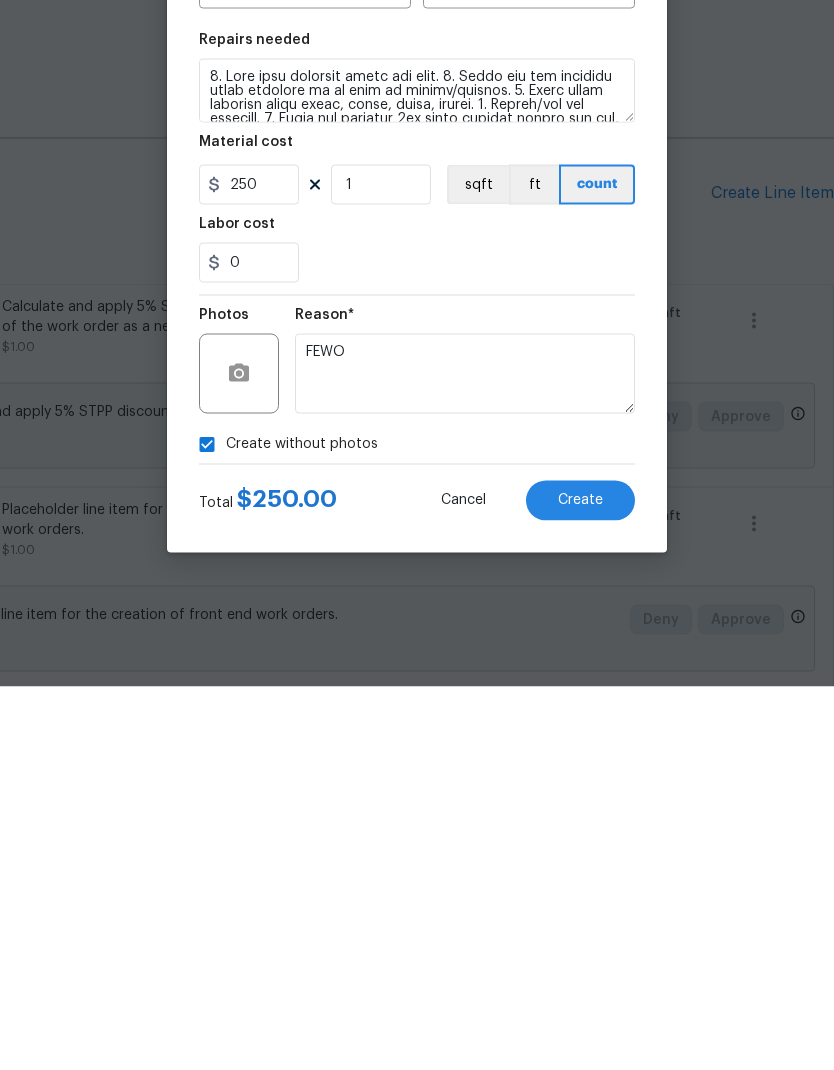 click on "Create" at bounding box center [580, 883] 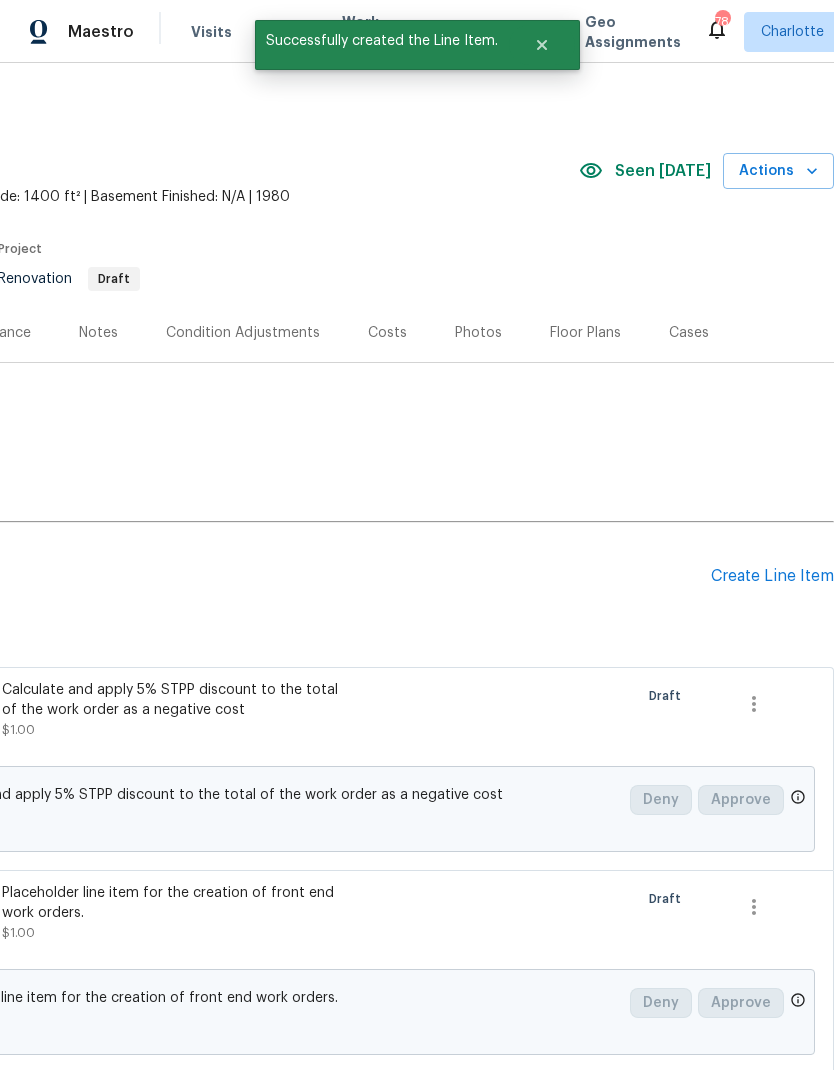 click on "Create Line Item" at bounding box center [772, 576] 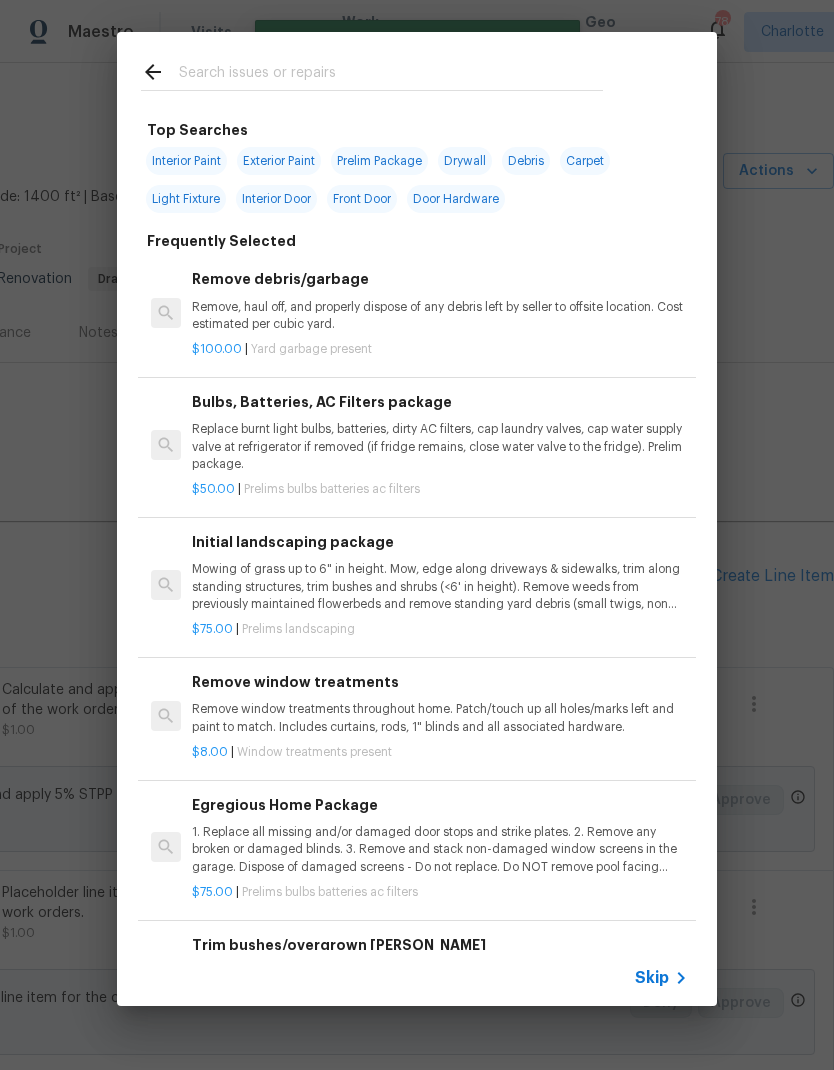 click at bounding box center (391, 75) 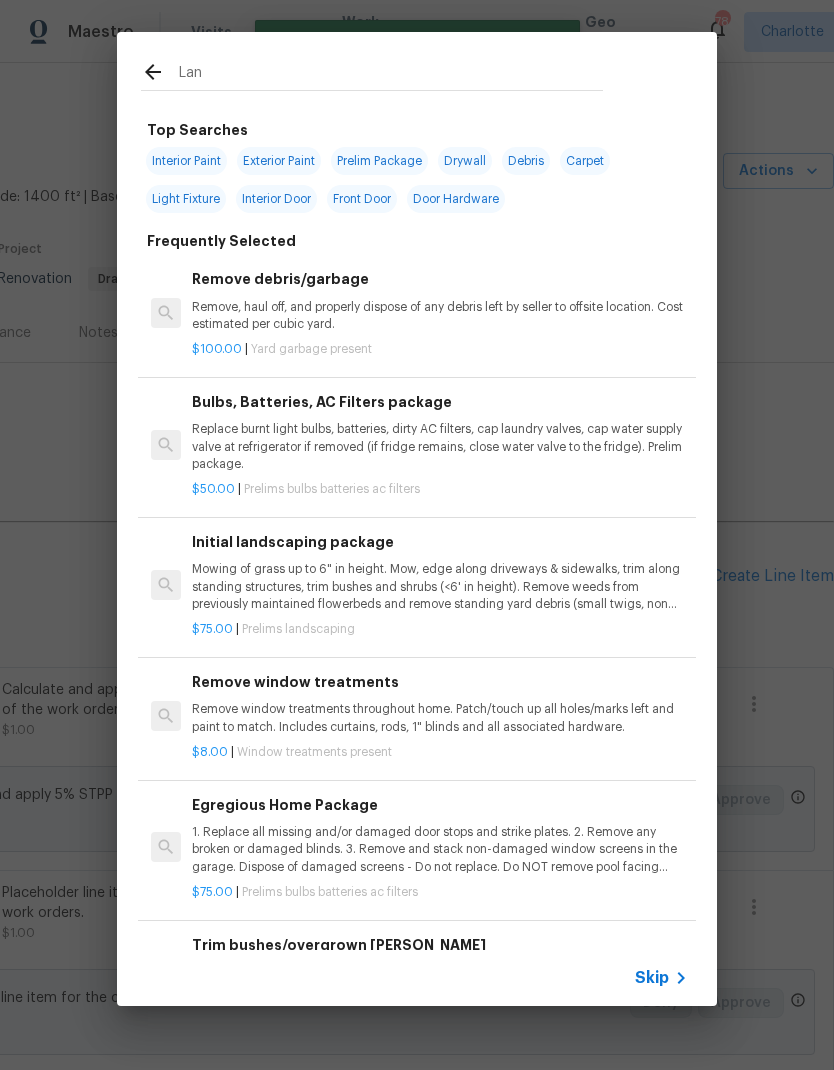 type on "Land" 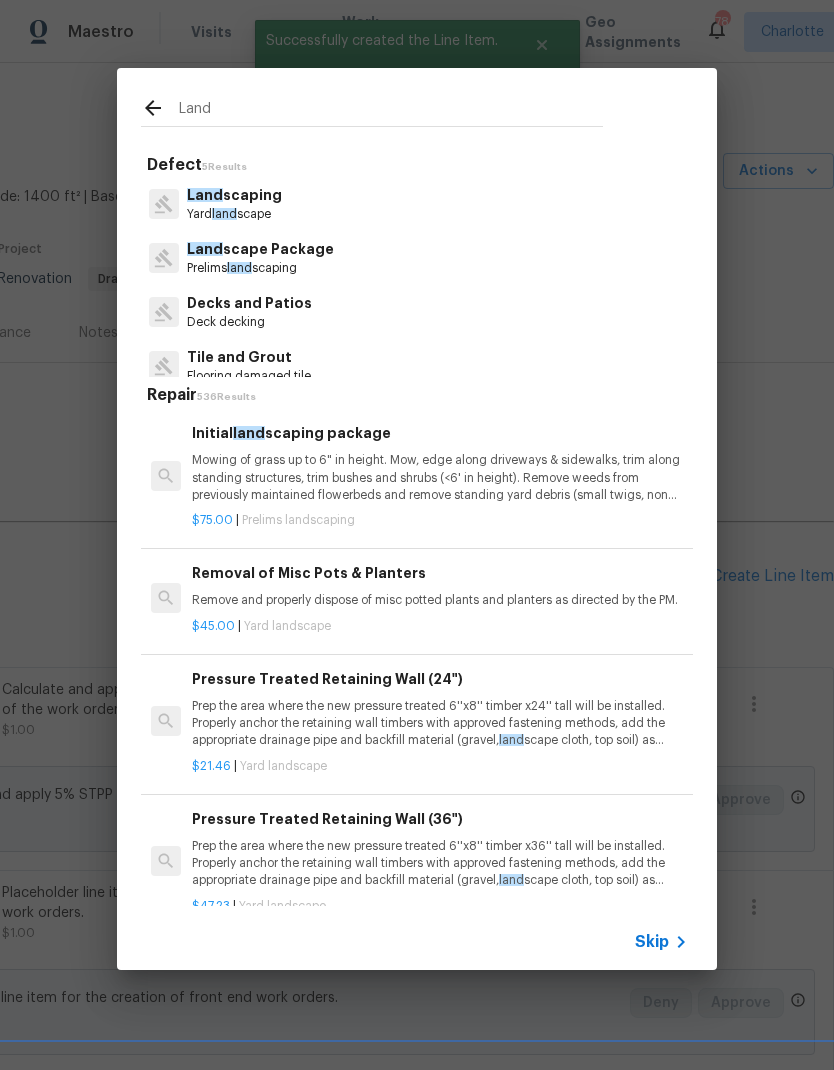 click on "Land scape Package" at bounding box center (260, 249) 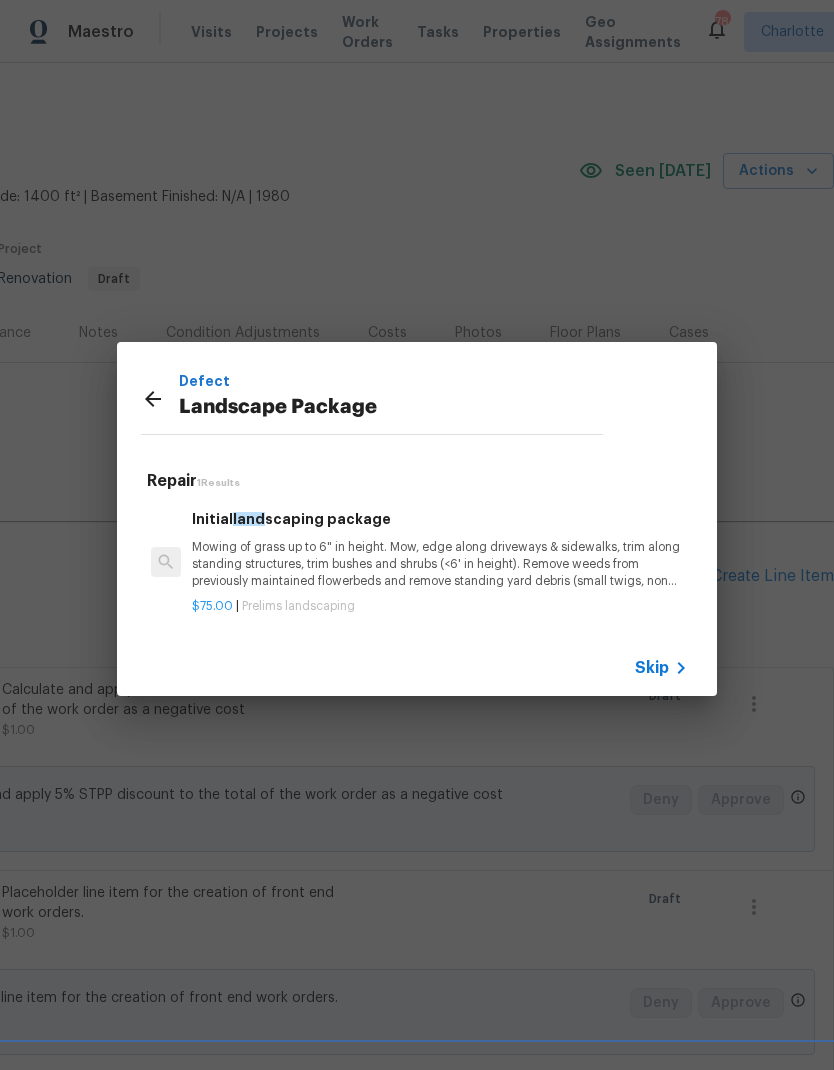 click on "Mowing of grass up to 6" in height. Mow, edge along driveways & sidewalks, trim along standing structures, trim bushes and shrubs (<6' in height). Remove weeds from previously maintained flowerbeds and remove standing yard debris (small twigs, non seasonal falling leaves).  Use leaf blower to remove clippings from hard surfaces."" at bounding box center [440, 564] 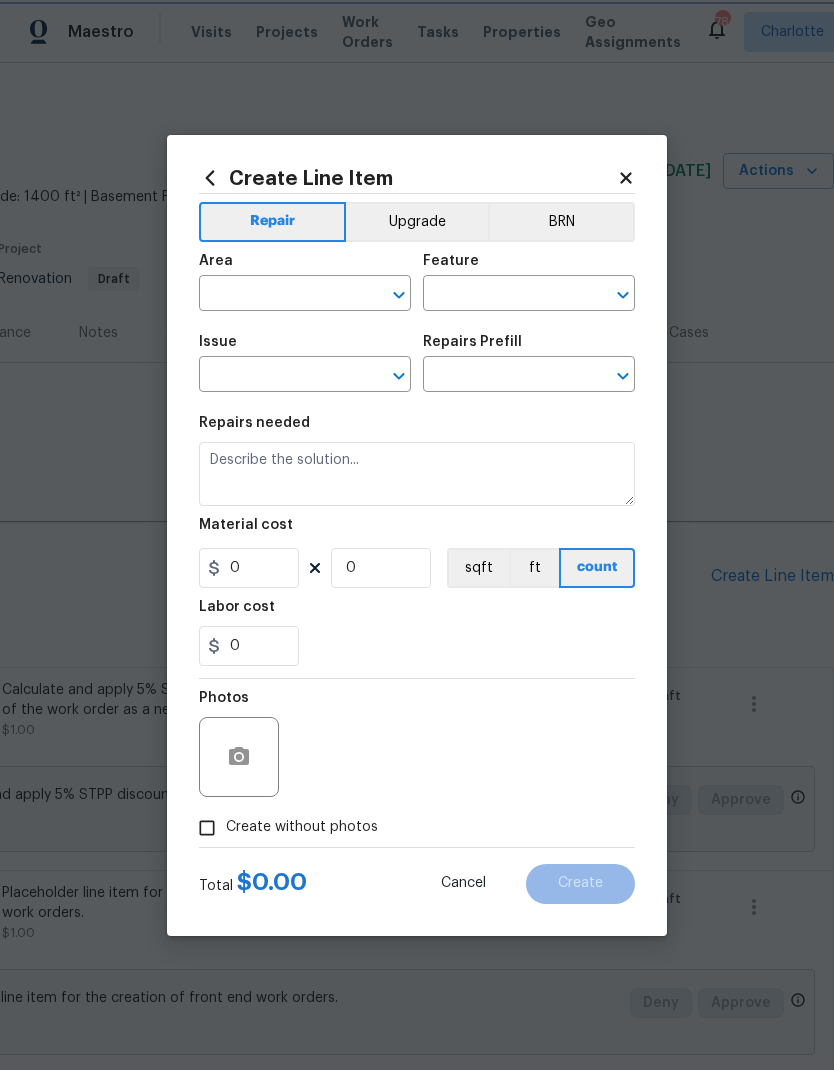 type on "Home Readiness Packages" 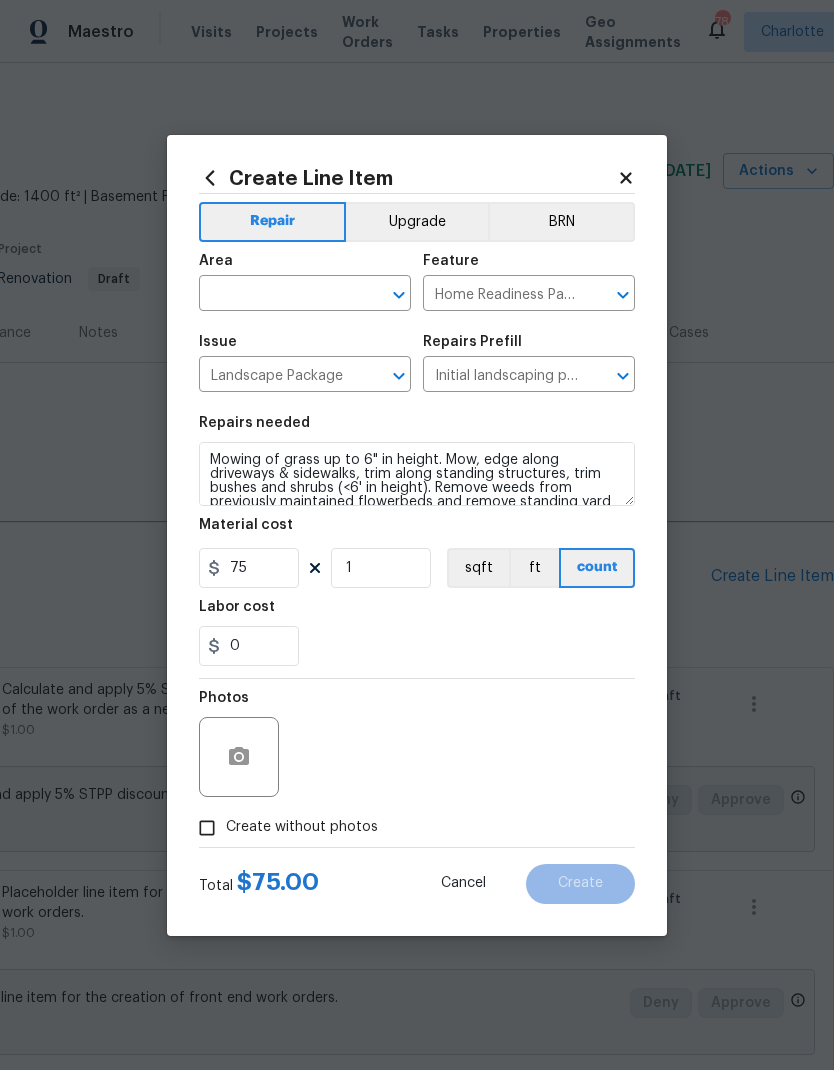 click at bounding box center [277, 295] 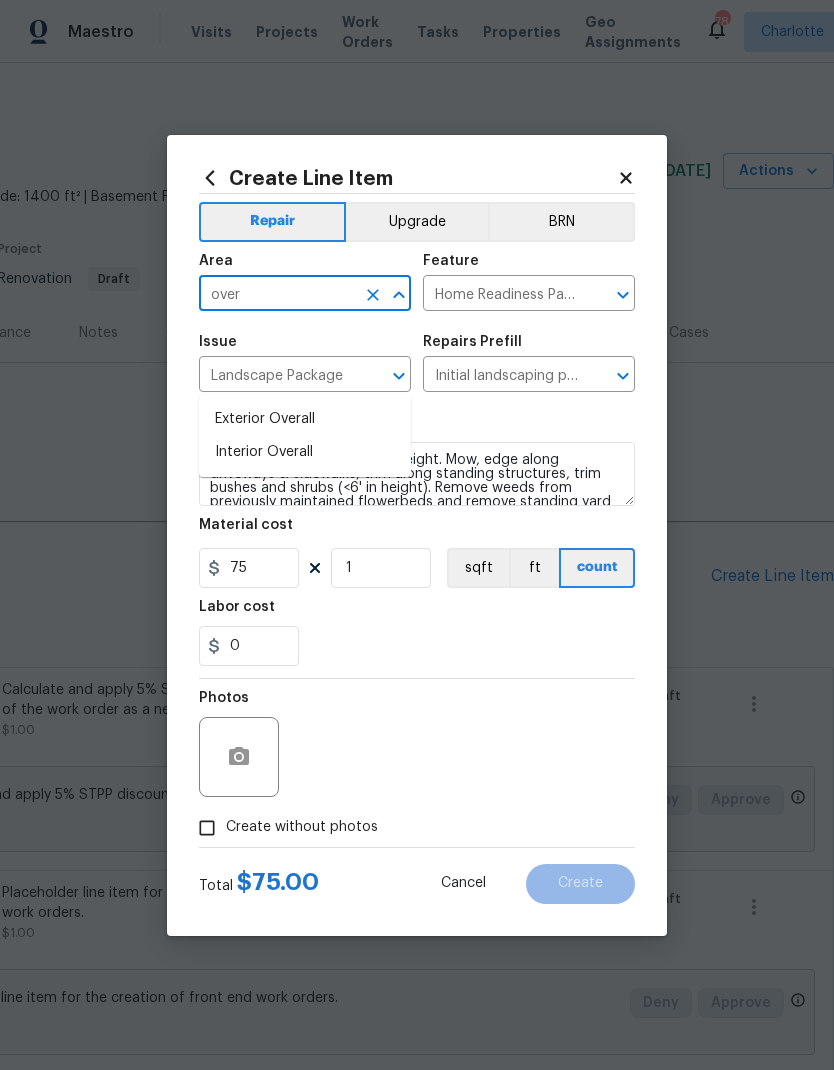 click on "Exterior Overall" at bounding box center (305, 419) 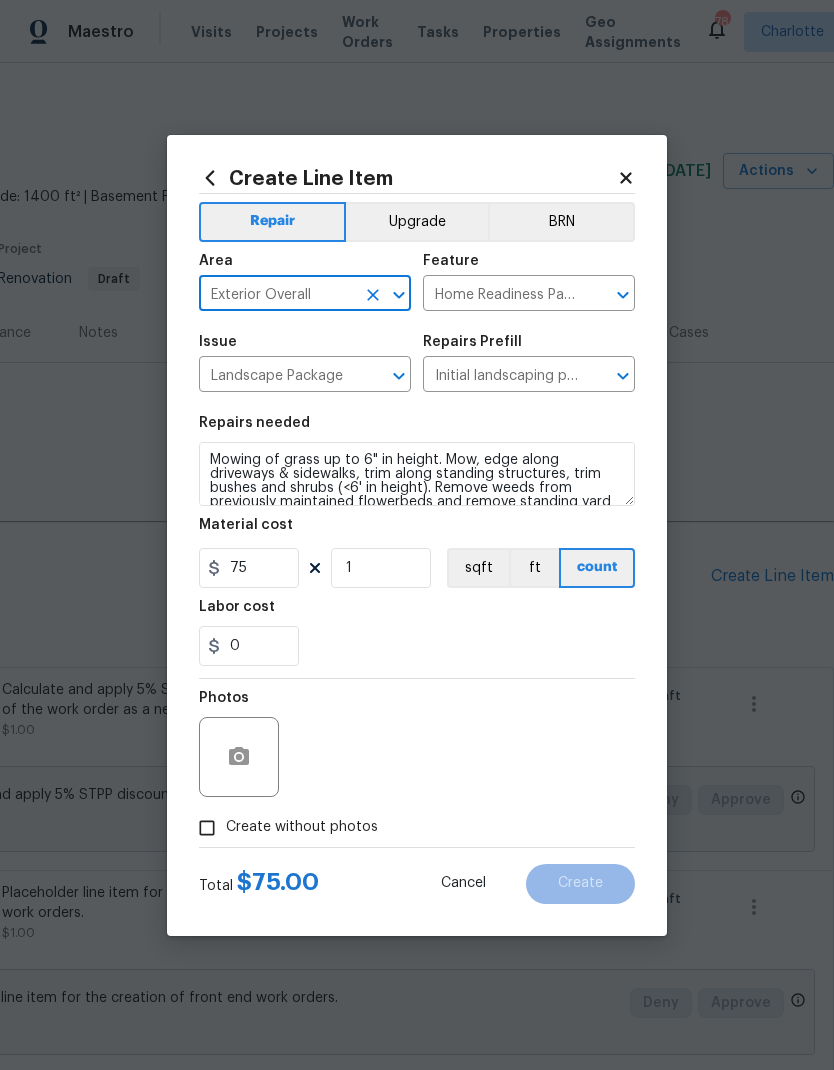 click on "0" at bounding box center [417, 646] 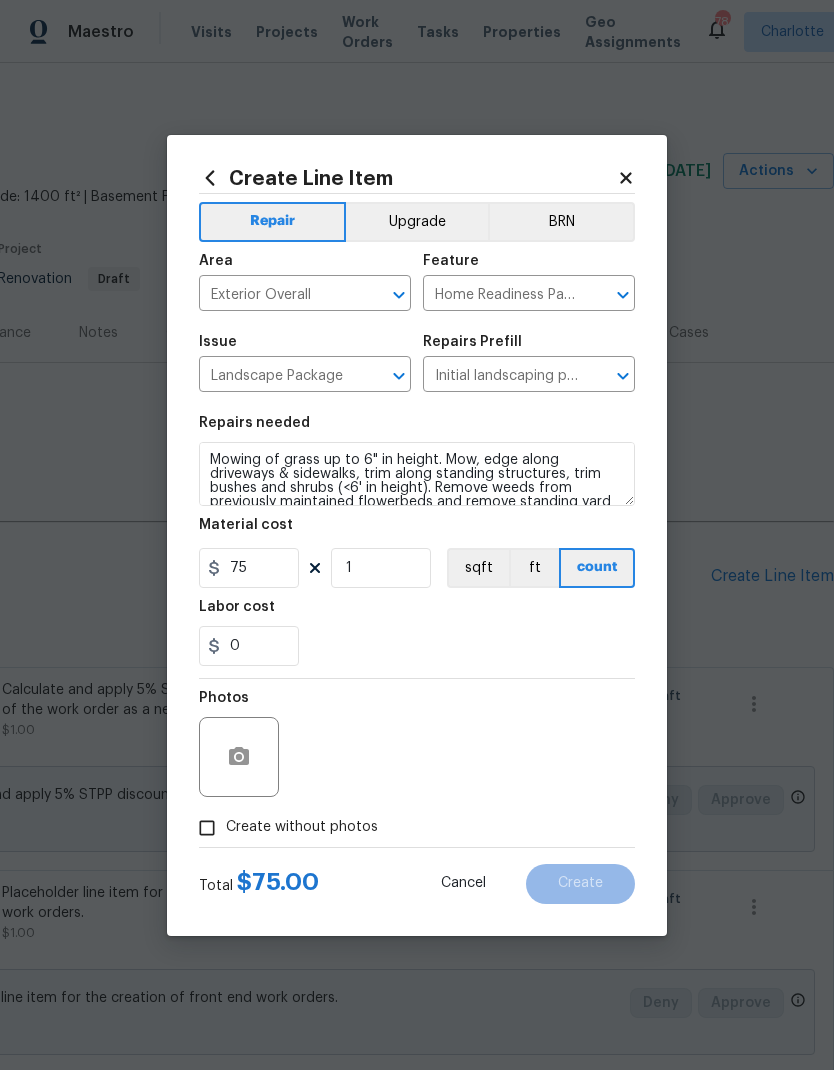 click on "Create without photos" at bounding box center (207, 828) 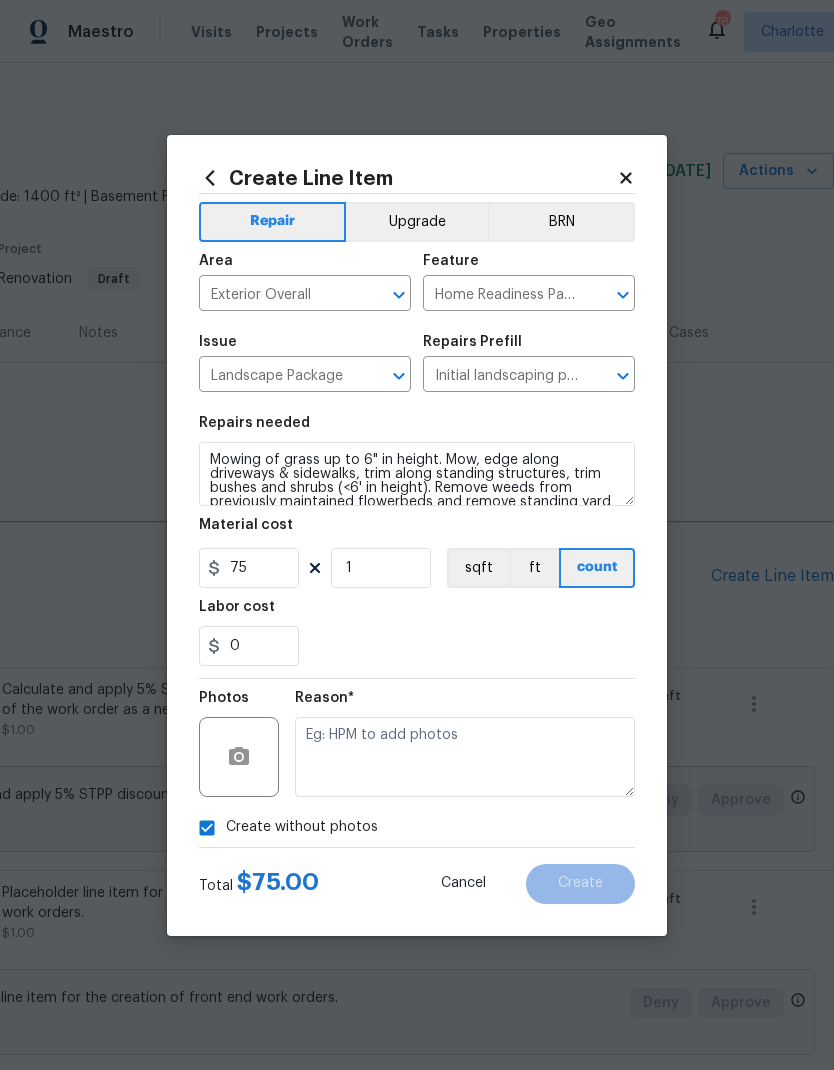 click at bounding box center [465, 757] 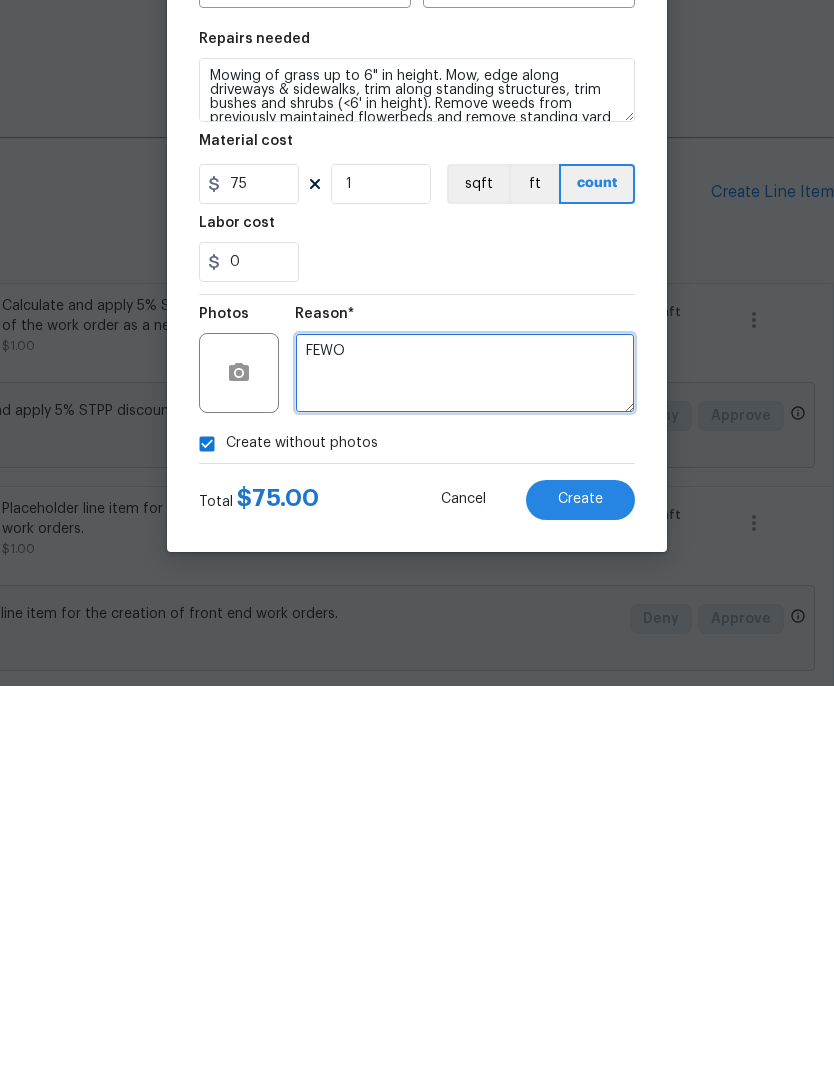 type on "FEWO" 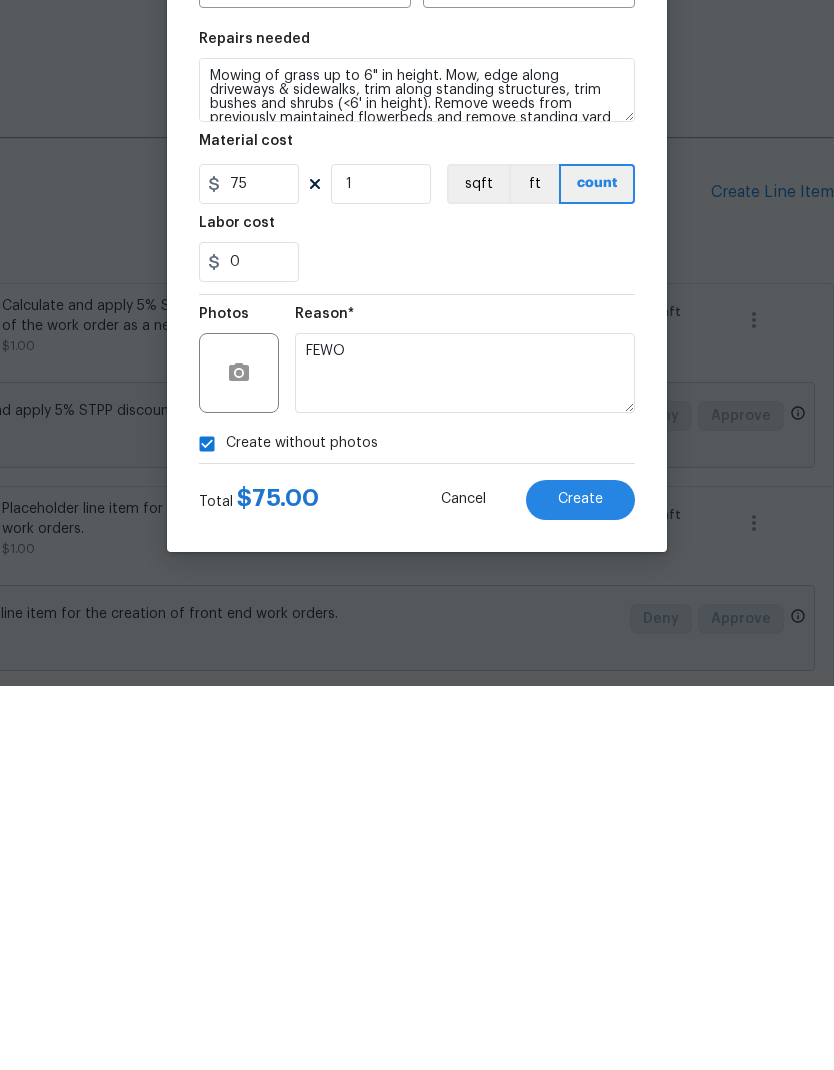 click on "Create" at bounding box center (580, 884) 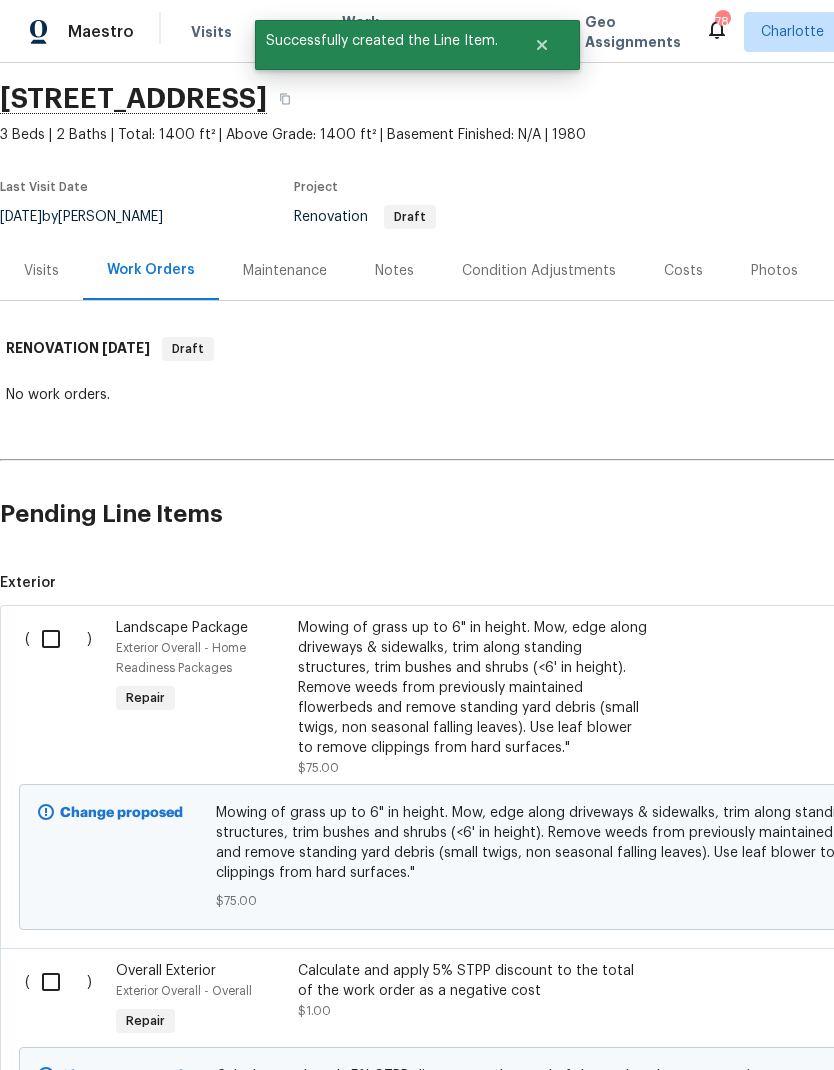 scroll, scrollTop: 67, scrollLeft: 0, axis: vertical 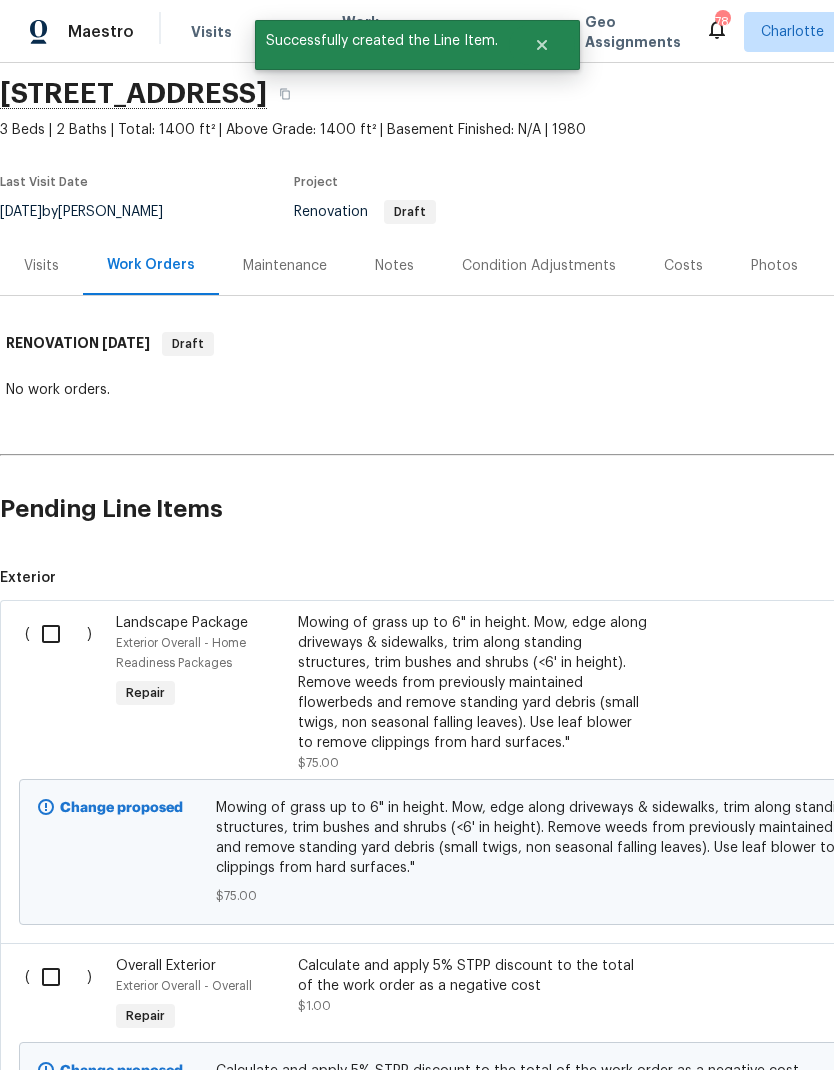 click at bounding box center (58, 634) 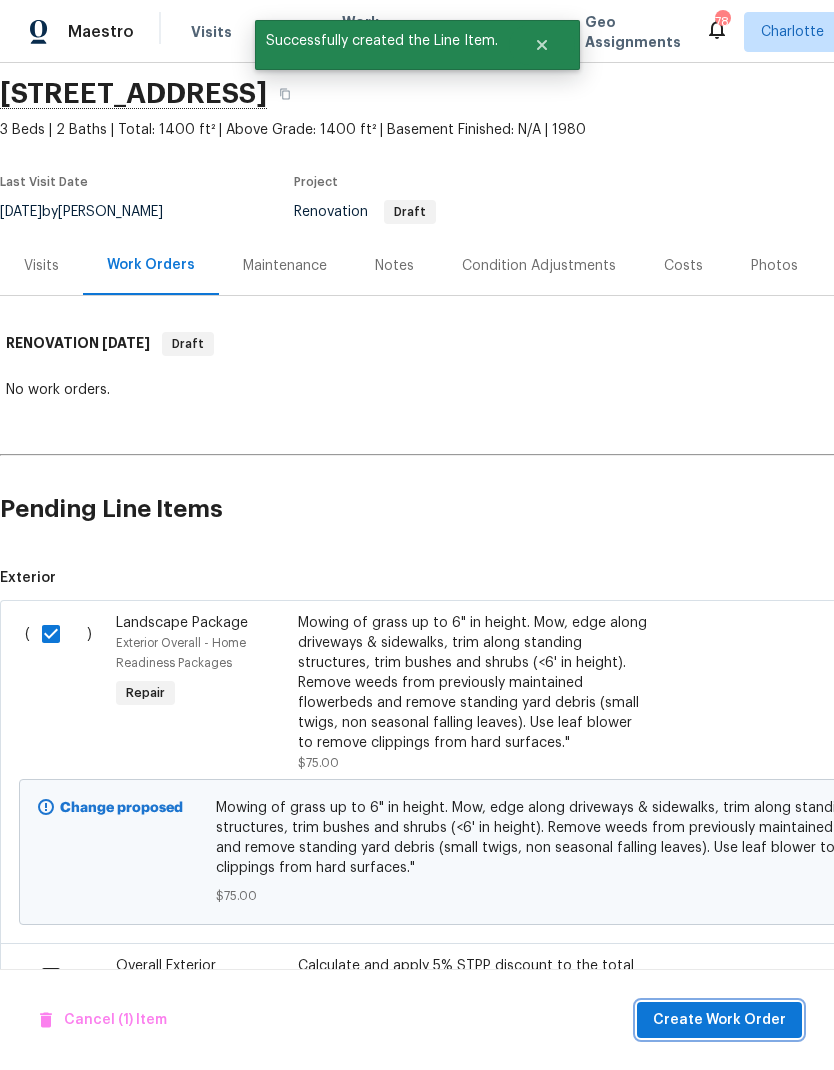 click on "Create Work Order" at bounding box center (719, 1020) 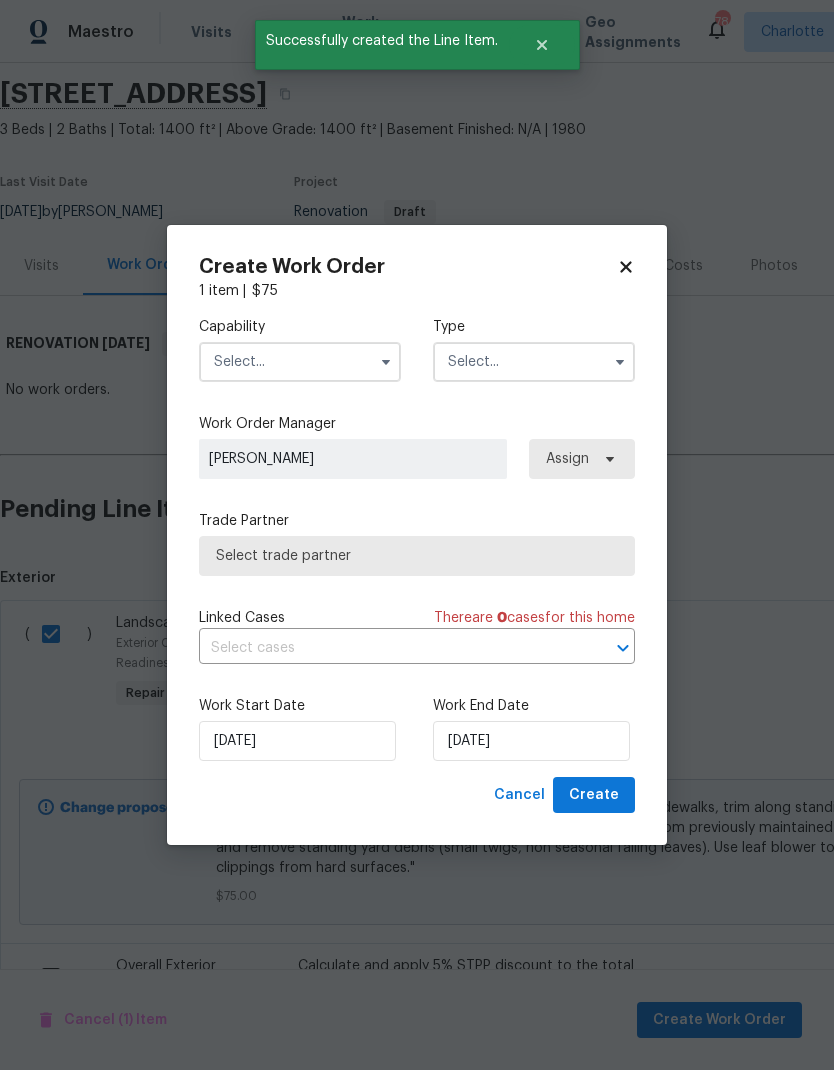 click at bounding box center [300, 362] 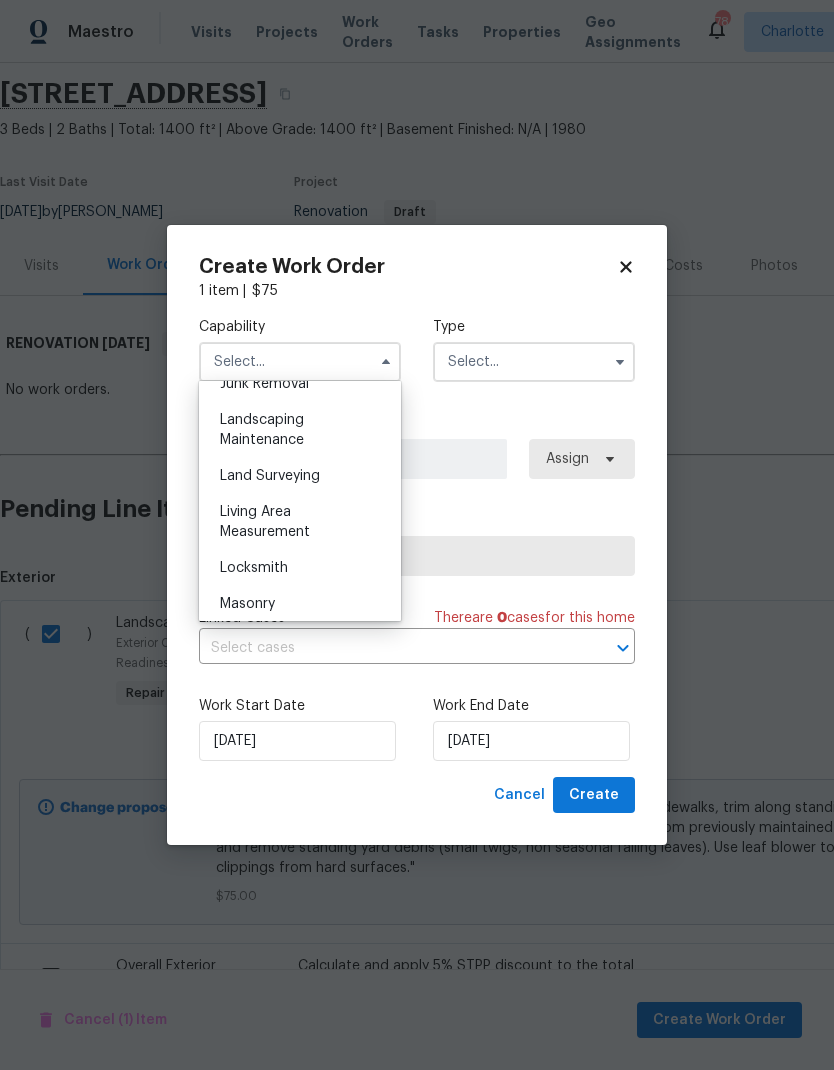 scroll, scrollTop: 1302, scrollLeft: 0, axis: vertical 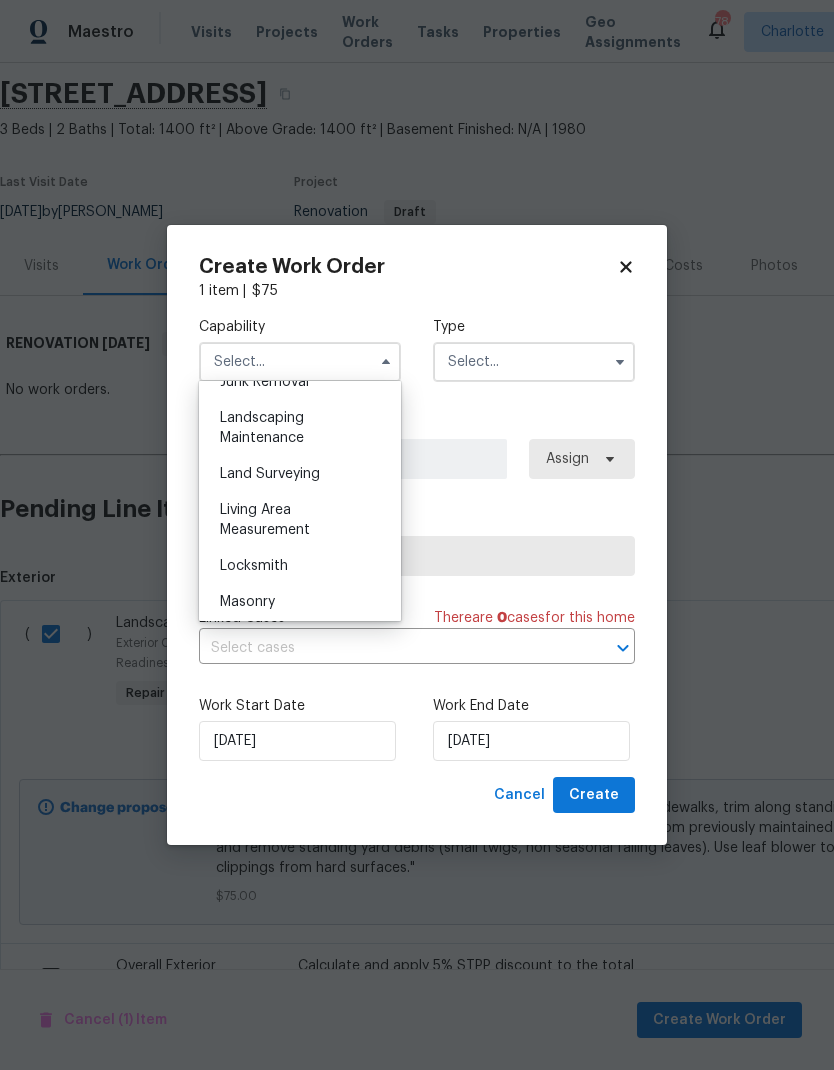 click on "Landscaping Maintenance" at bounding box center (300, 428) 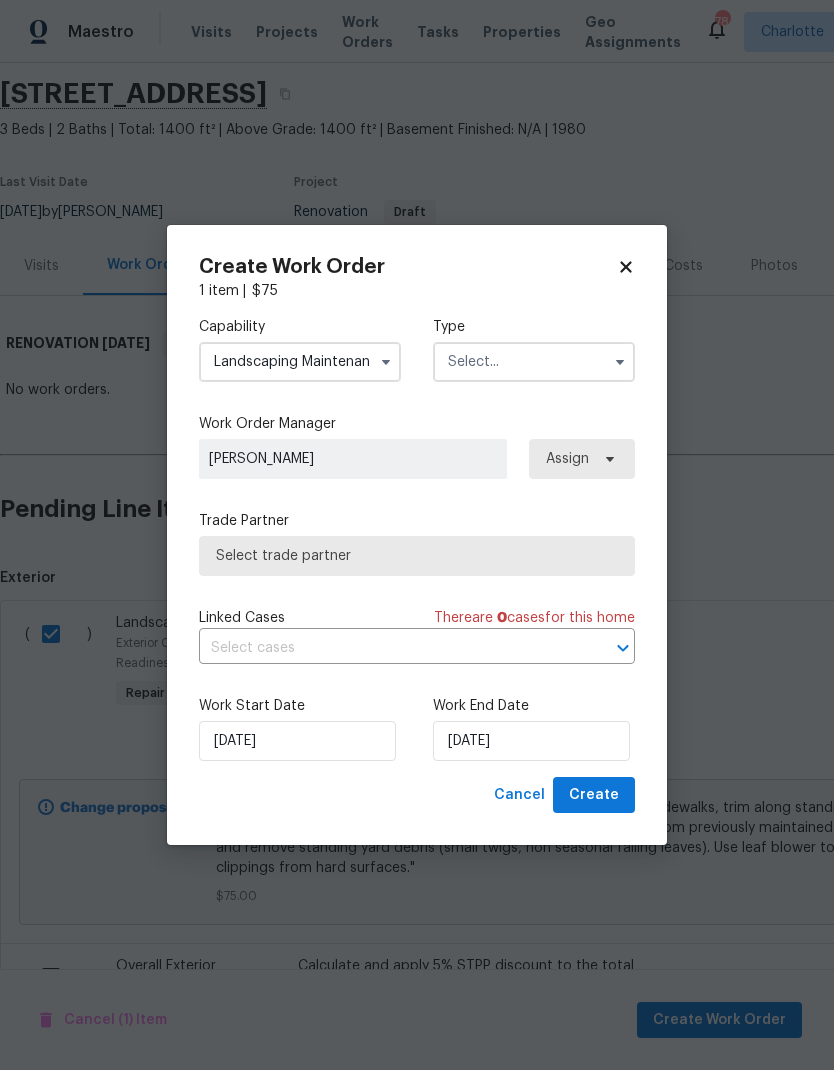 click at bounding box center (534, 362) 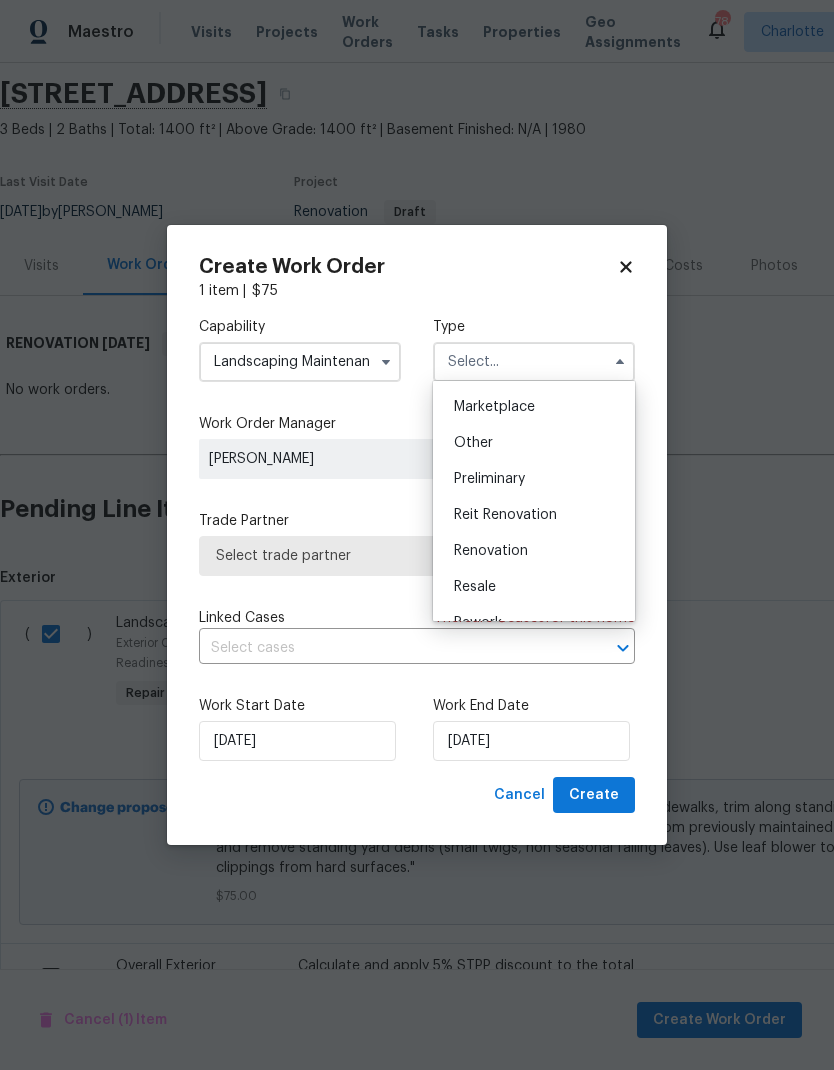scroll, scrollTop: 419, scrollLeft: 0, axis: vertical 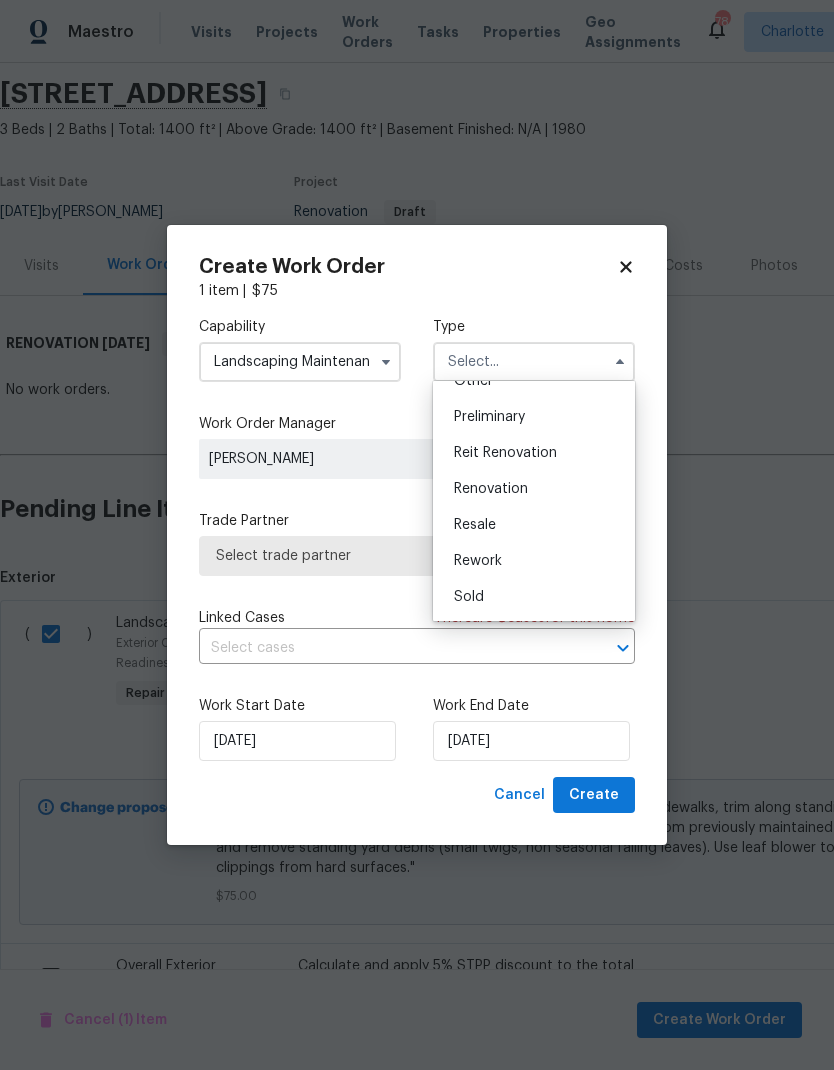 click on "Renovation" at bounding box center (534, 489) 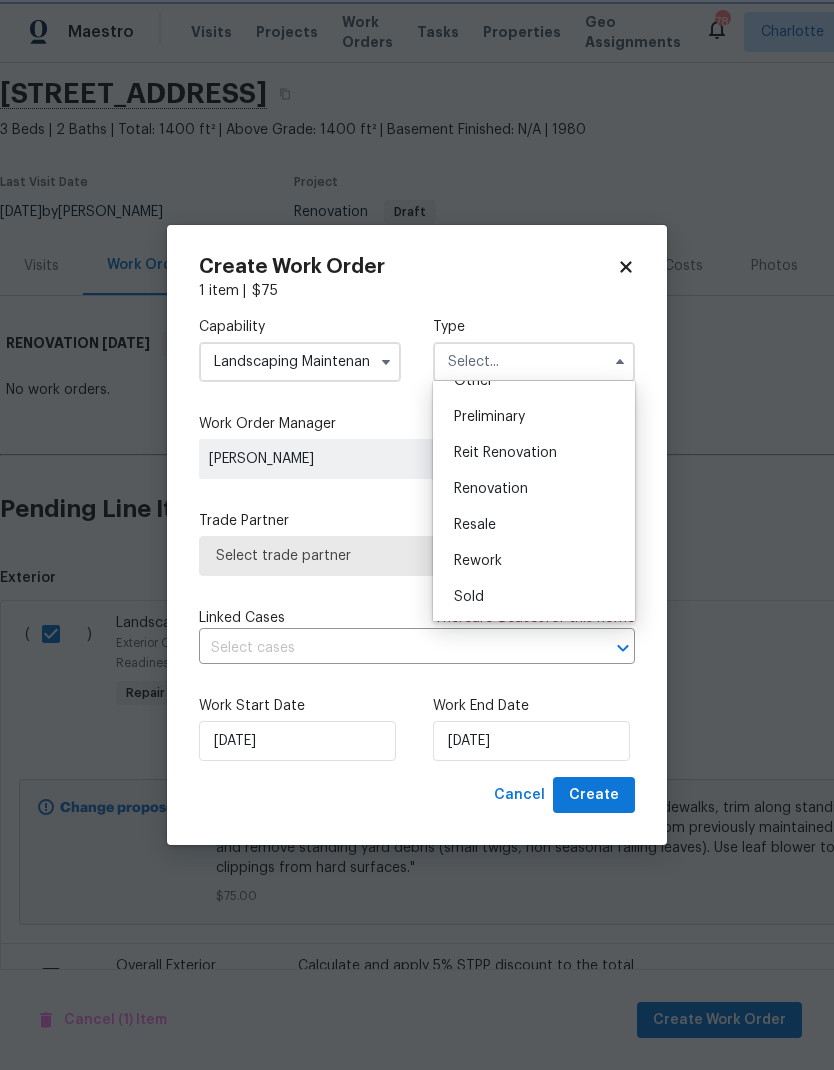 type on "Renovation" 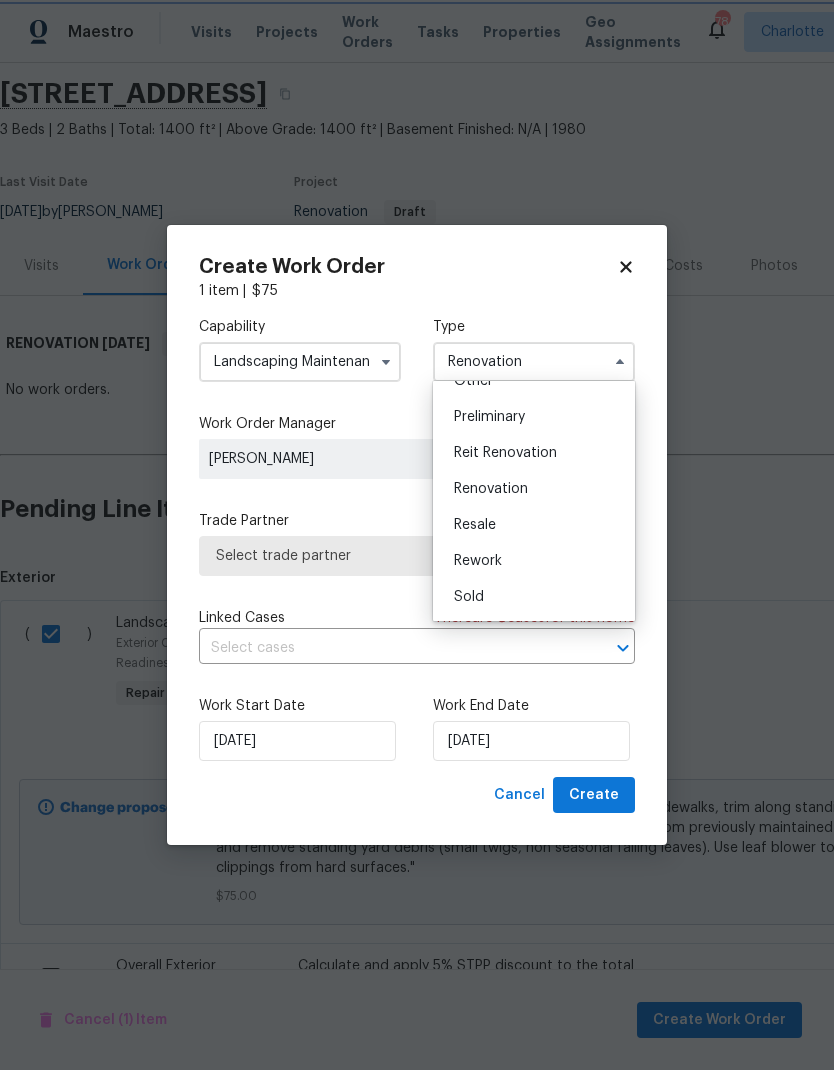 scroll, scrollTop: 0, scrollLeft: 0, axis: both 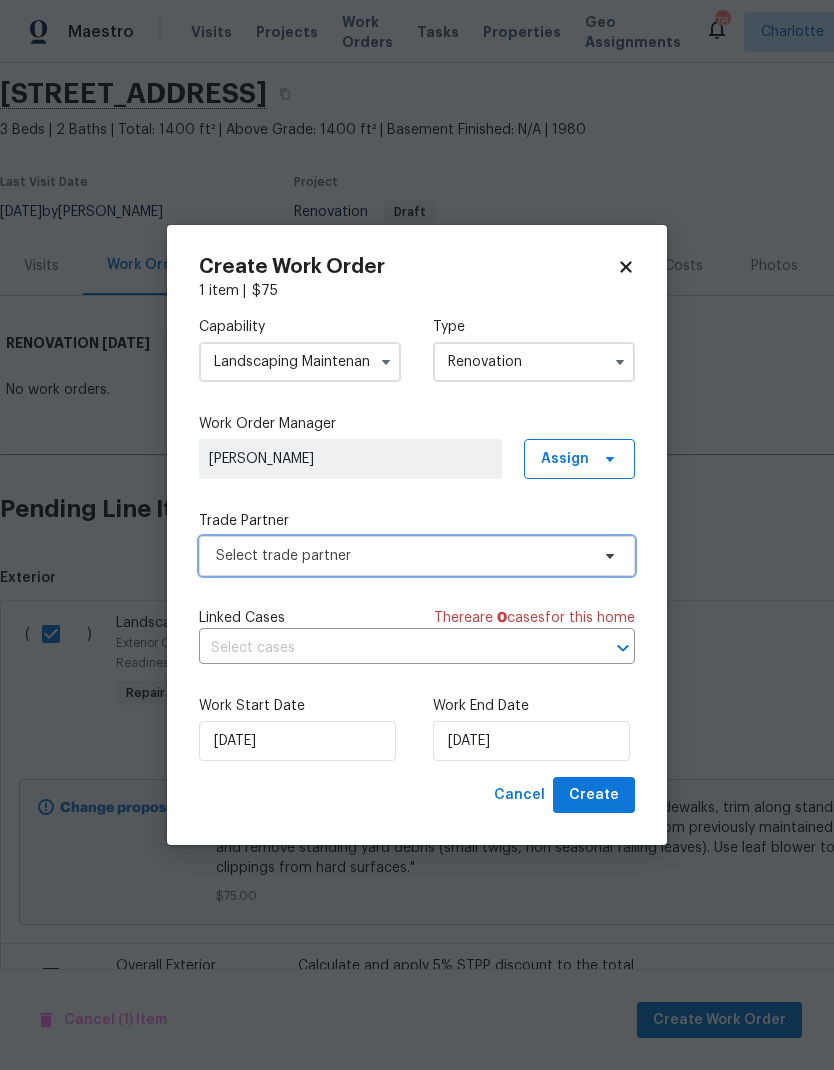 click on "Select trade partner" at bounding box center [402, 556] 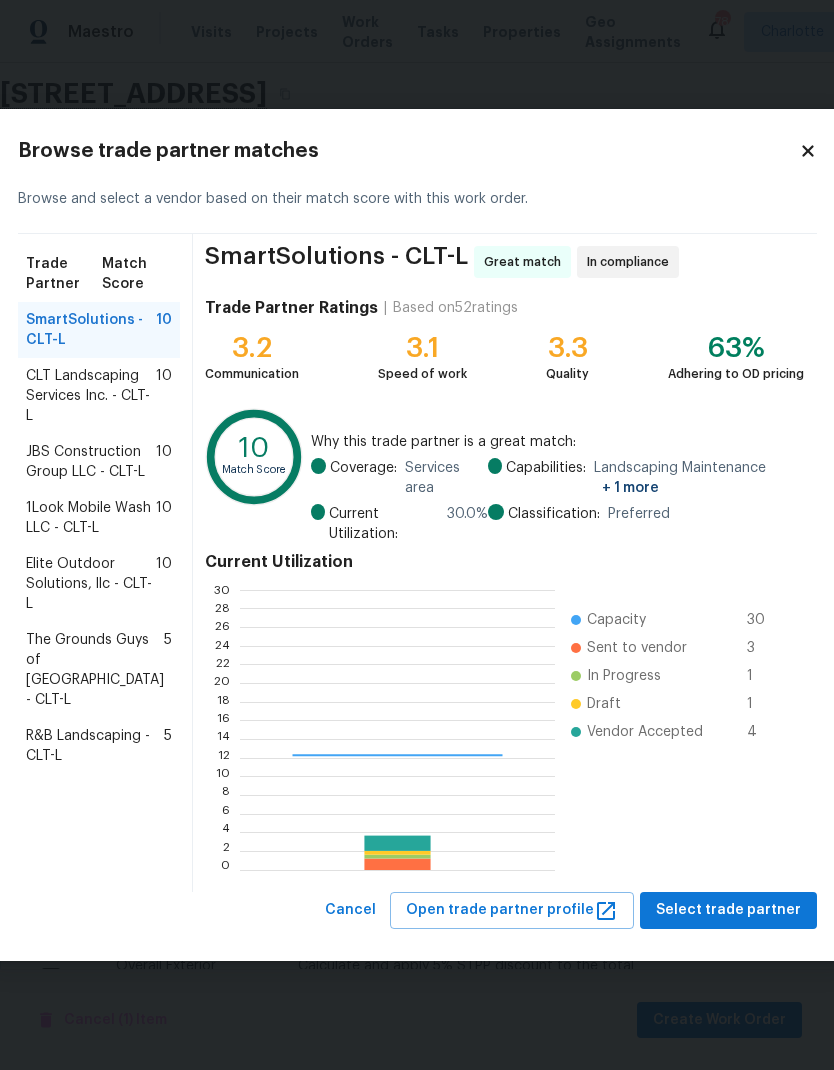 scroll, scrollTop: 2, scrollLeft: 2, axis: both 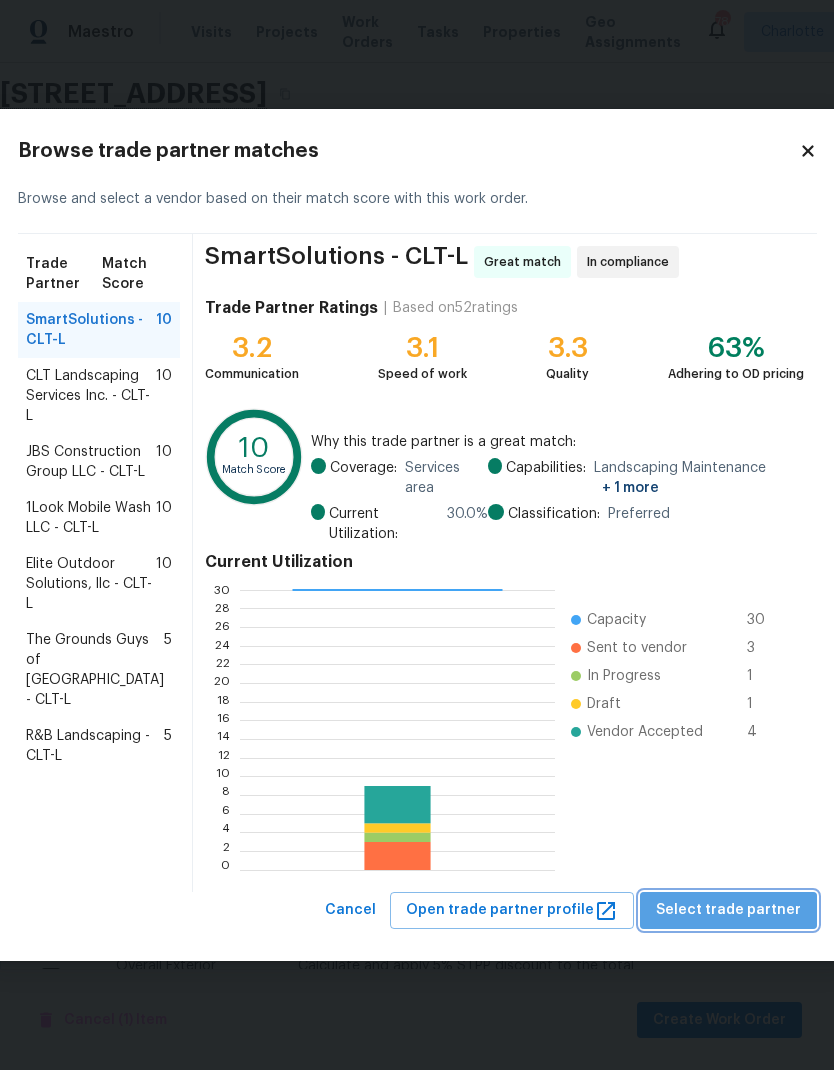click on "Select trade partner" at bounding box center [728, 910] 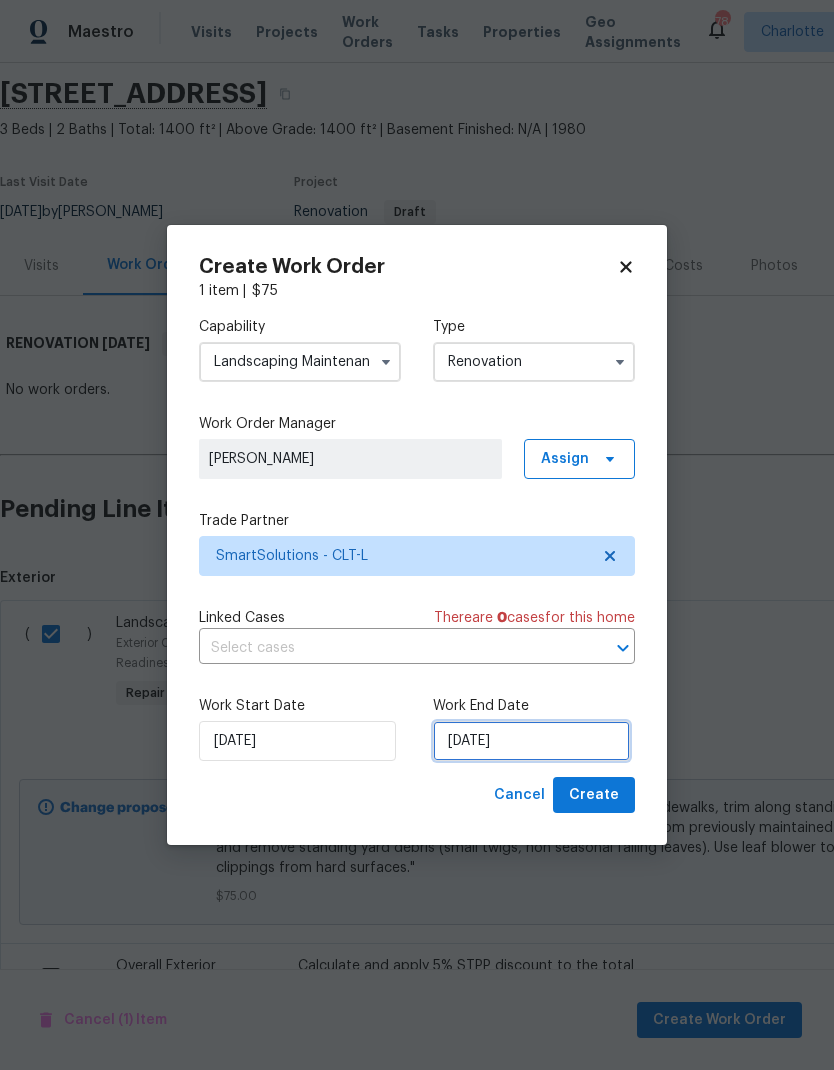 click on "[DATE]" at bounding box center (531, 741) 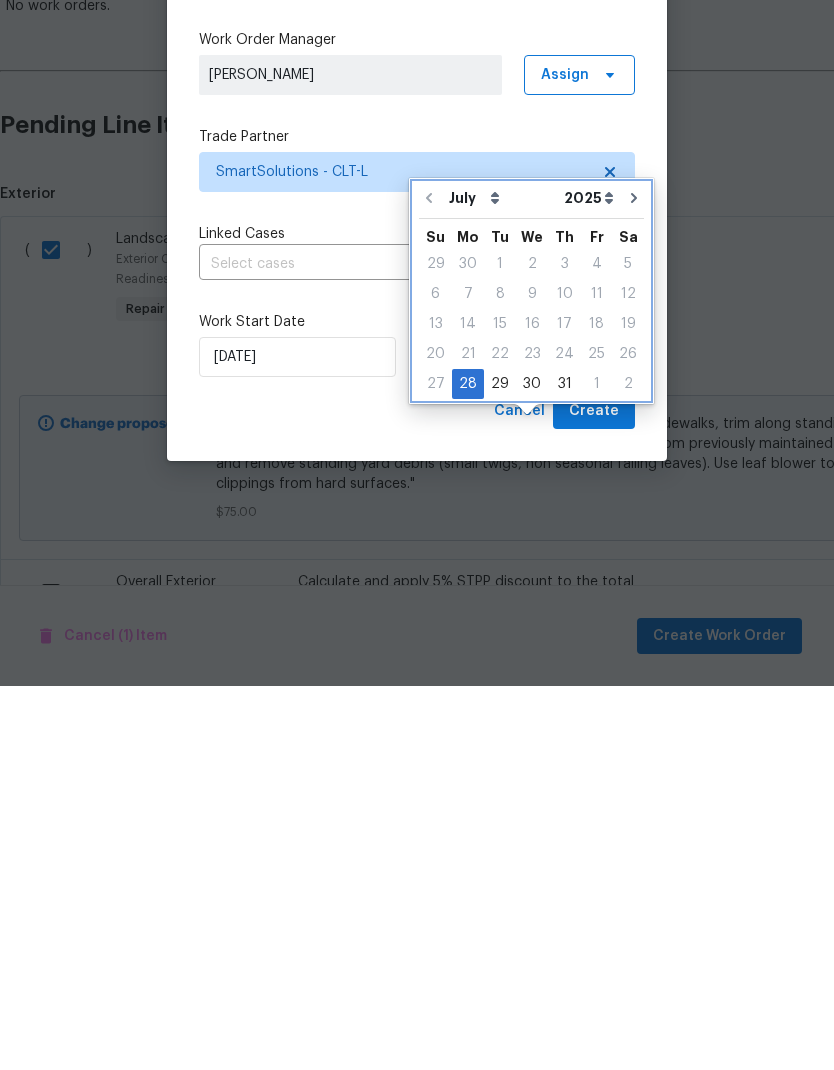 click at bounding box center [634, 582] 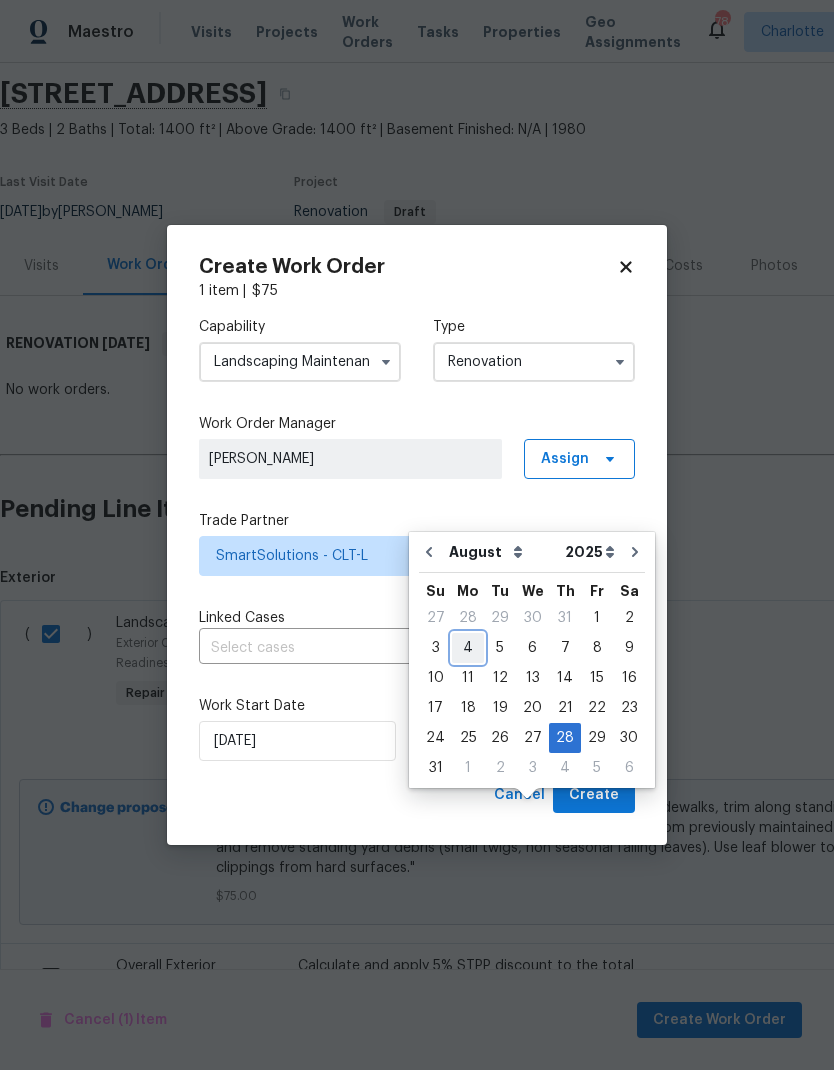 click on "4" at bounding box center (468, 648) 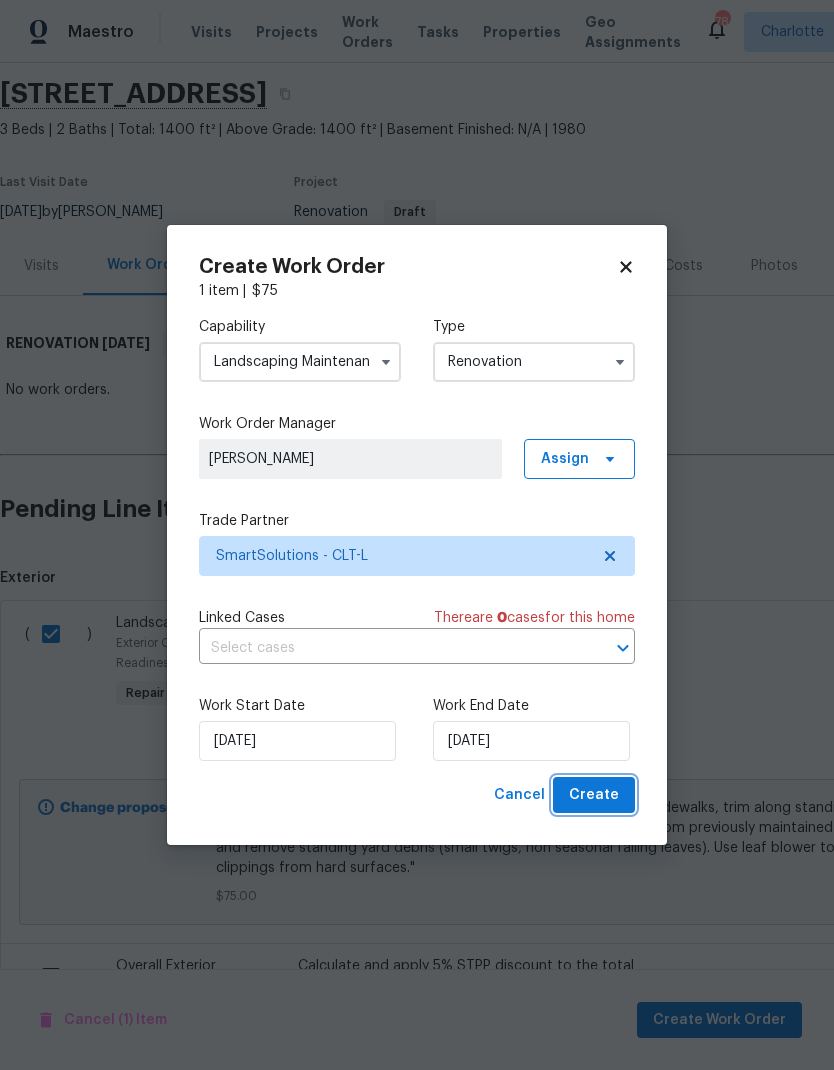 click on "Create" at bounding box center (594, 795) 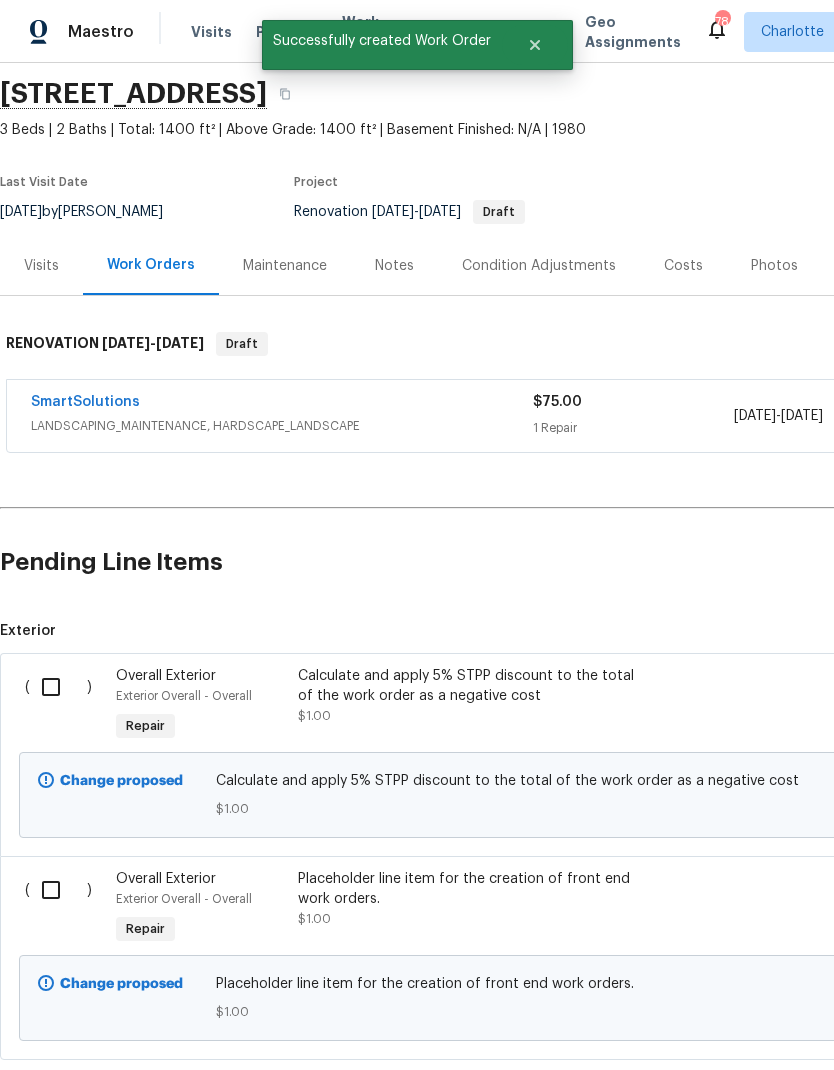 click at bounding box center (58, 687) 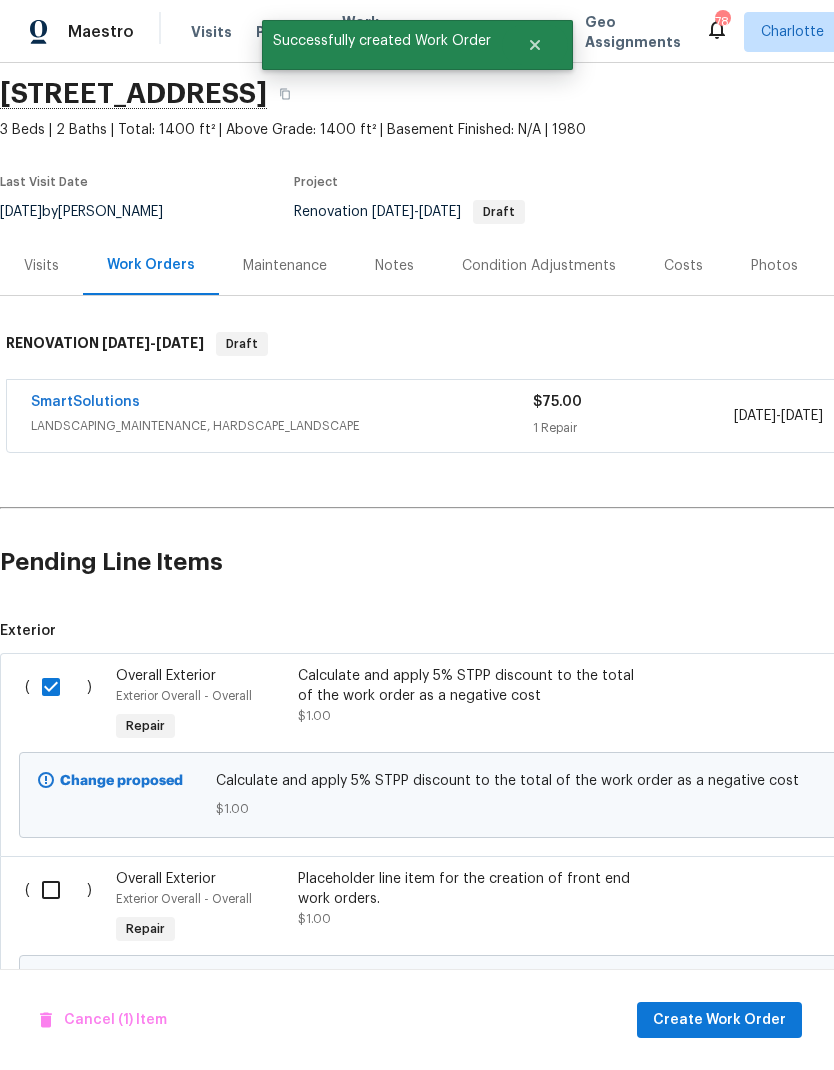click at bounding box center (58, 890) 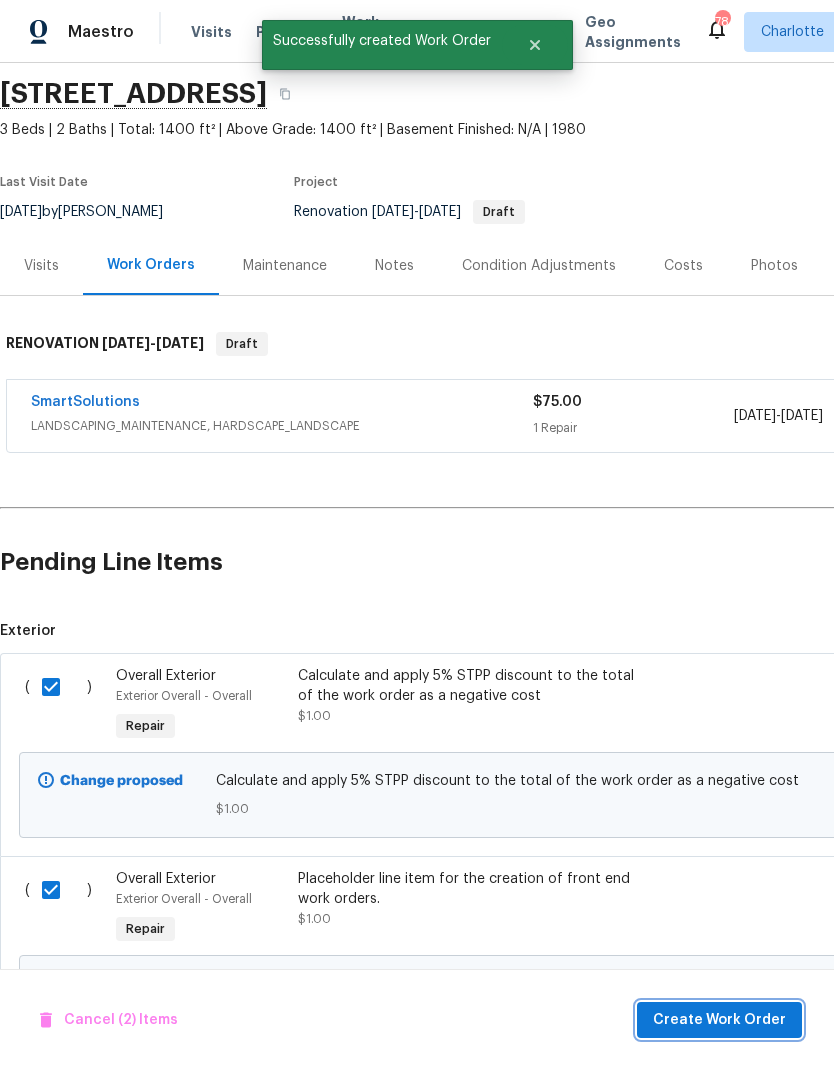 click on "Create Work Order" at bounding box center [719, 1020] 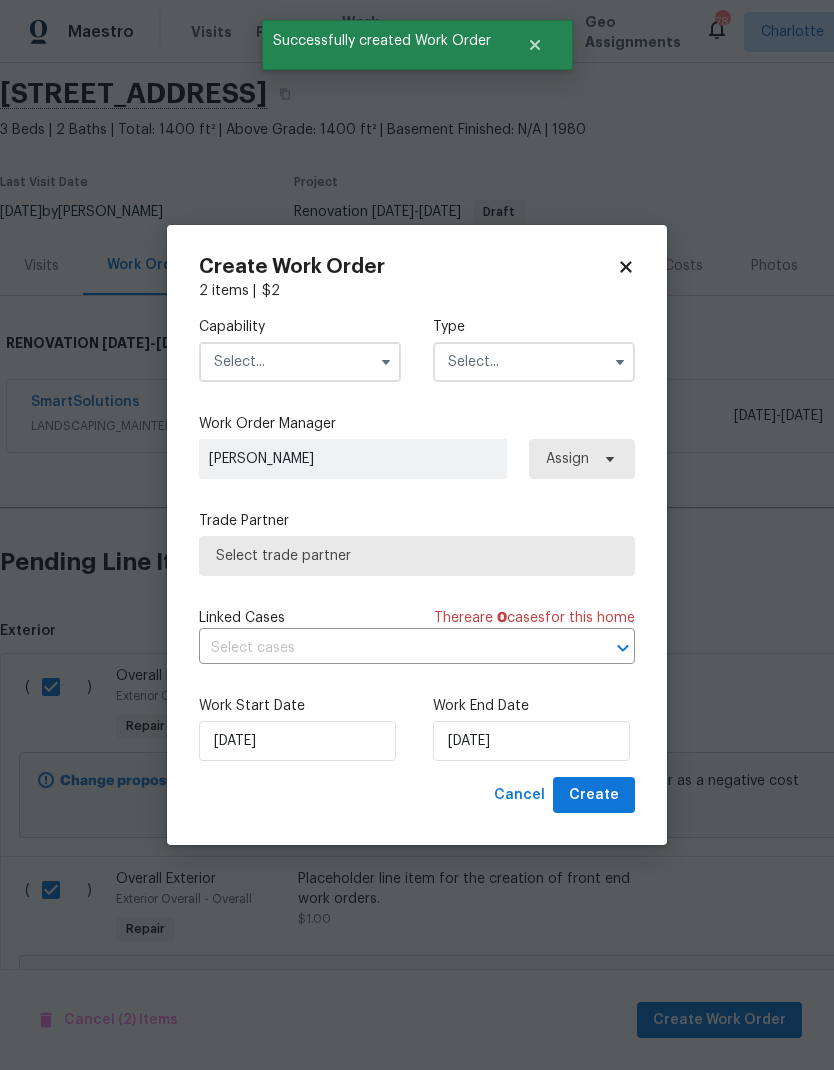 click at bounding box center [300, 362] 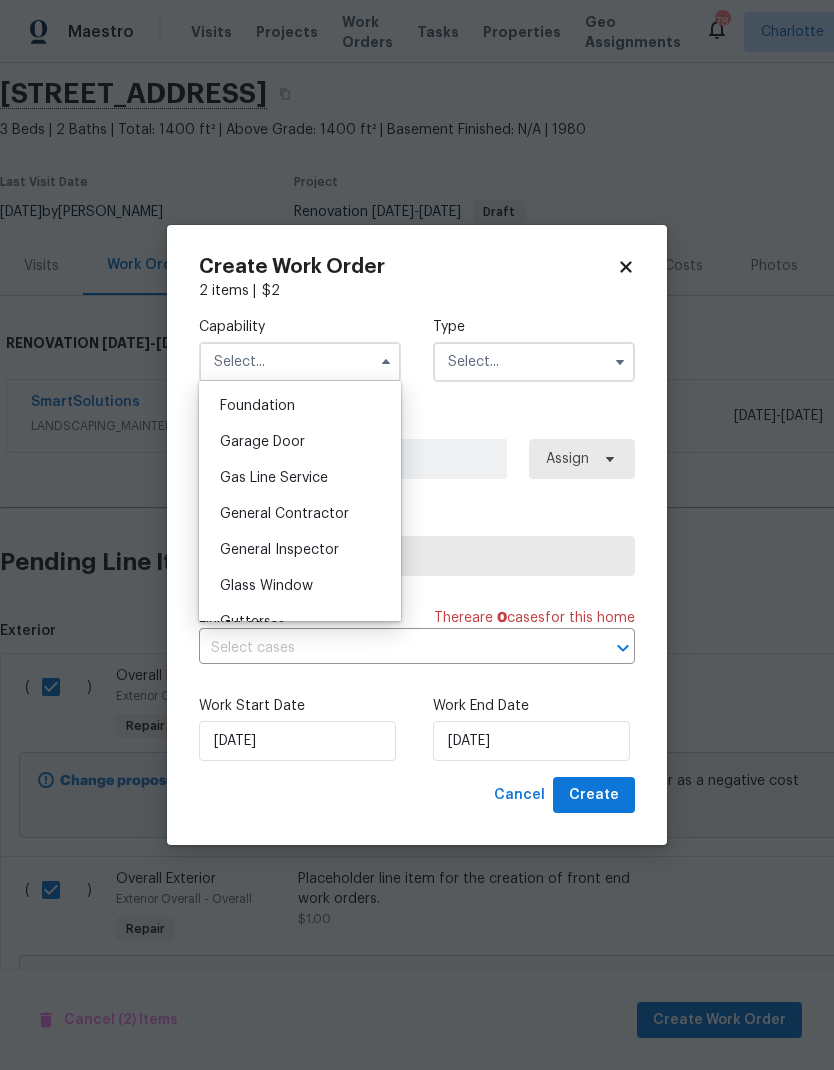 scroll, scrollTop: 857, scrollLeft: 0, axis: vertical 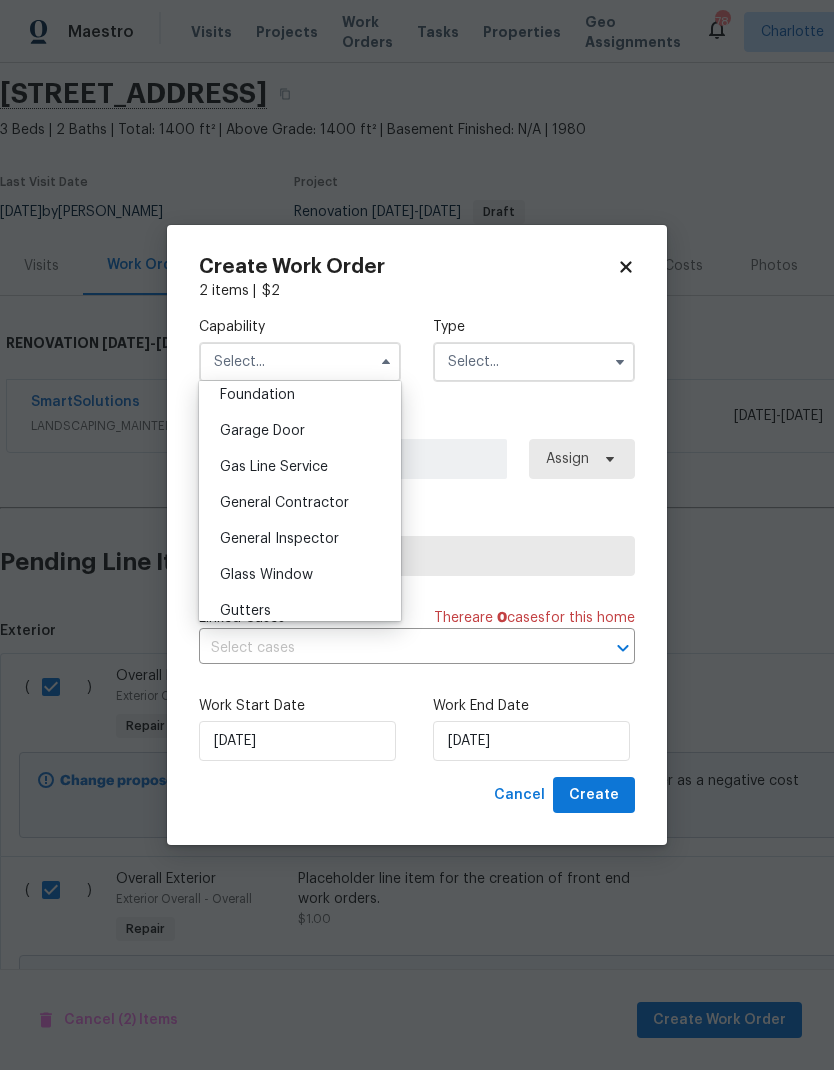 click on "General Contractor" at bounding box center (284, 503) 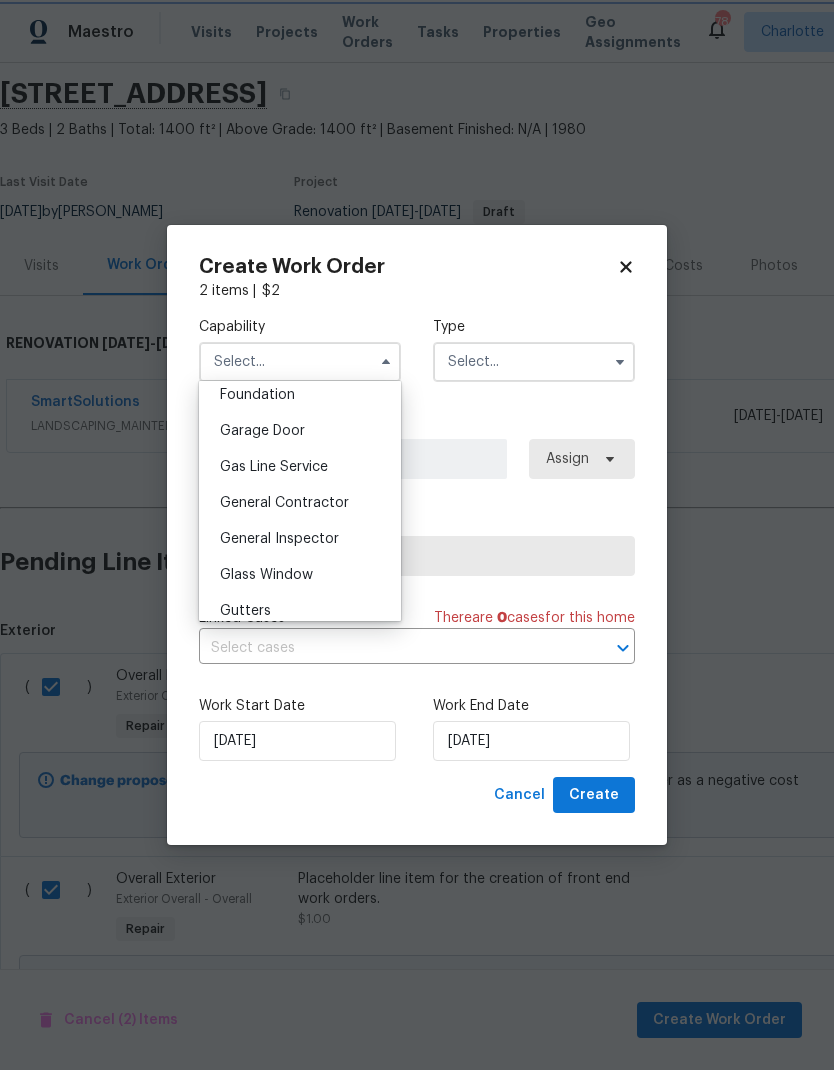 type on "General Contractor" 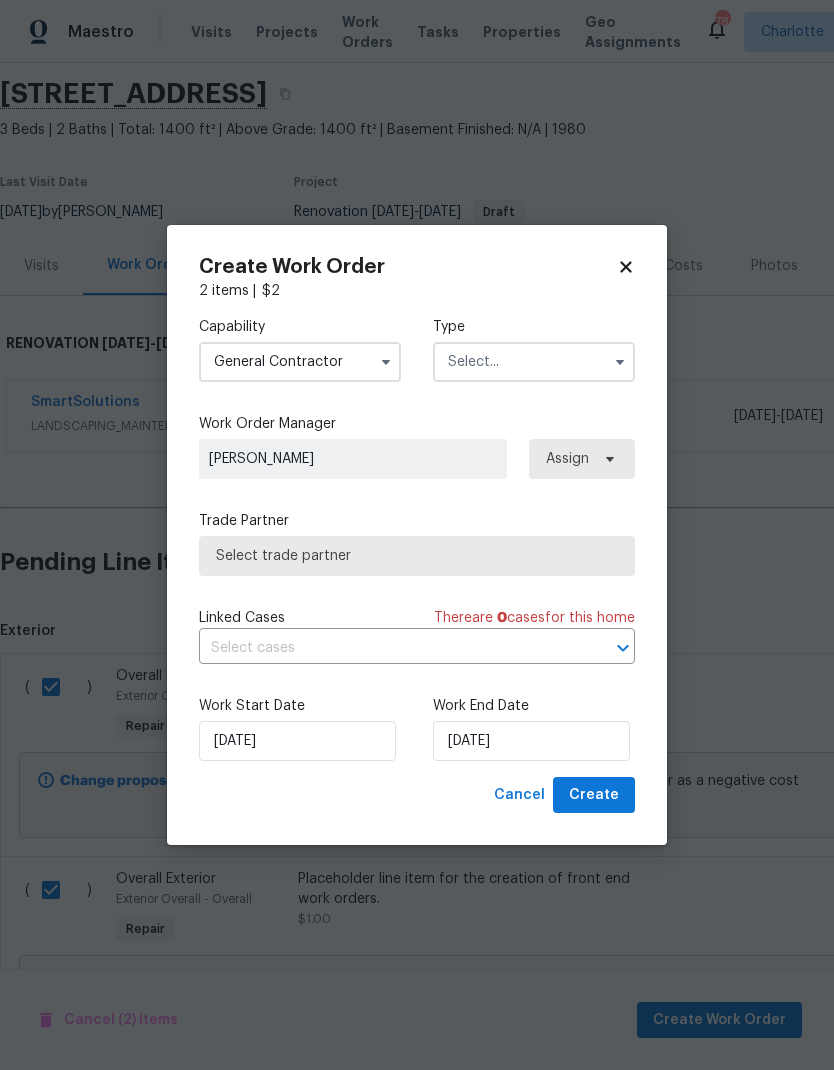 click at bounding box center (534, 362) 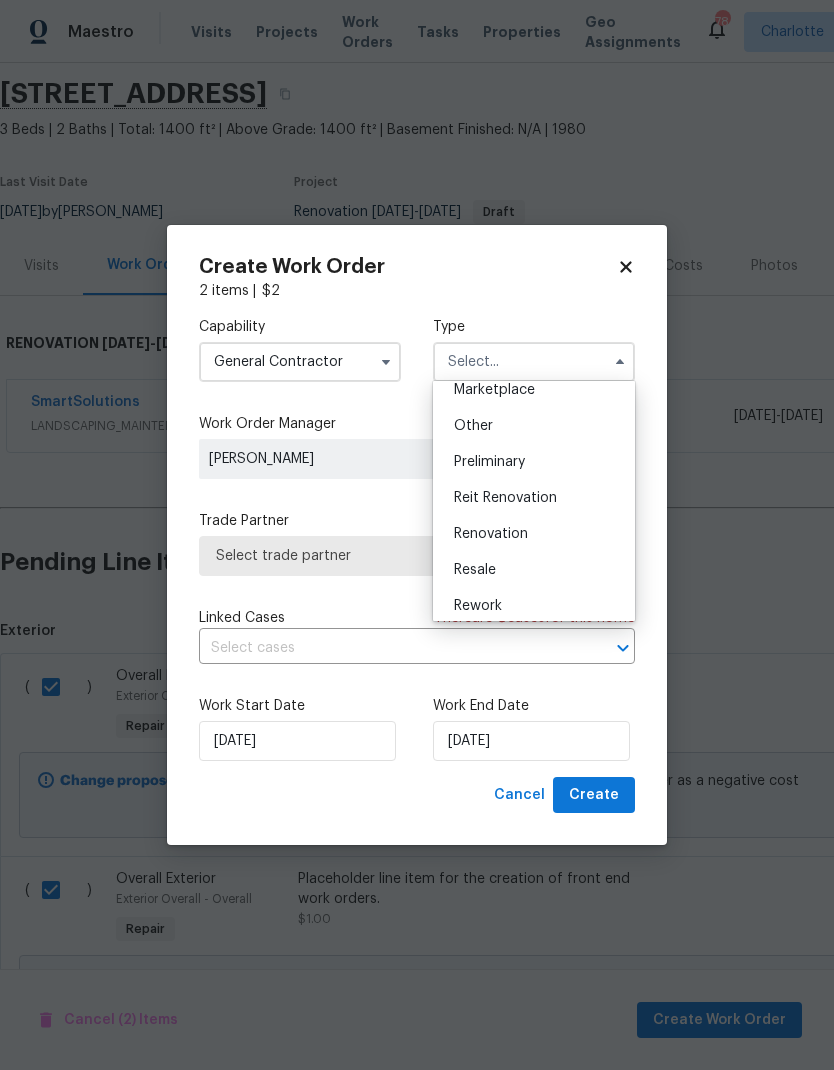scroll, scrollTop: 378, scrollLeft: 0, axis: vertical 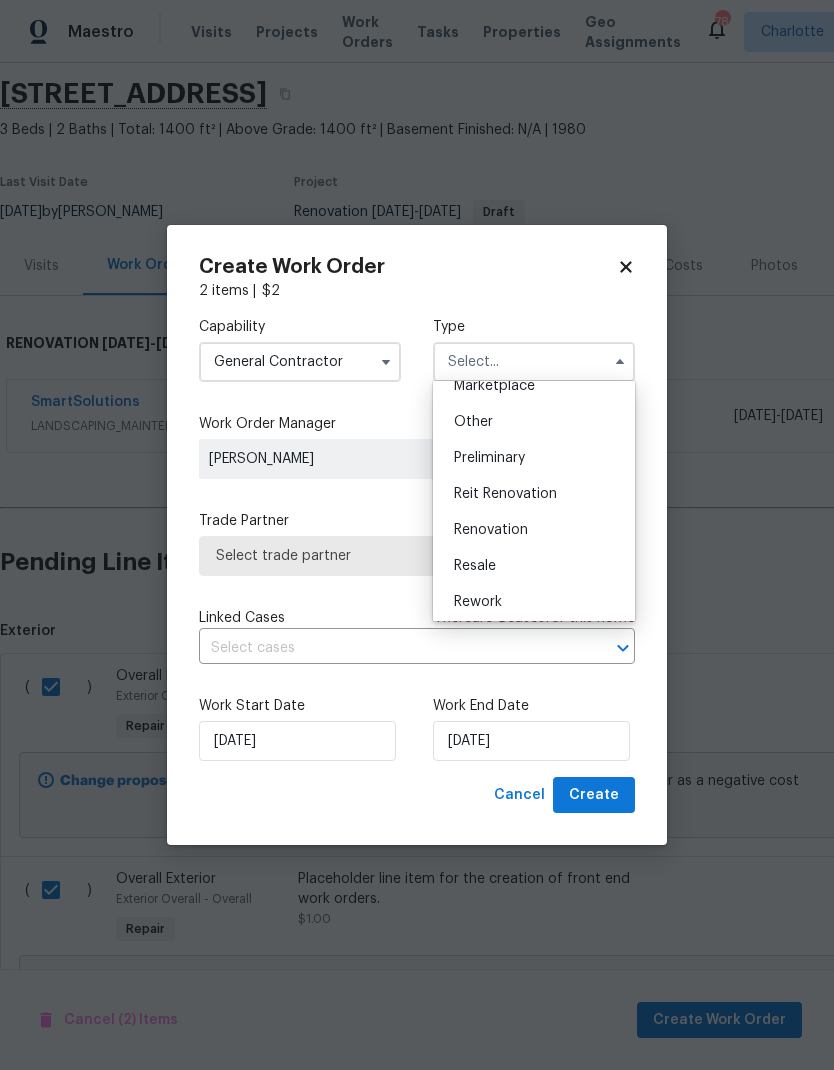 click on "Renovation" at bounding box center [534, 530] 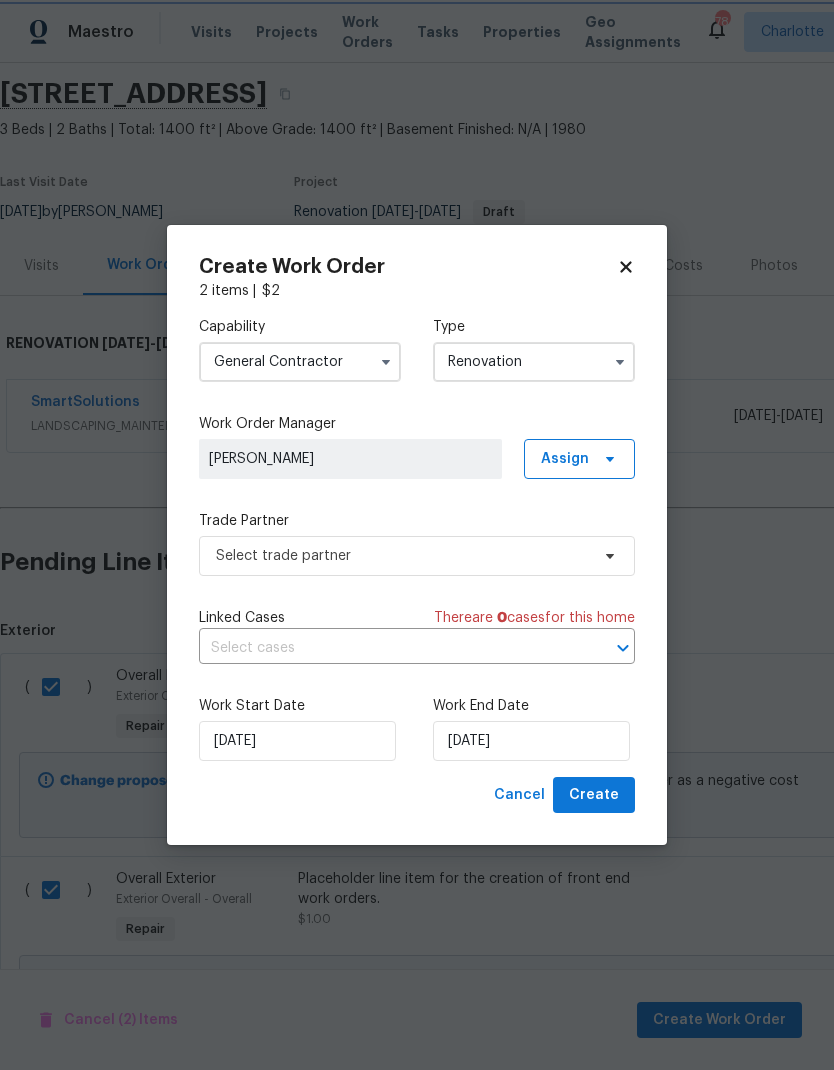 scroll, scrollTop: 0, scrollLeft: 0, axis: both 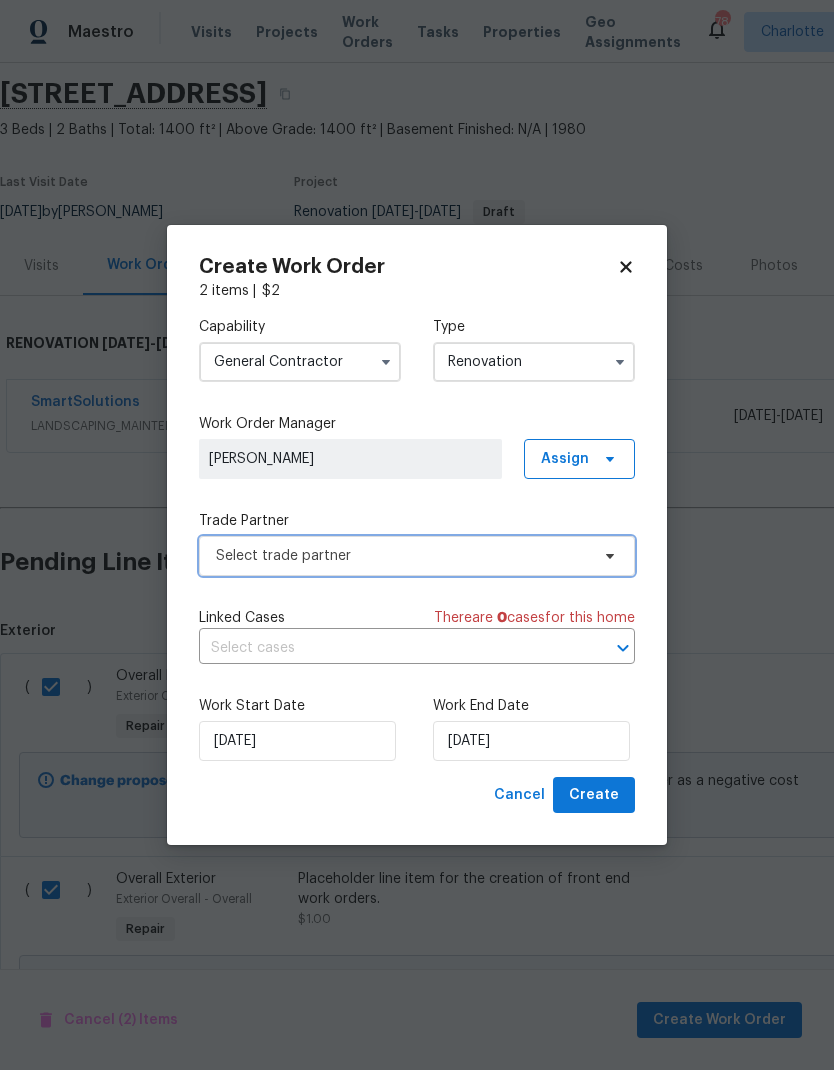 click on "Select trade partner" at bounding box center [402, 556] 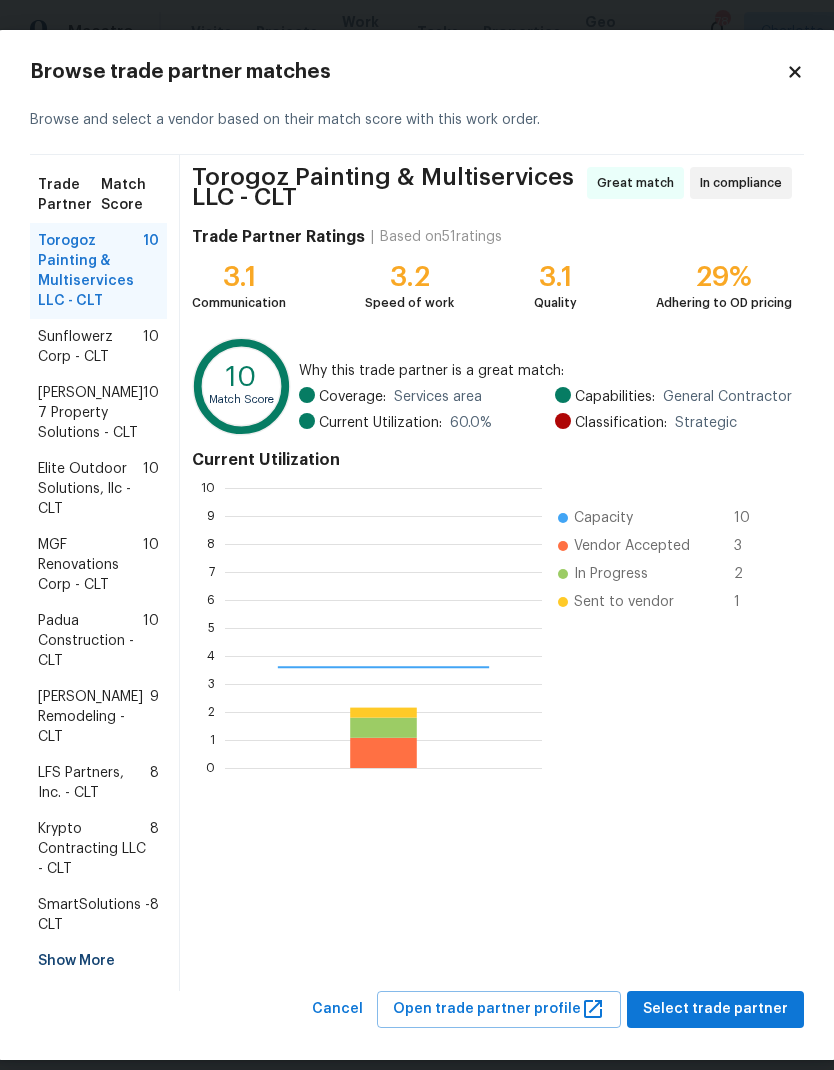 scroll, scrollTop: 2, scrollLeft: 2, axis: both 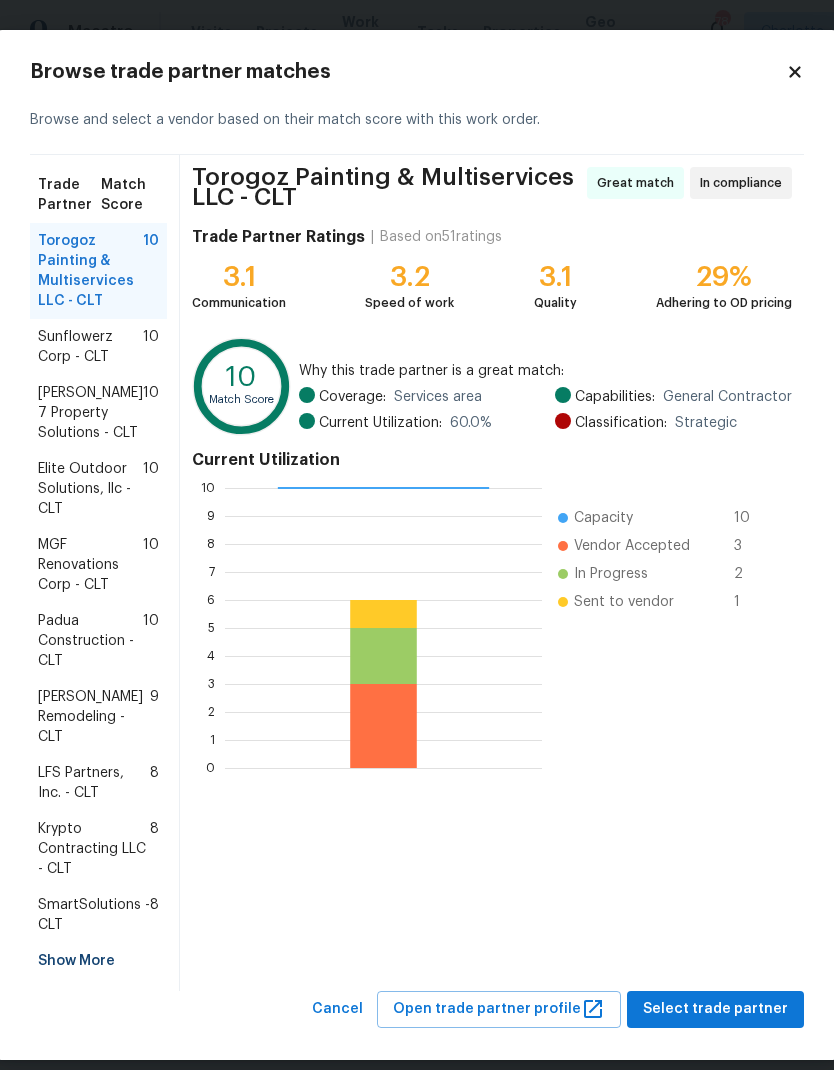 click on "LFS Partners, Inc. - CLT" at bounding box center [94, 783] 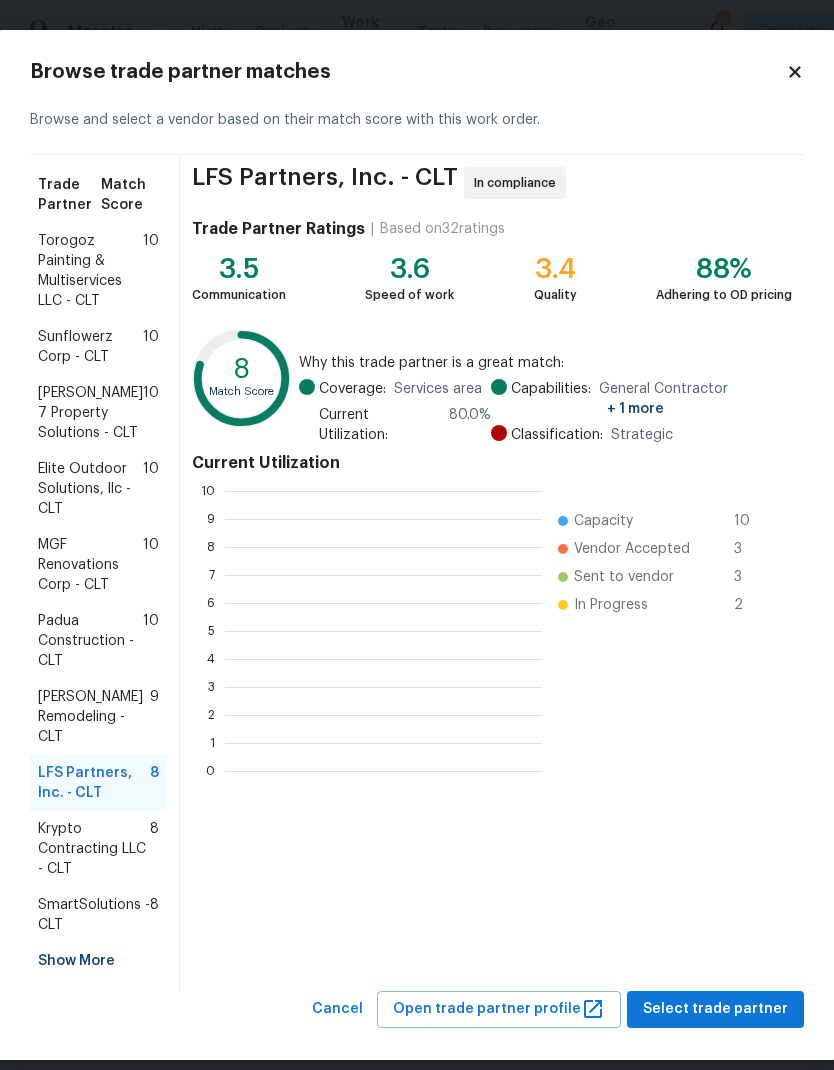 scroll, scrollTop: 2, scrollLeft: 2, axis: both 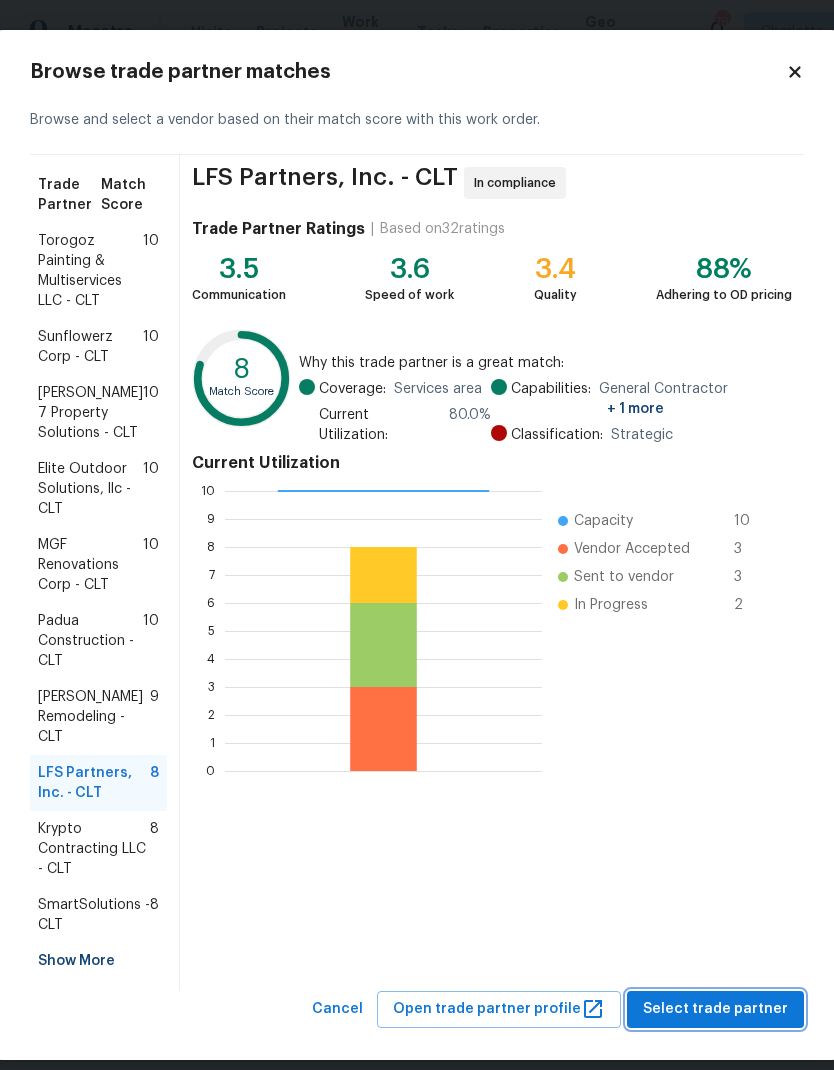 click on "Select trade partner" at bounding box center (715, 1009) 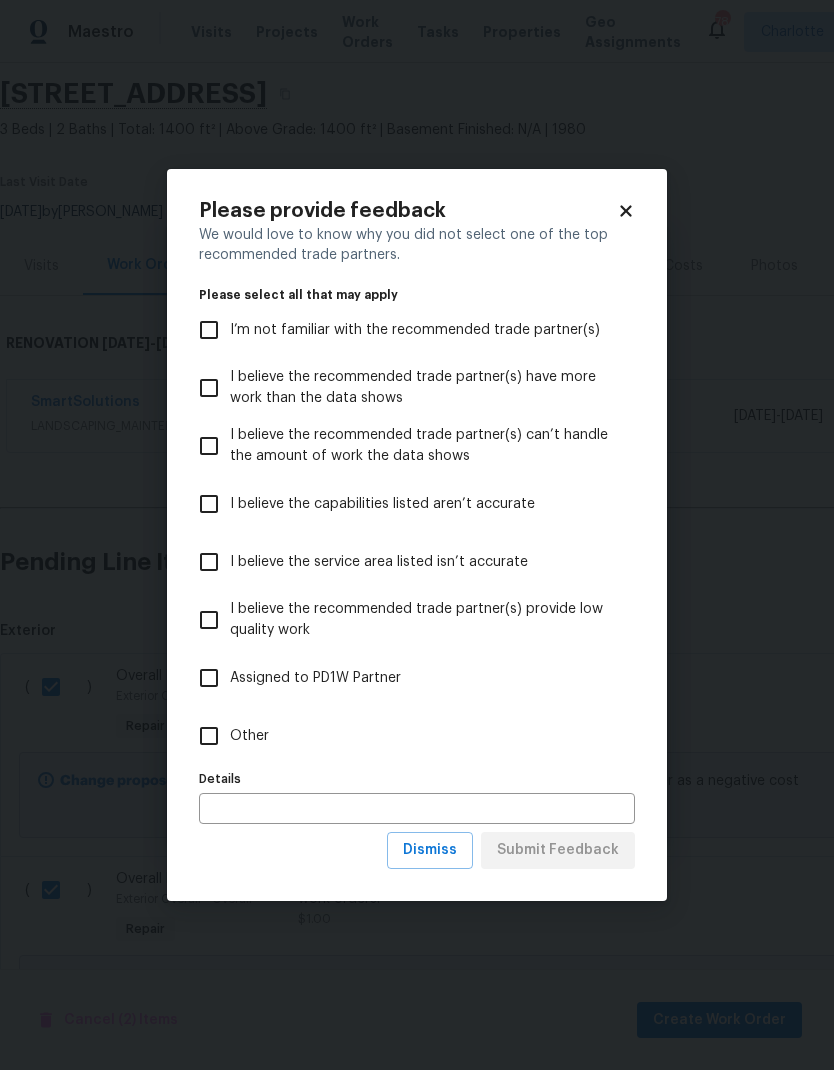click on "Other" at bounding box center (209, 736) 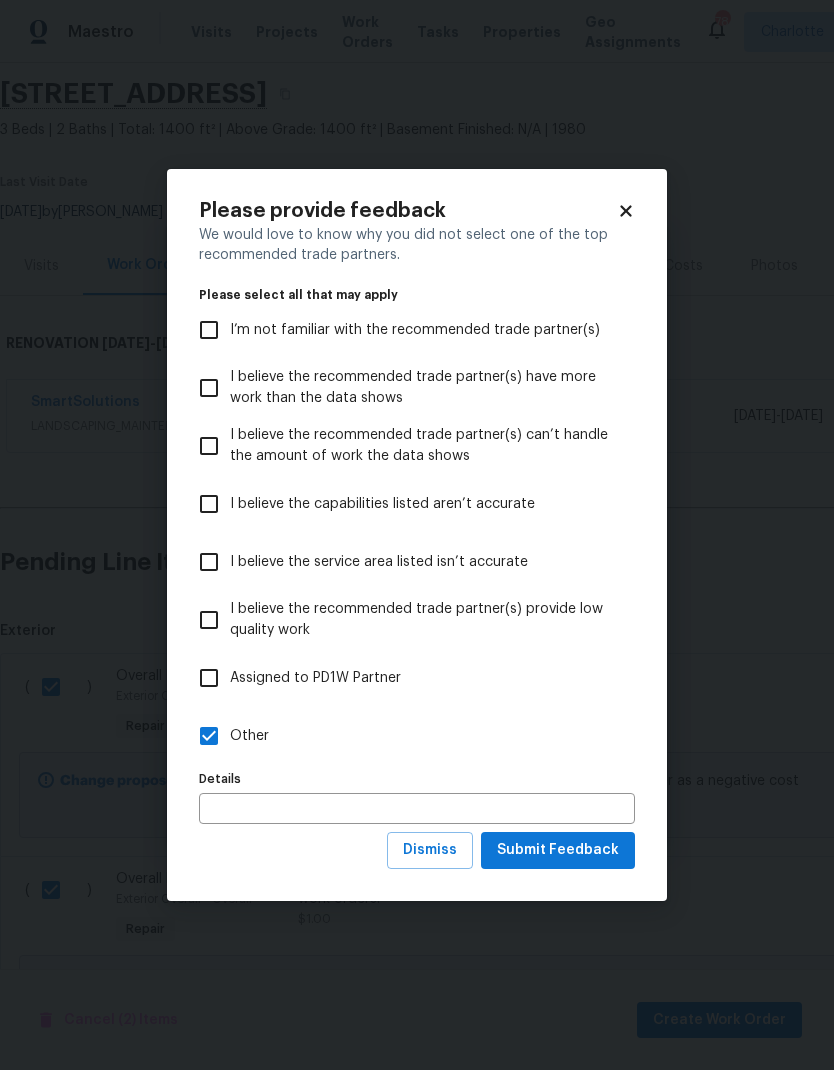 click at bounding box center [417, 808] 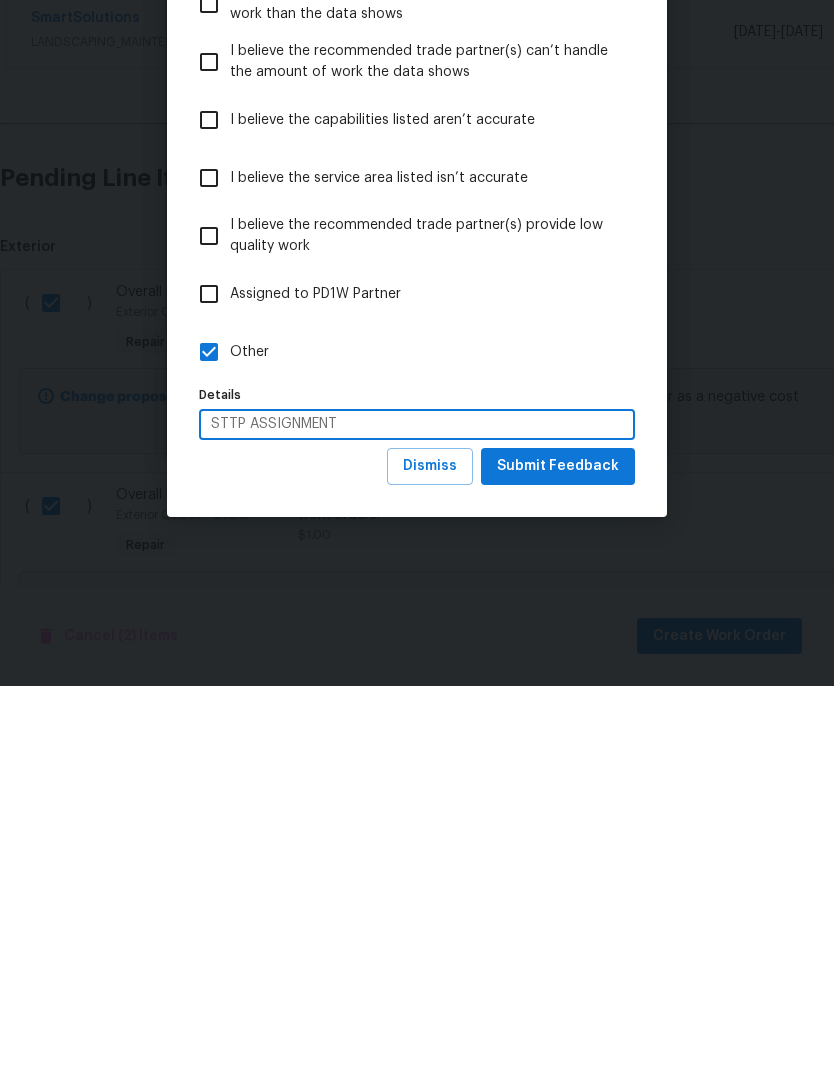 type on "STTP ASSIGNMENT" 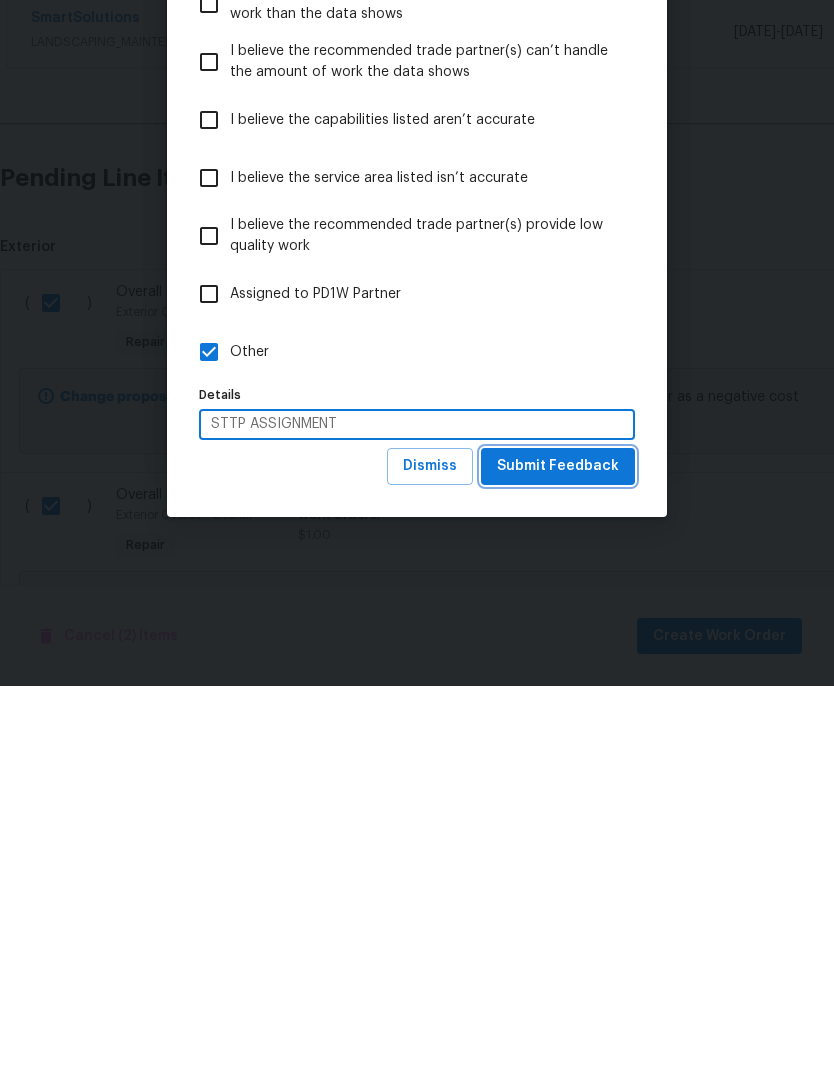 click on "Submit Feedback" at bounding box center (558, 850) 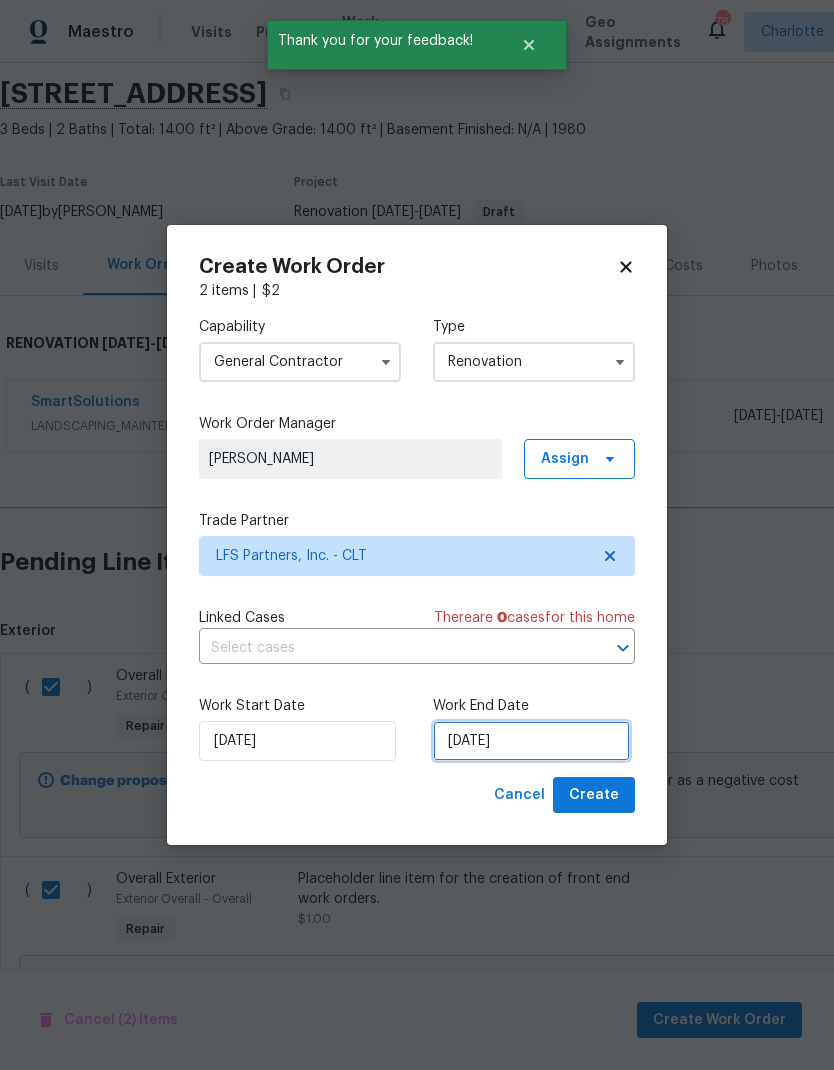 click on "[DATE]" at bounding box center [531, 741] 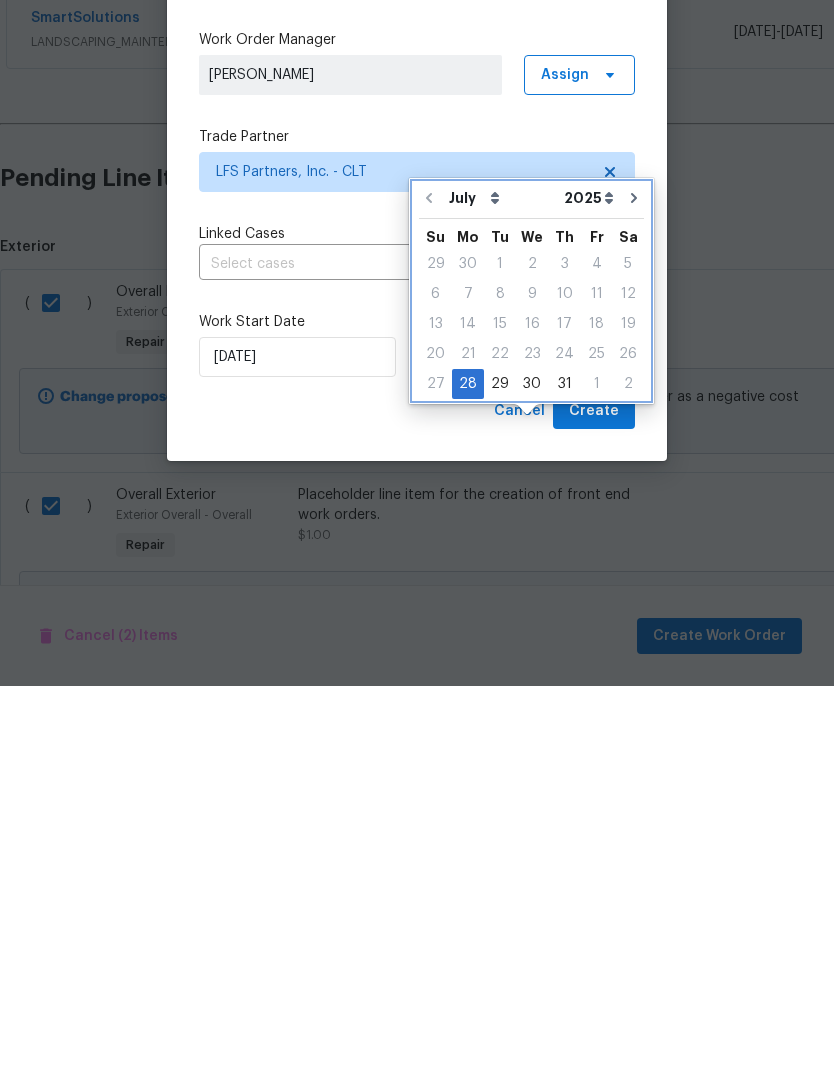 click 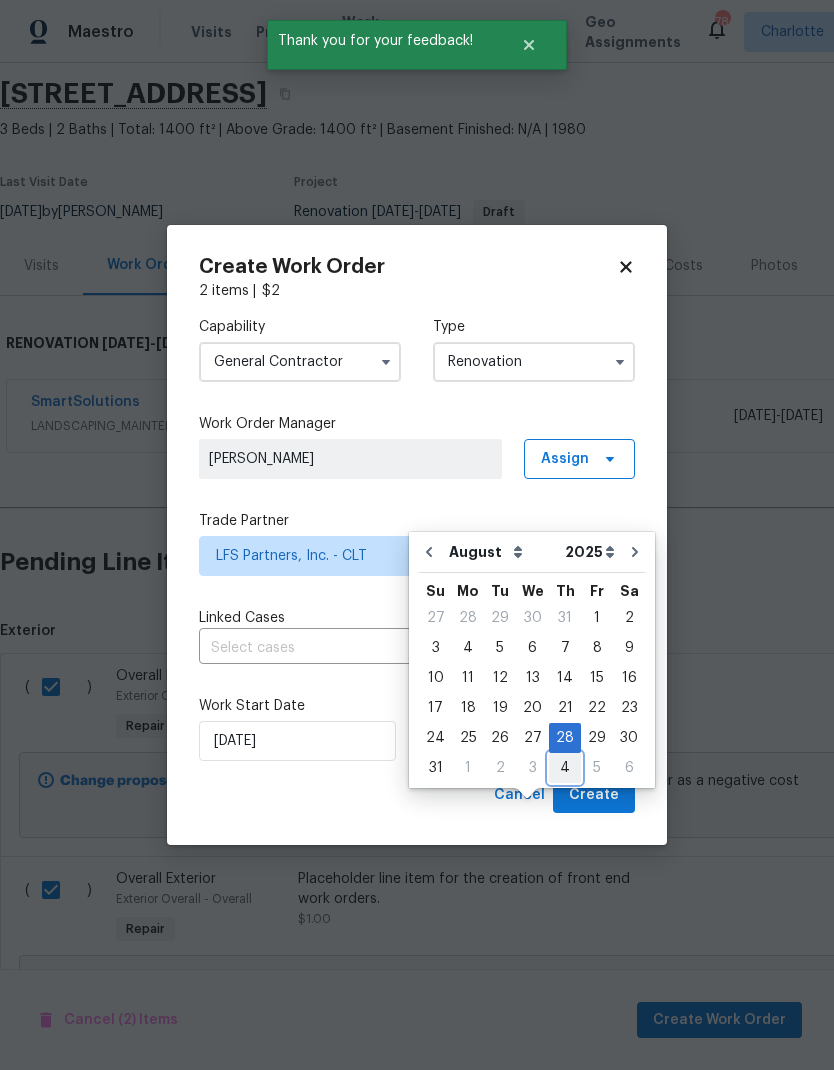 click on "4" at bounding box center [565, 768] 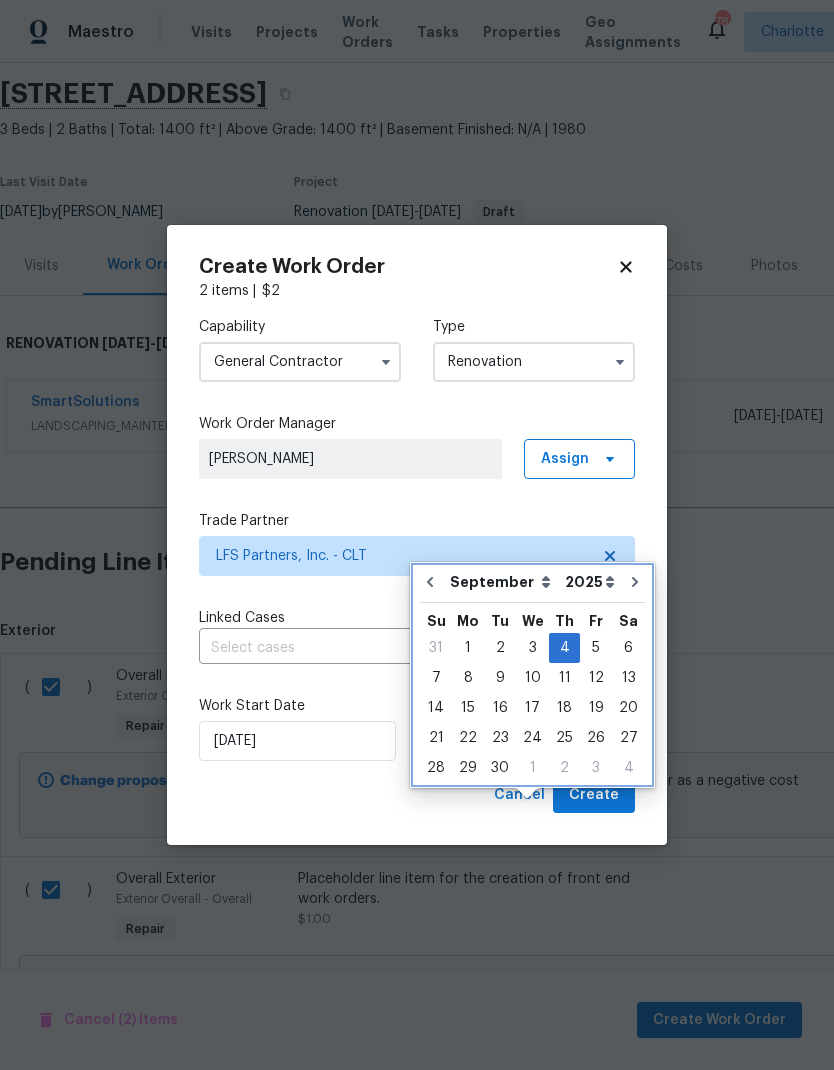click at bounding box center [430, 582] 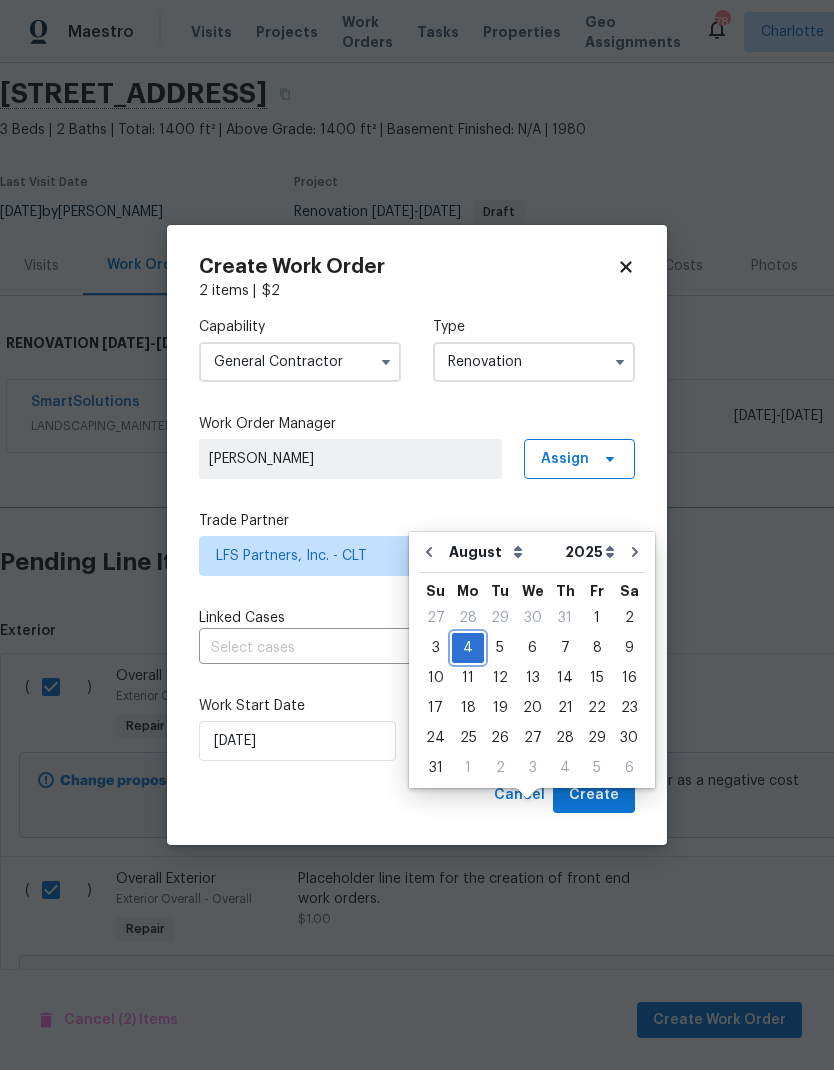 click on "4" at bounding box center (468, 648) 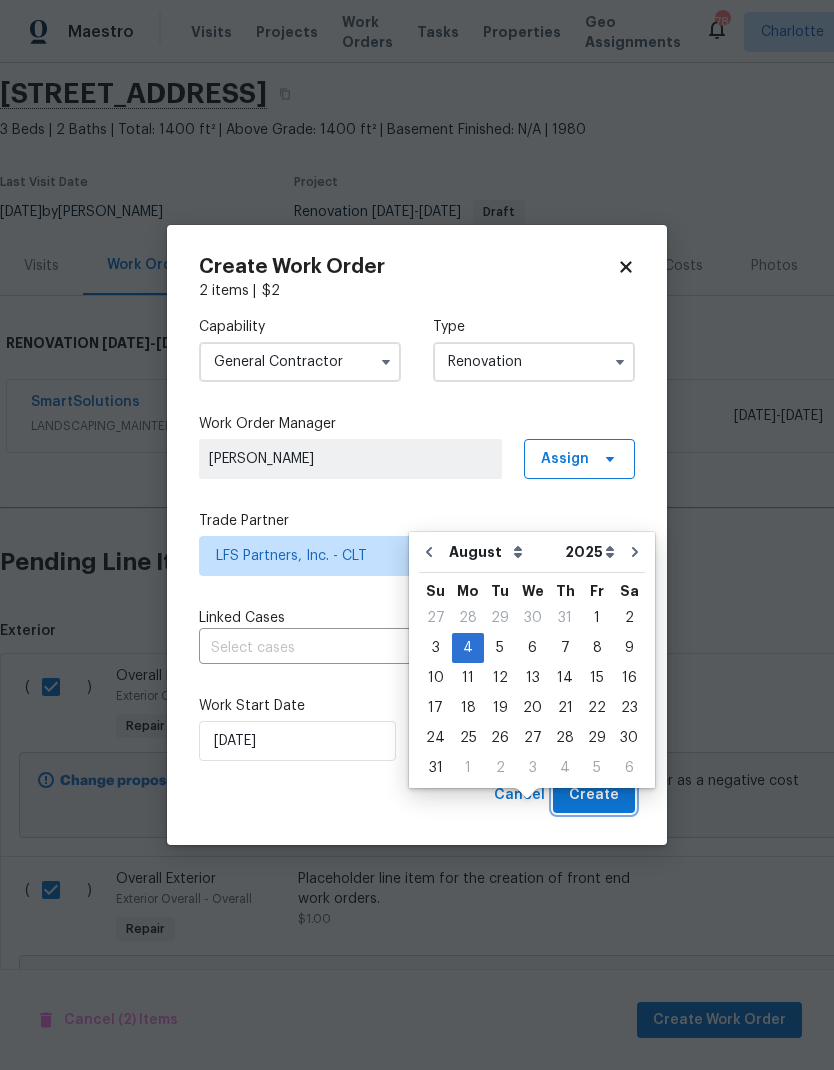 click on "Create" at bounding box center (594, 795) 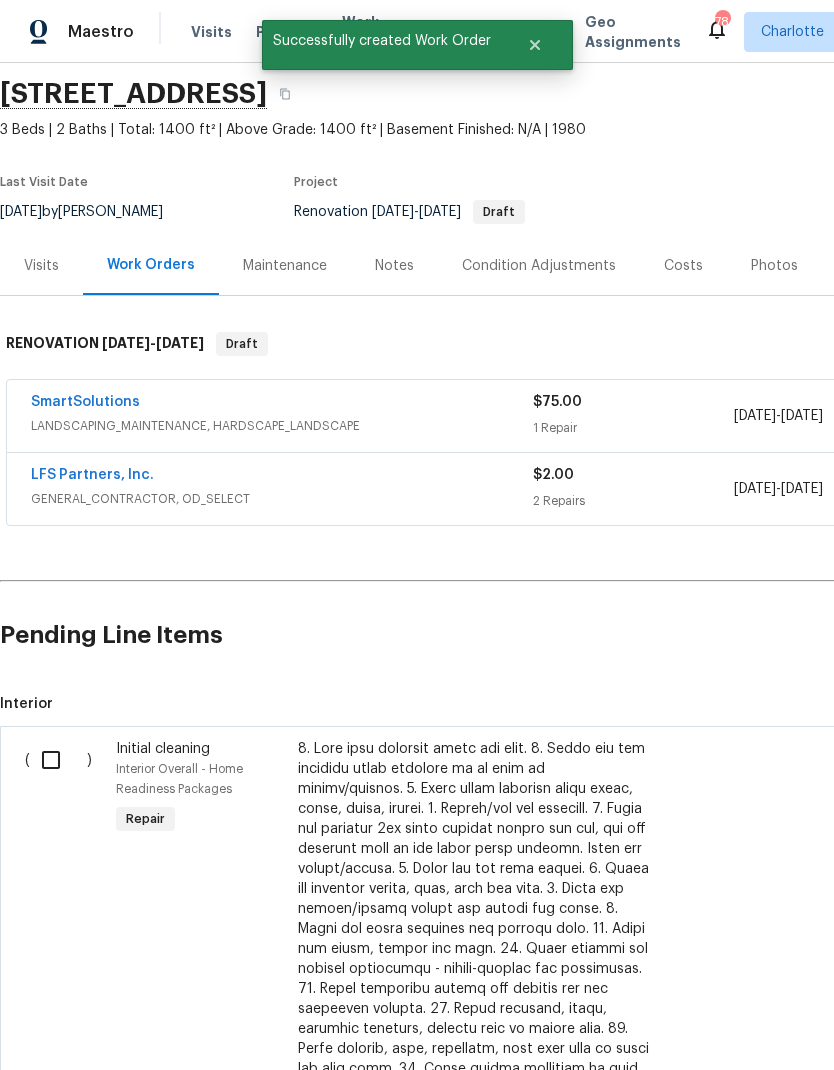 click at bounding box center (58, 760) 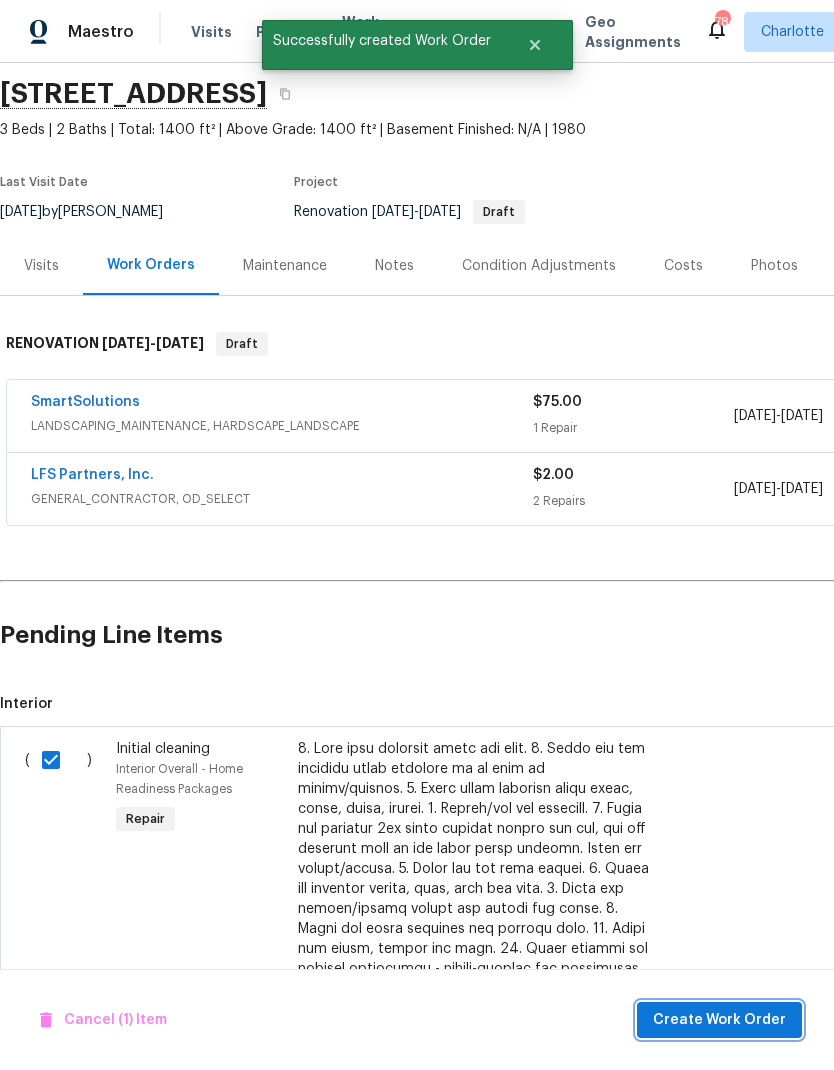 click on "Create Work Order" at bounding box center (719, 1020) 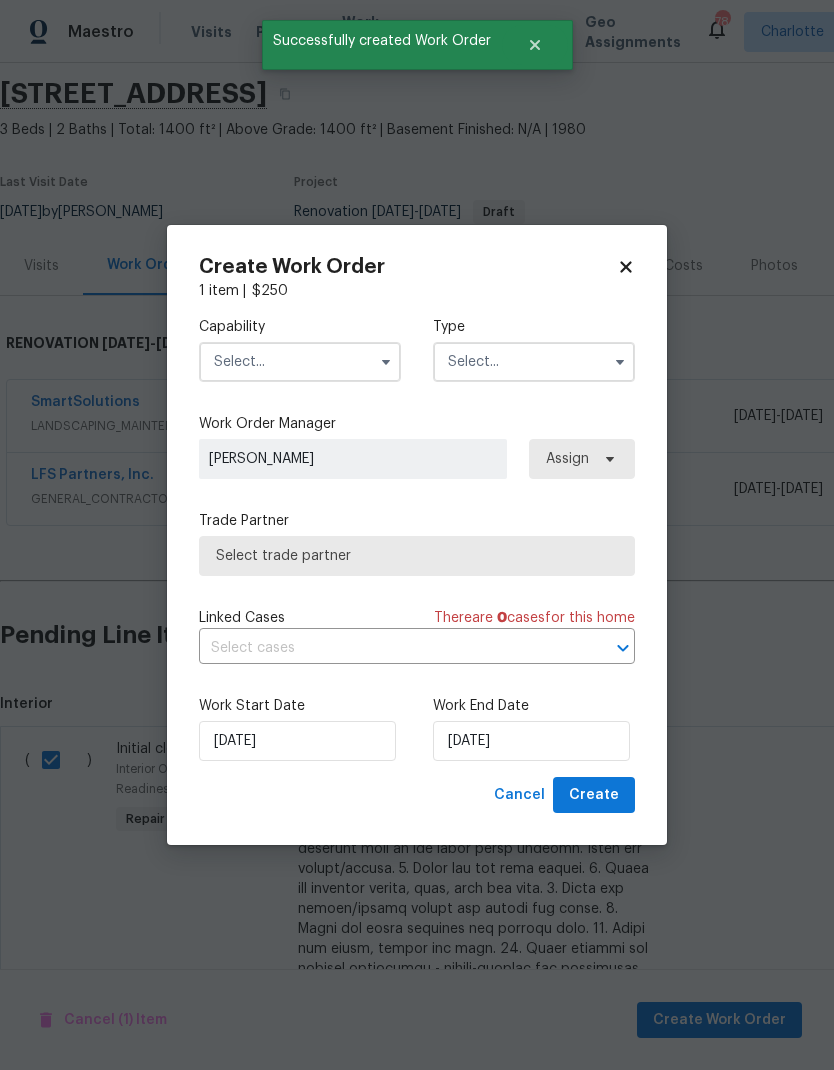 click at bounding box center (300, 362) 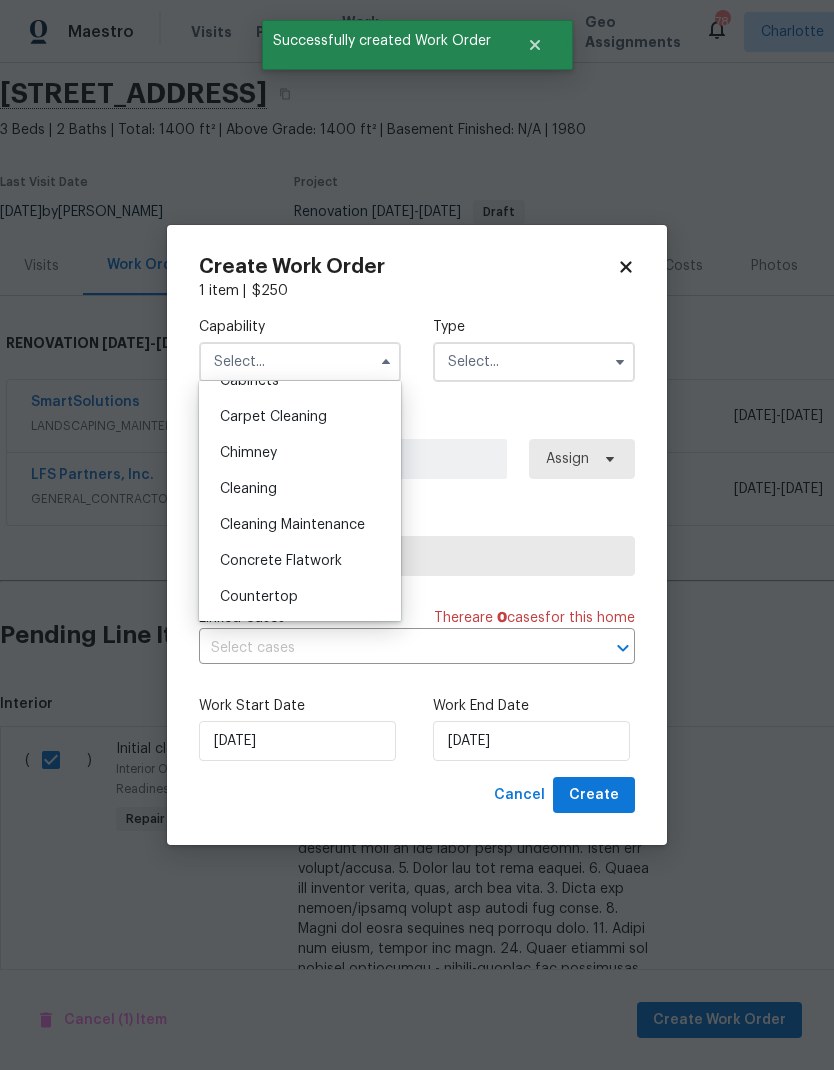 scroll, scrollTop: 222, scrollLeft: 0, axis: vertical 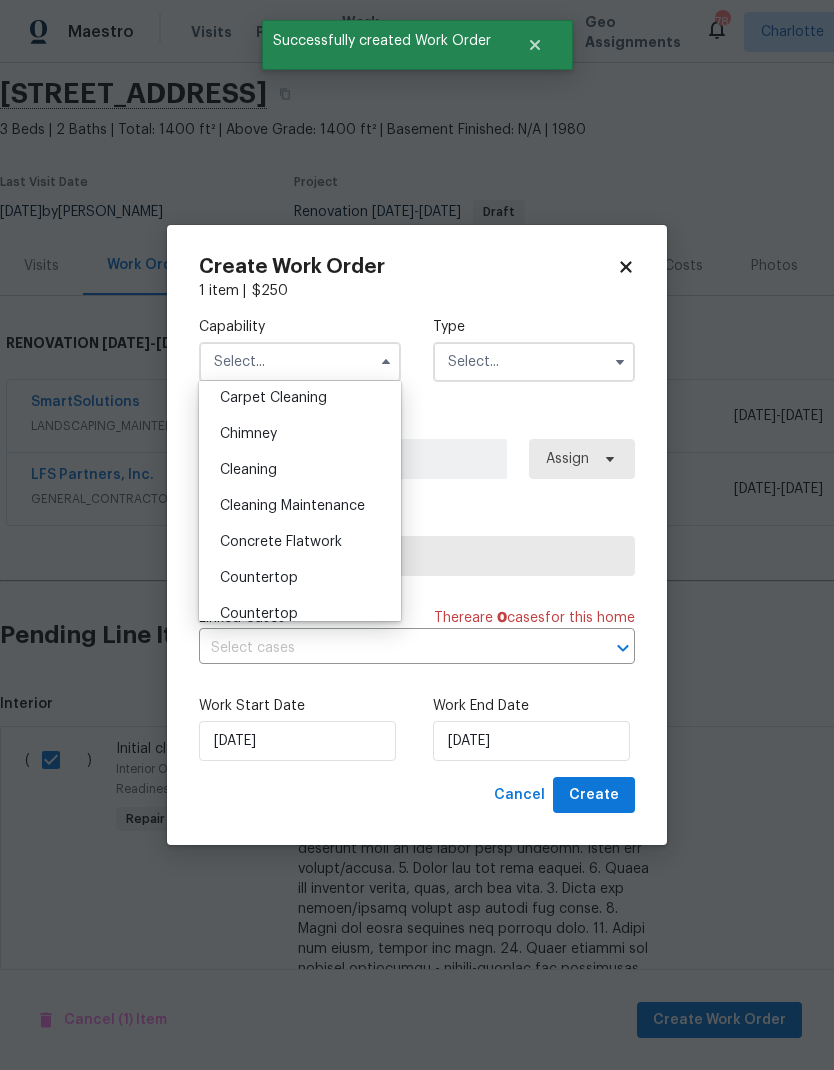 click on "Cleaning Maintenance" at bounding box center [292, 506] 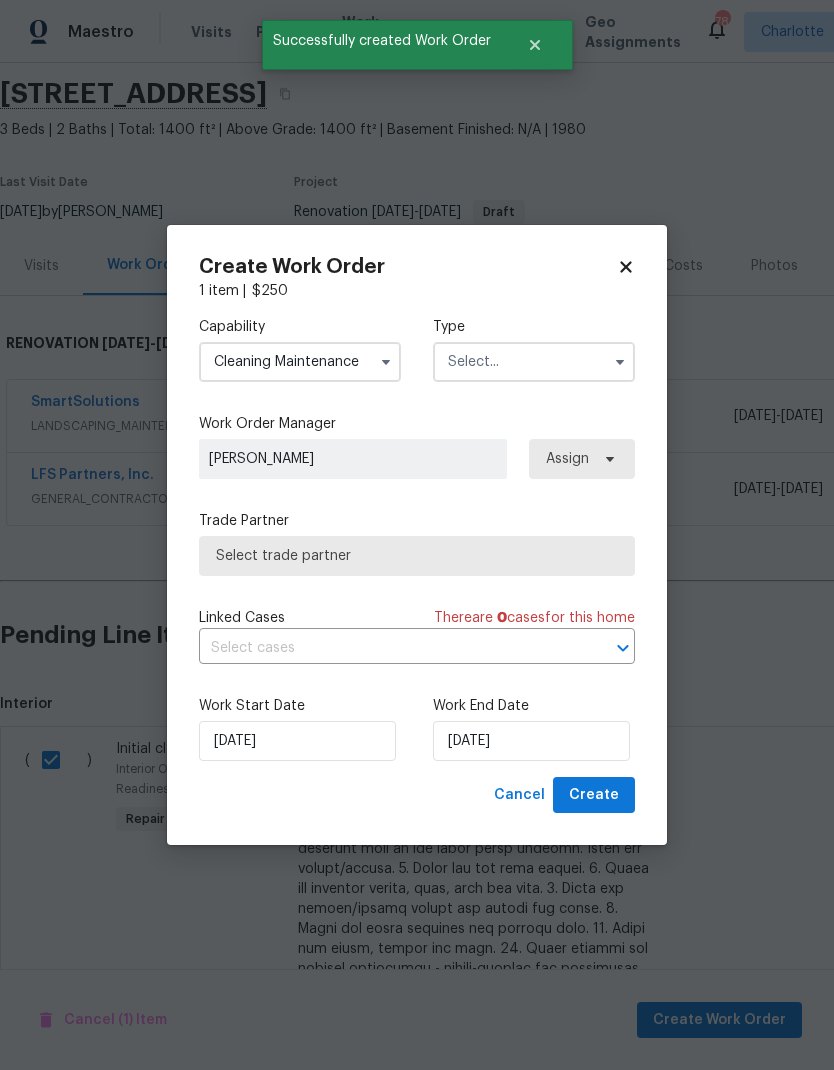 click at bounding box center (534, 362) 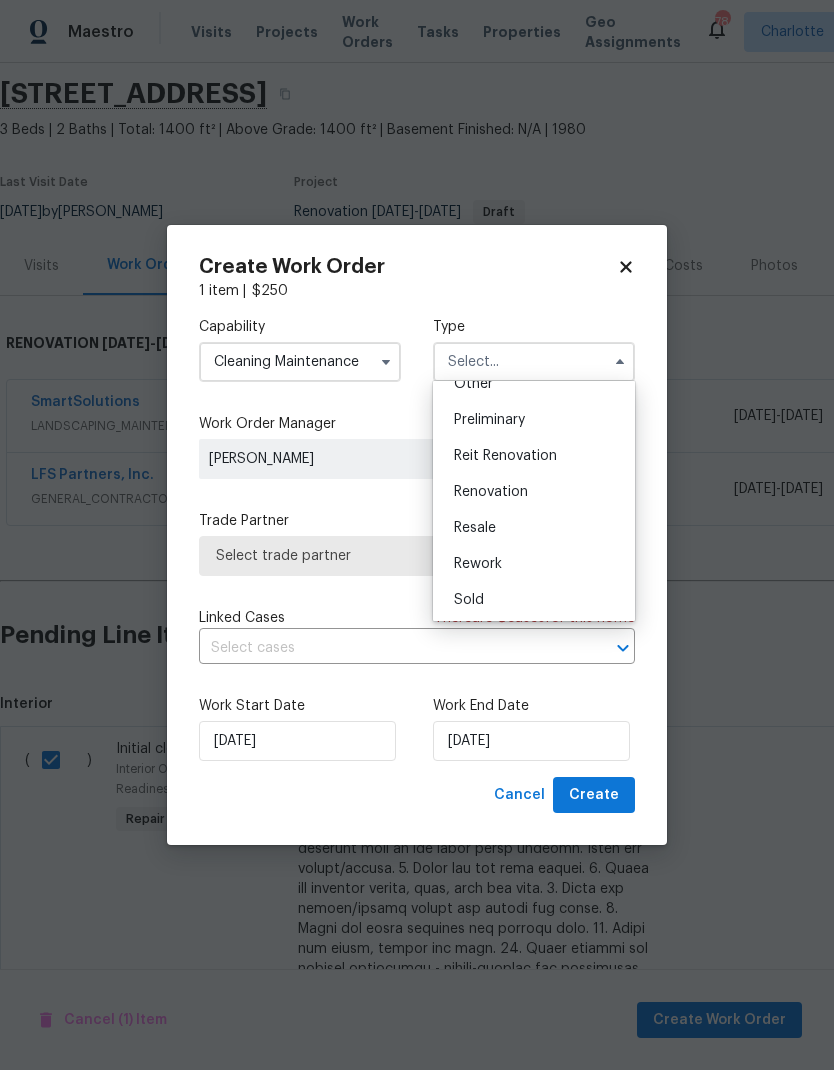 scroll, scrollTop: 453, scrollLeft: 0, axis: vertical 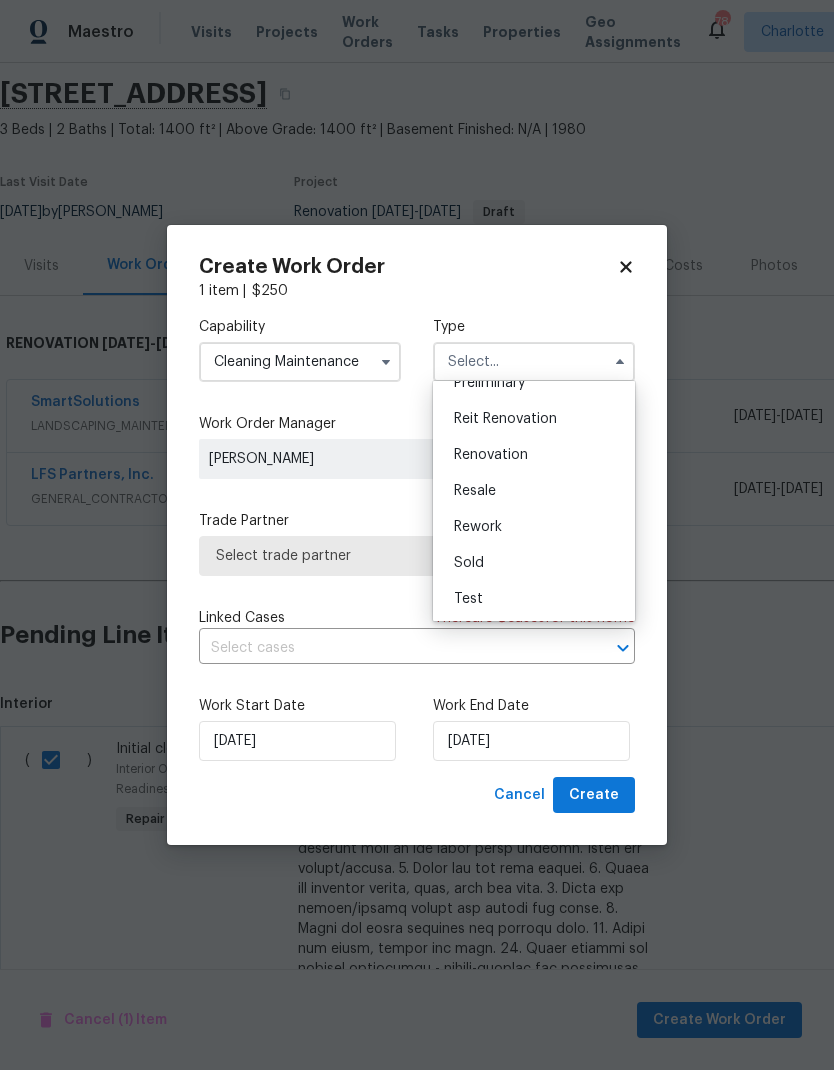 click on "Renovation" at bounding box center [534, 455] 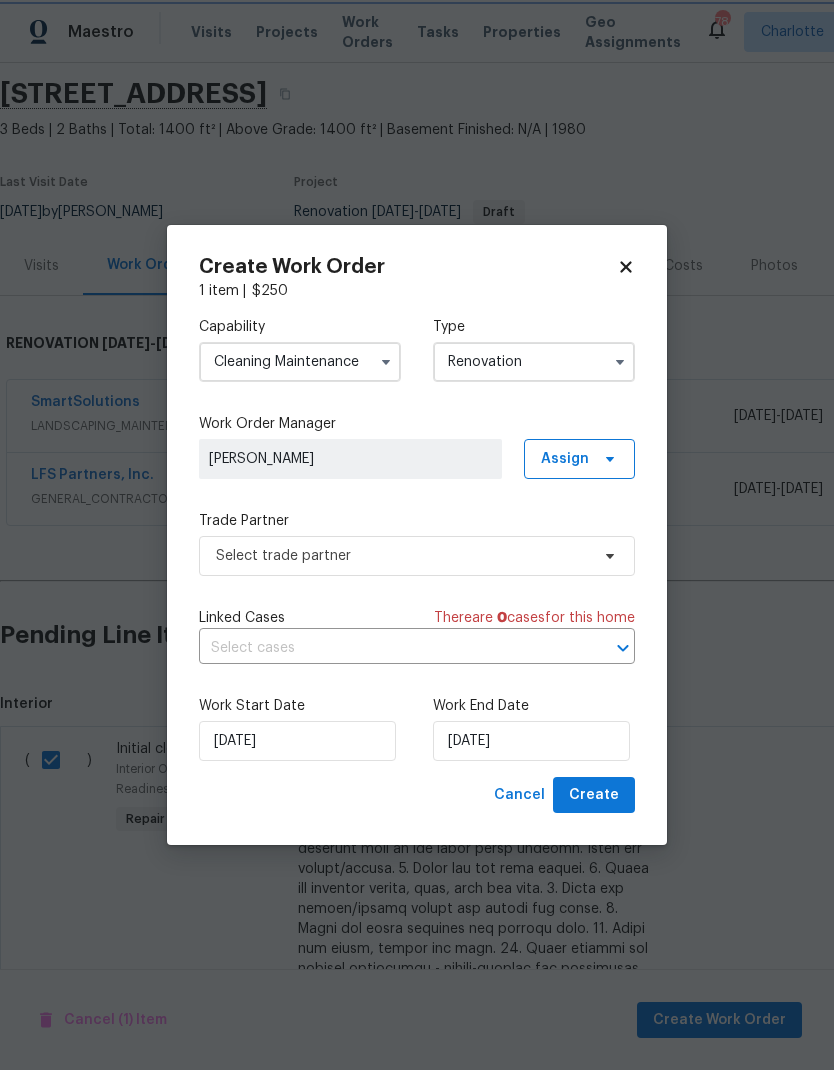 scroll, scrollTop: 0, scrollLeft: 0, axis: both 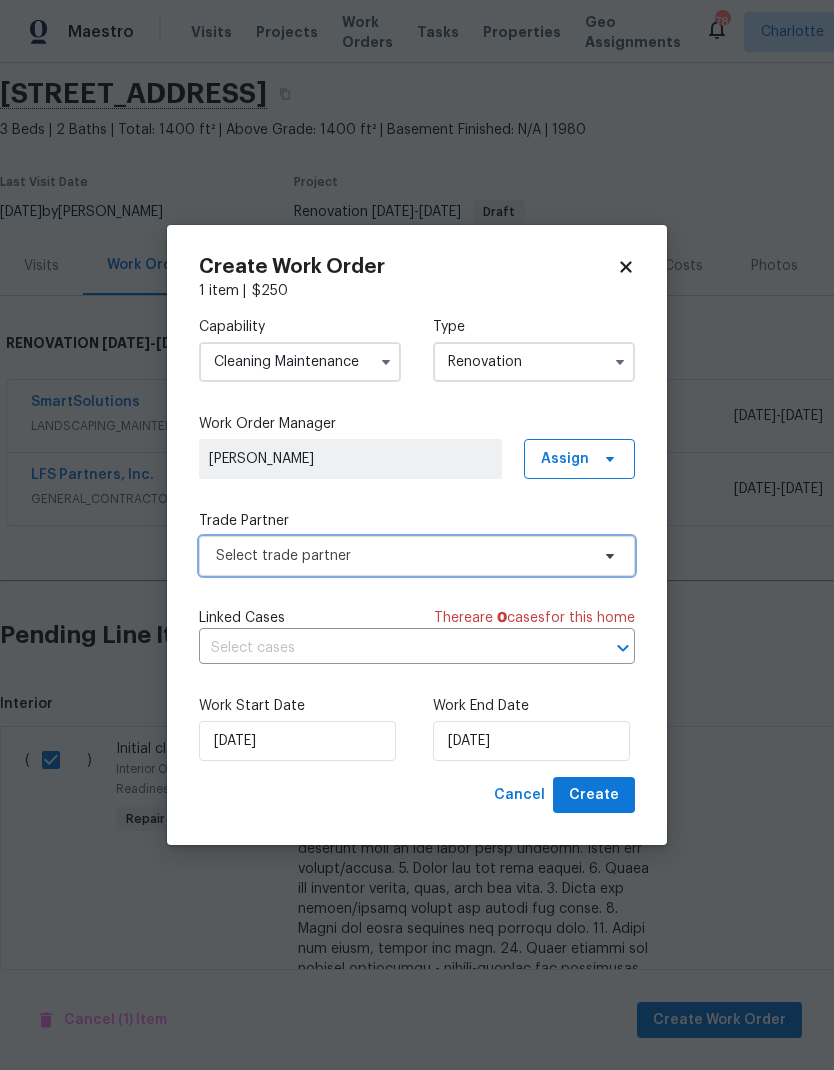 click on "Select trade partner" at bounding box center (402, 556) 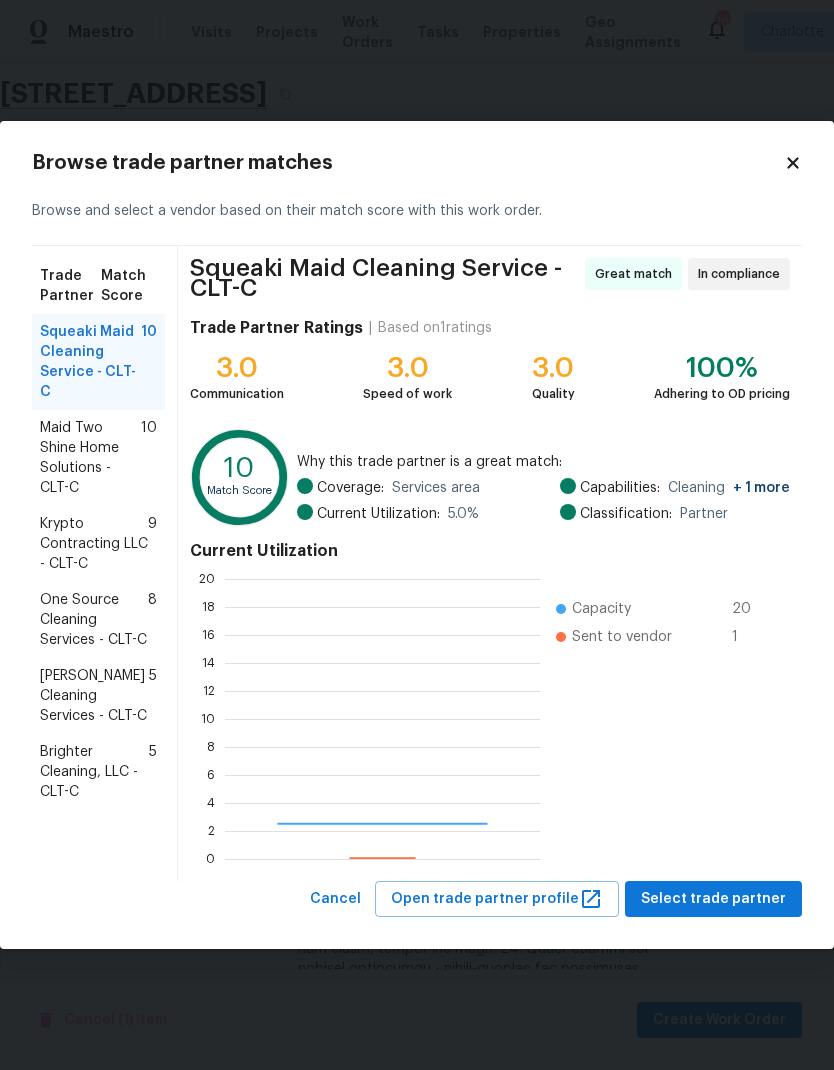 scroll, scrollTop: 2, scrollLeft: 2, axis: both 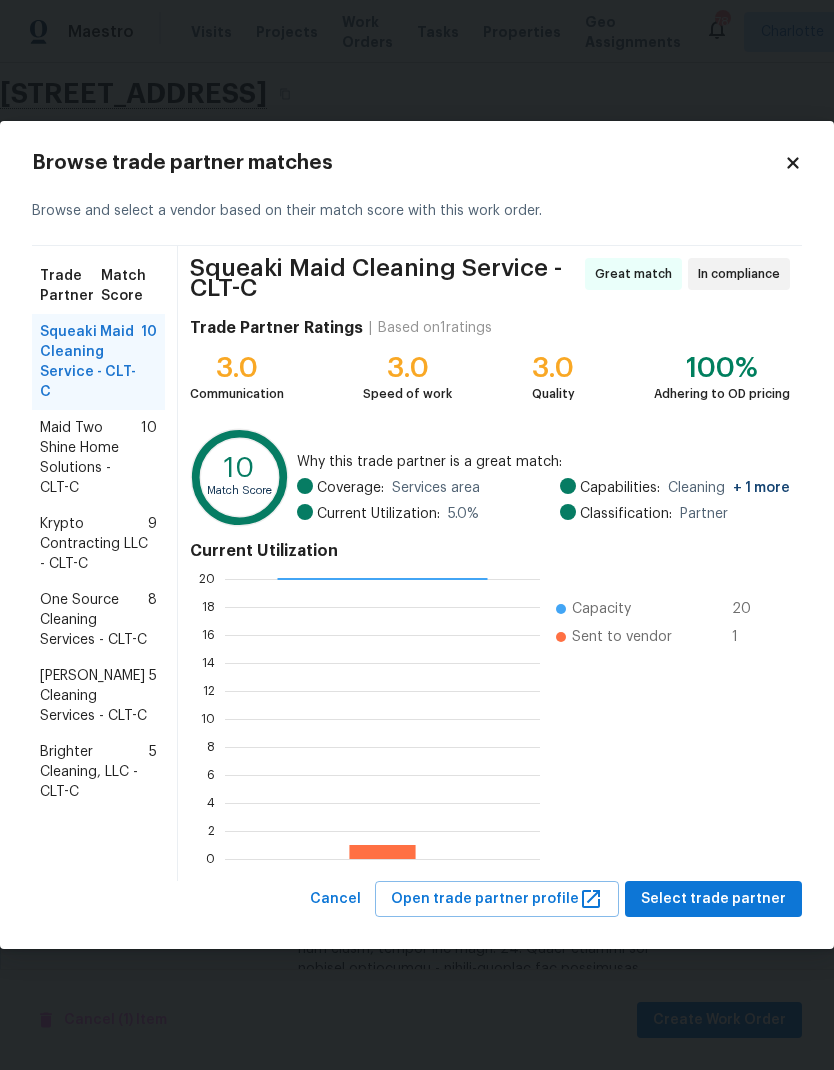 click on "Maid Two Shine Home Solutions - CLT-C" at bounding box center [90, 458] 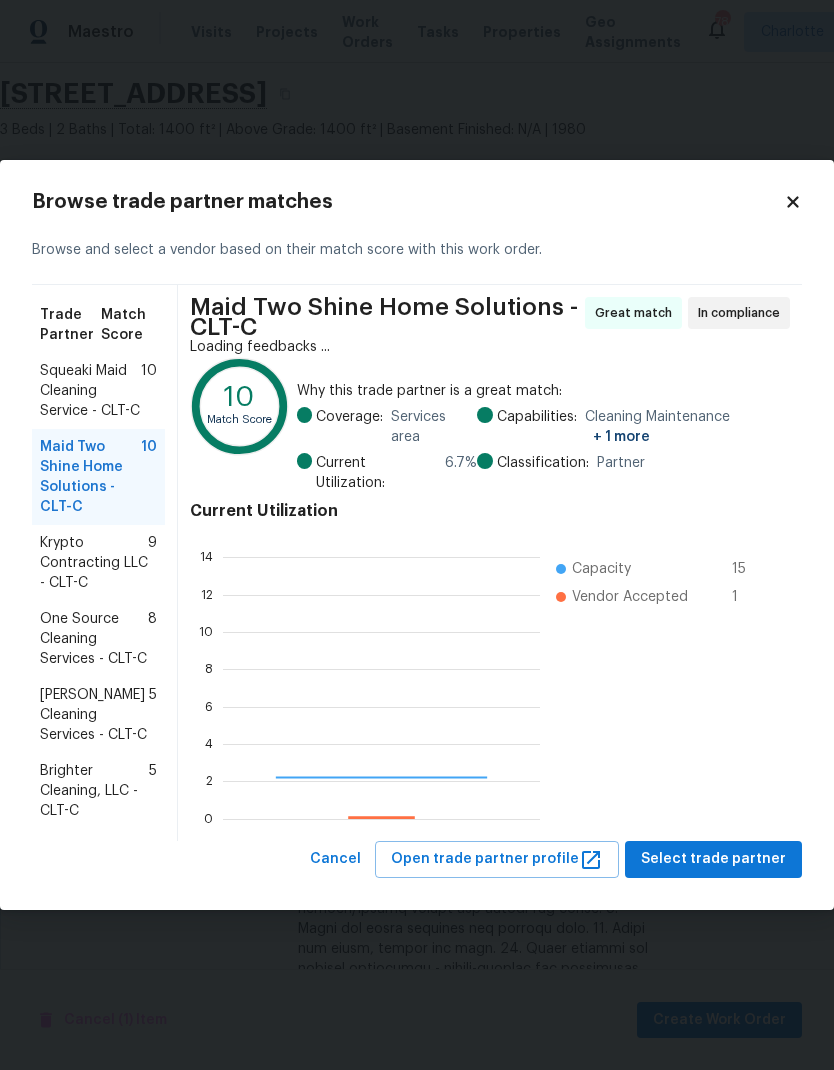 scroll, scrollTop: 2, scrollLeft: 2, axis: both 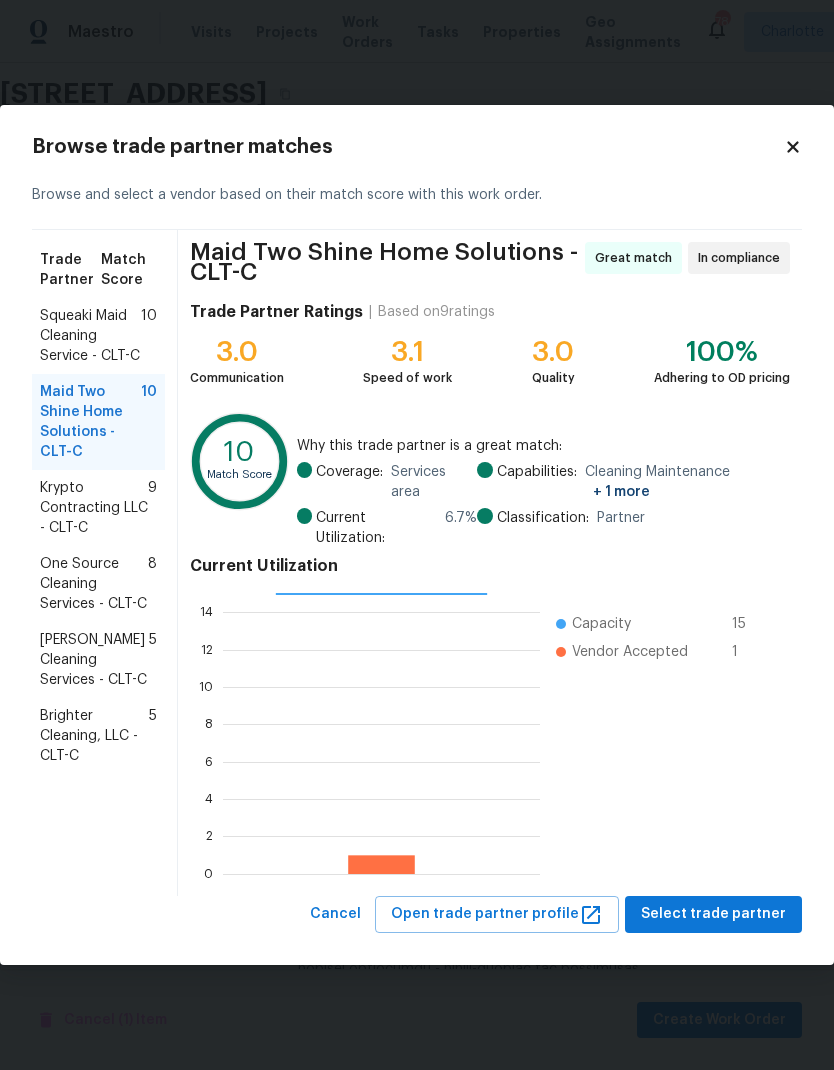click on "Krypto Contracting LLC - CLT-C" at bounding box center [94, 508] 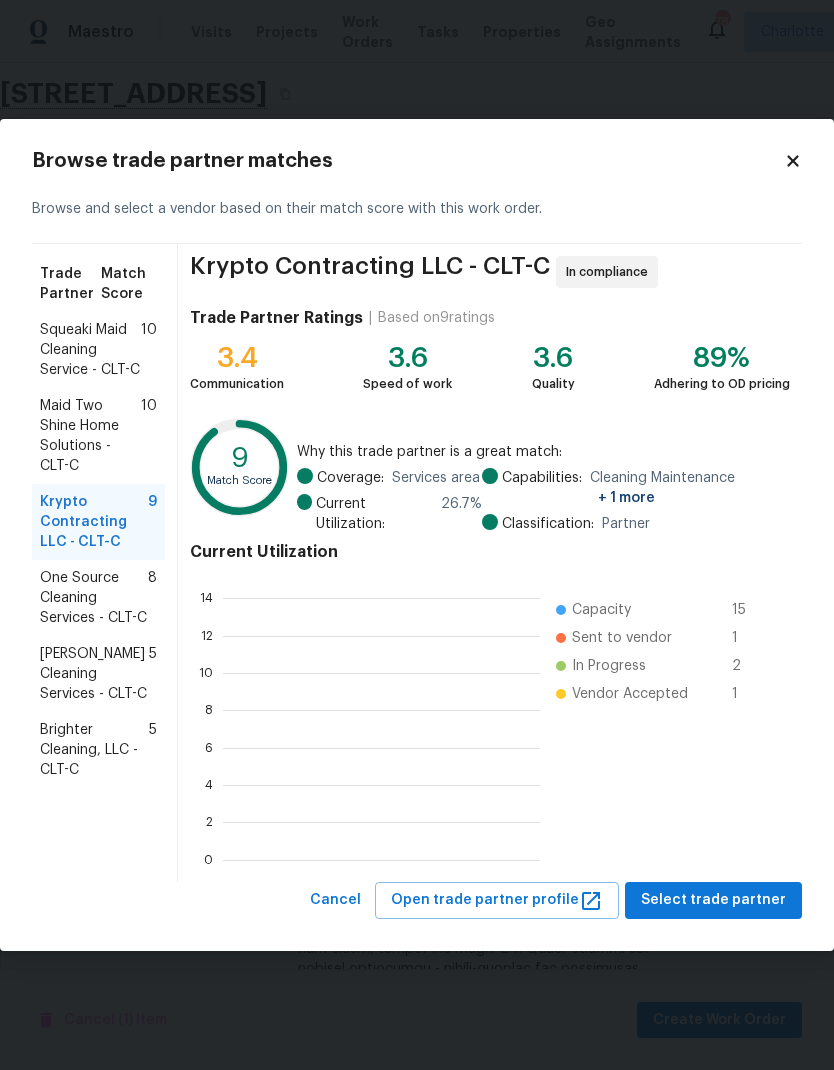 scroll, scrollTop: 2, scrollLeft: 2, axis: both 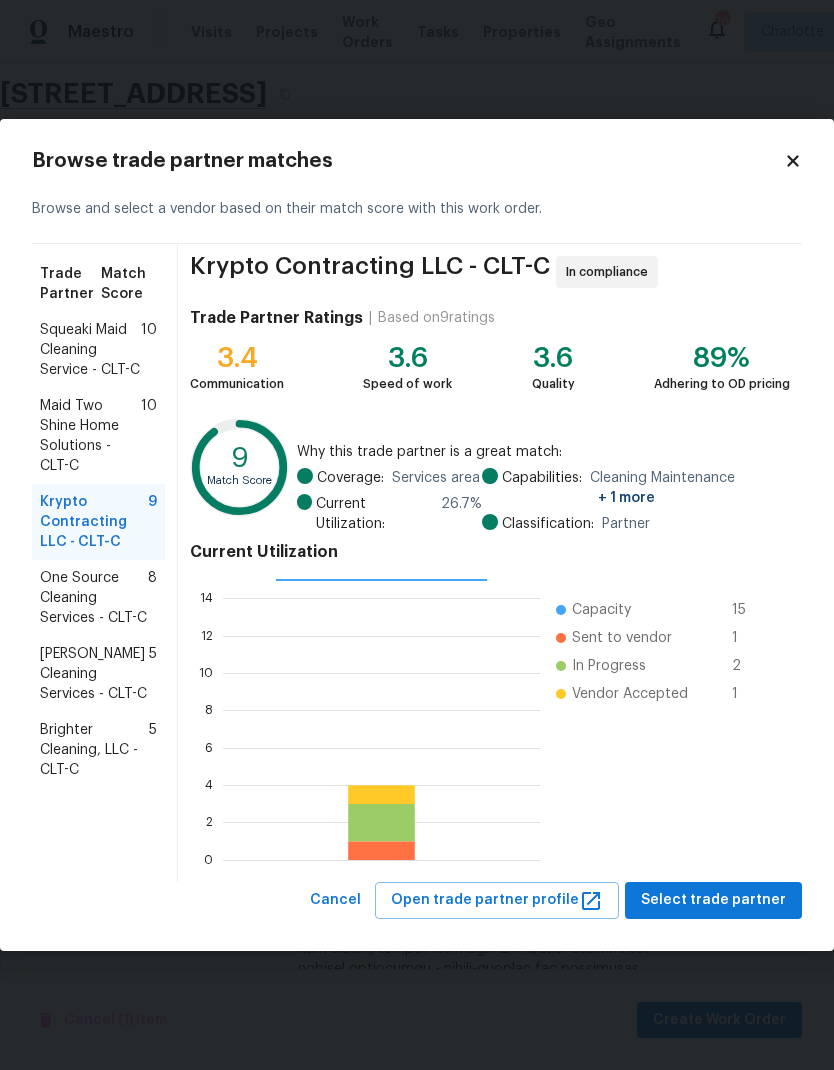 click on "One Source Cleaning Services - CLT-C" at bounding box center (94, 598) 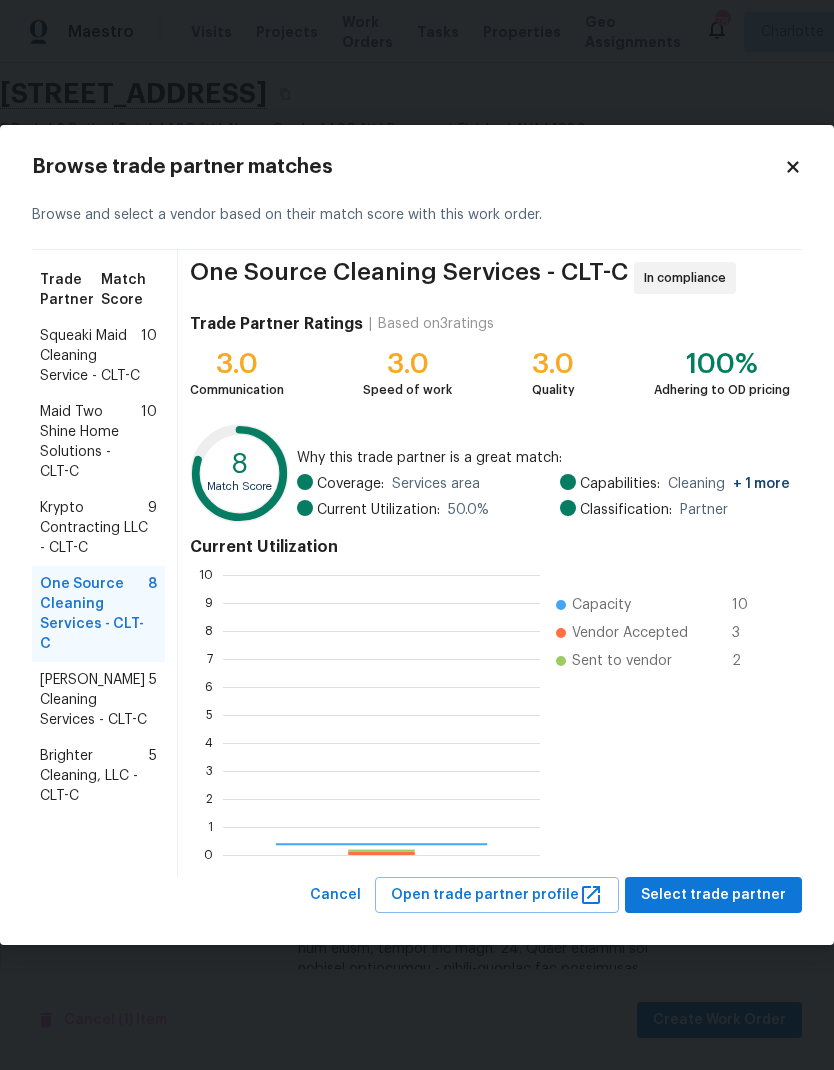 scroll, scrollTop: 2, scrollLeft: 2, axis: both 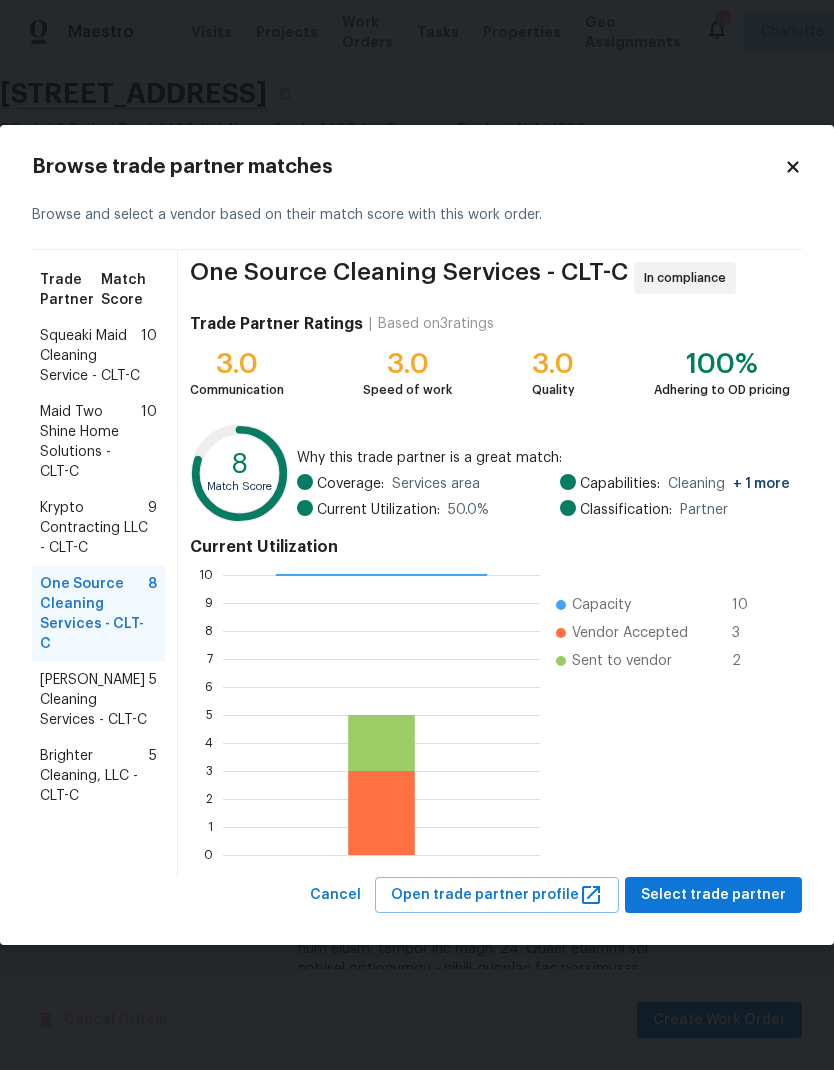 click on "Brighter Cleaning, LLC - CLT-C" at bounding box center (94, 776) 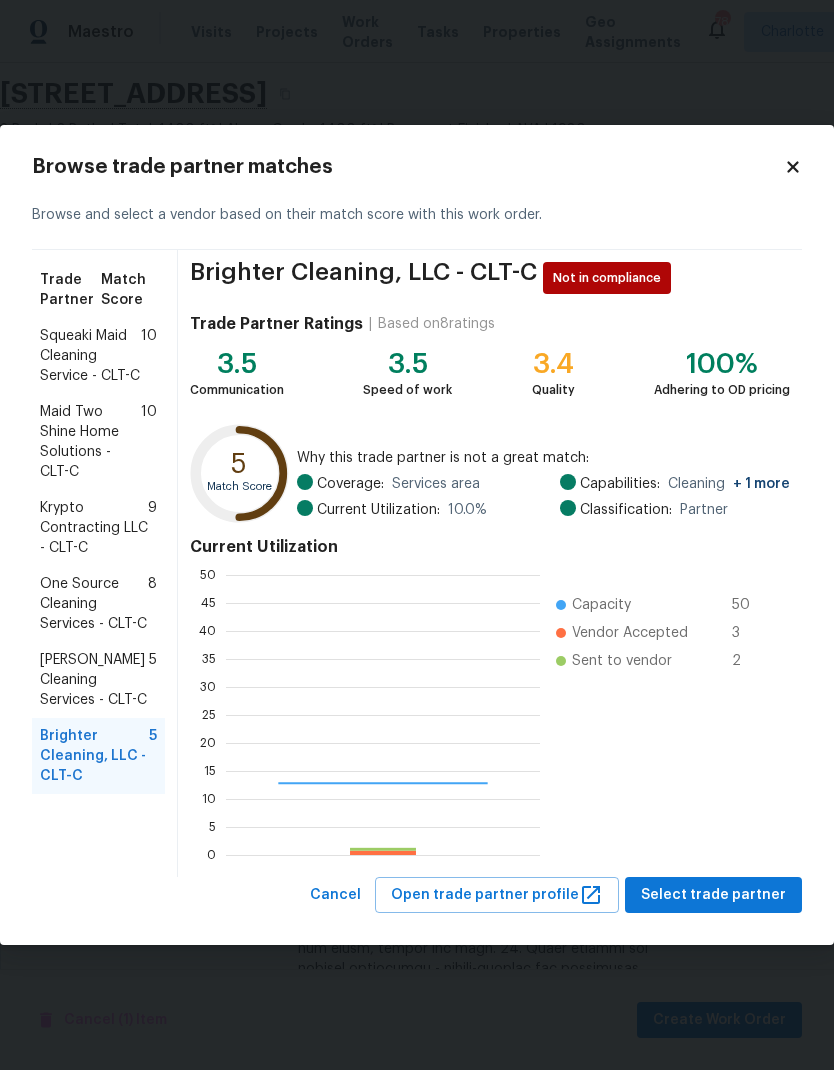 scroll, scrollTop: 2, scrollLeft: 2, axis: both 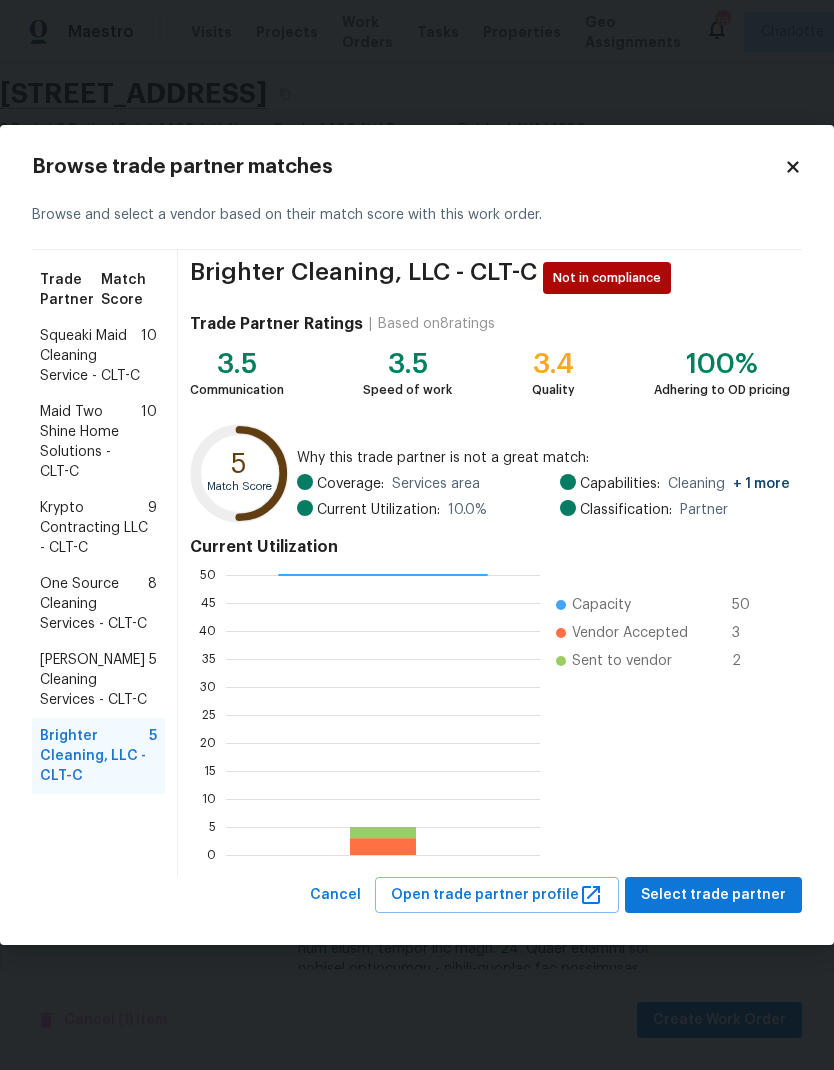 click on "[PERSON_NAME] Cleaning Services - CLT-C" at bounding box center (94, 680) 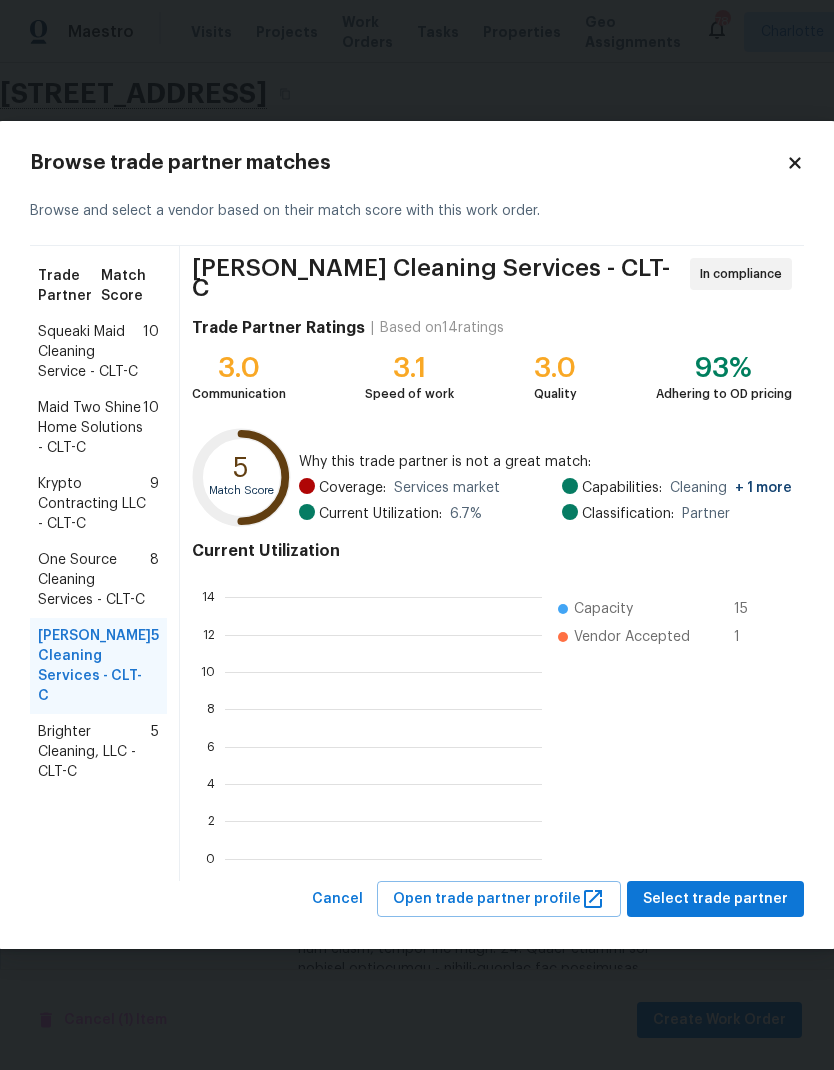 scroll, scrollTop: 2, scrollLeft: 2, axis: both 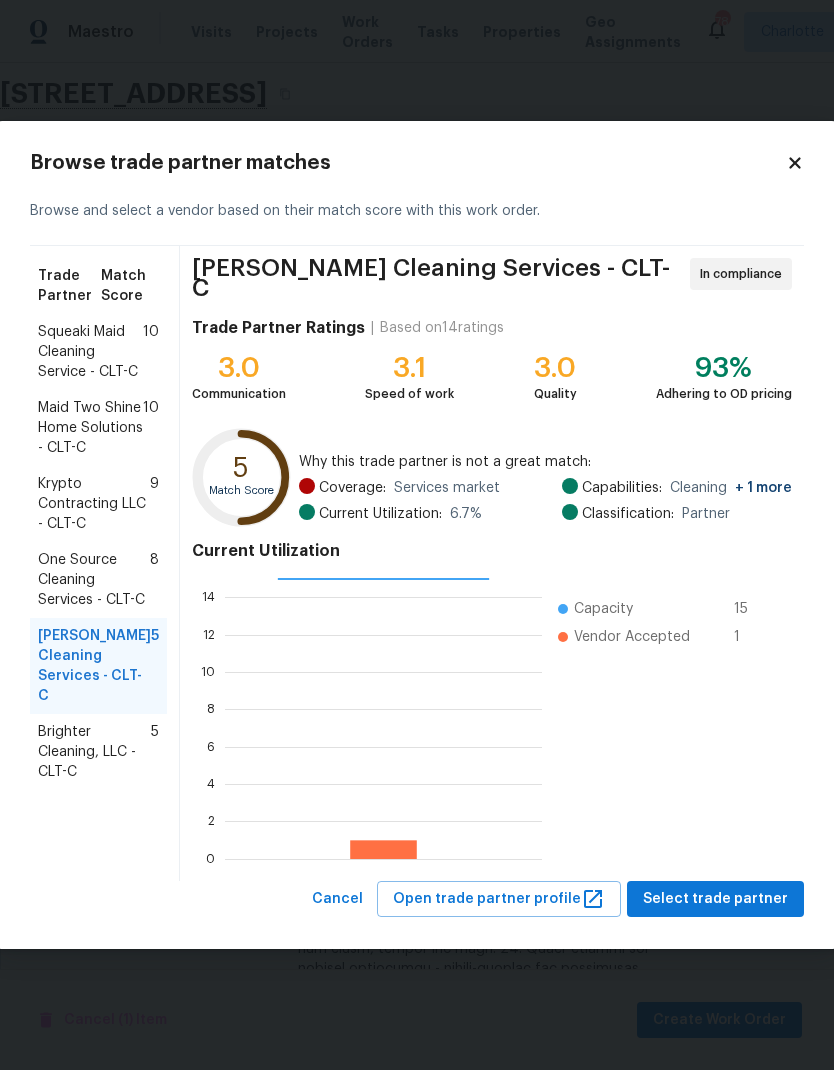 click on "Squeaki Maid Cleaning Service - CLT-C" at bounding box center [90, 352] 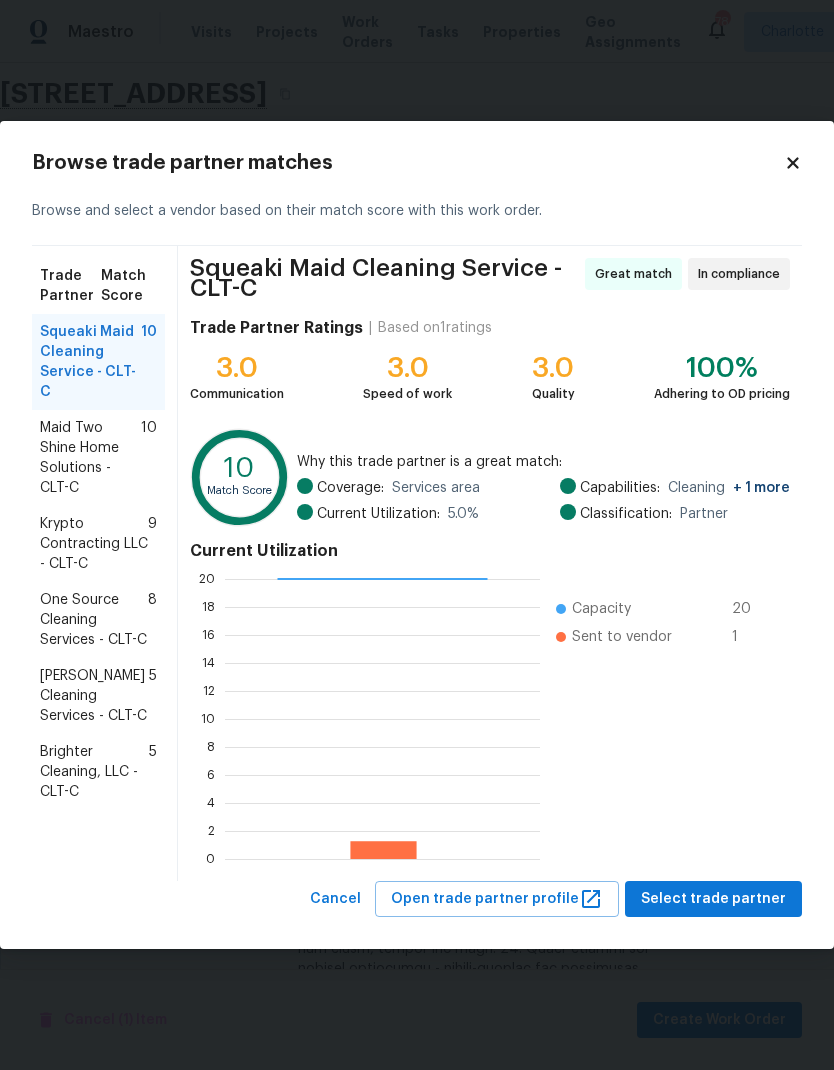 scroll, scrollTop: 280, scrollLeft: 315, axis: both 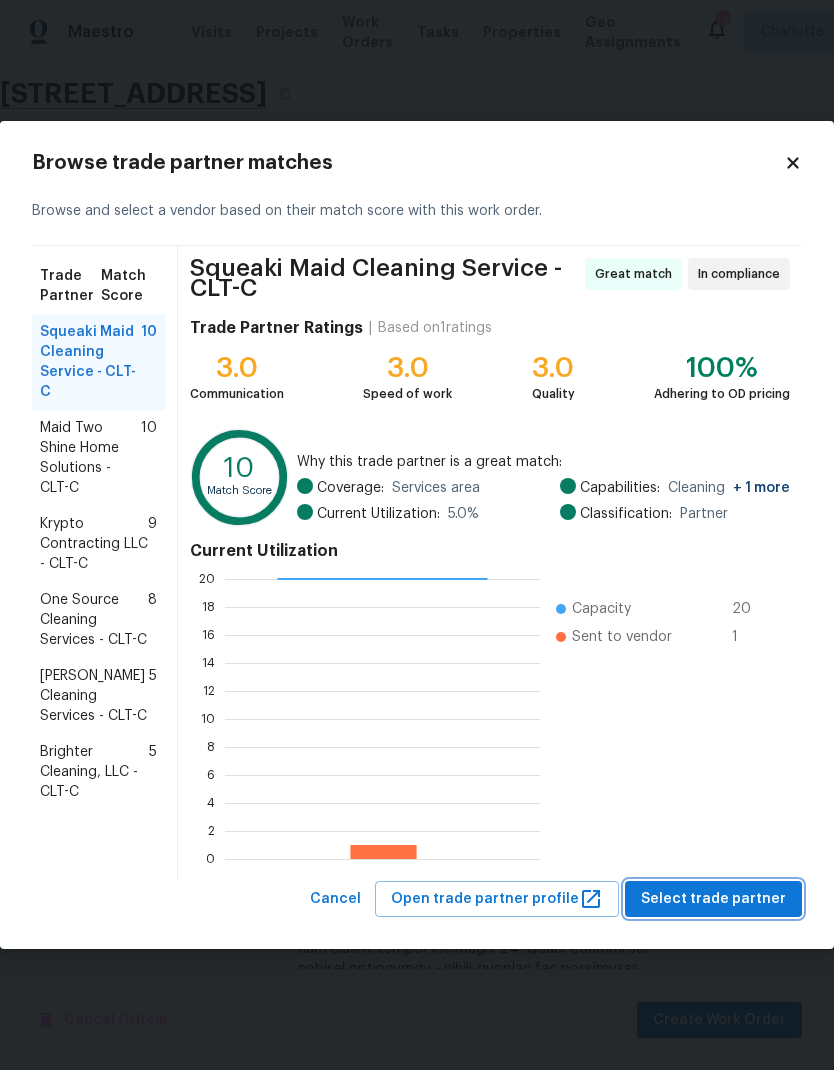 click on "Select trade partner" at bounding box center (713, 899) 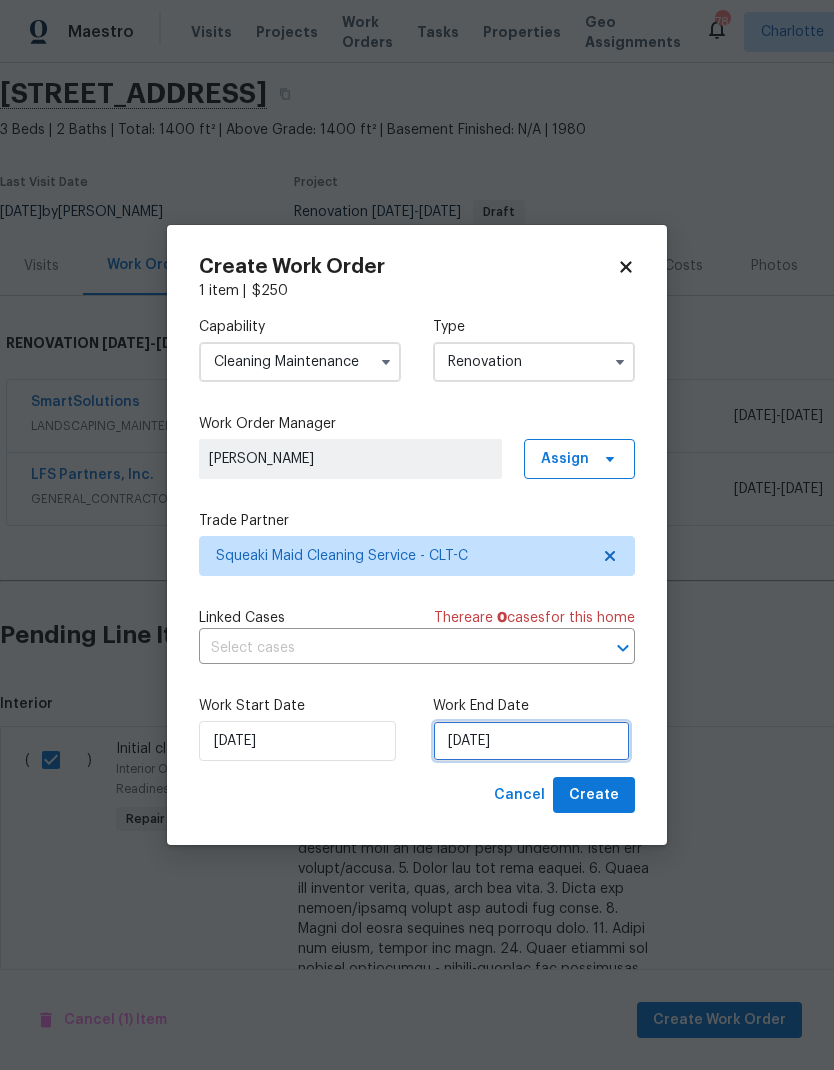 click on "[DATE]" at bounding box center [531, 741] 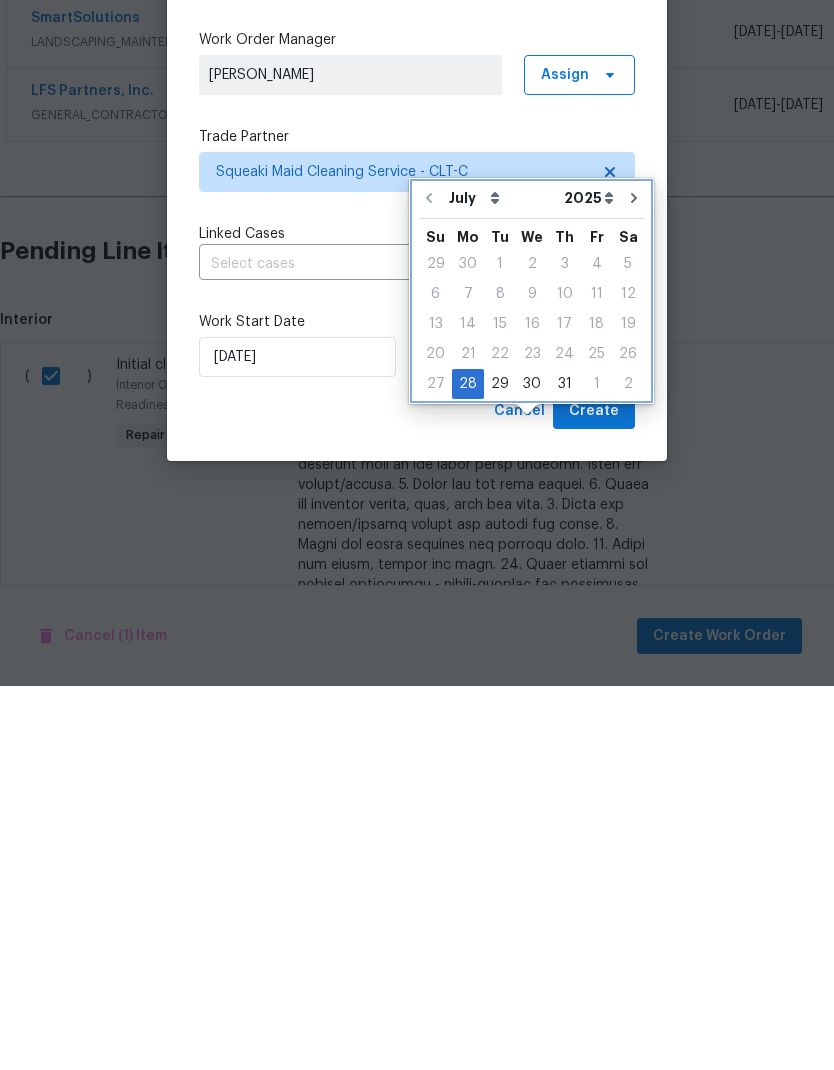 click 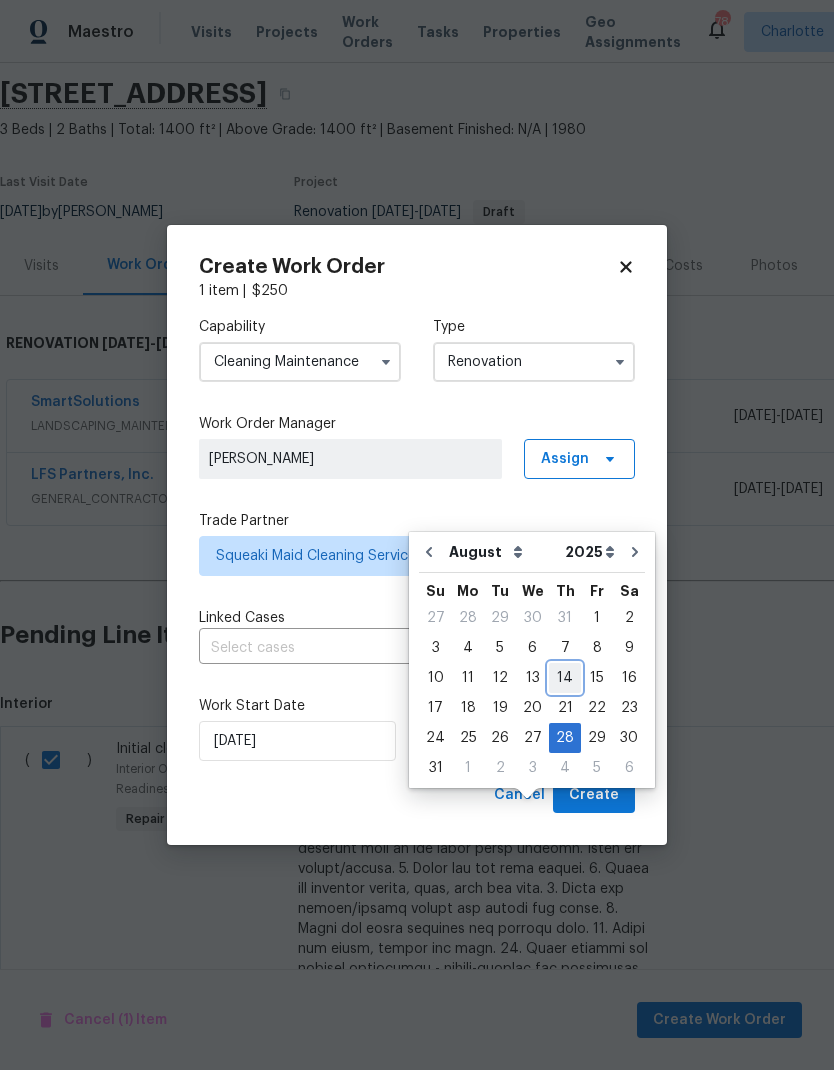click on "14" at bounding box center [565, 678] 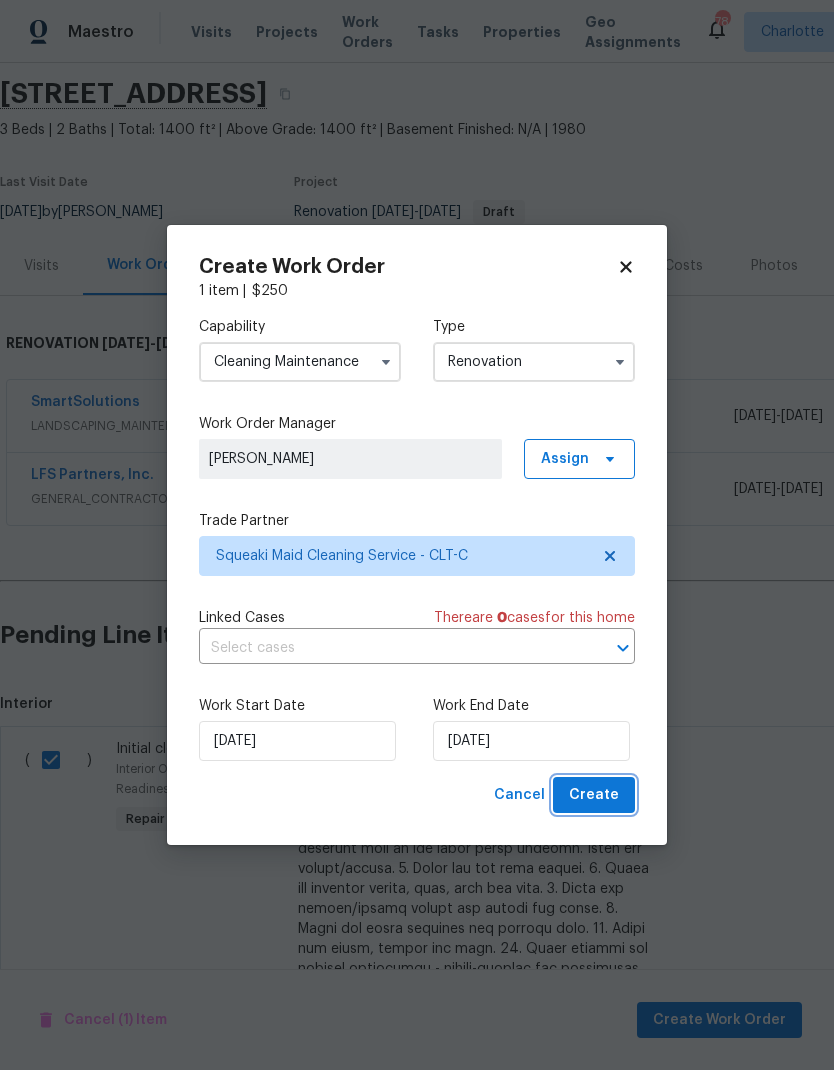 click on "Create" at bounding box center (594, 795) 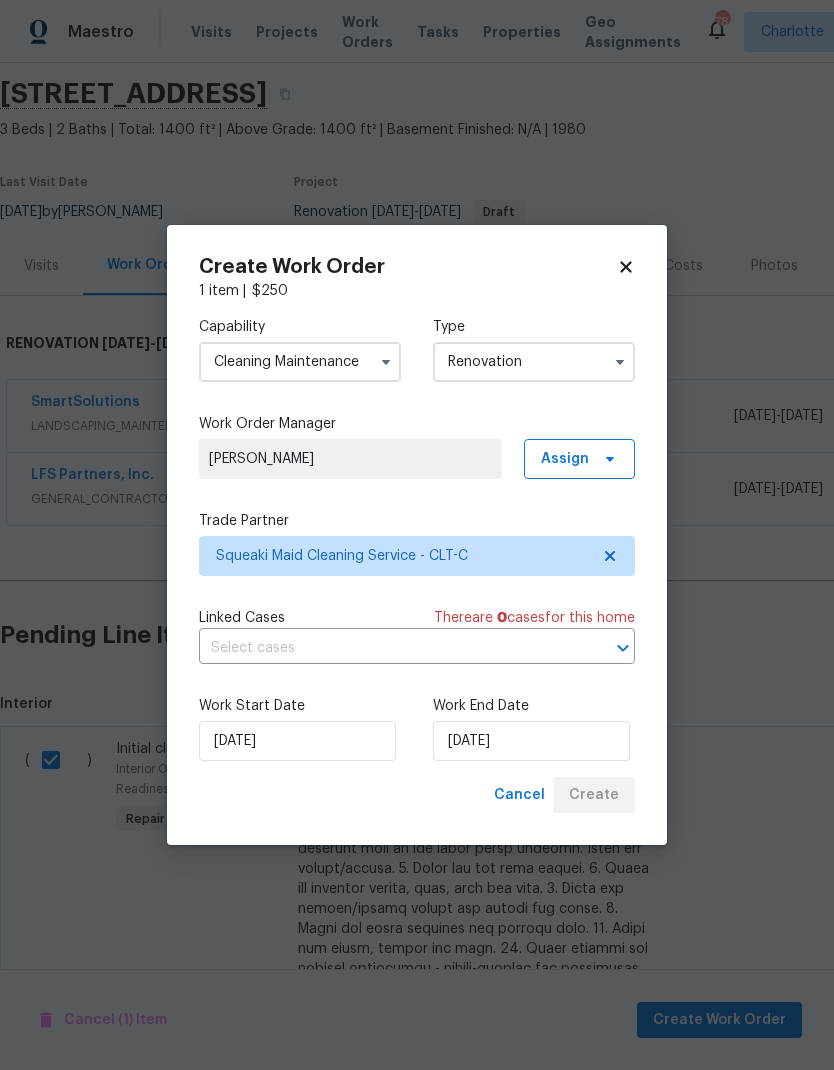 scroll, scrollTop: 0, scrollLeft: 0, axis: both 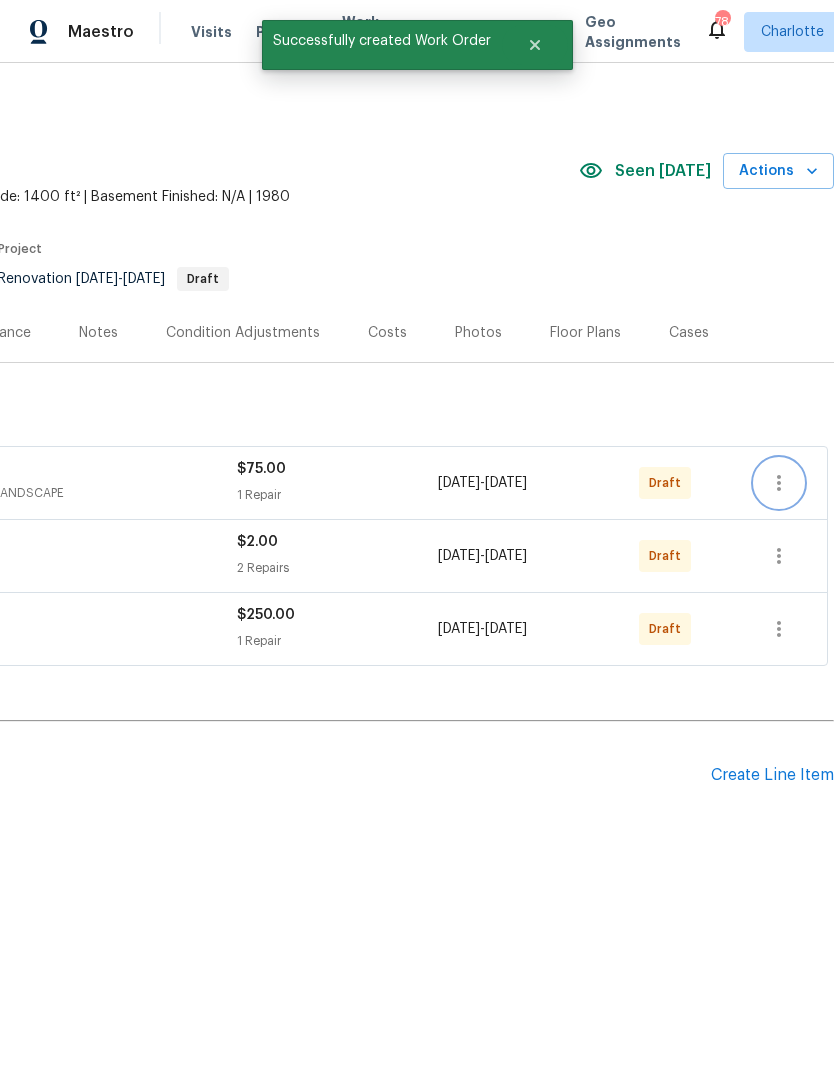 click 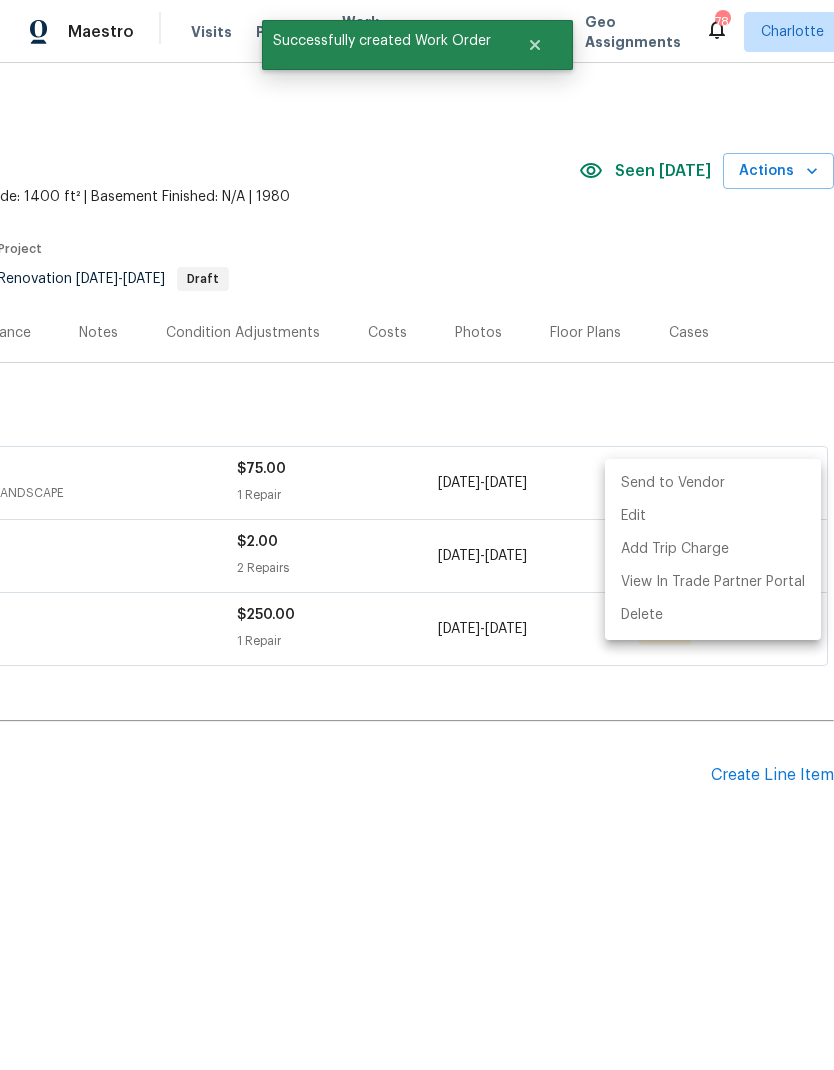 click on "Send to Vendor" at bounding box center [713, 483] 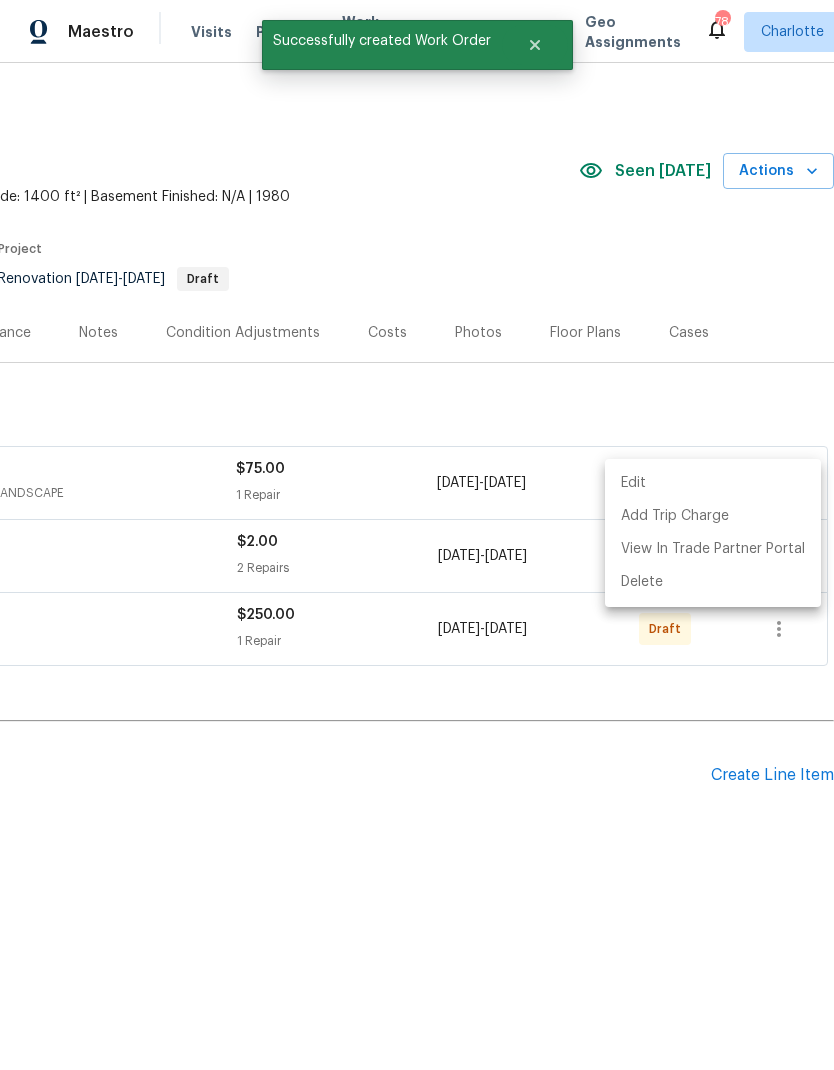 click at bounding box center (417, 535) 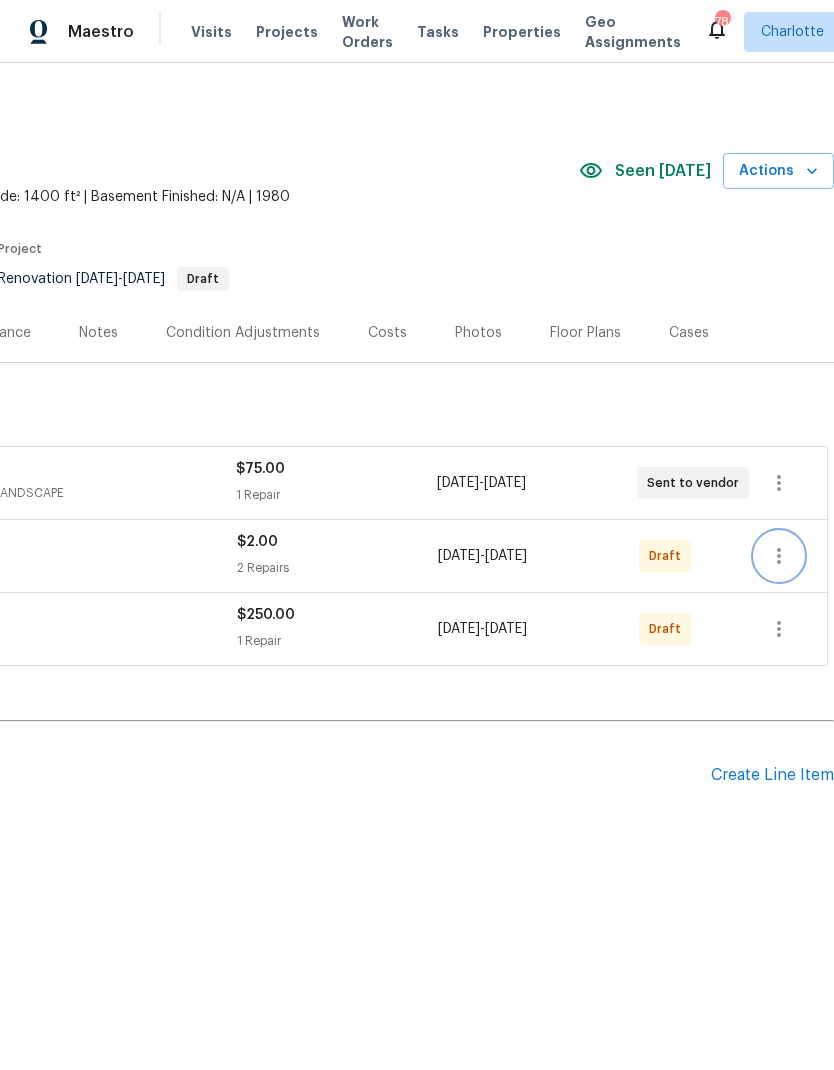 click 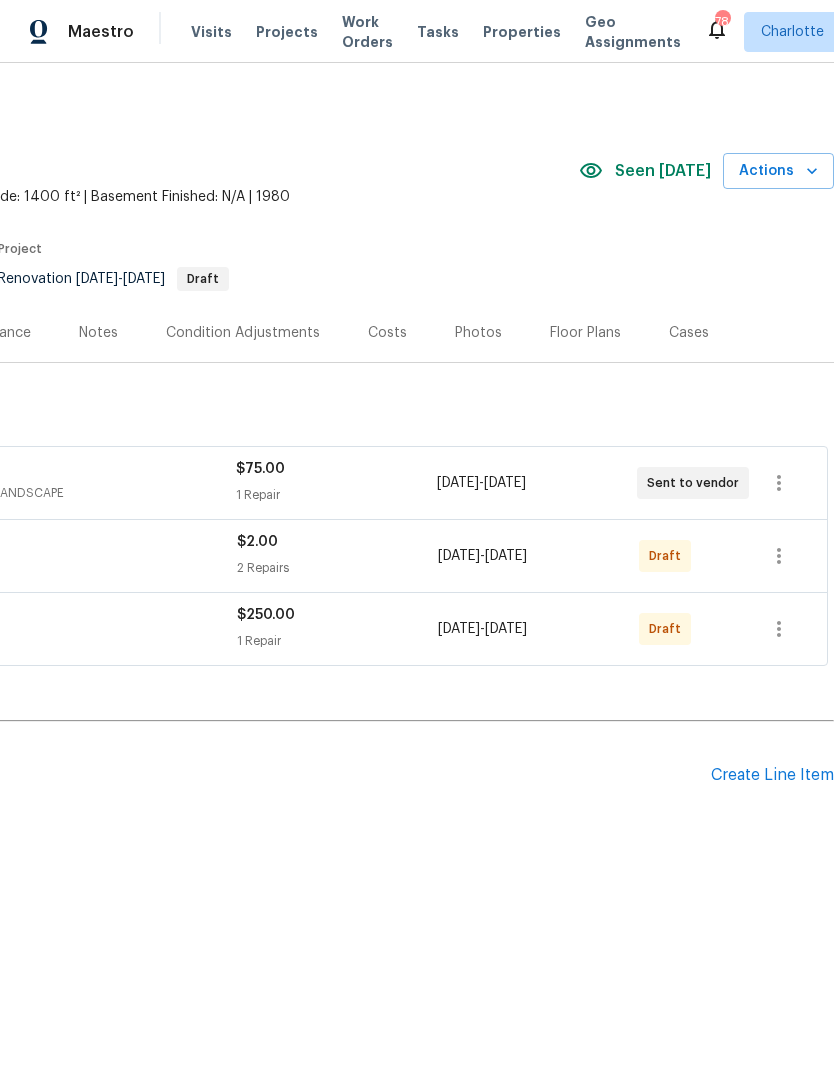 scroll, scrollTop: 0, scrollLeft: 296, axis: horizontal 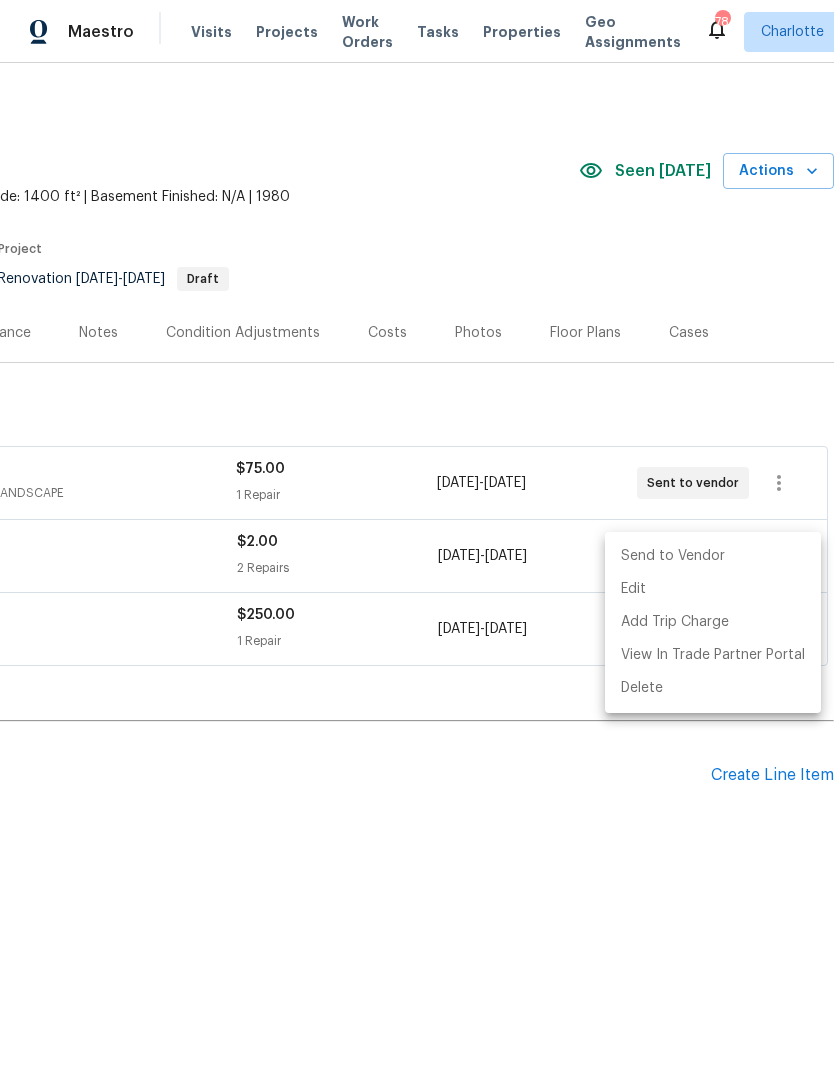 click on "Send to Vendor" at bounding box center (713, 556) 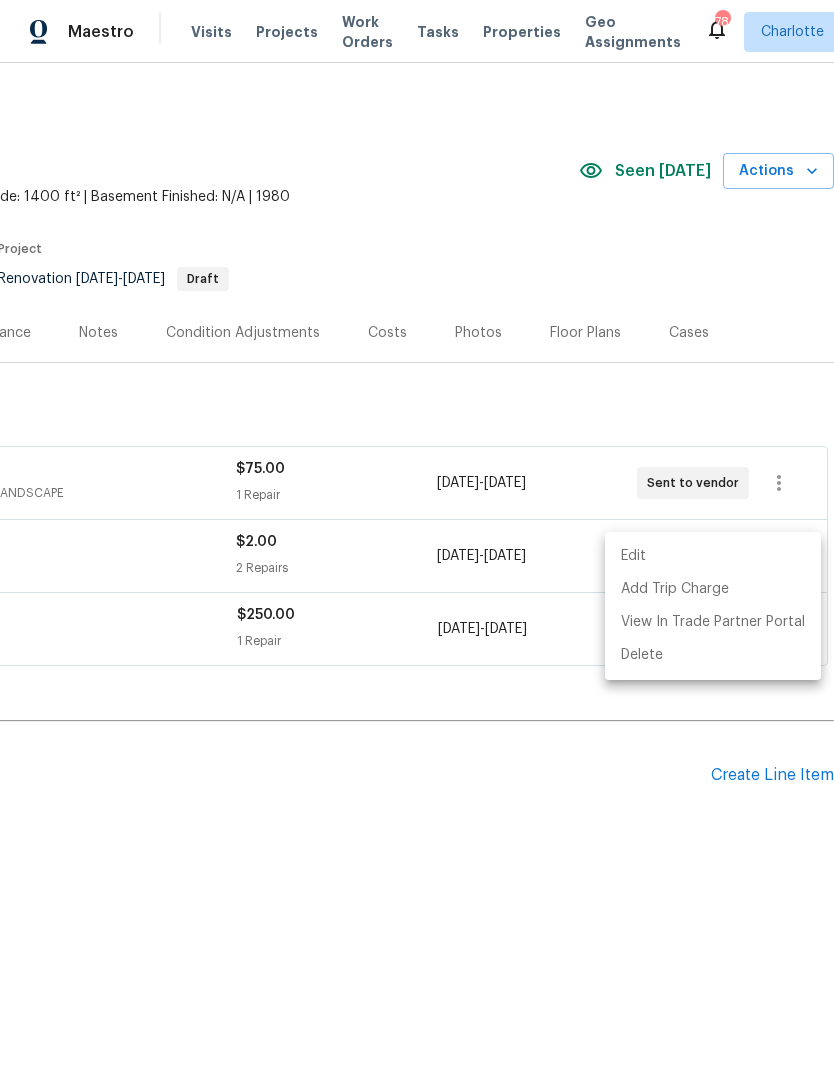 click at bounding box center (417, 535) 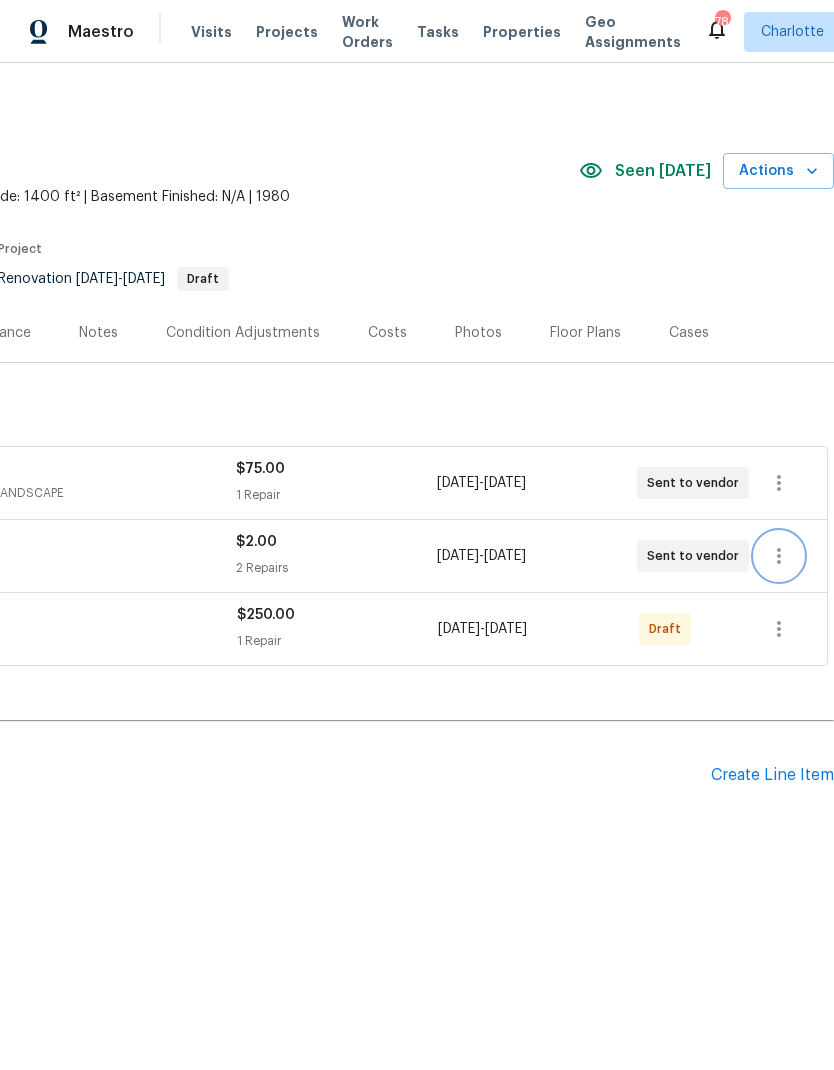 scroll, scrollTop: 0, scrollLeft: 296, axis: horizontal 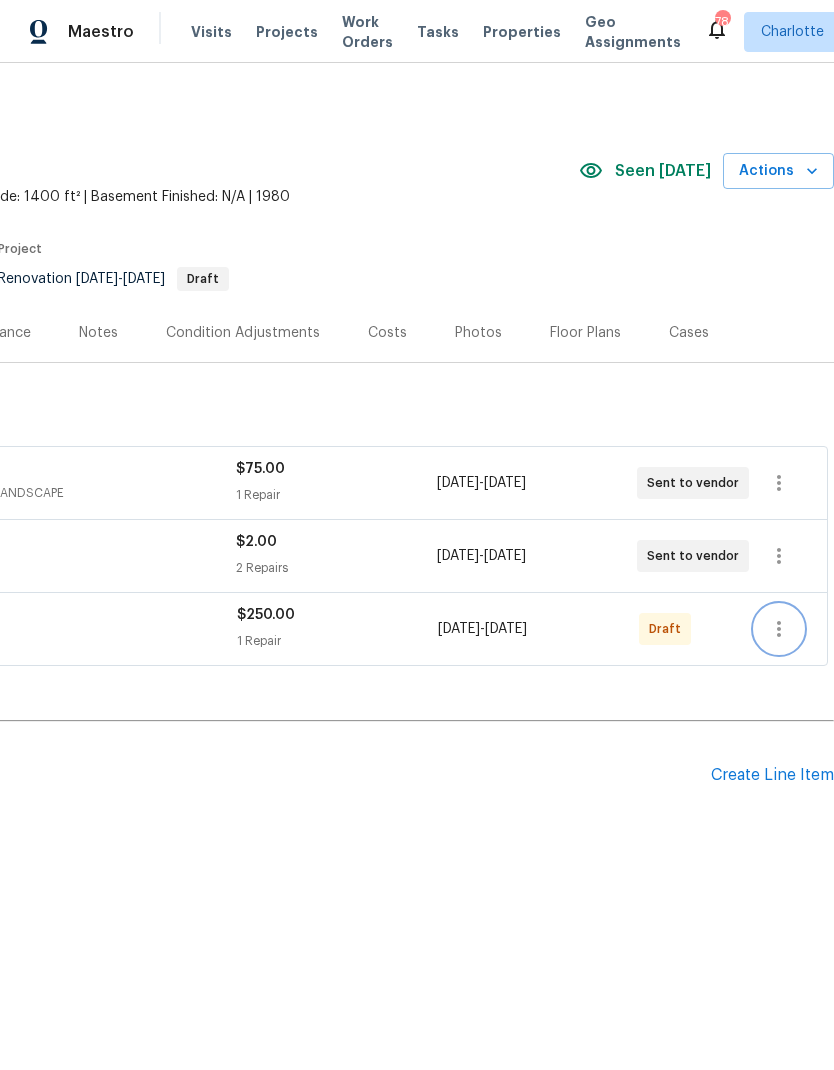 click 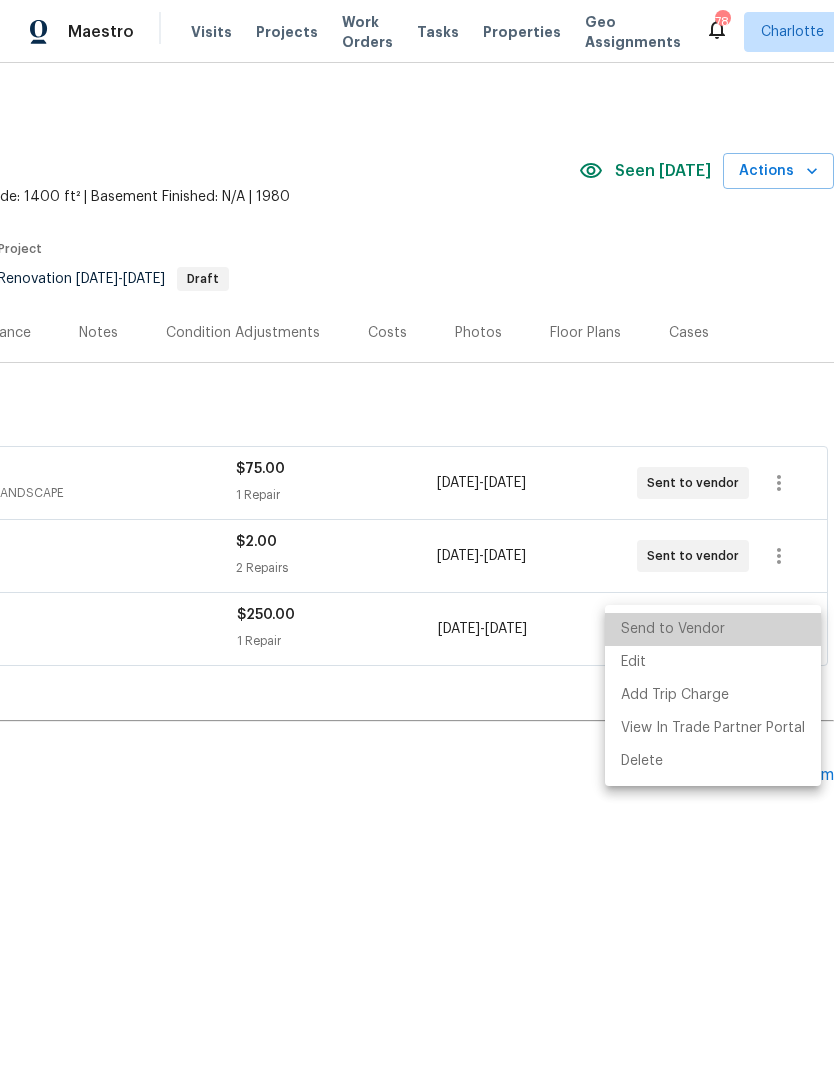 click on "Send to Vendor" at bounding box center (713, 629) 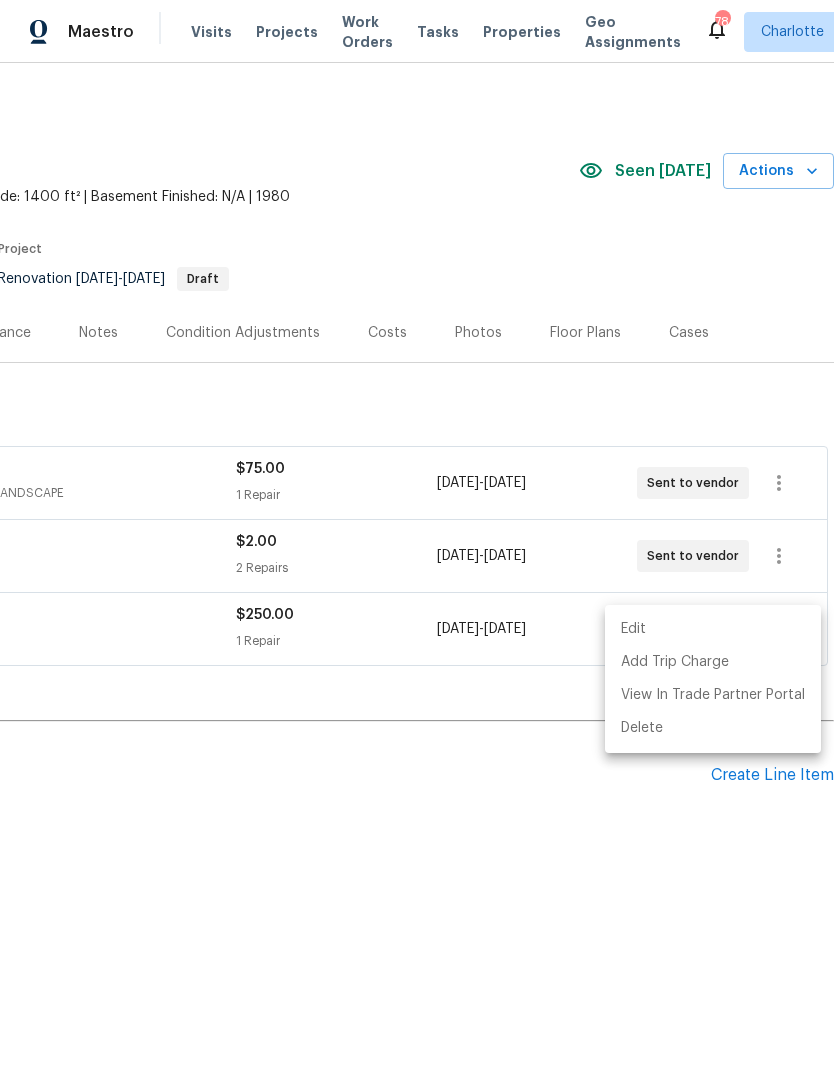 click at bounding box center (417, 535) 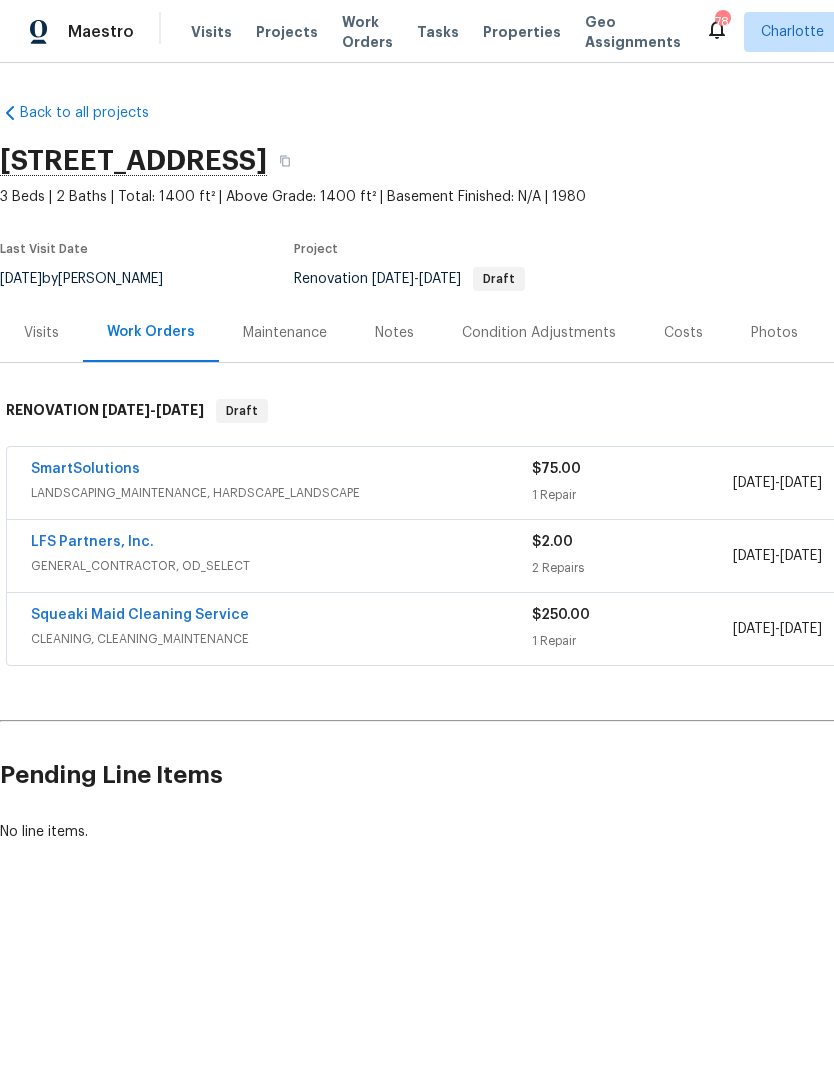 scroll, scrollTop: 0, scrollLeft: 0, axis: both 